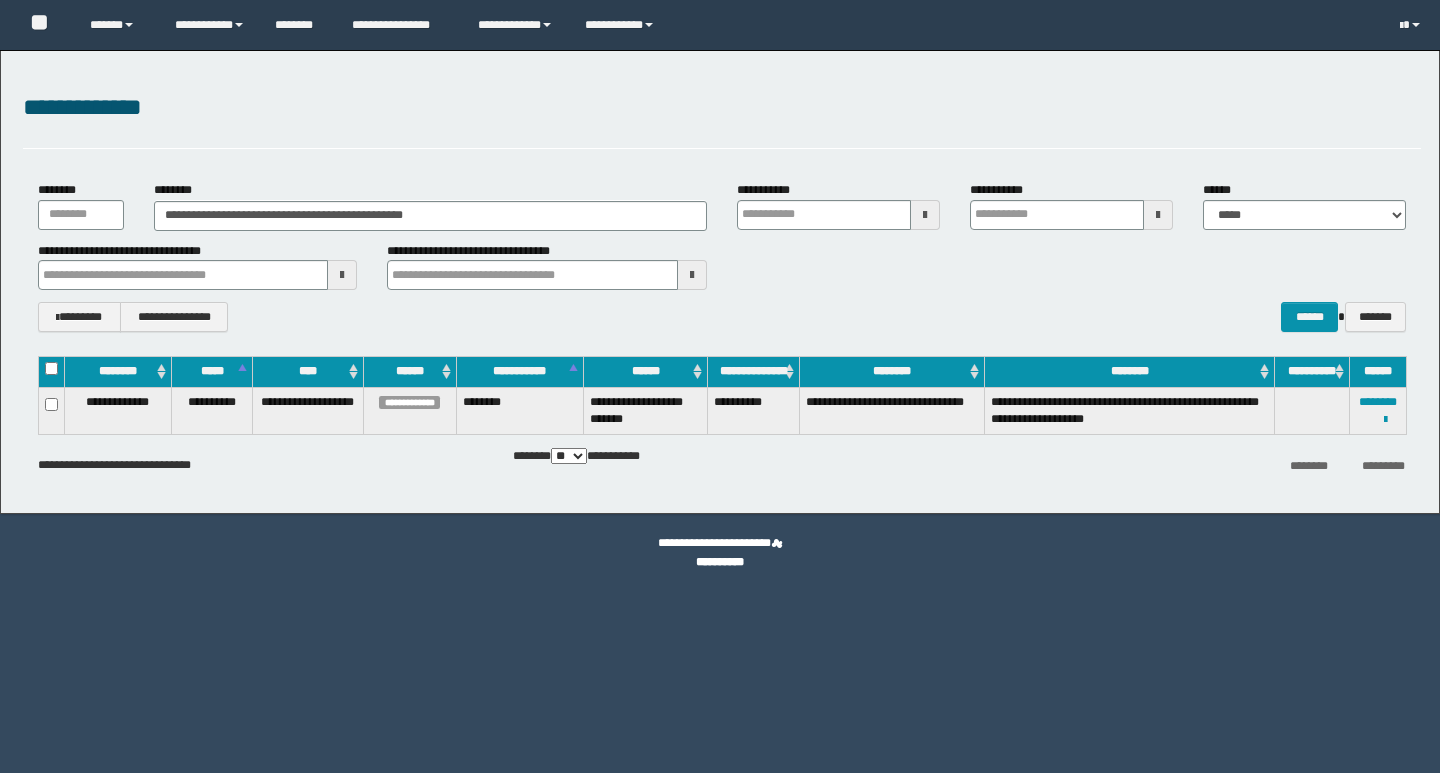 scroll, scrollTop: 0, scrollLeft: 0, axis: both 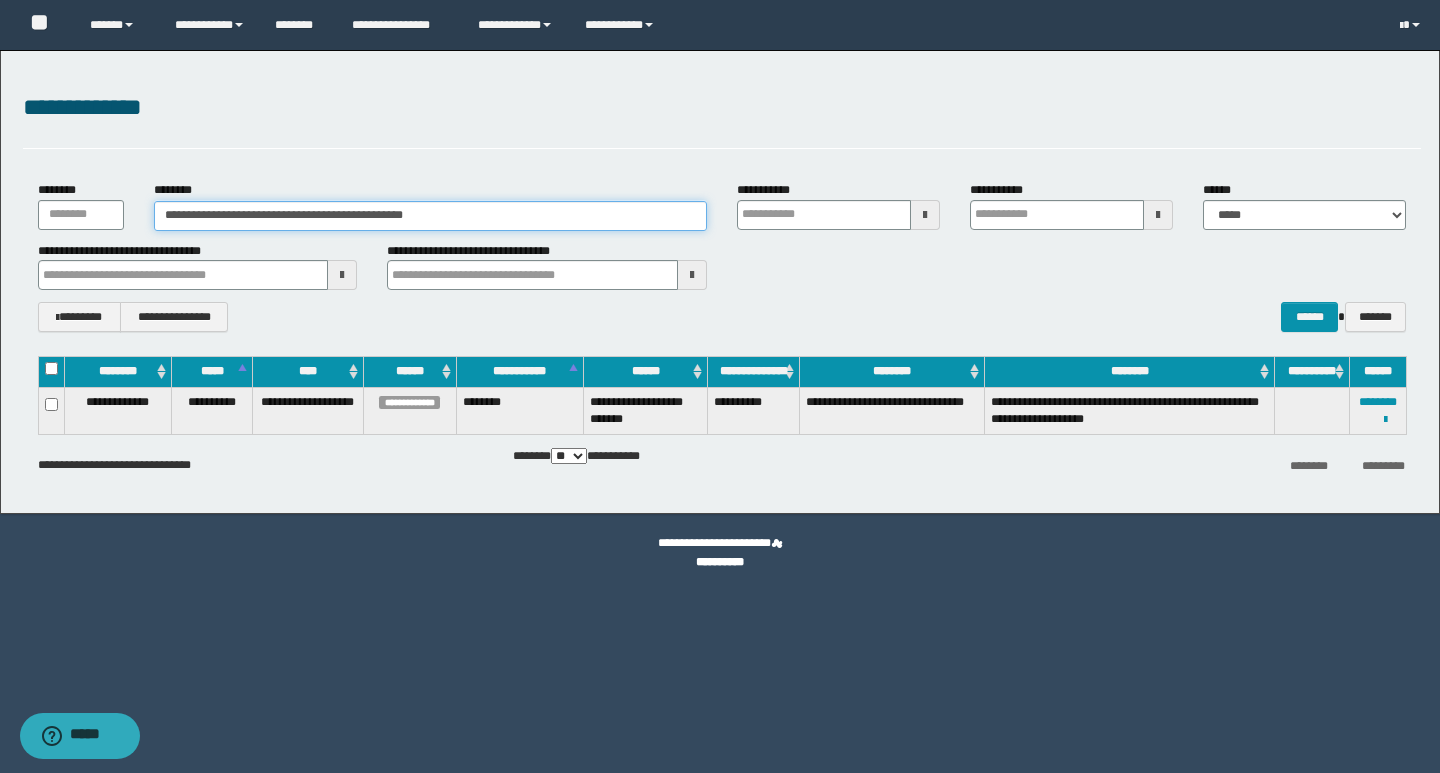 click on "**********" at bounding box center [430, 216] 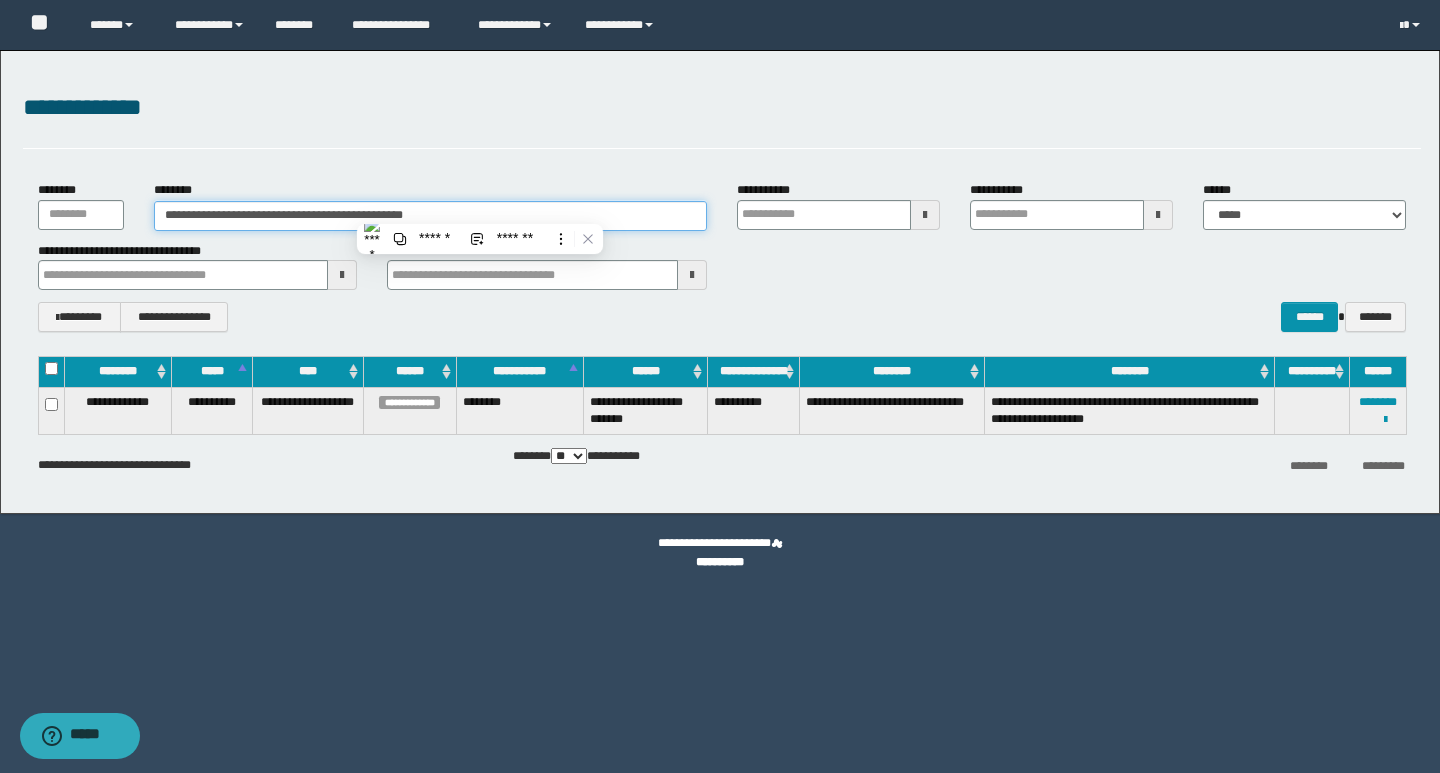 click on "**********" at bounding box center [430, 216] 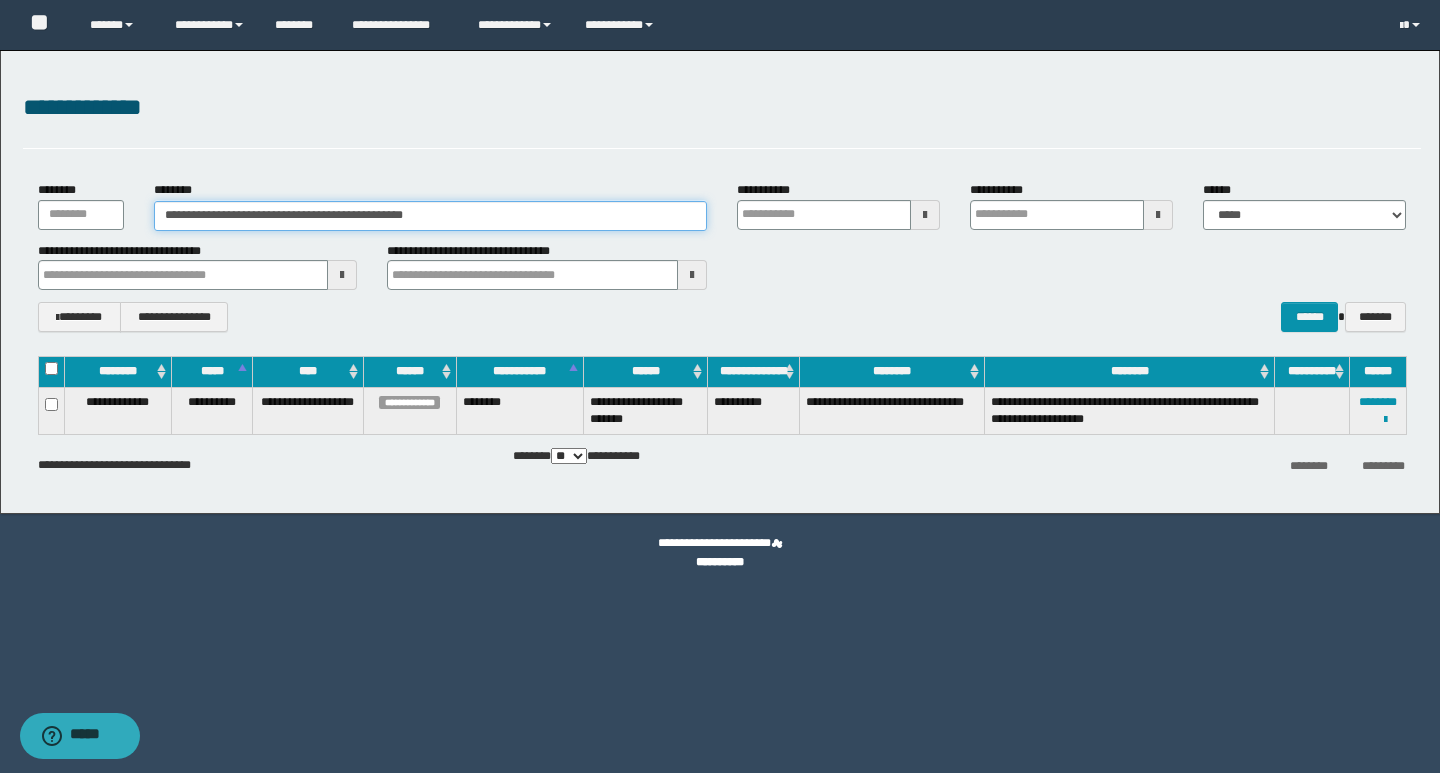 click on "**********" at bounding box center [430, 216] 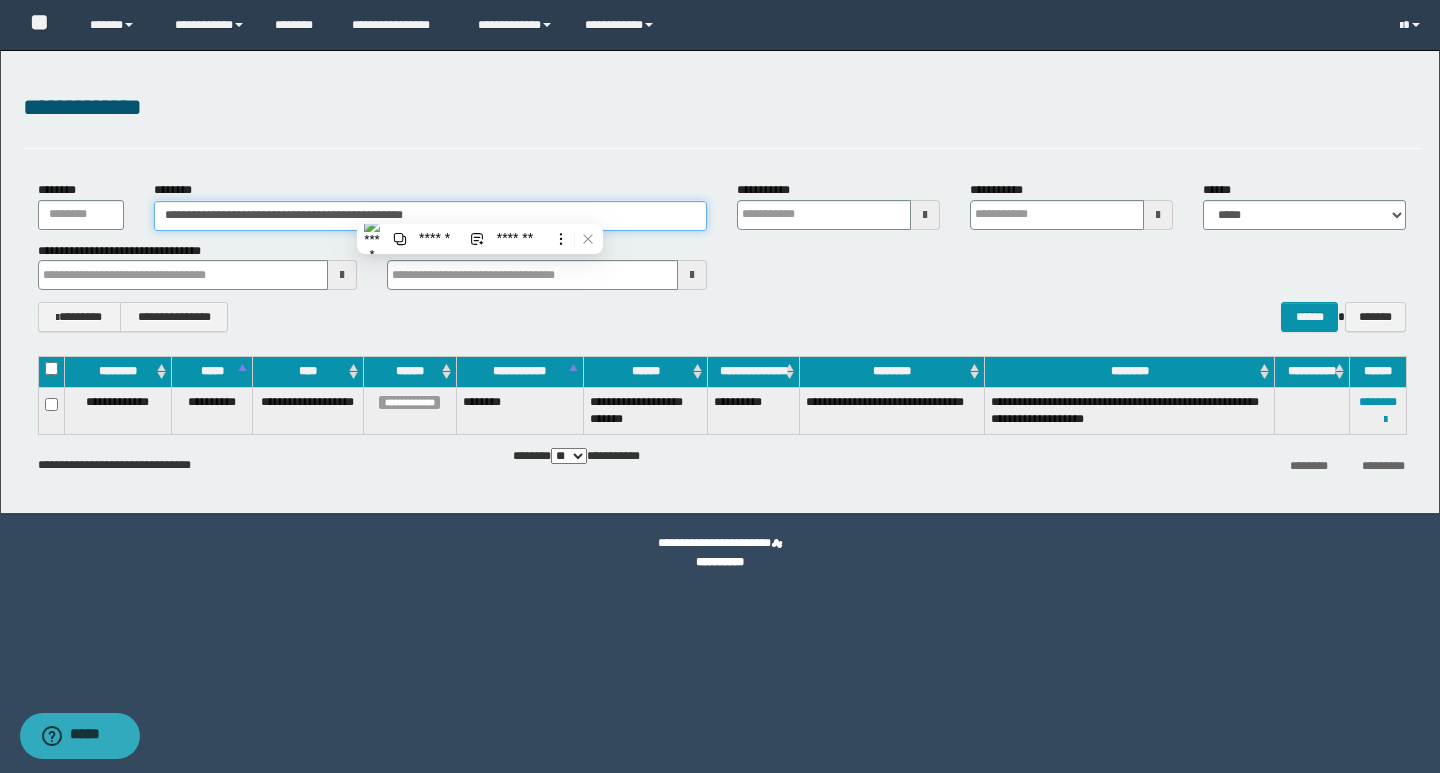 click on "**********" at bounding box center [430, 216] 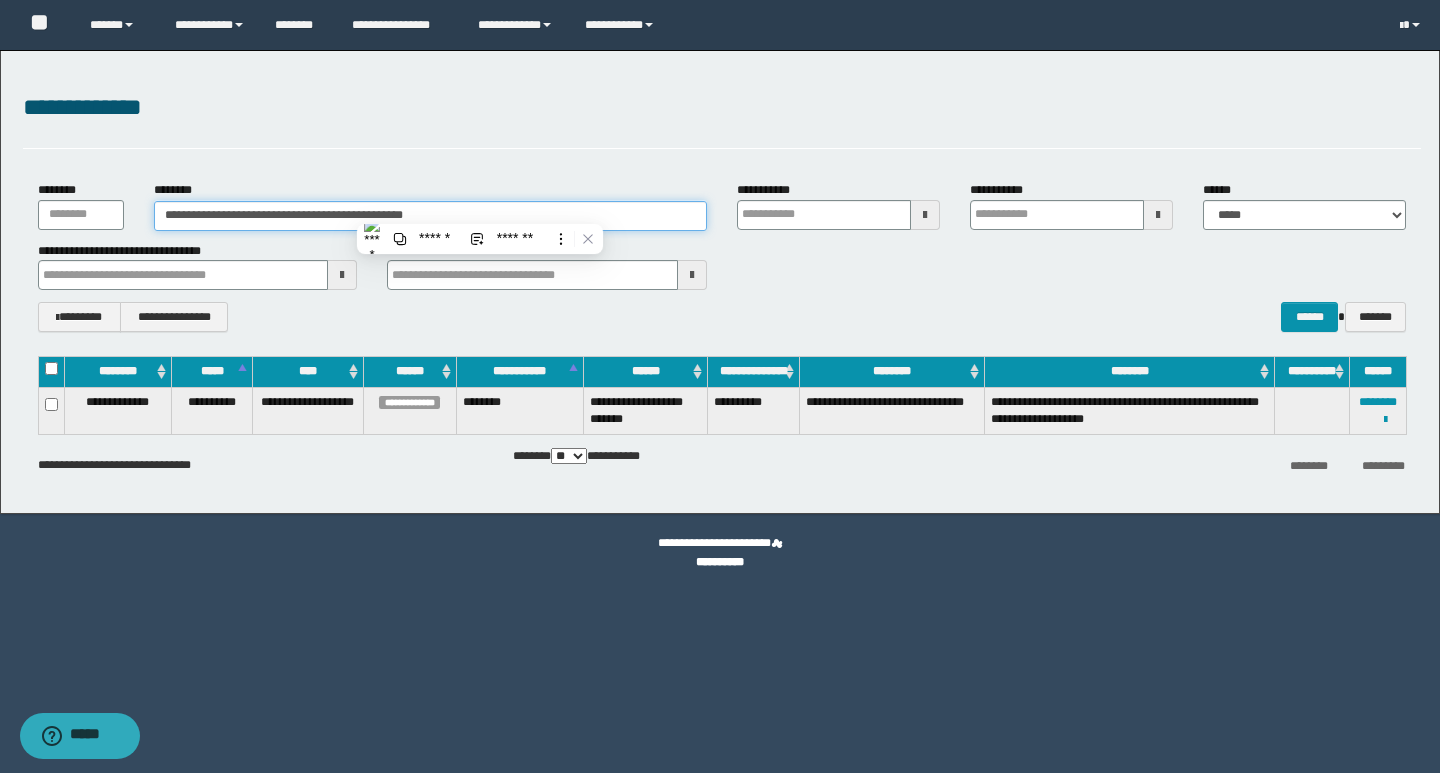 paste 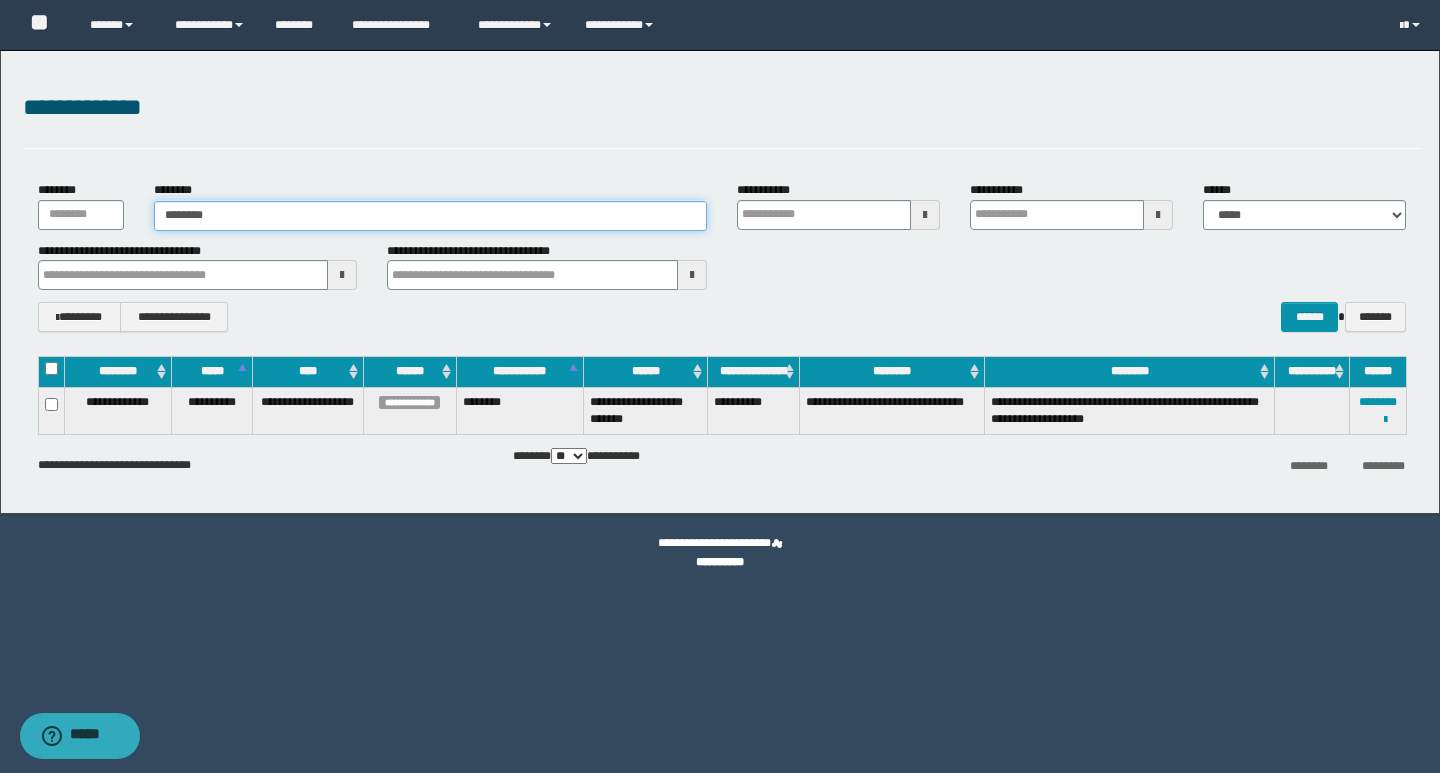type on "********" 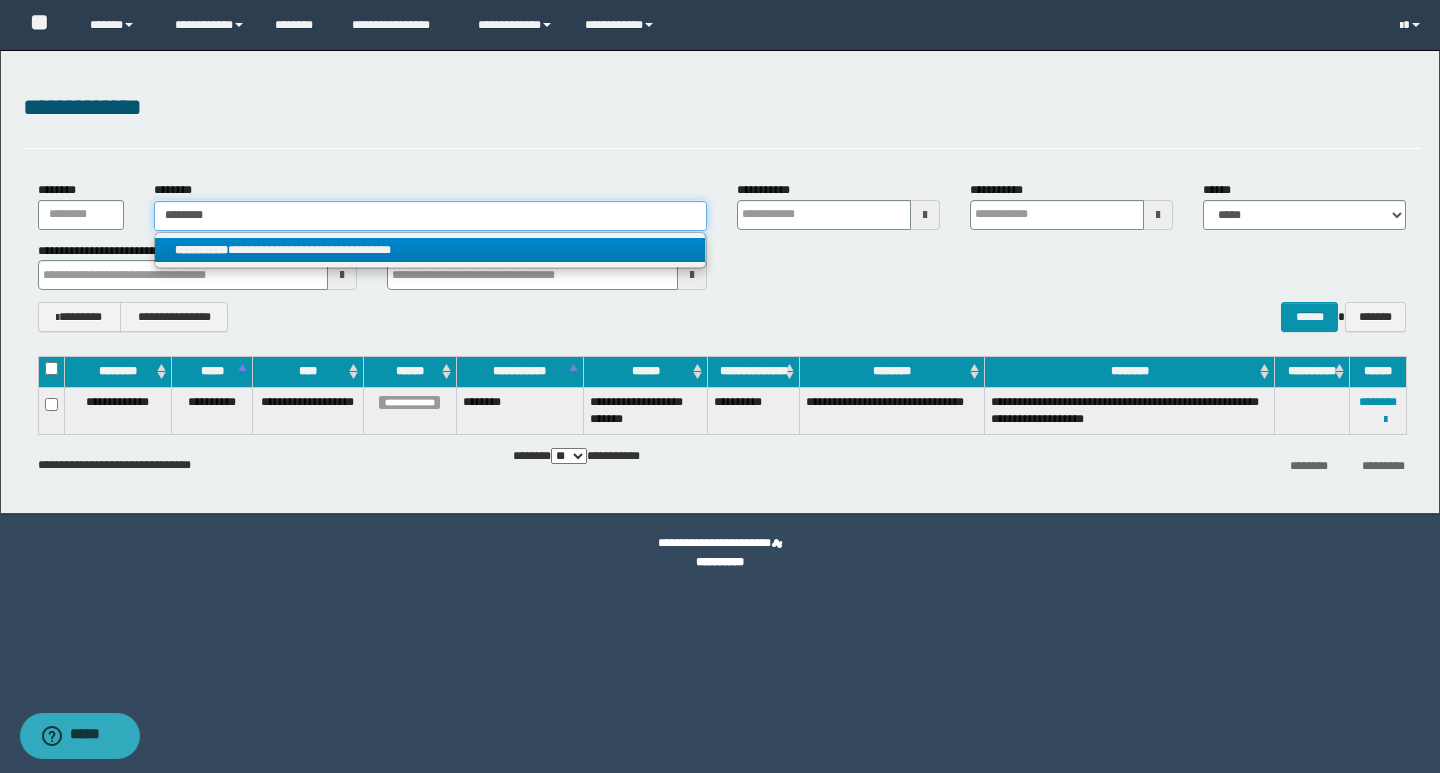 type on "********" 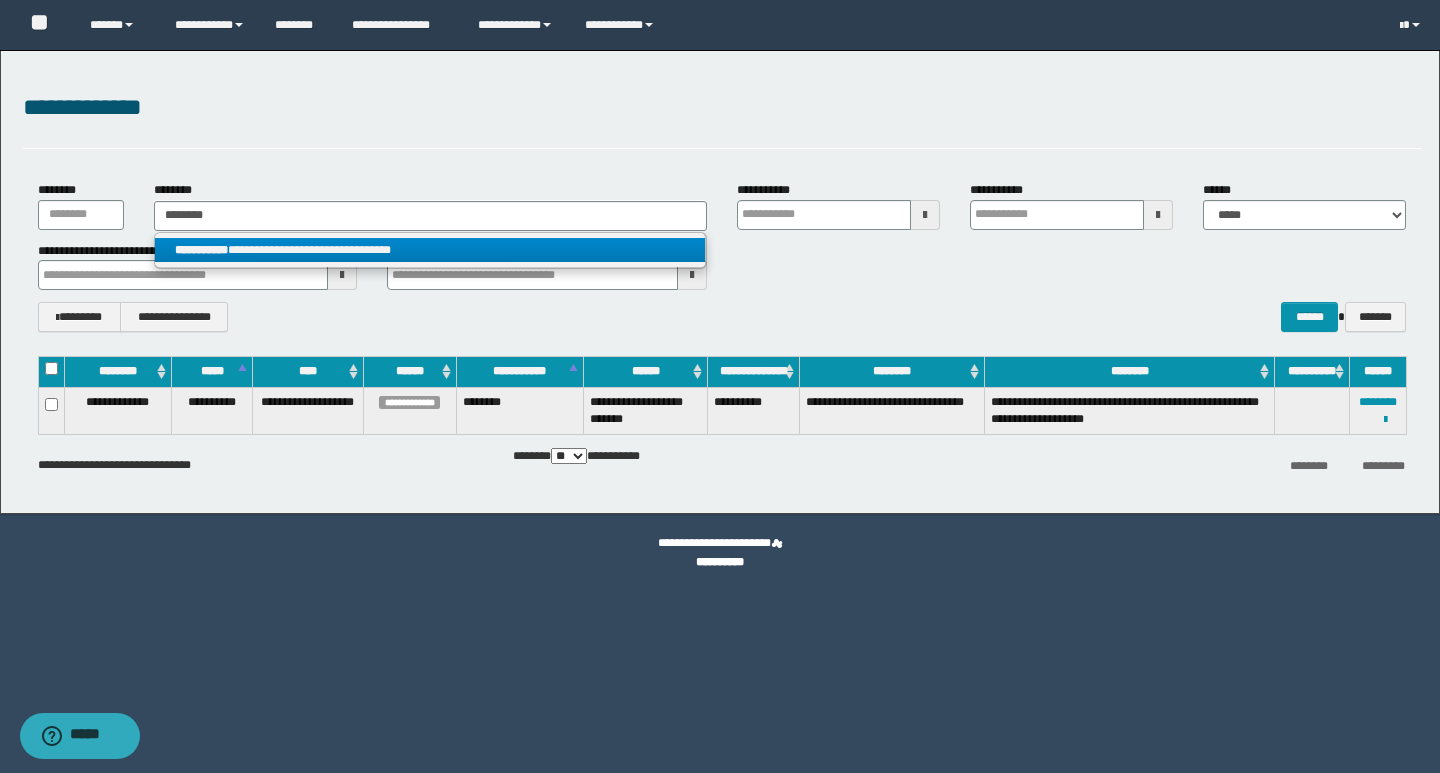 click on "**********" at bounding box center [430, 250] 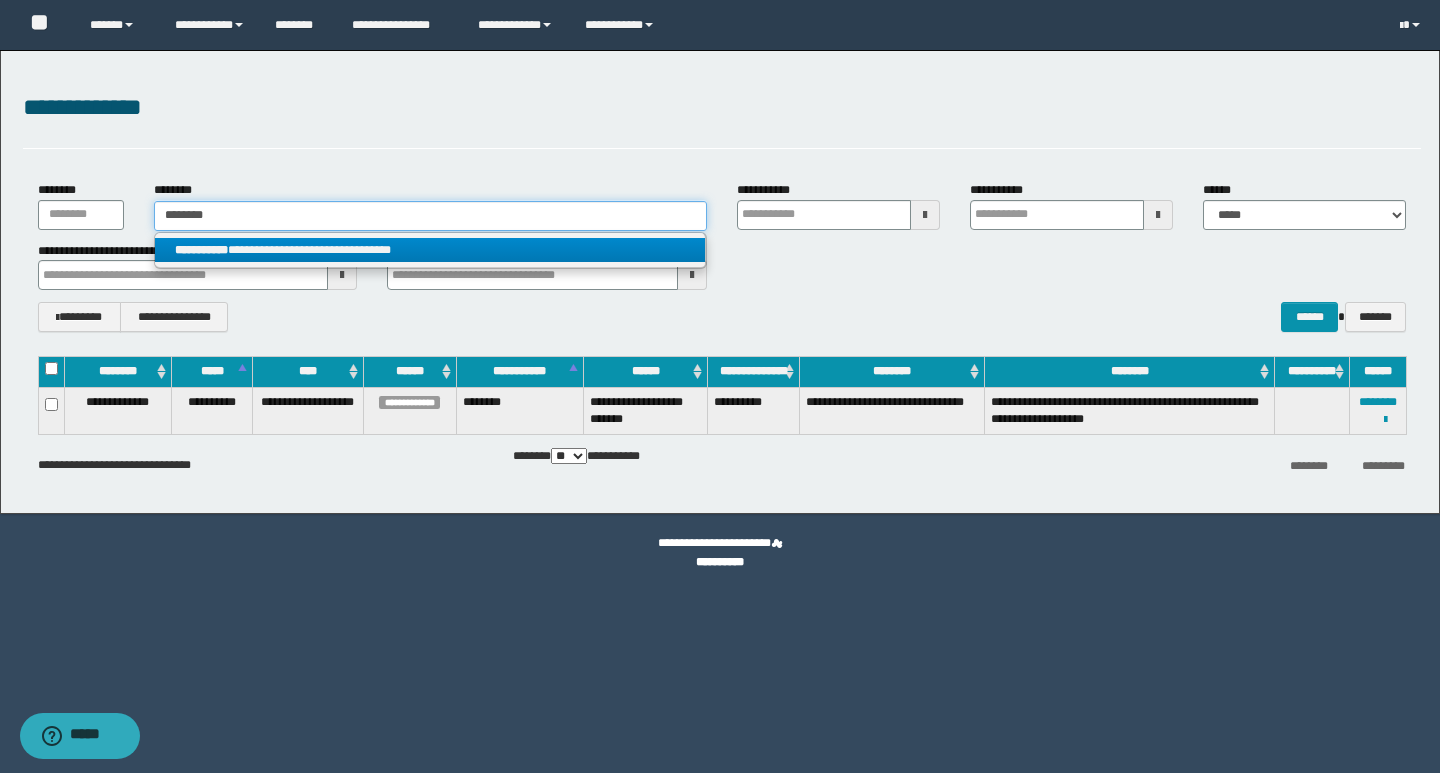 type 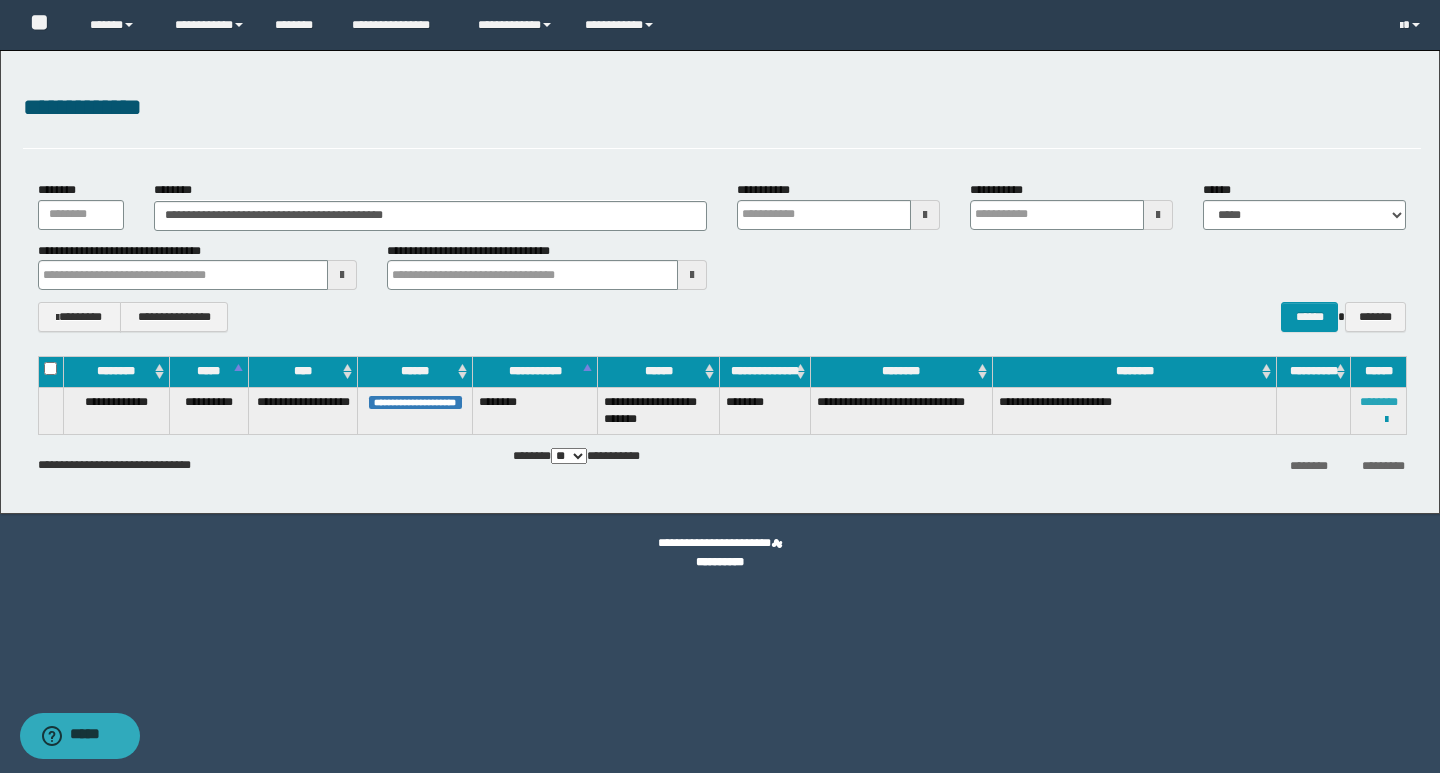 click on "********" at bounding box center [1379, 402] 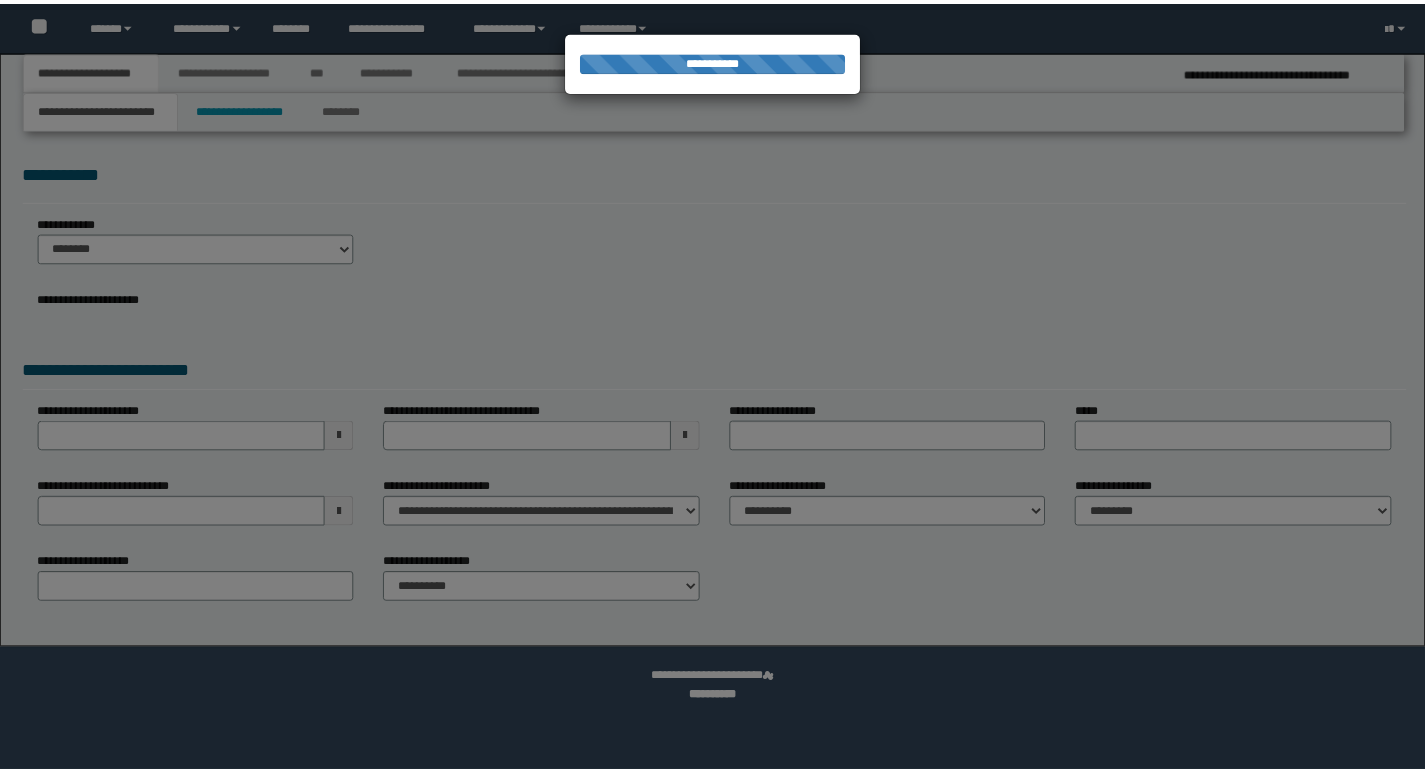 scroll, scrollTop: 0, scrollLeft: 0, axis: both 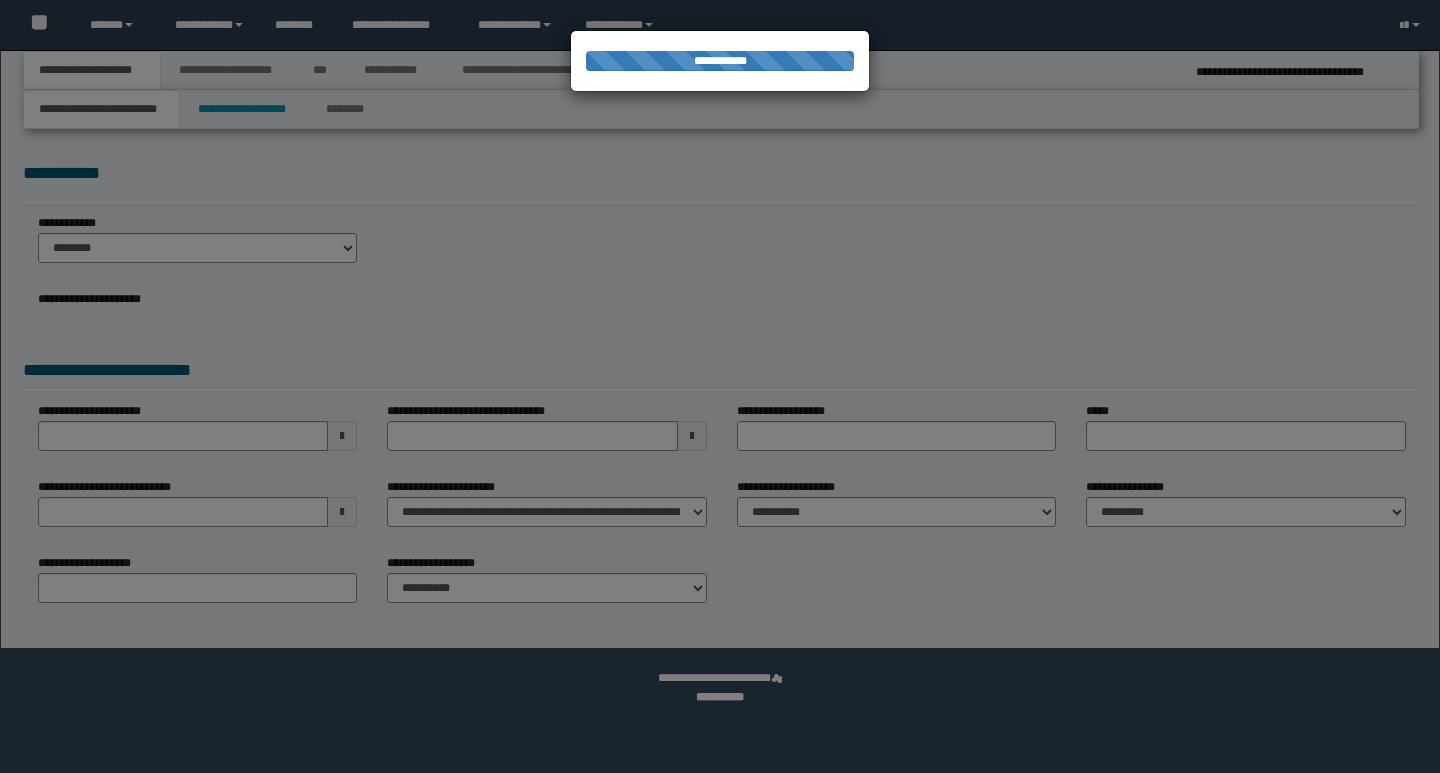select on "*" 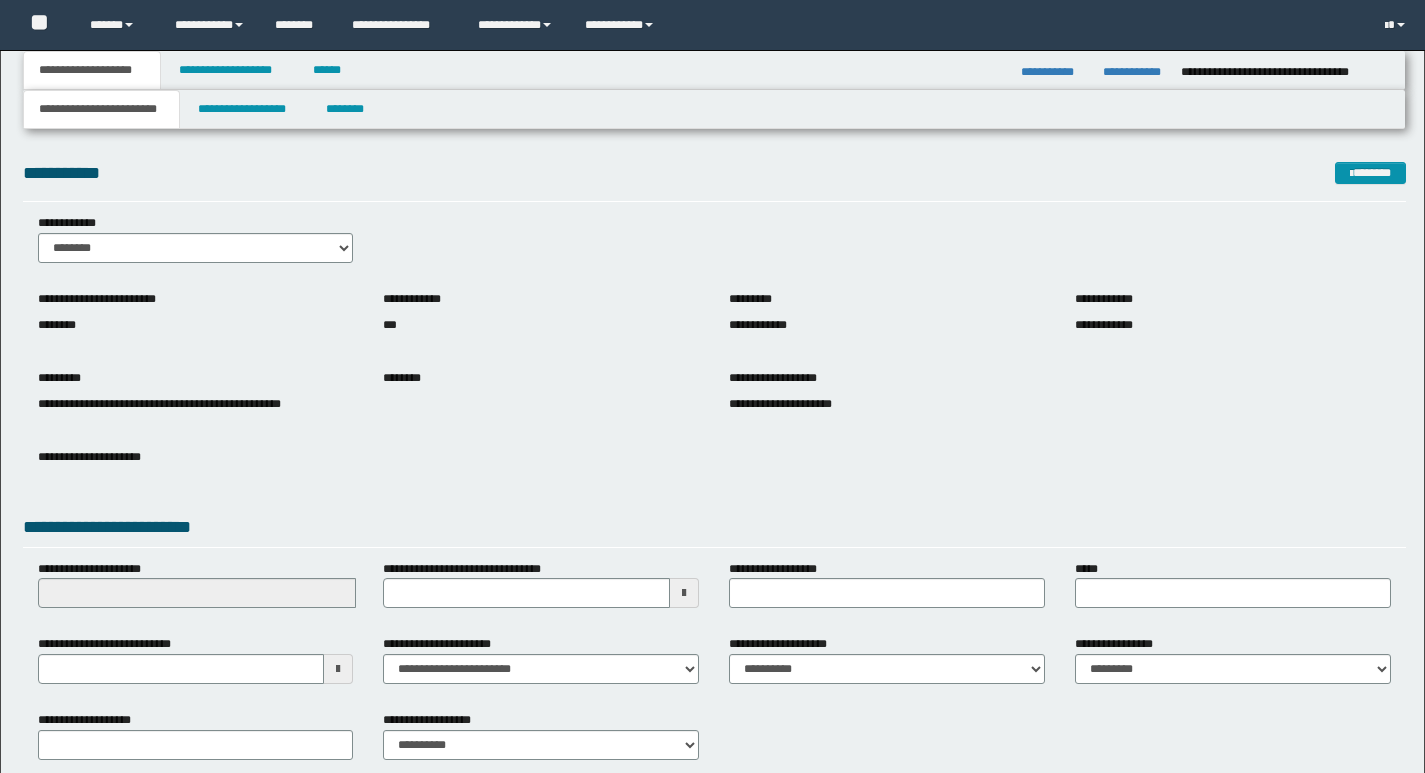 scroll, scrollTop: 0, scrollLeft: 0, axis: both 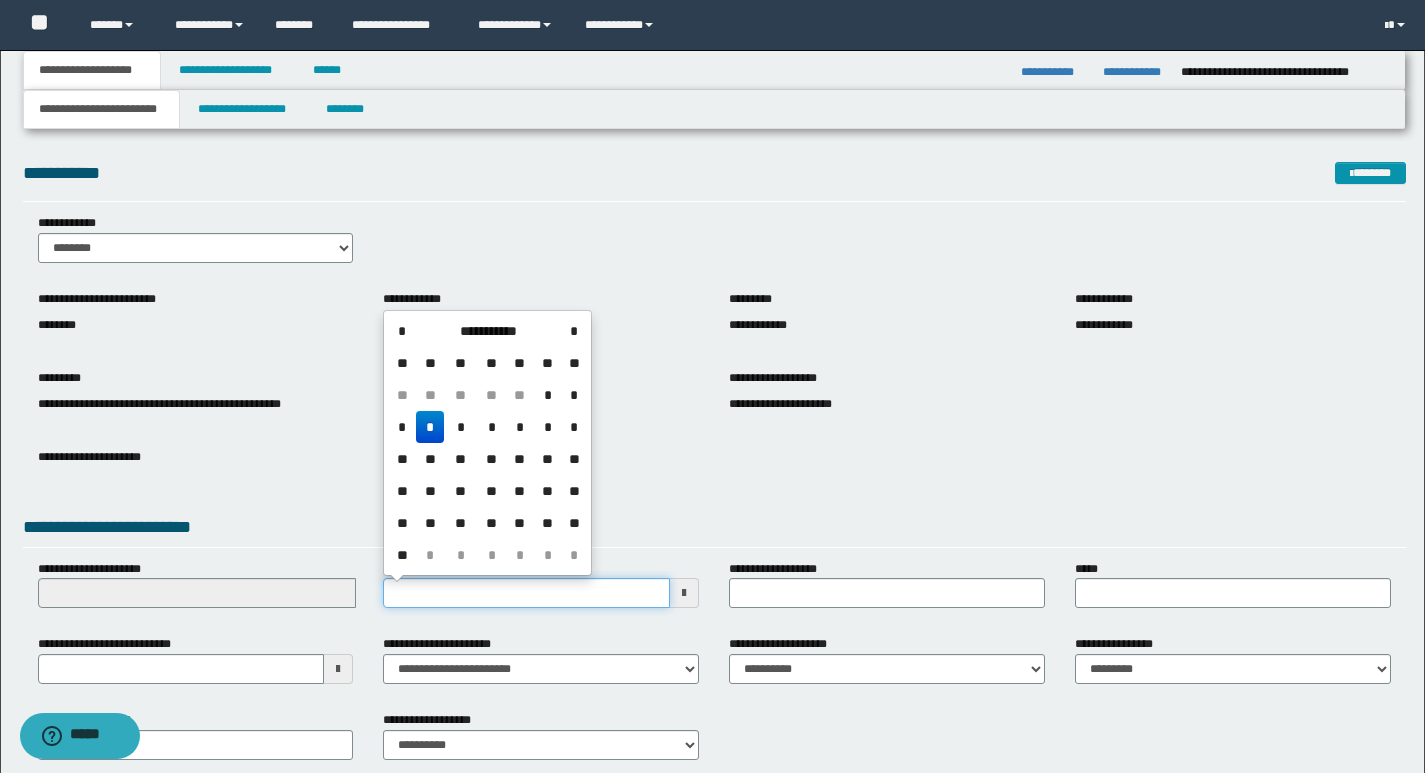 click on "**********" at bounding box center (526, 593) 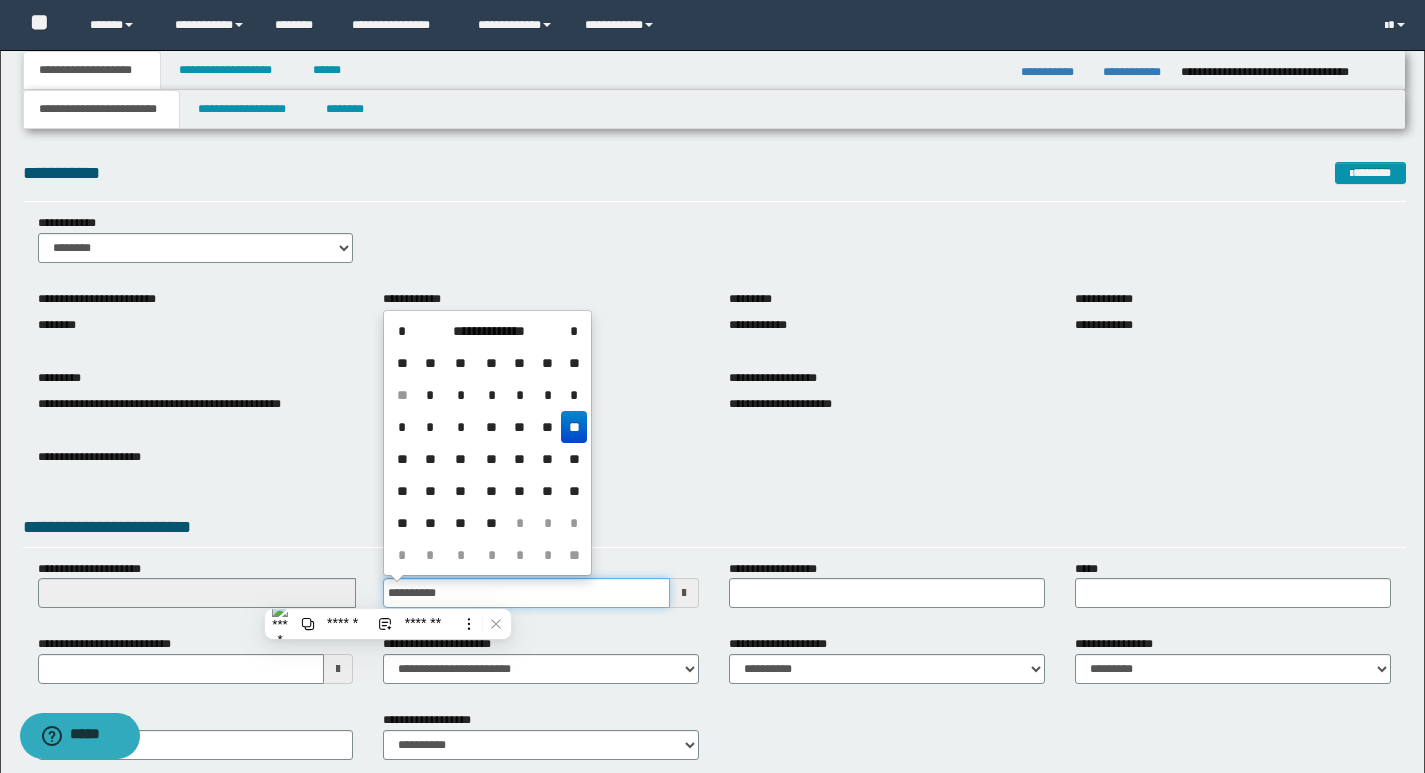 type on "**********" 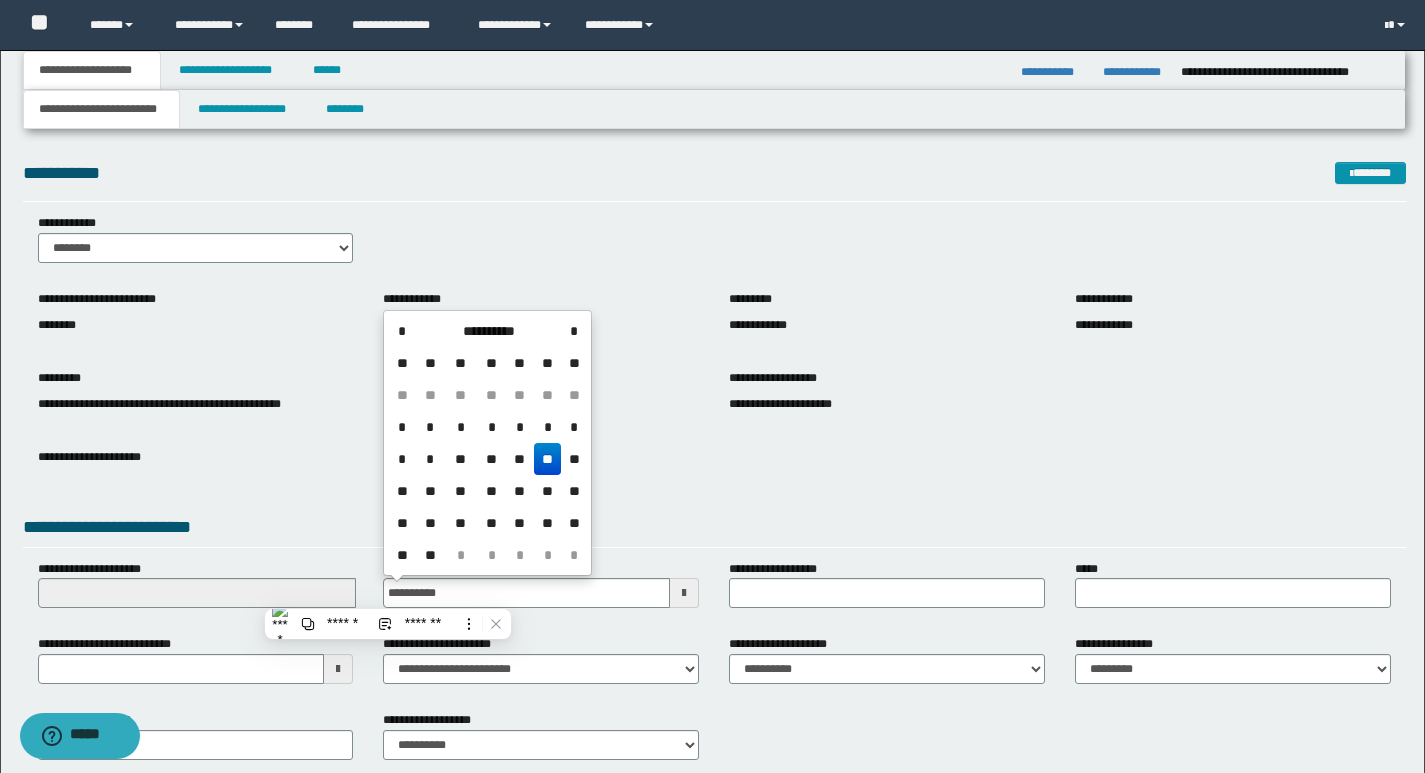 click on "**" at bounding box center [548, 459] 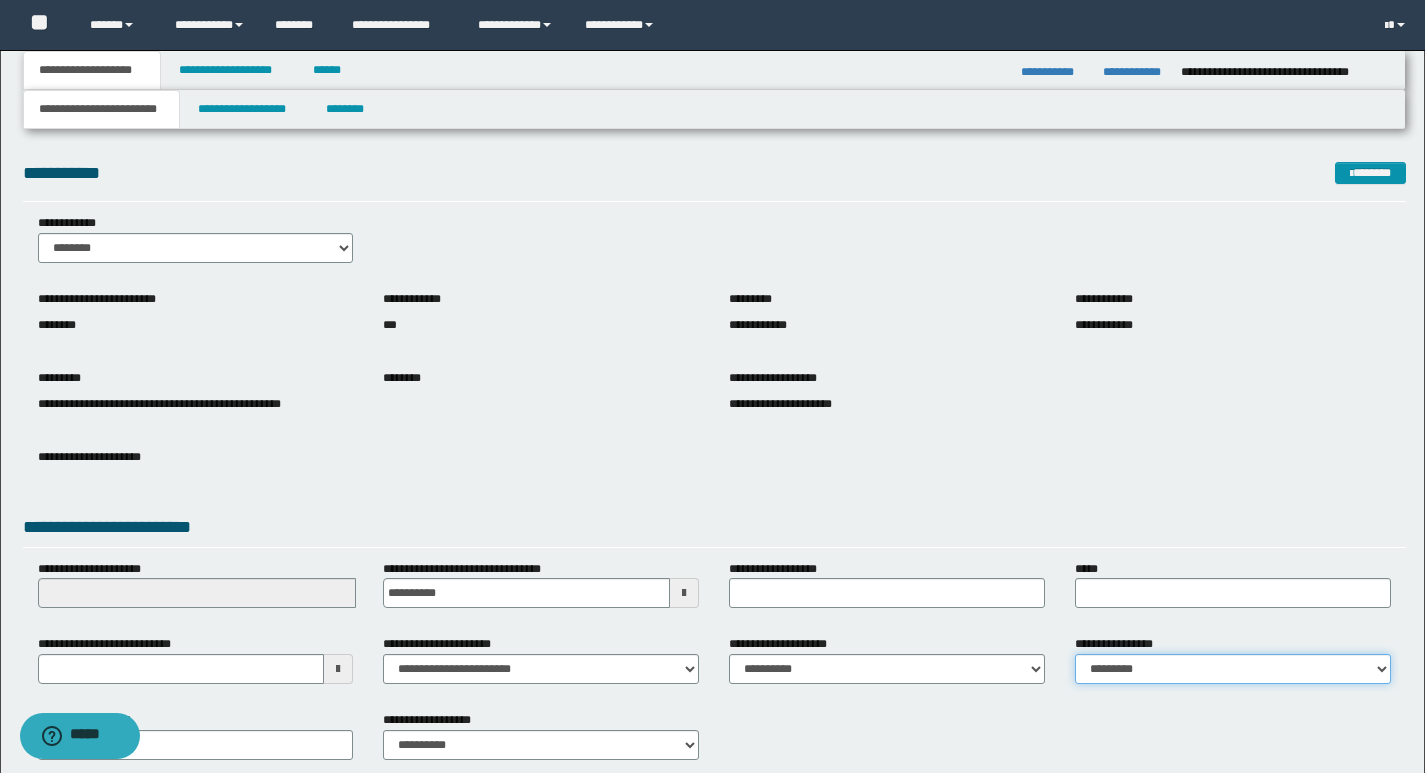 click on "**********" at bounding box center [1233, 669] 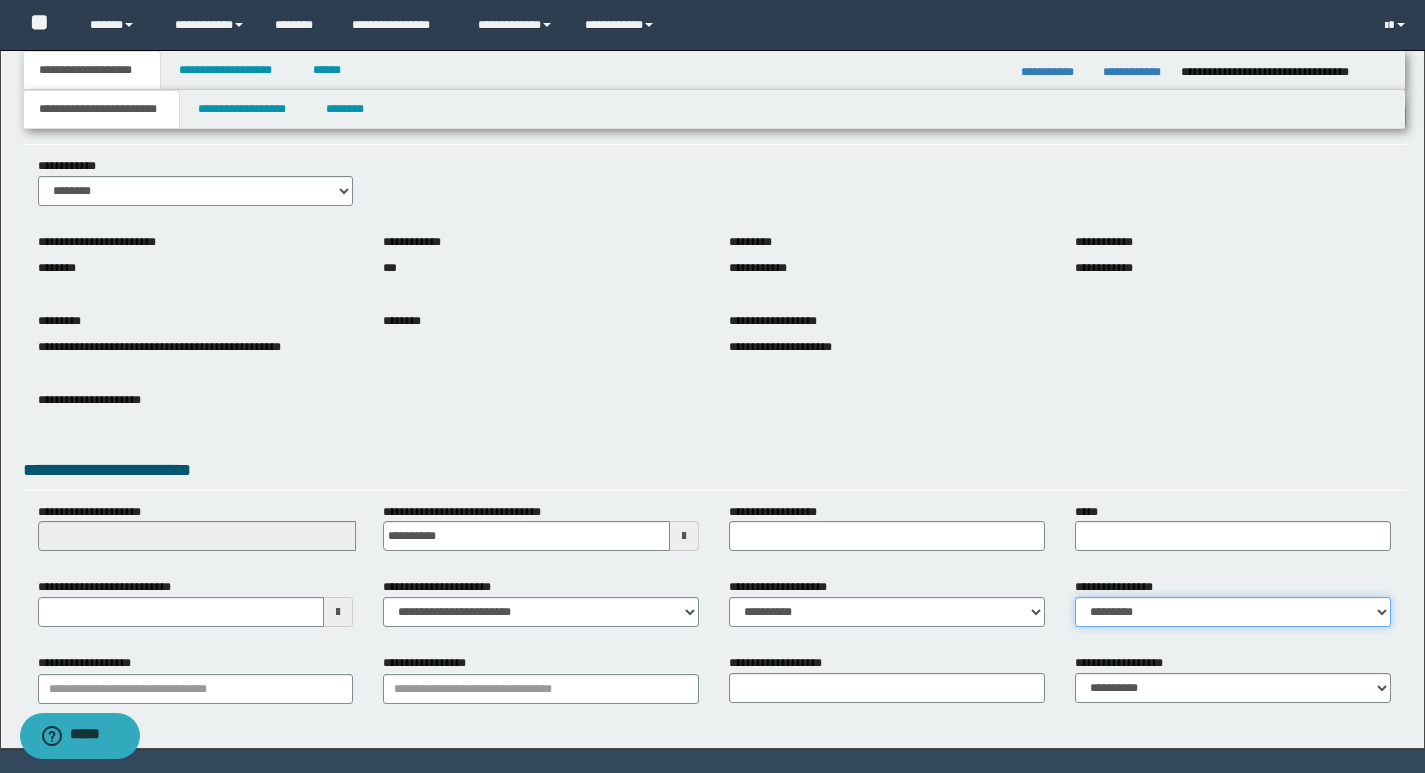 scroll, scrollTop: 111, scrollLeft: 0, axis: vertical 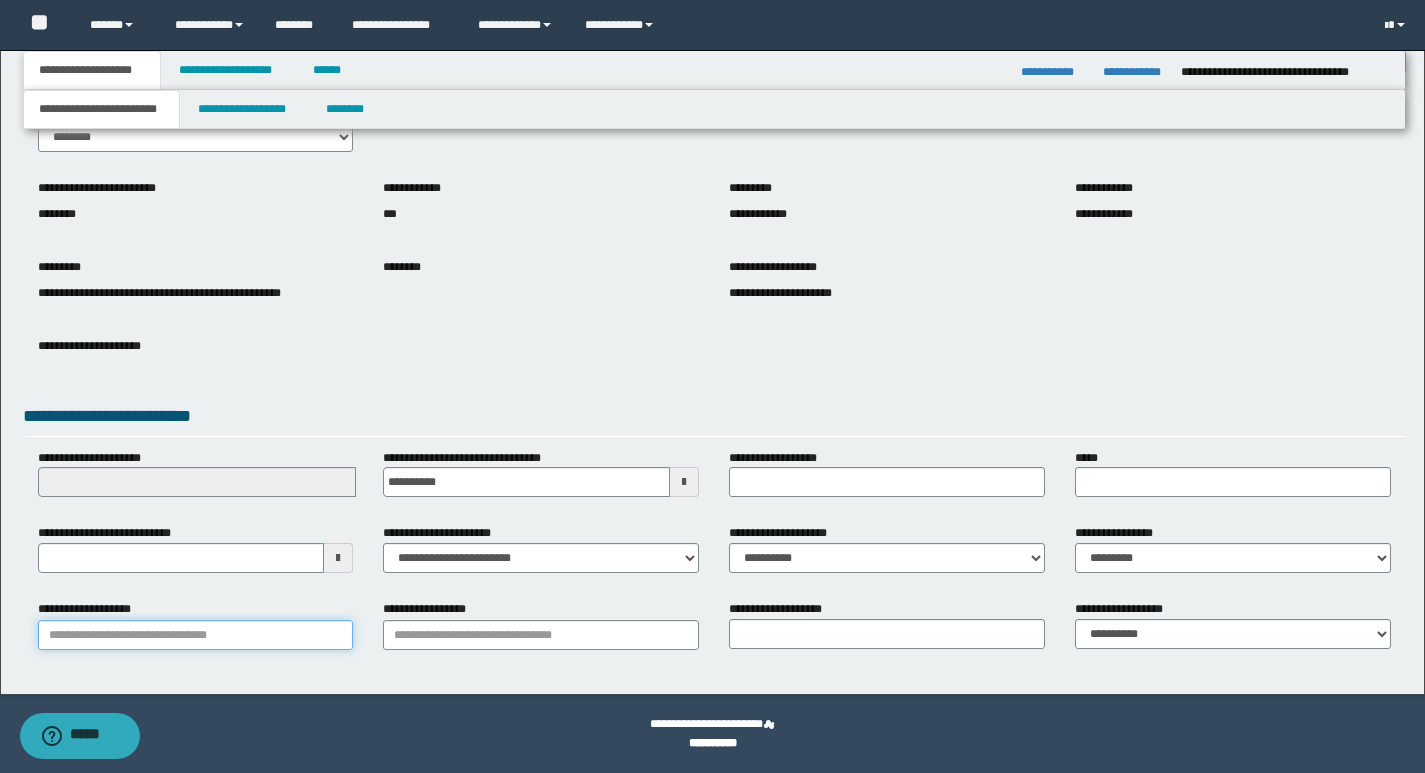 click on "**********" at bounding box center [196, 635] 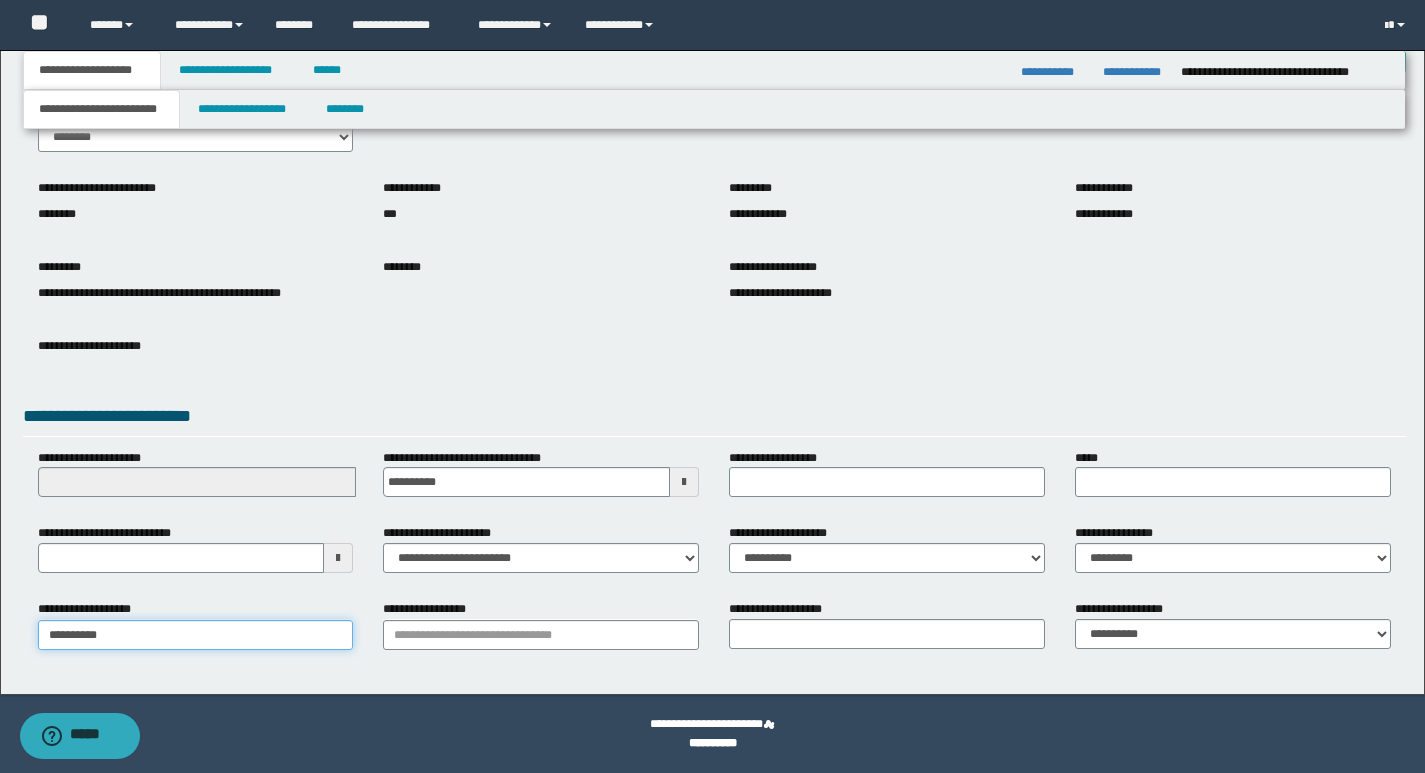 type on "**********" 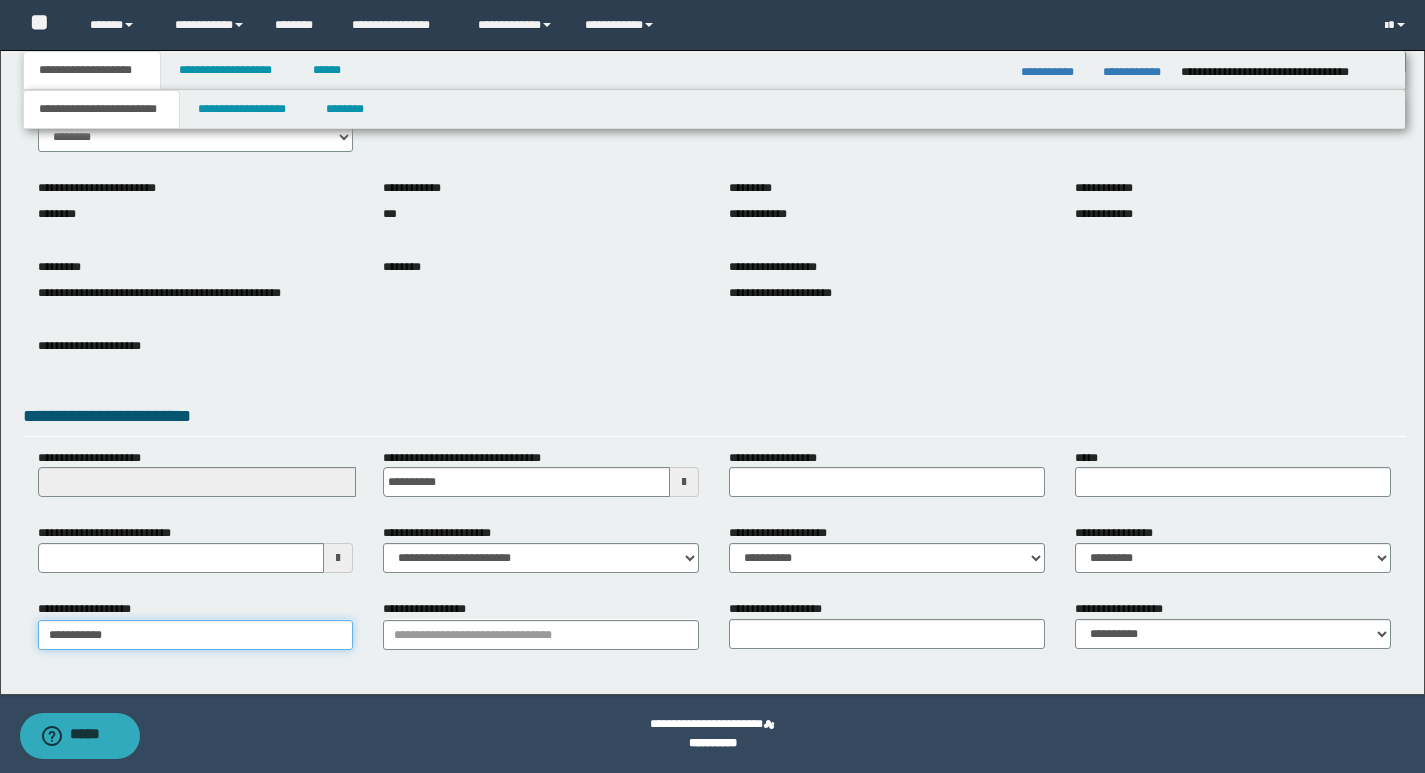 type on "**********" 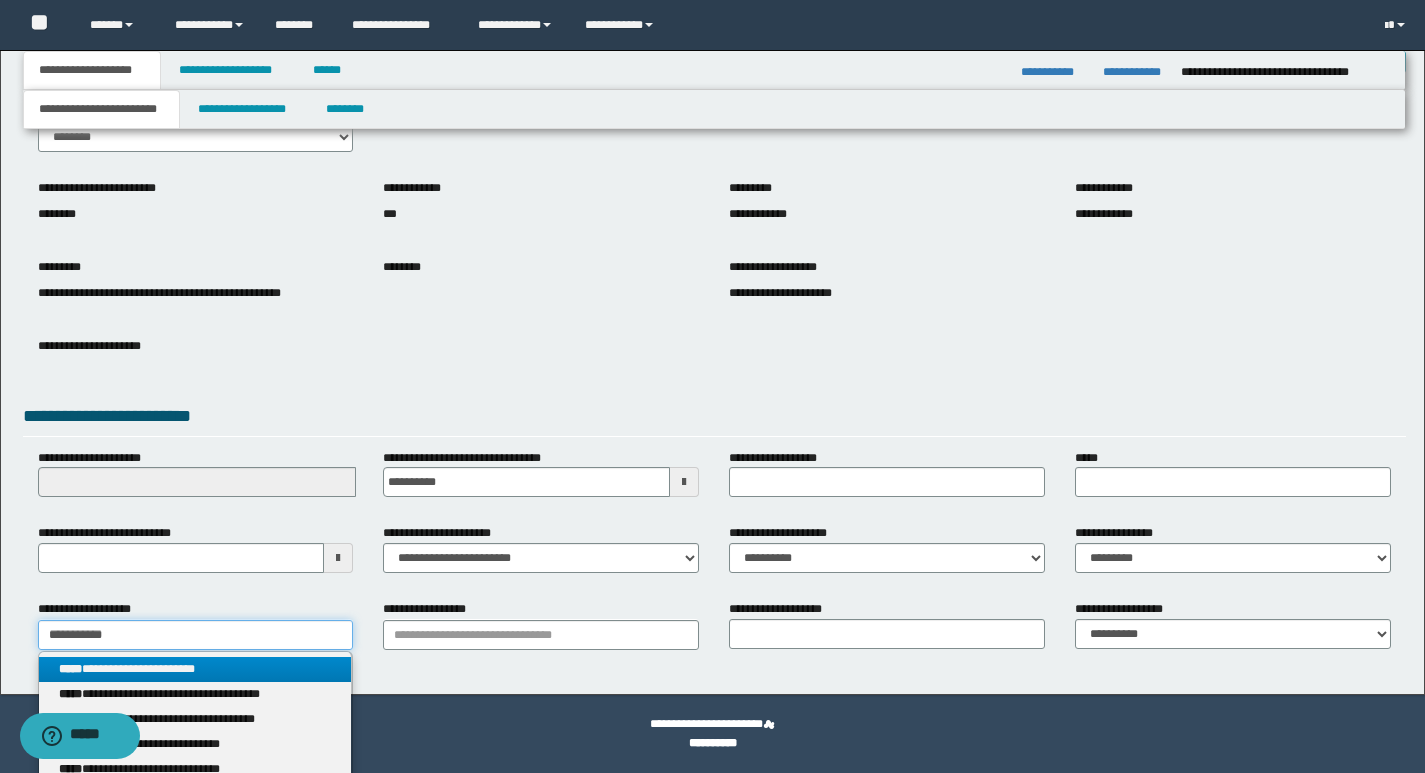 type on "**********" 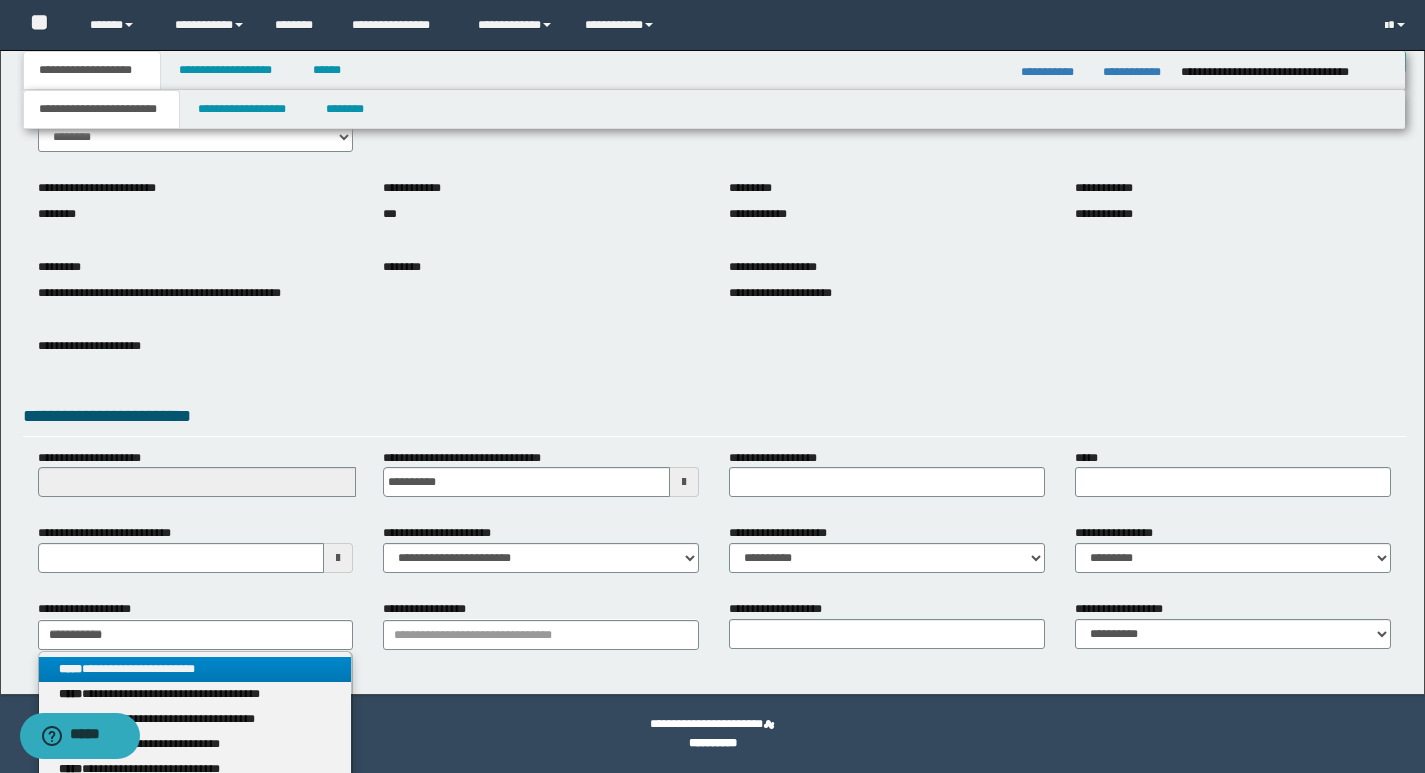 click on "**********" at bounding box center [195, 669] 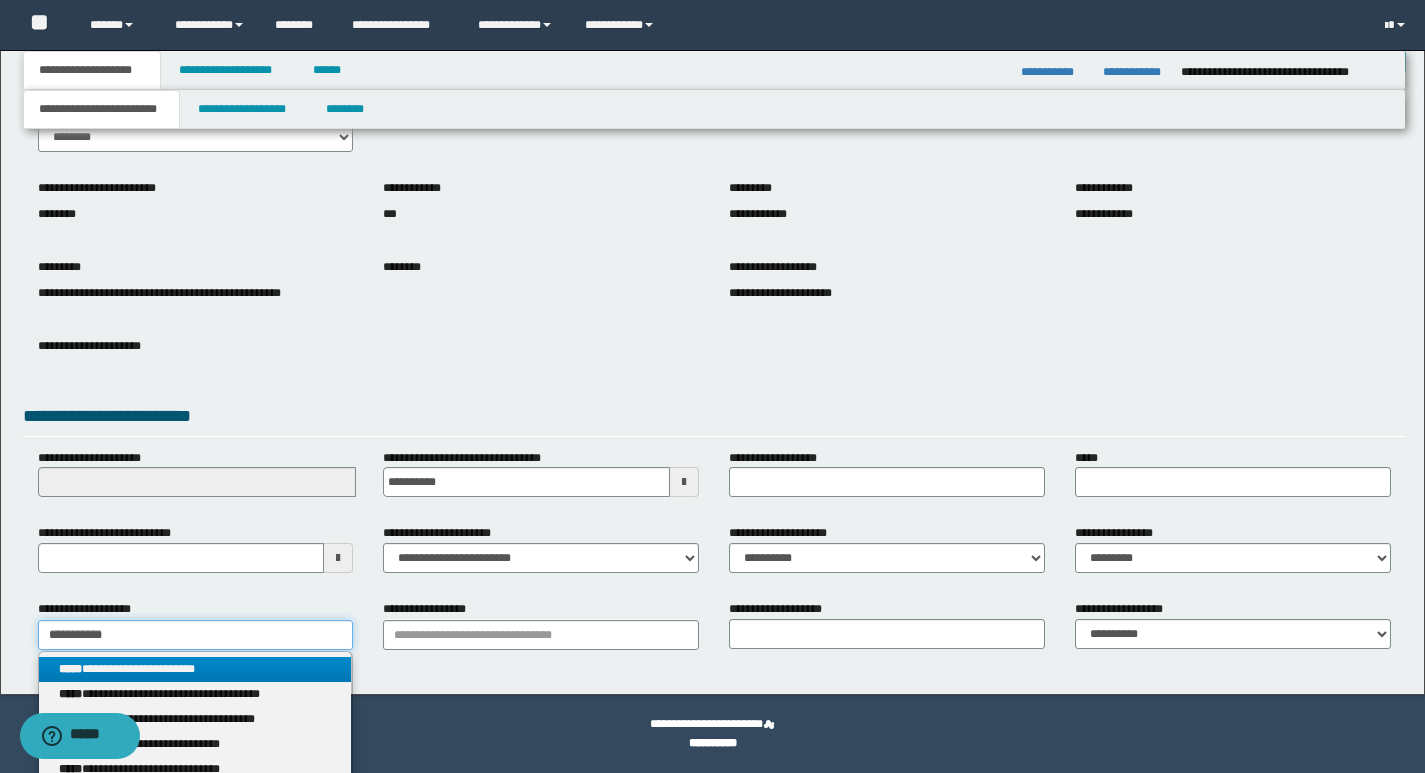 type 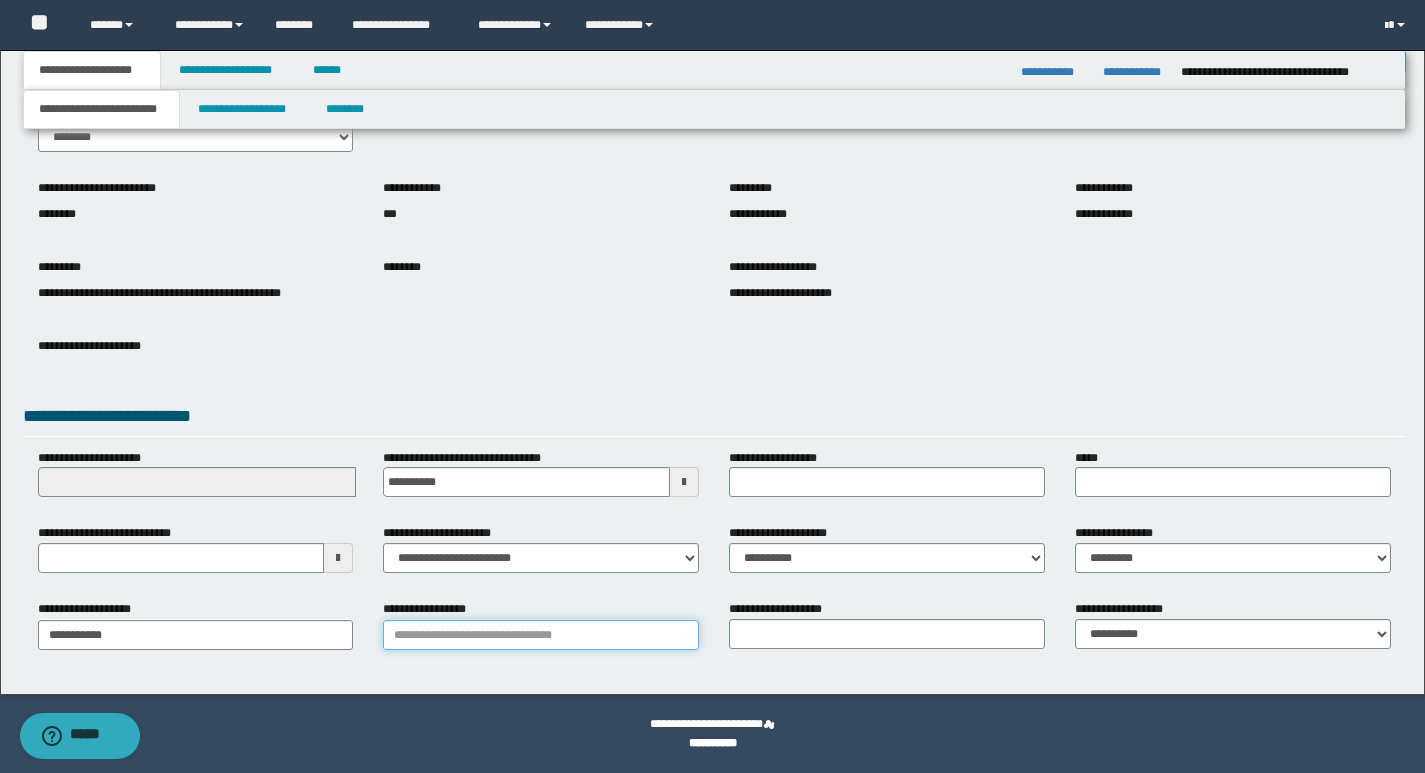 click on "**********" at bounding box center (541, 635) 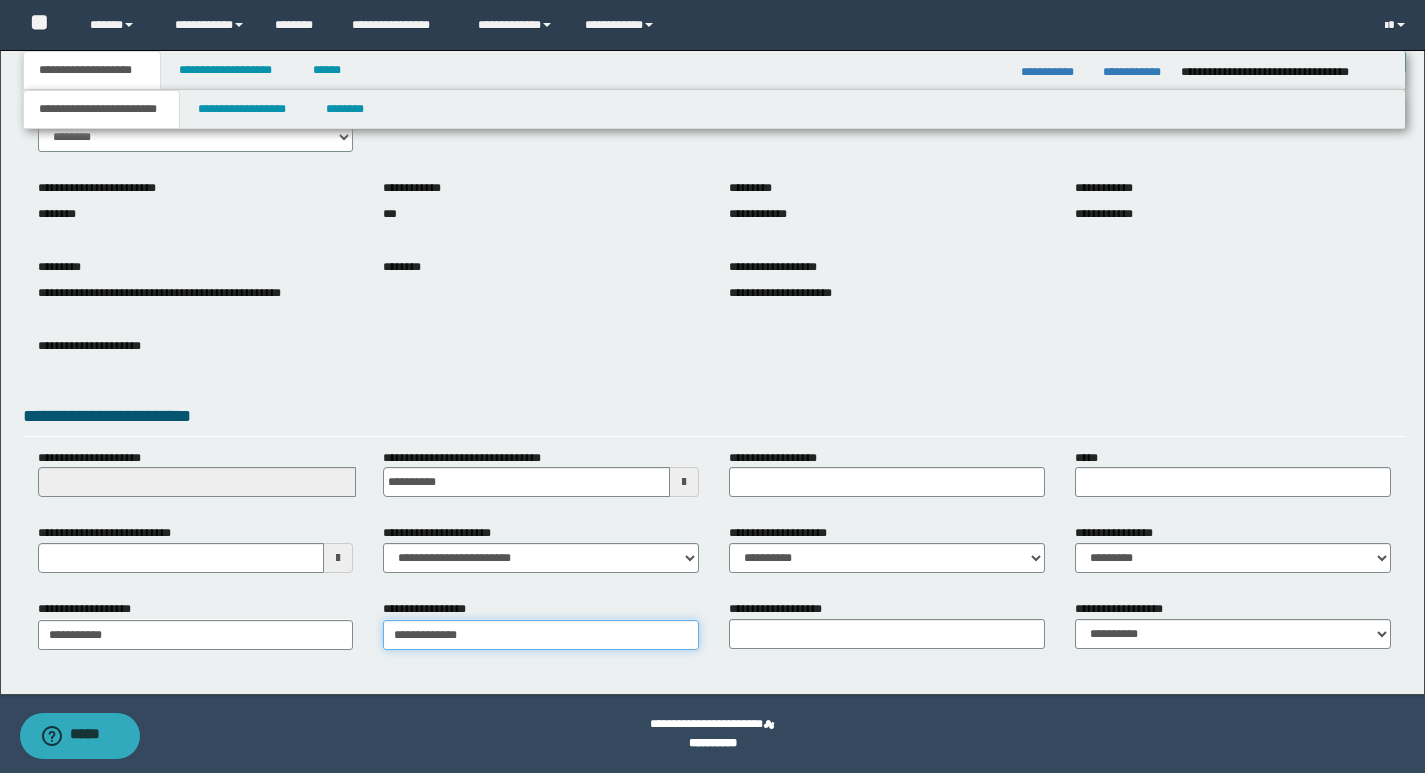 type on "**********" 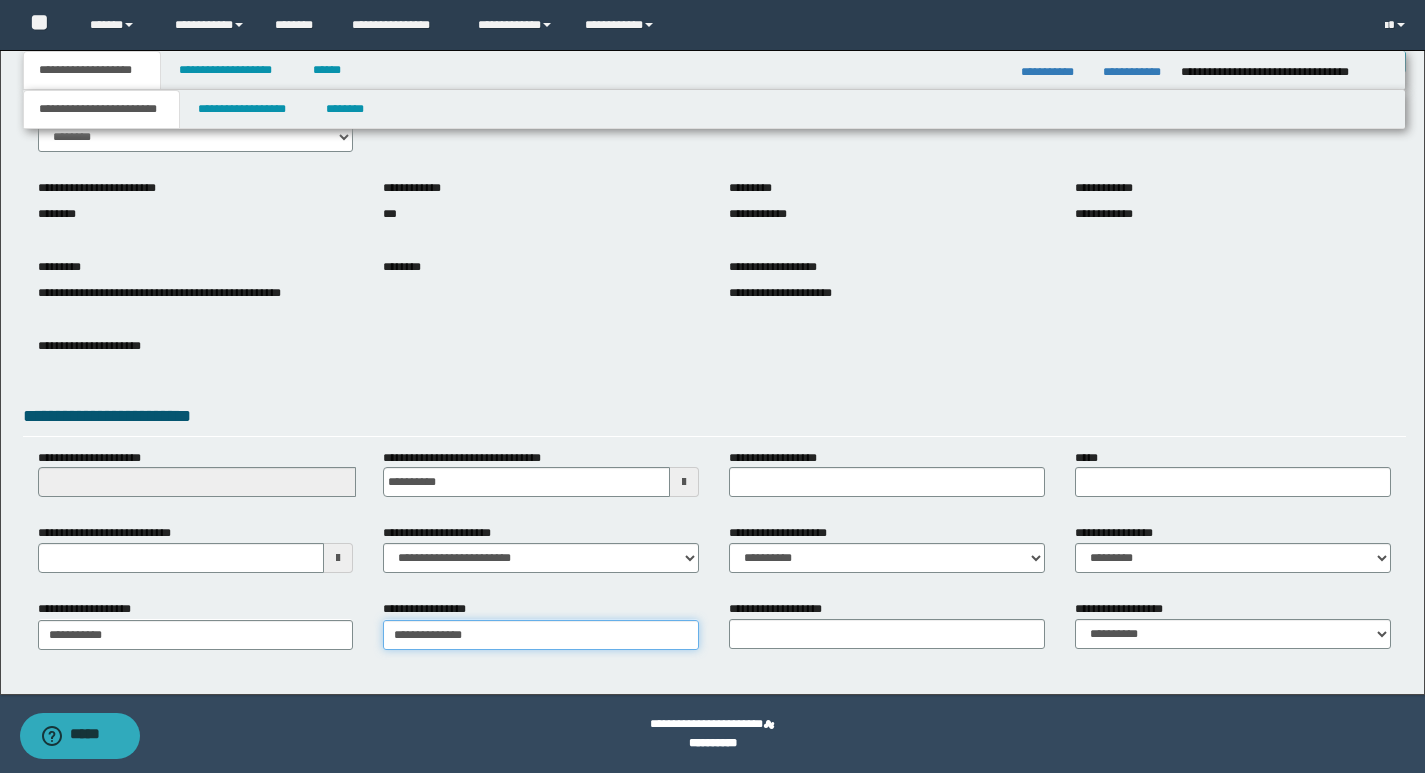 type on "**********" 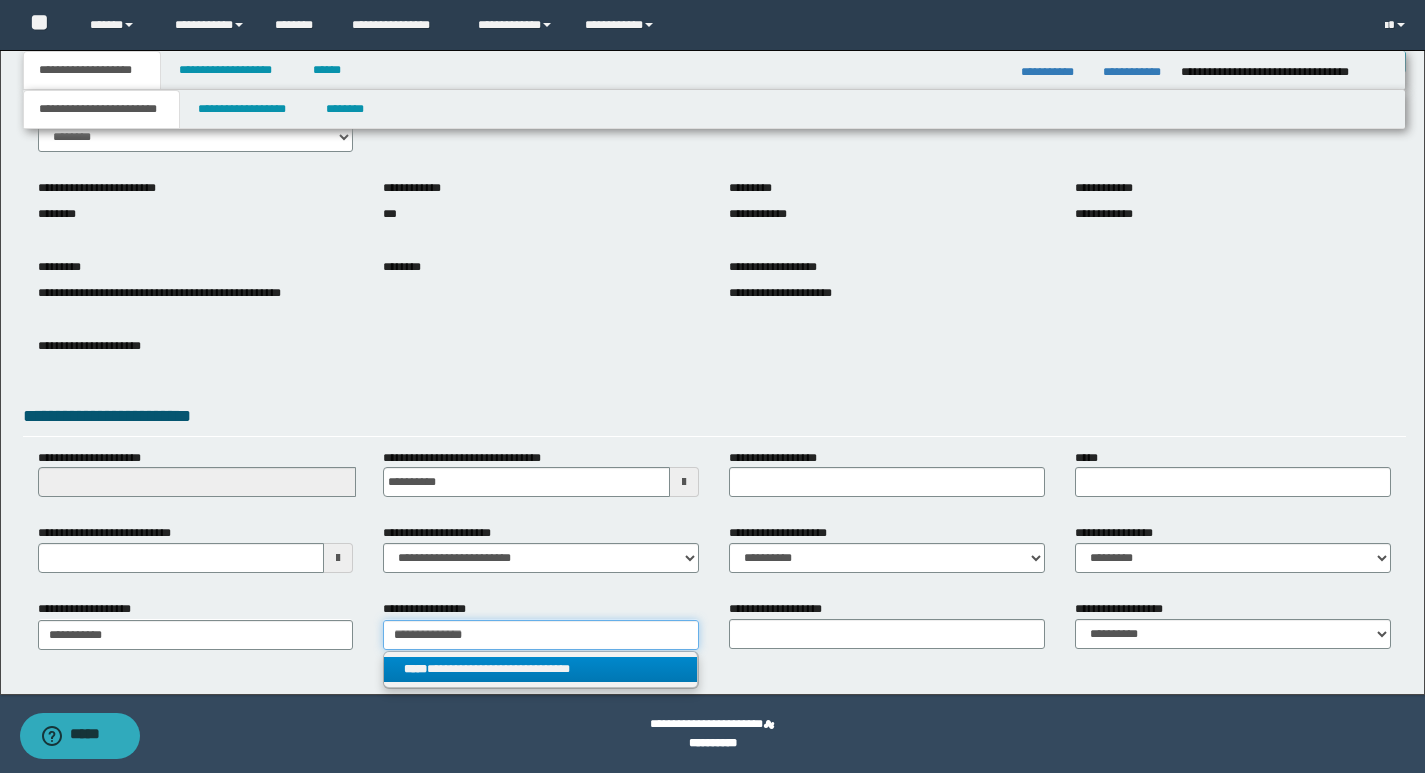 type on "**********" 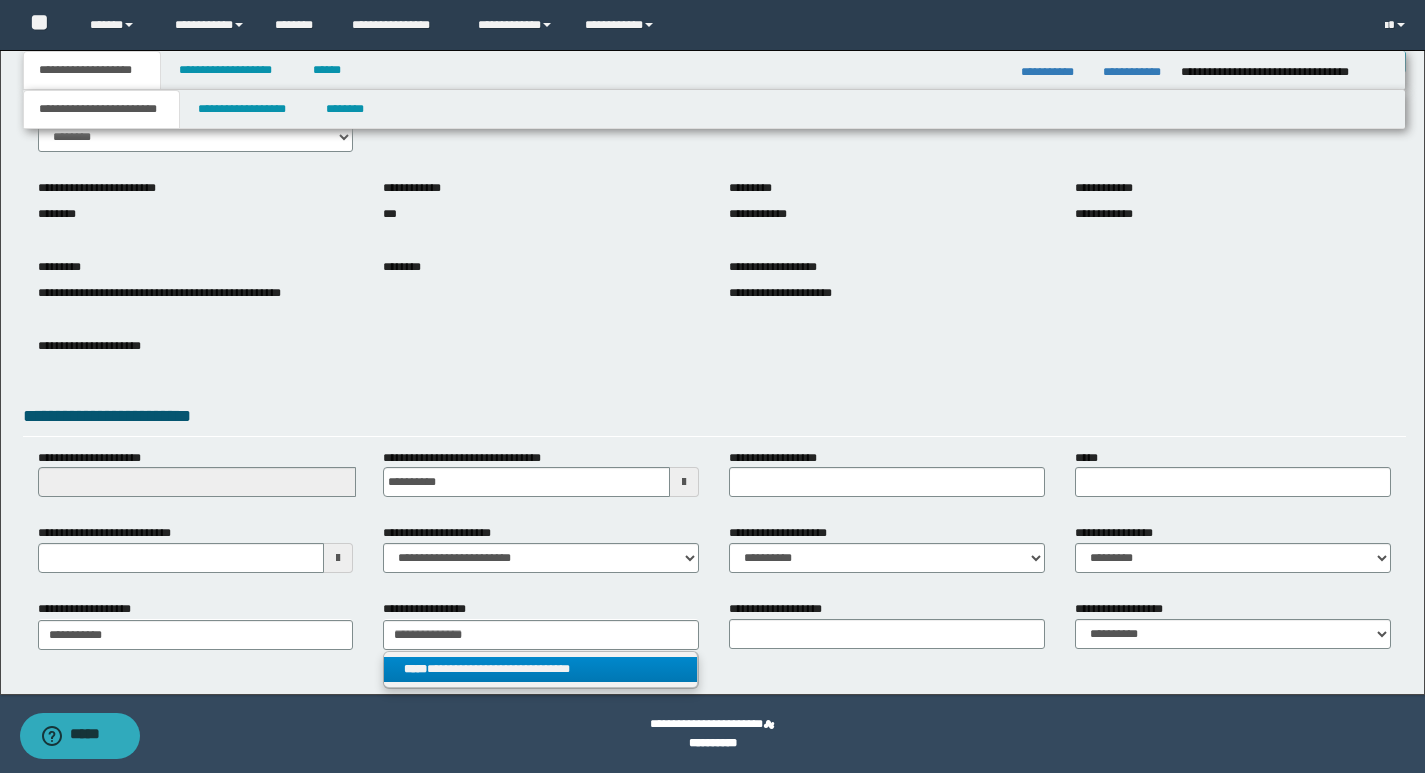 click on "**********" at bounding box center [540, 669] 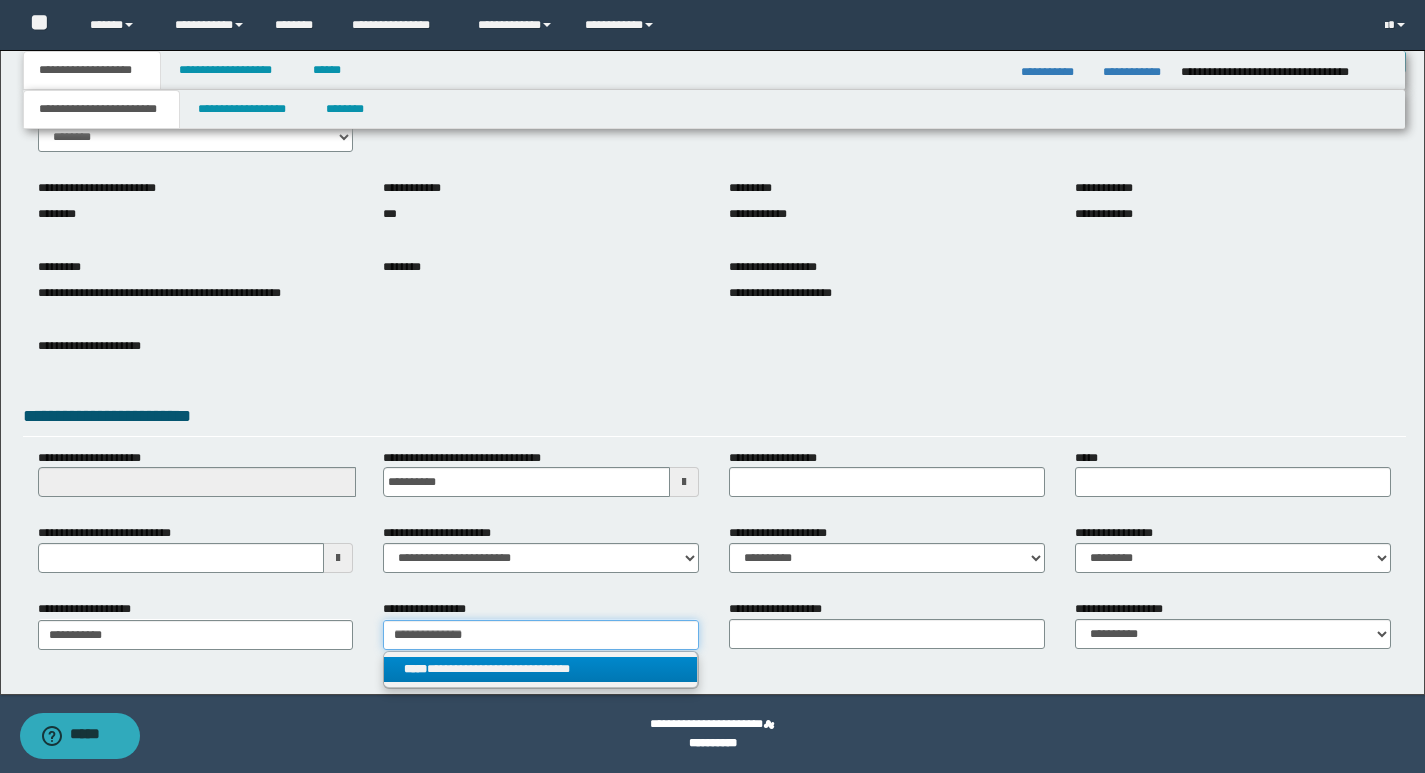 type 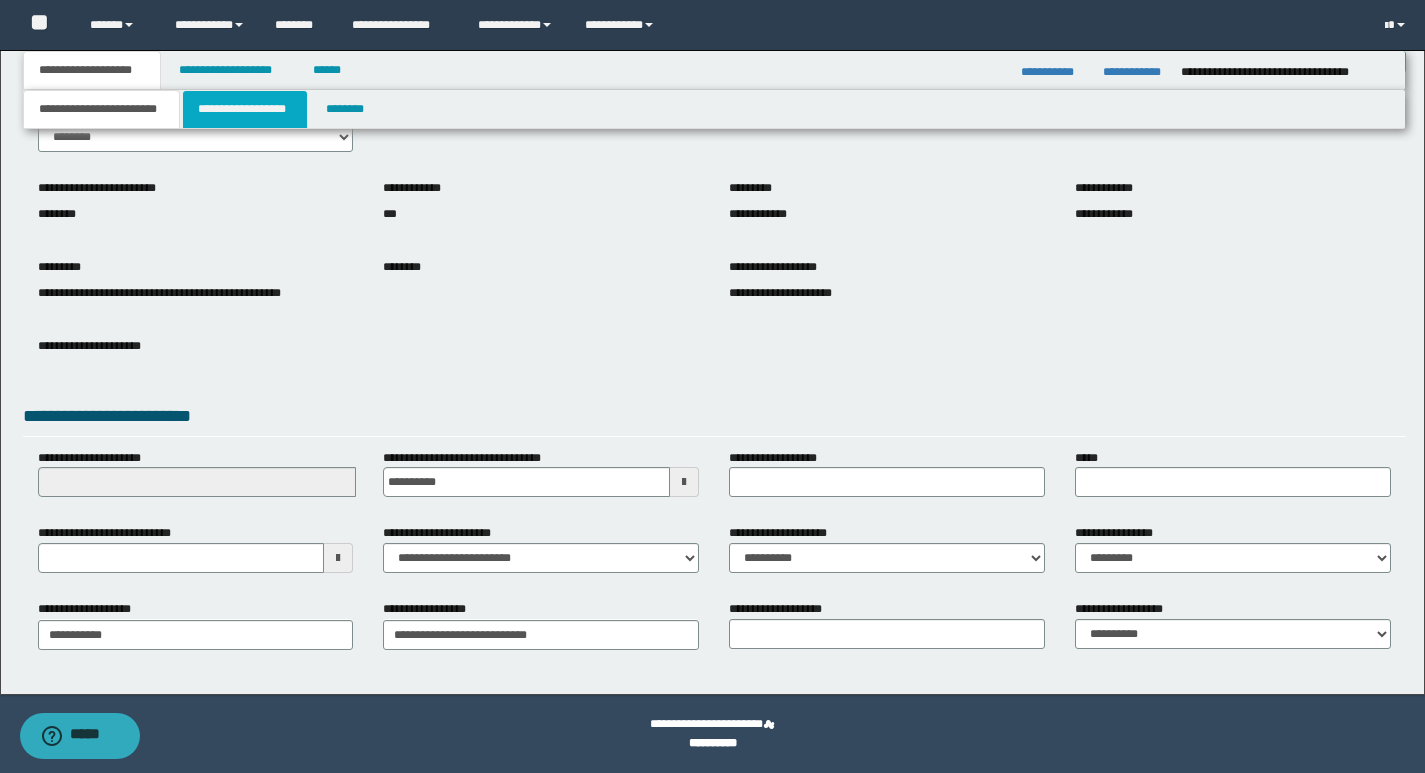 click on "**********" at bounding box center [245, 109] 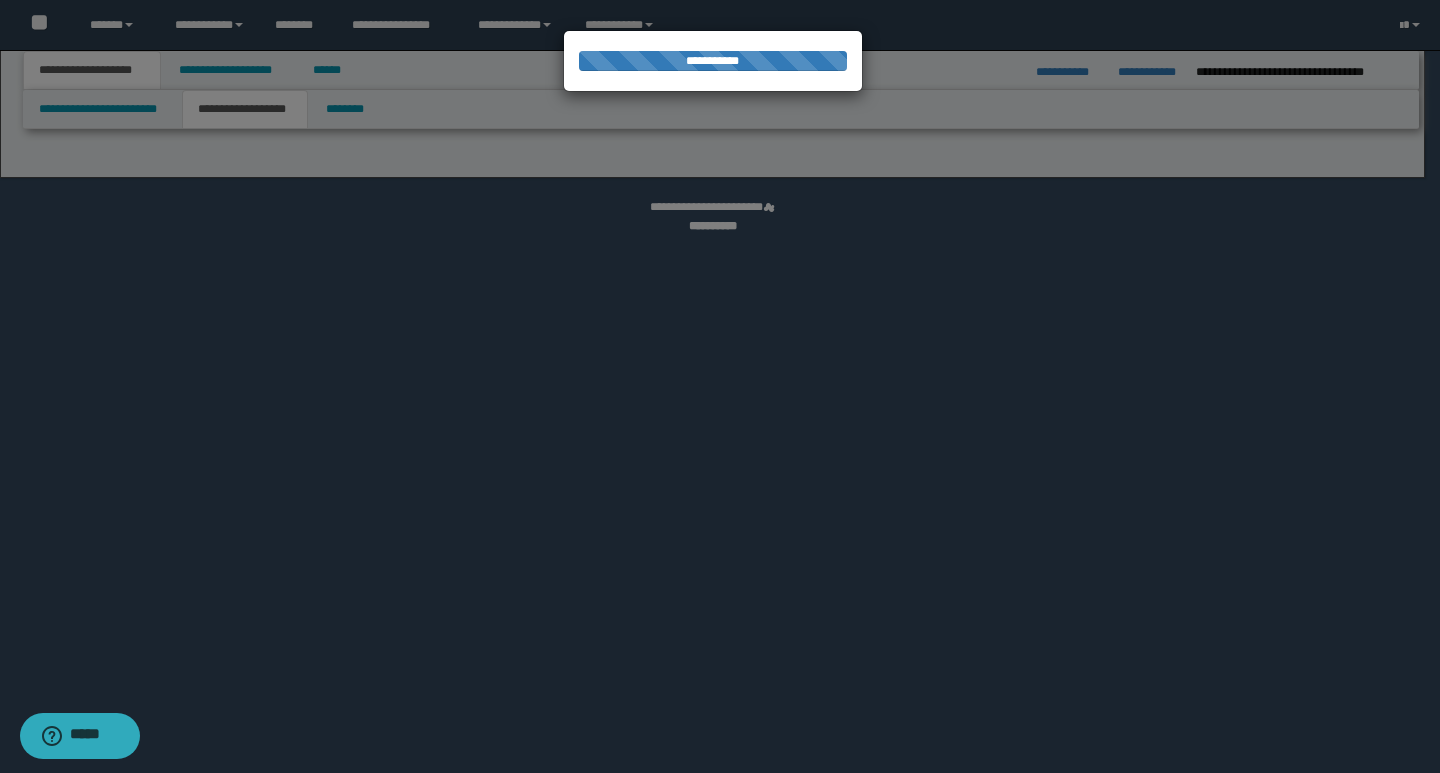 select on "*" 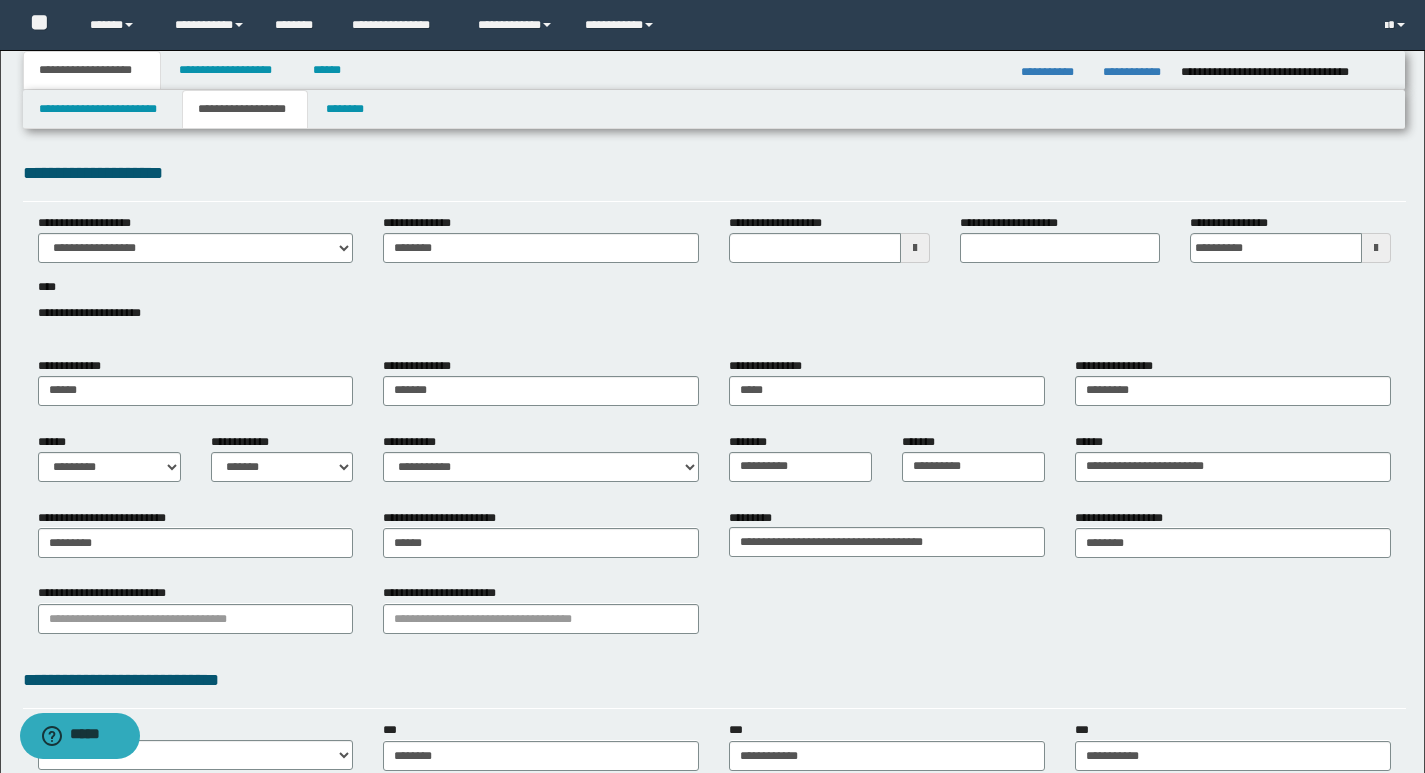 type 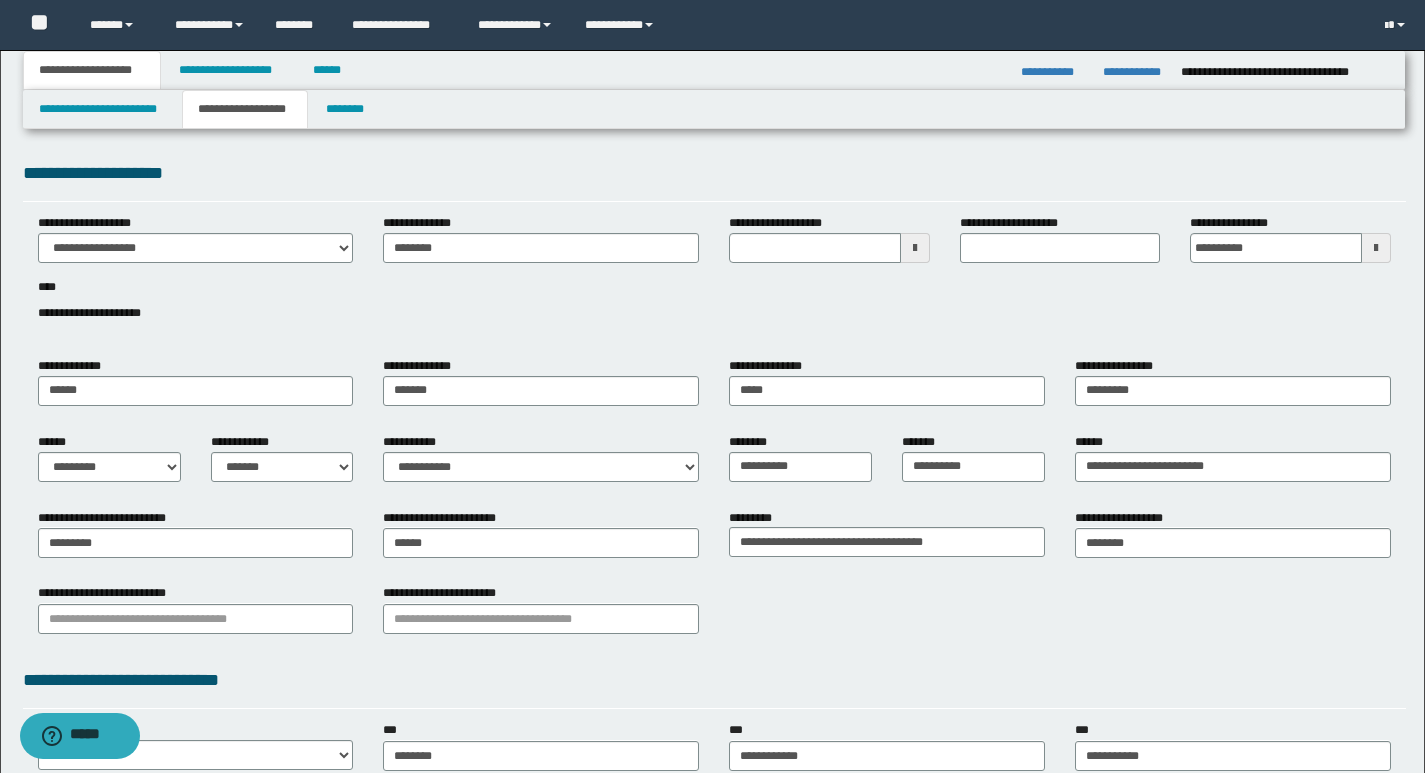 click on "**********" at bounding box center [714, 616] 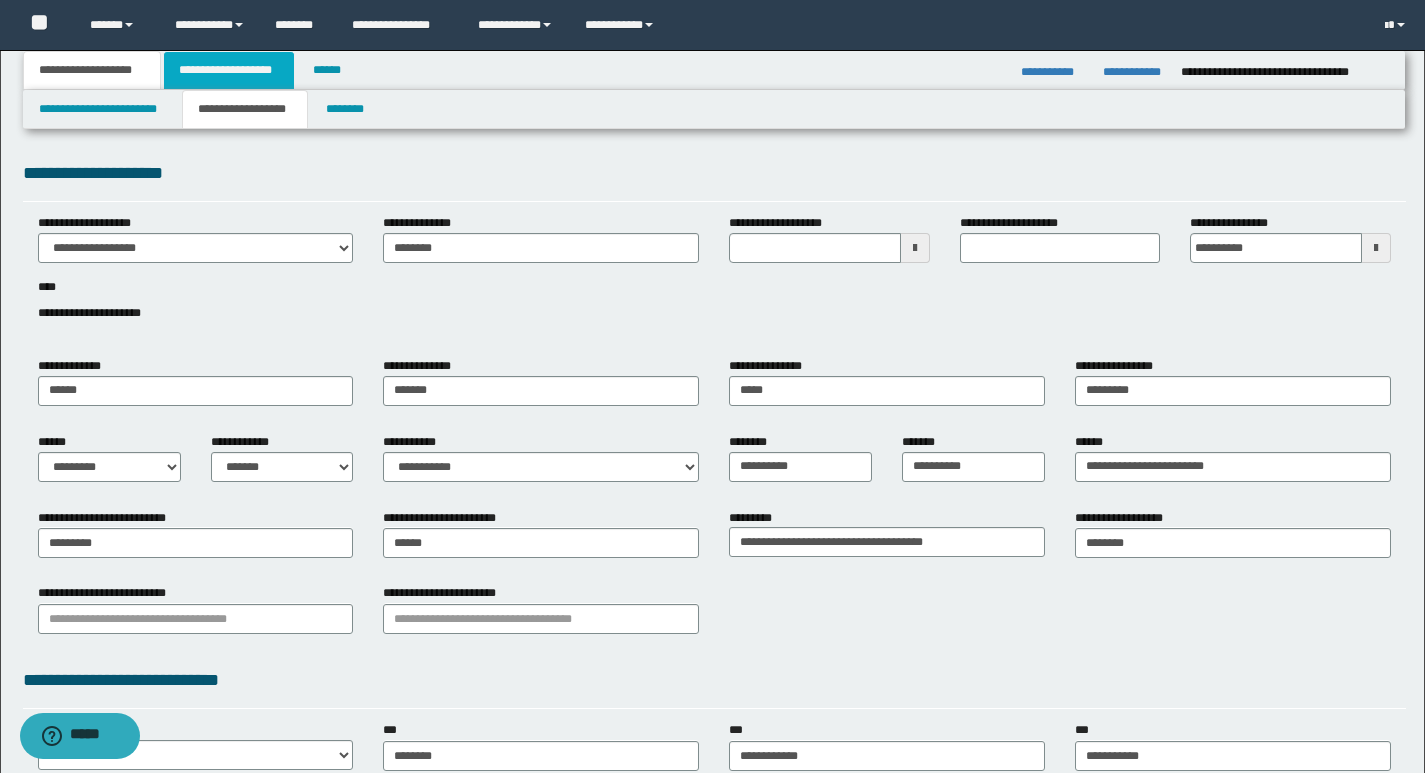 click on "**********" at bounding box center (229, 70) 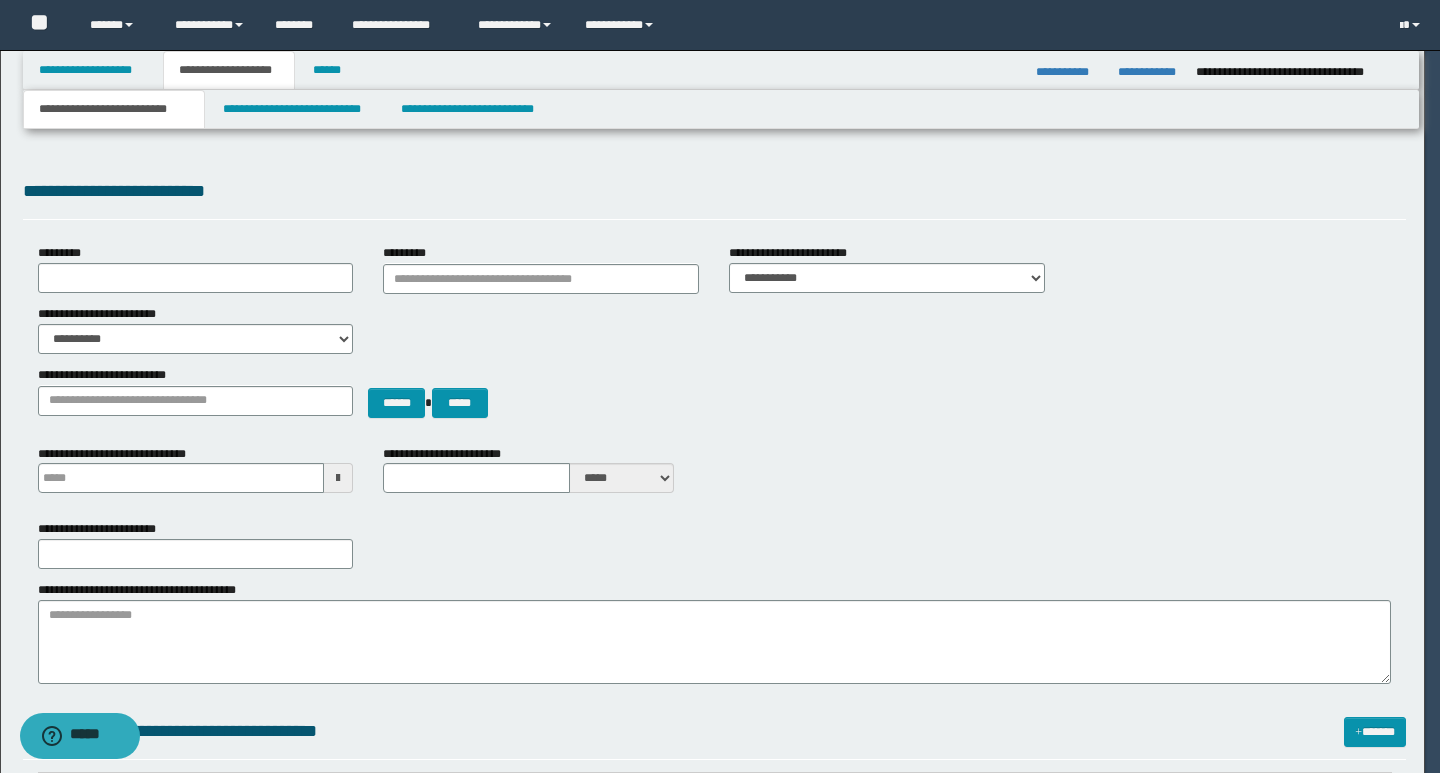 select on "*" 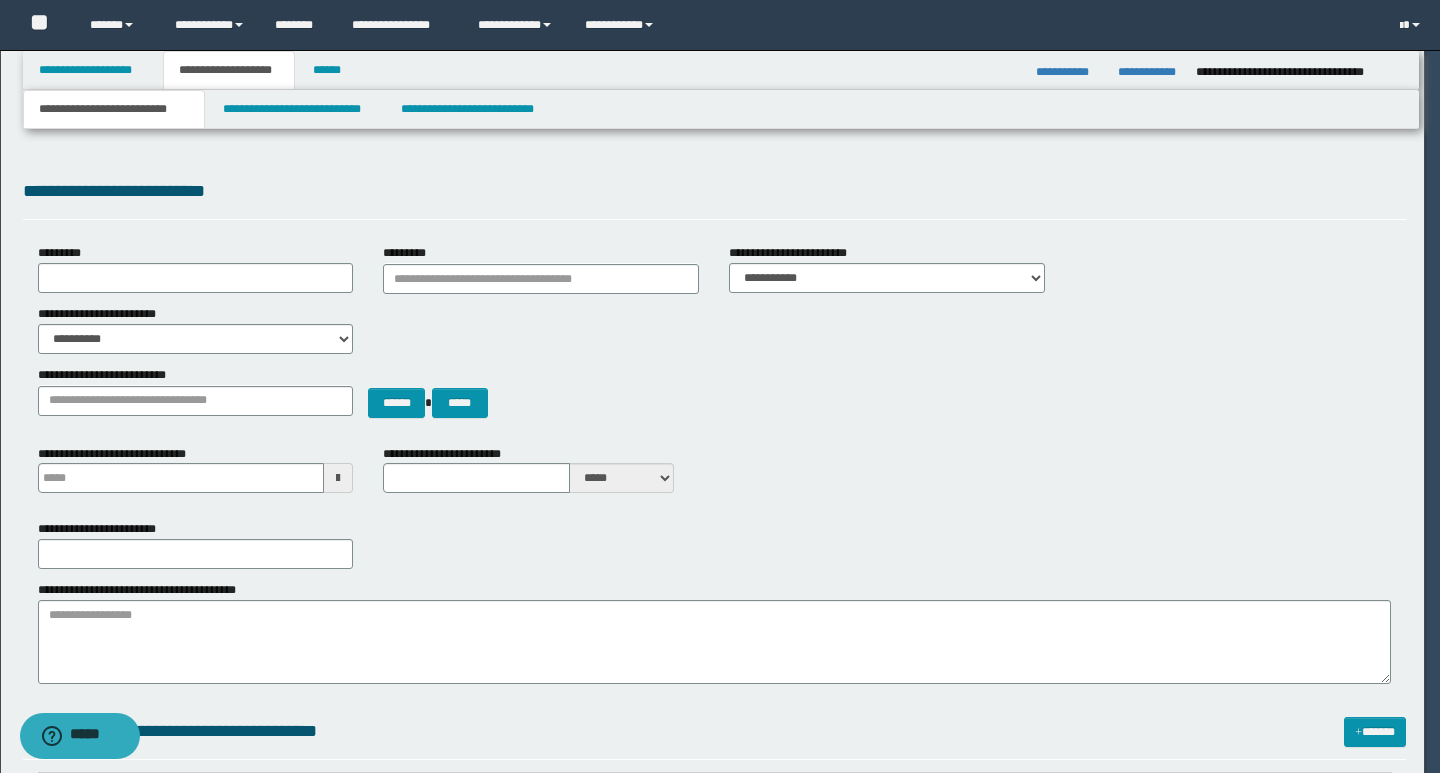 type 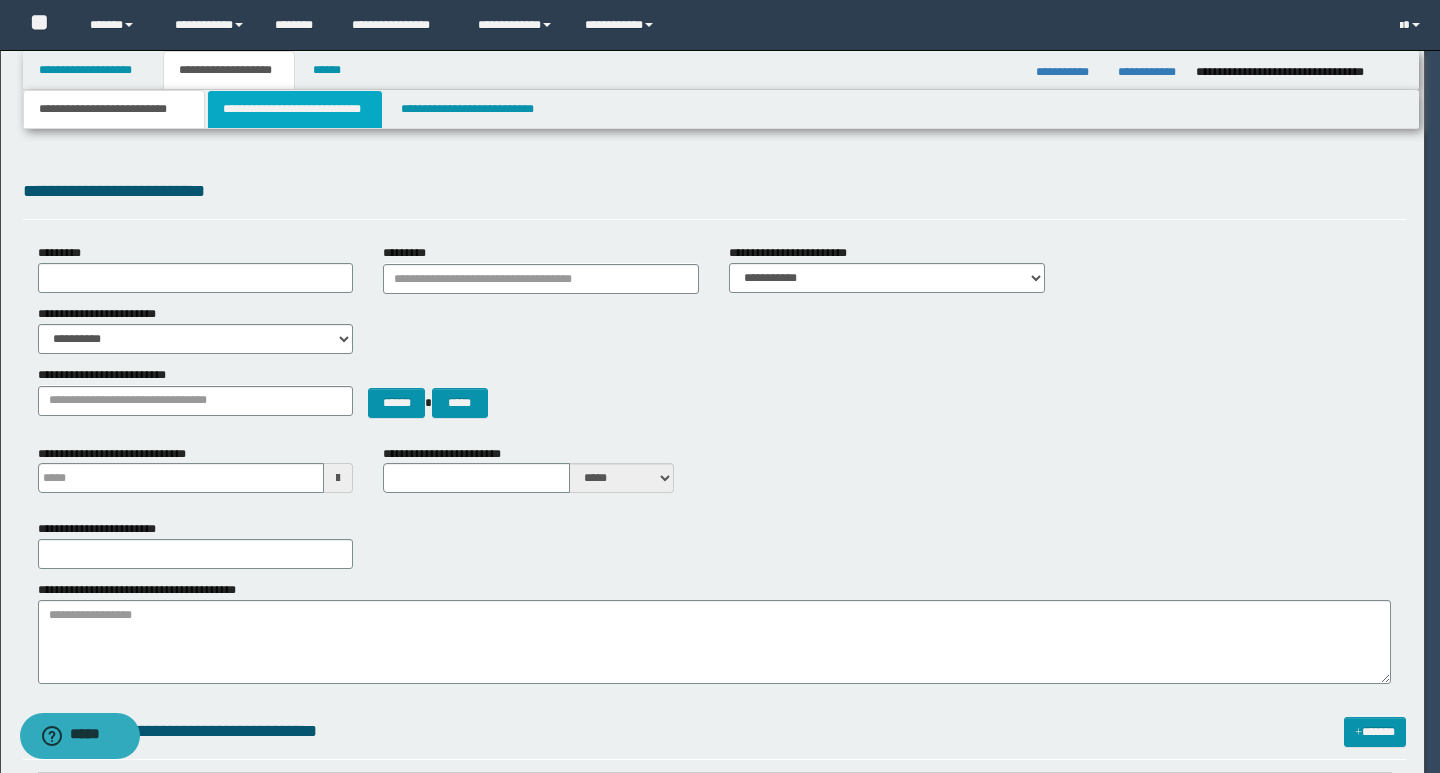 scroll, scrollTop: 0, scrollLeft: 0, axis: both 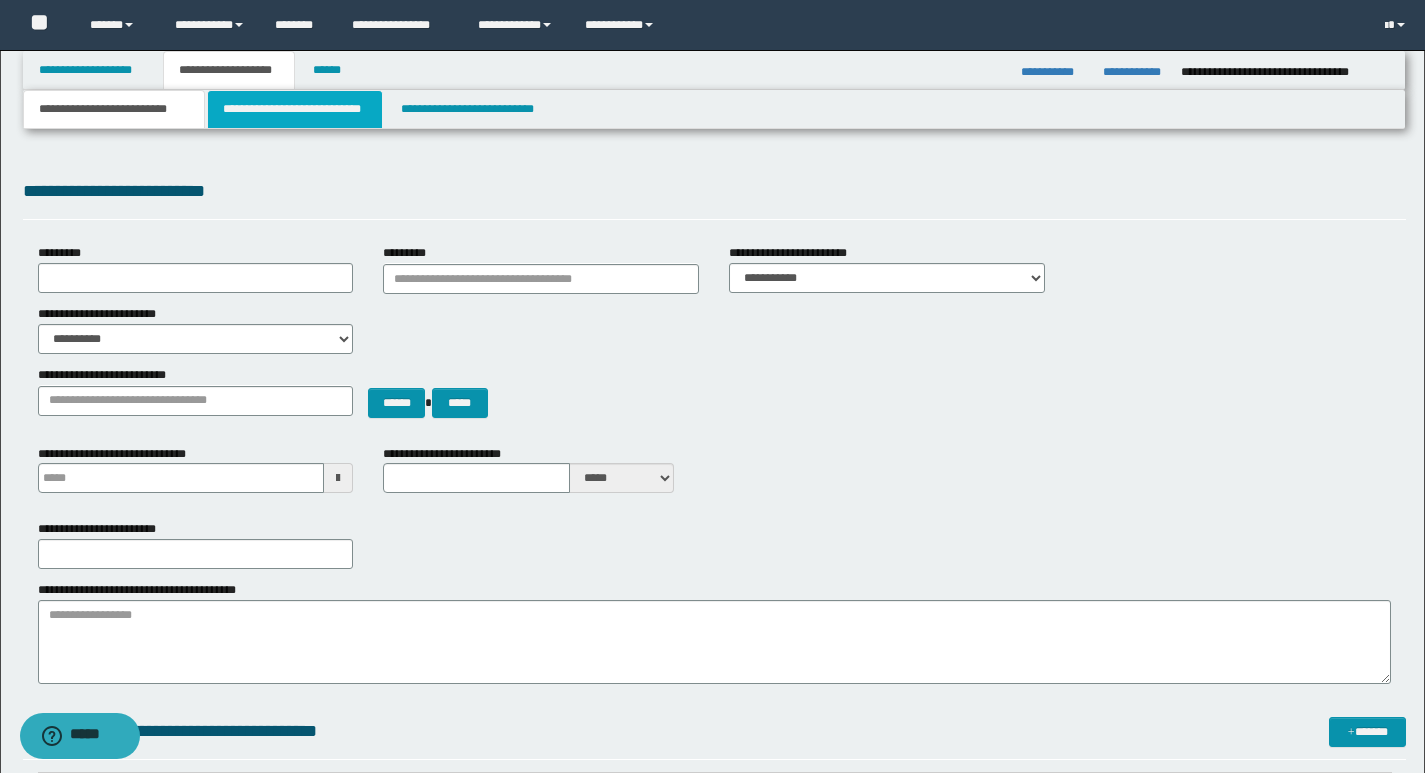 click on "**********" at bounding box center [295, 109] 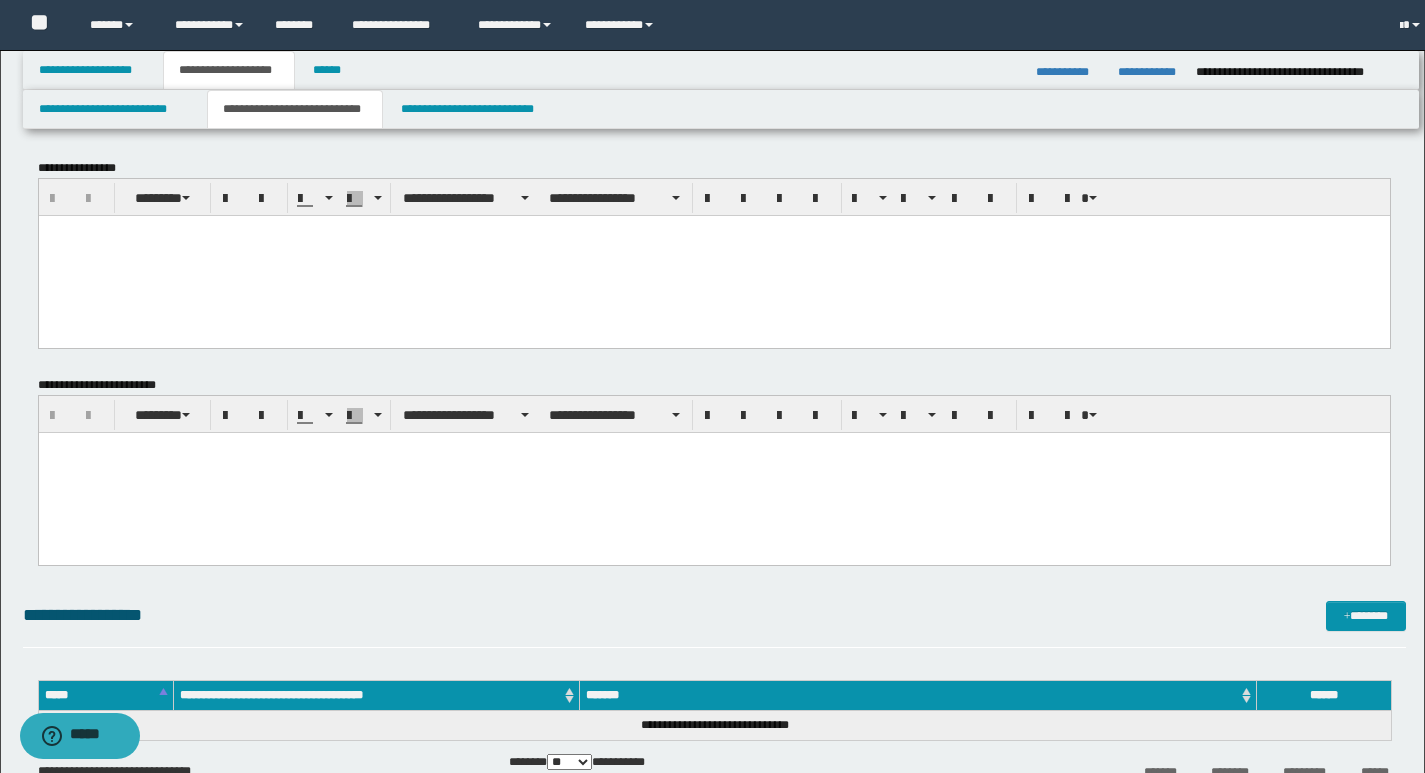 scroll, scrollTop: 0, scrollLeft: 0, axis: both 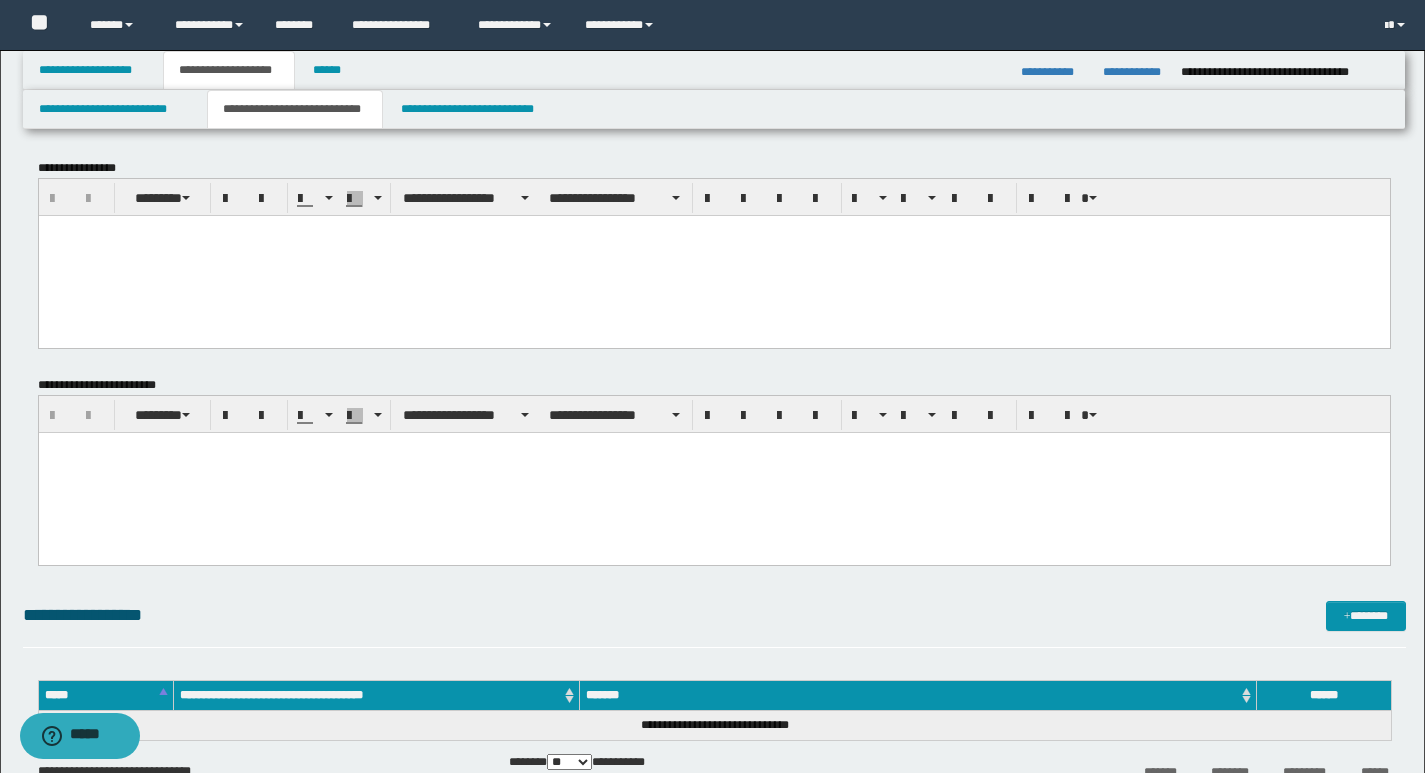 click at bounding box center [713, 255] 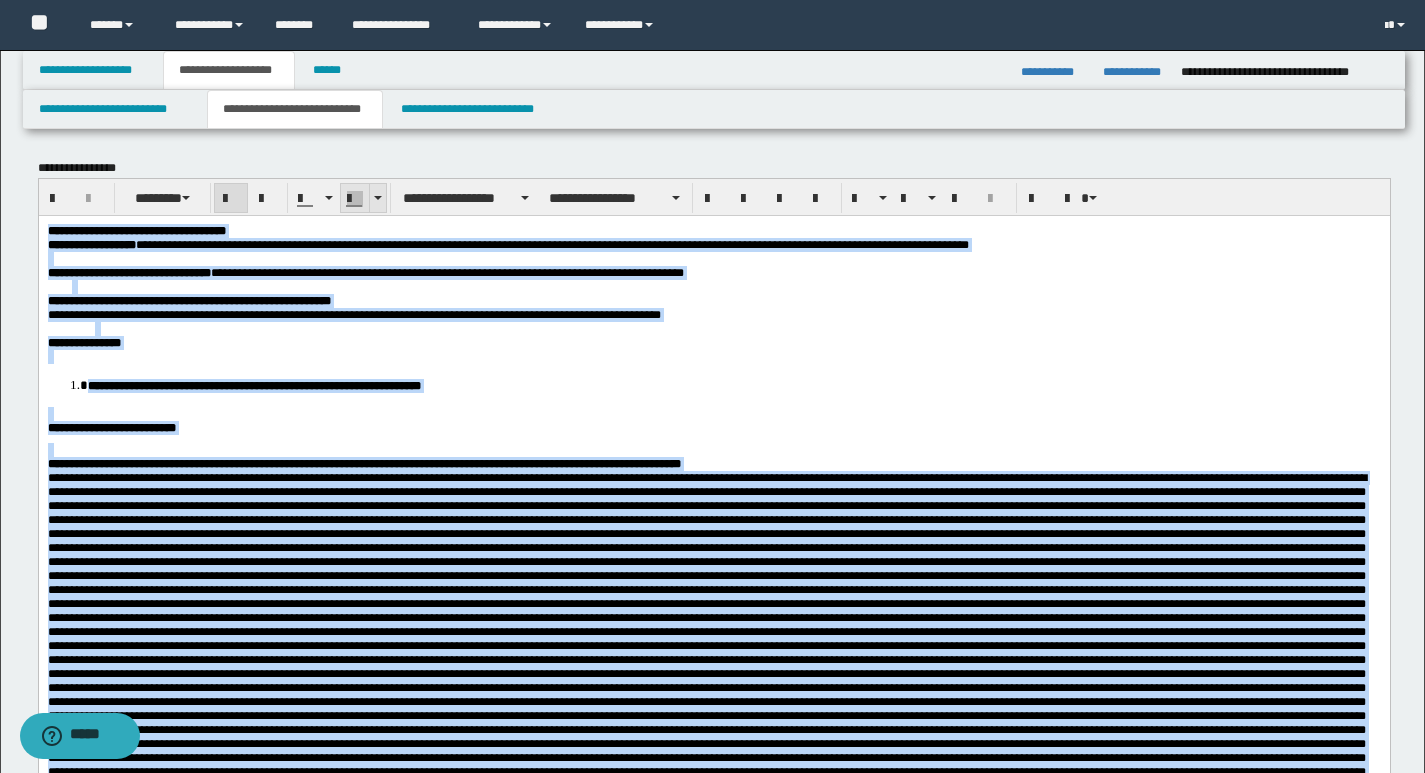 click at bounding box center [378, 198] 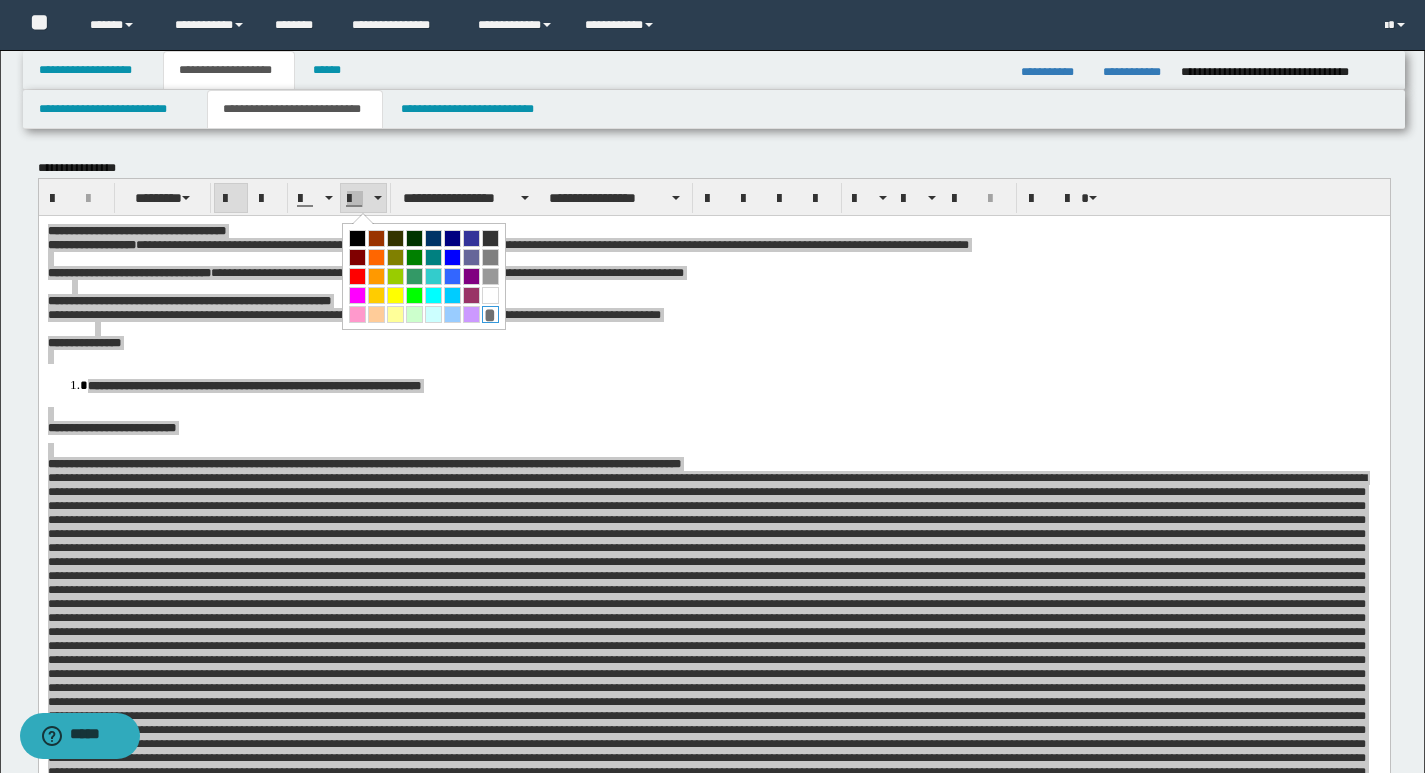 click on "*" at bounding box center [490, 314] 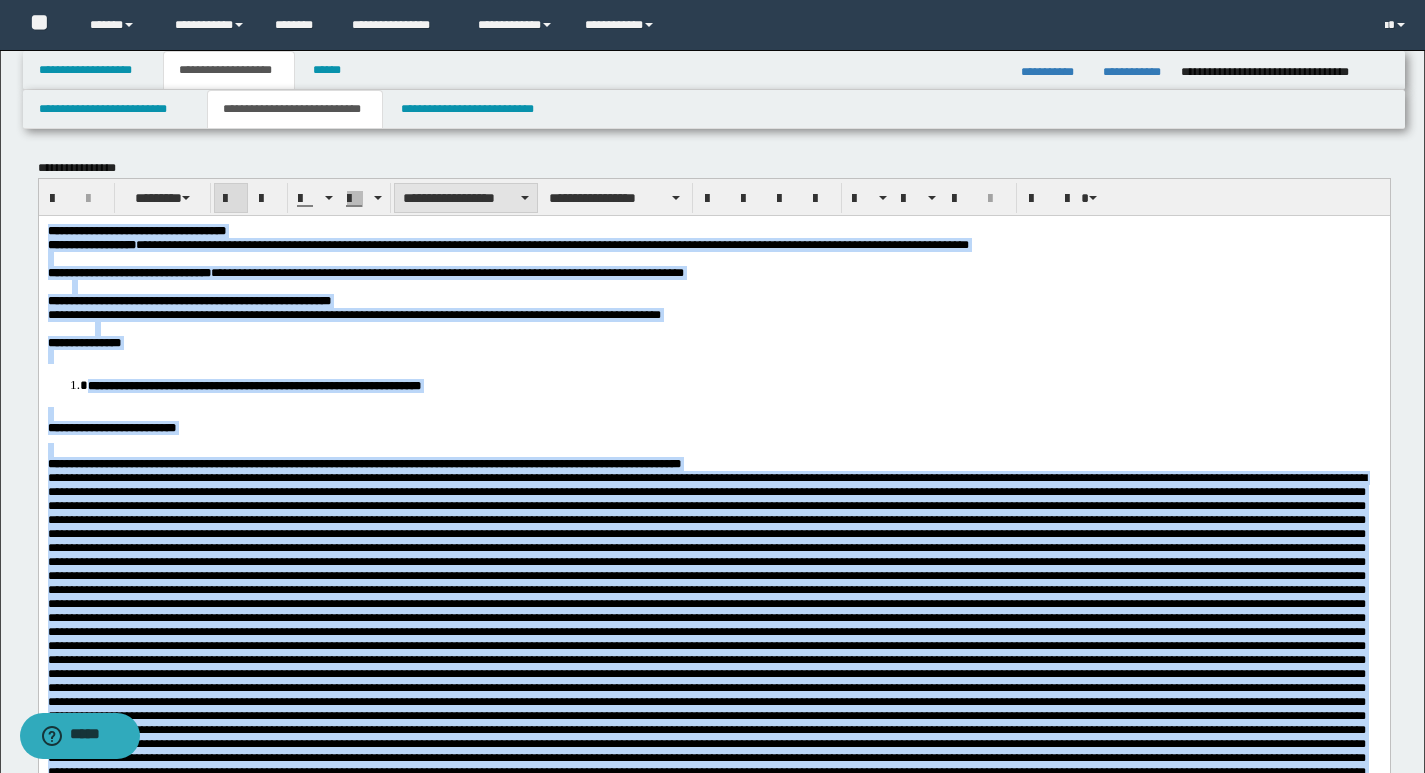 click on "**********" at bounding box center [466, 198] 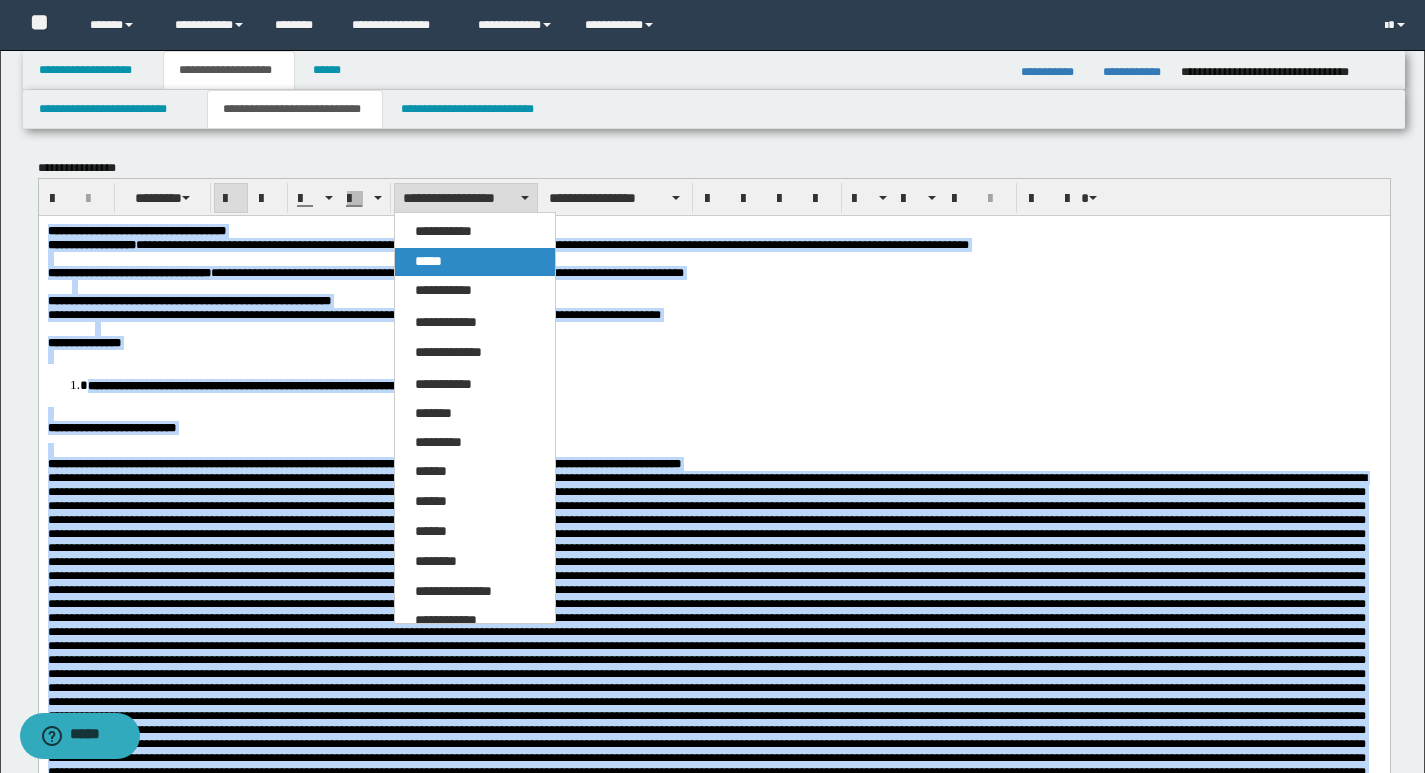 click on "*****" at bounding box center (428, 261) 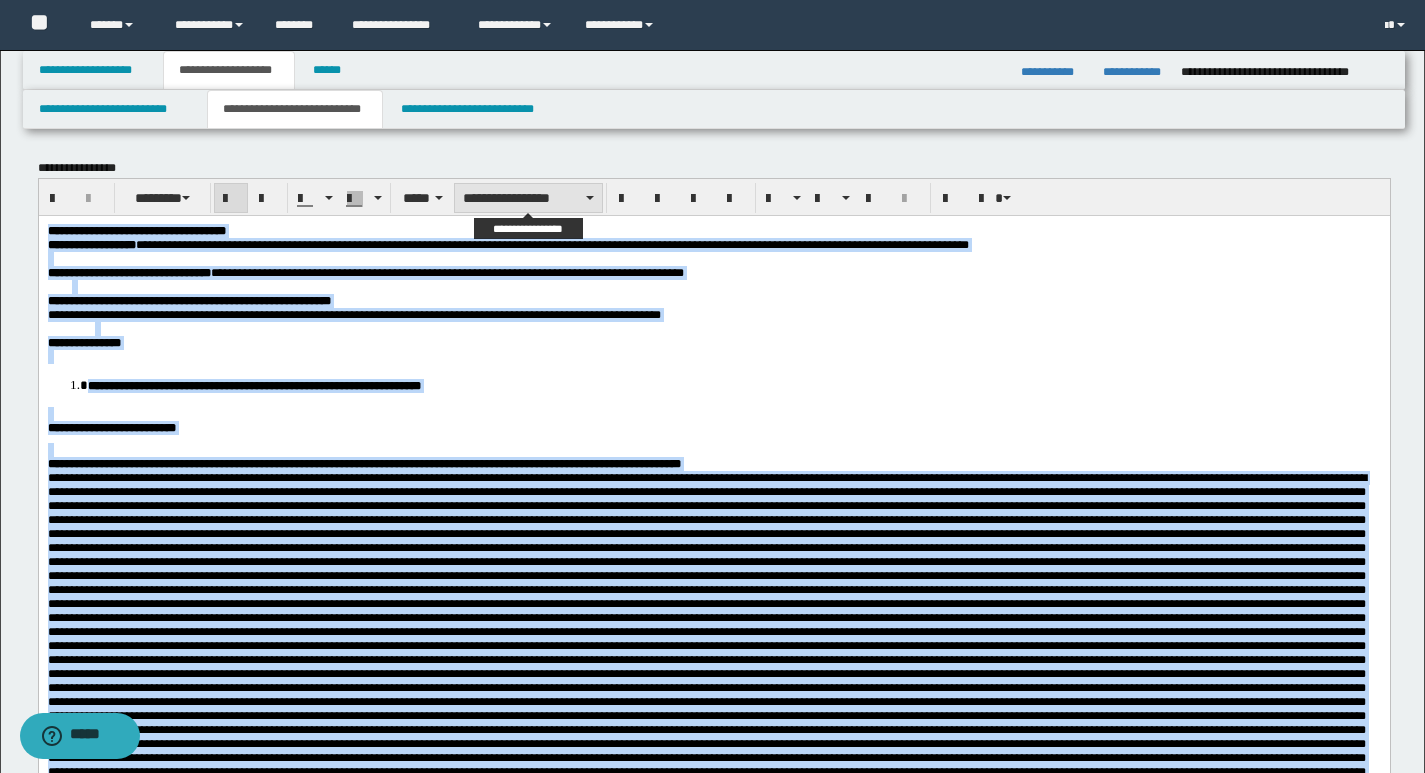 click on "**********" at bounding box center [528, 198] 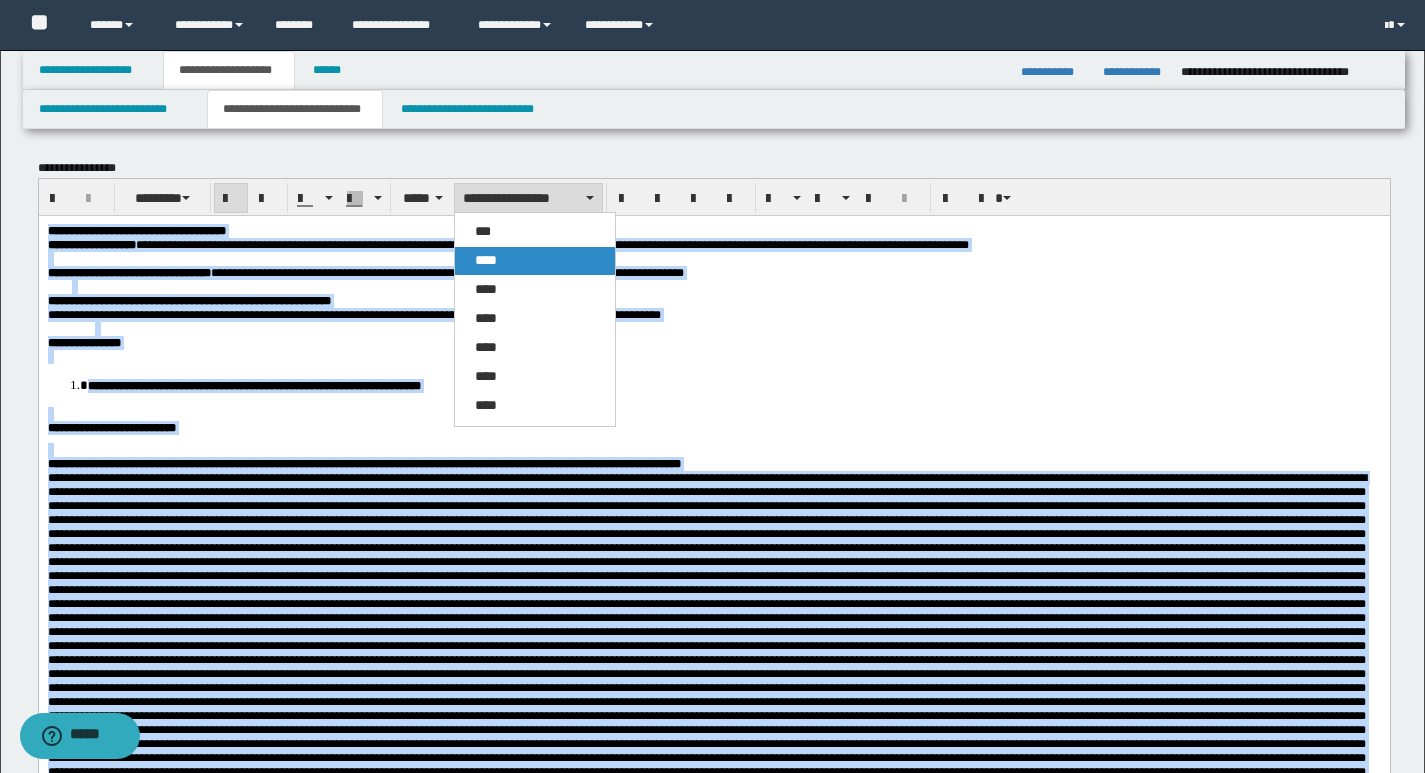 click on "****" at bounding box center [486, 260] 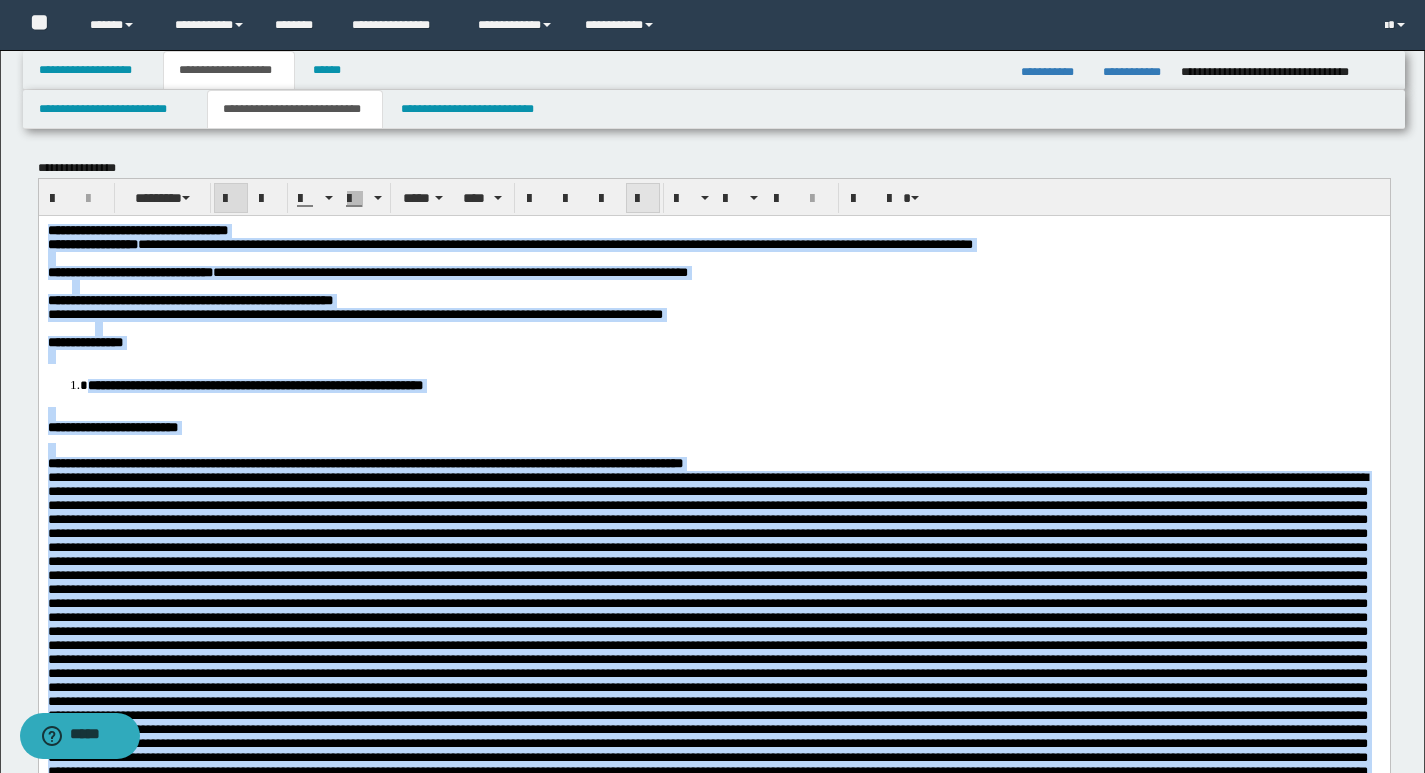 click at bounding box center (643, 199) 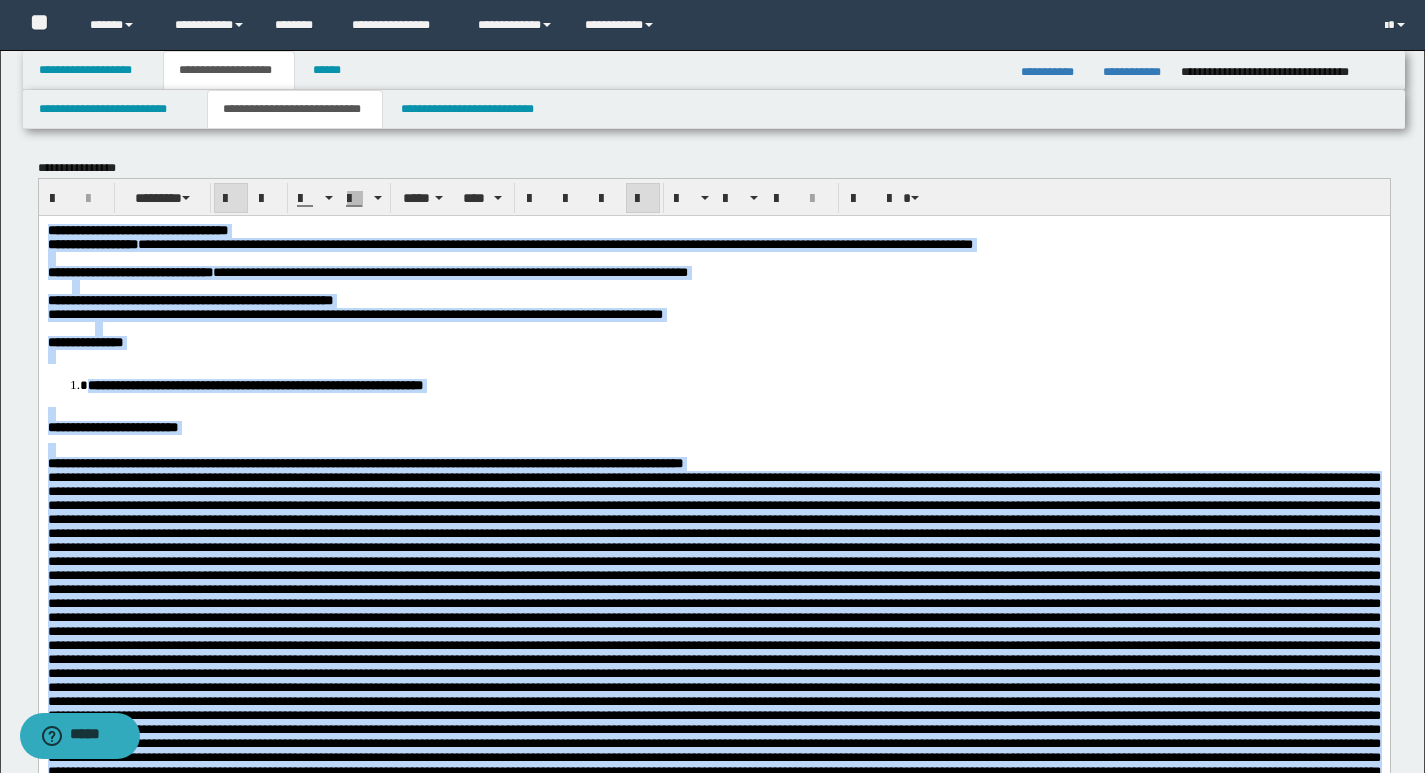 click on "**********" at bounding box center (713, 1330) 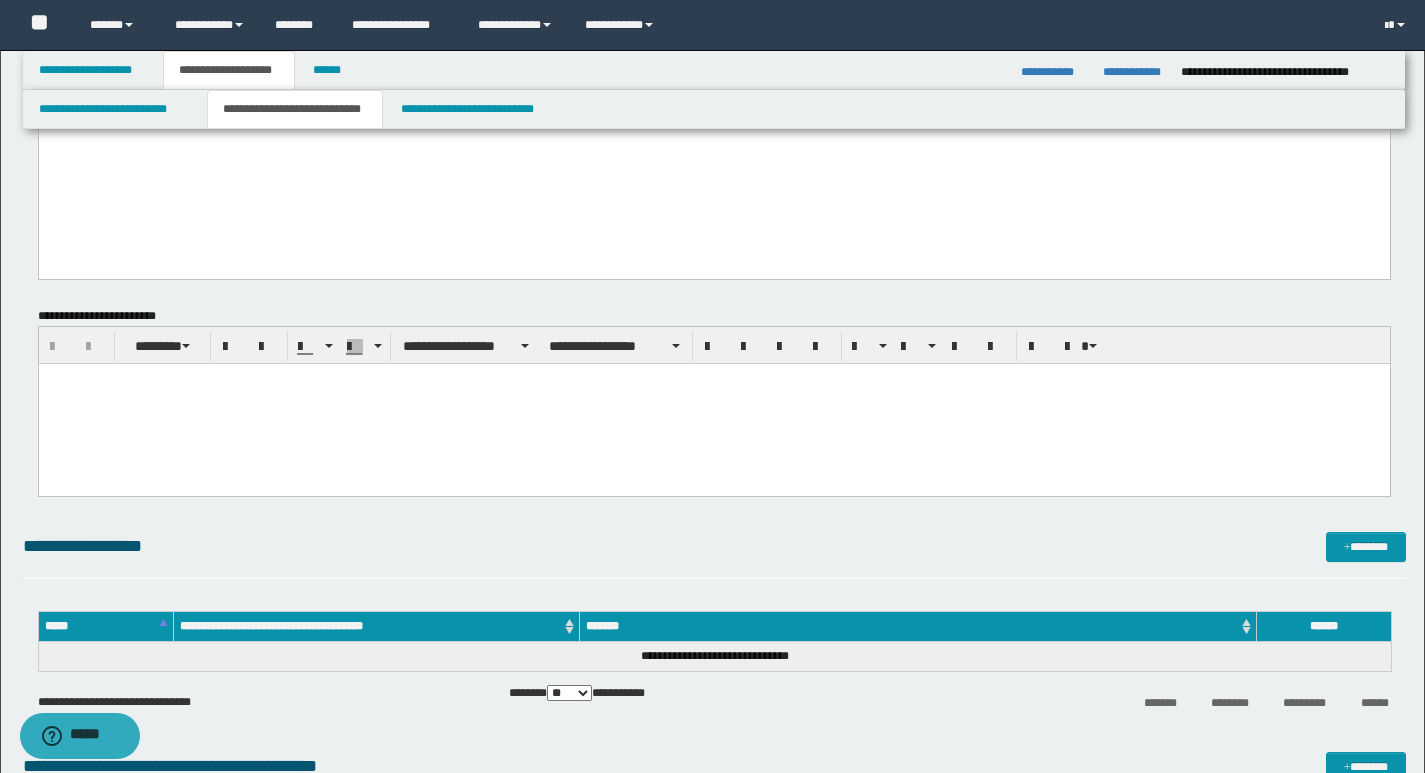 scroll, scrollTop: 2900, scrollLeft: 0, axis: vertical 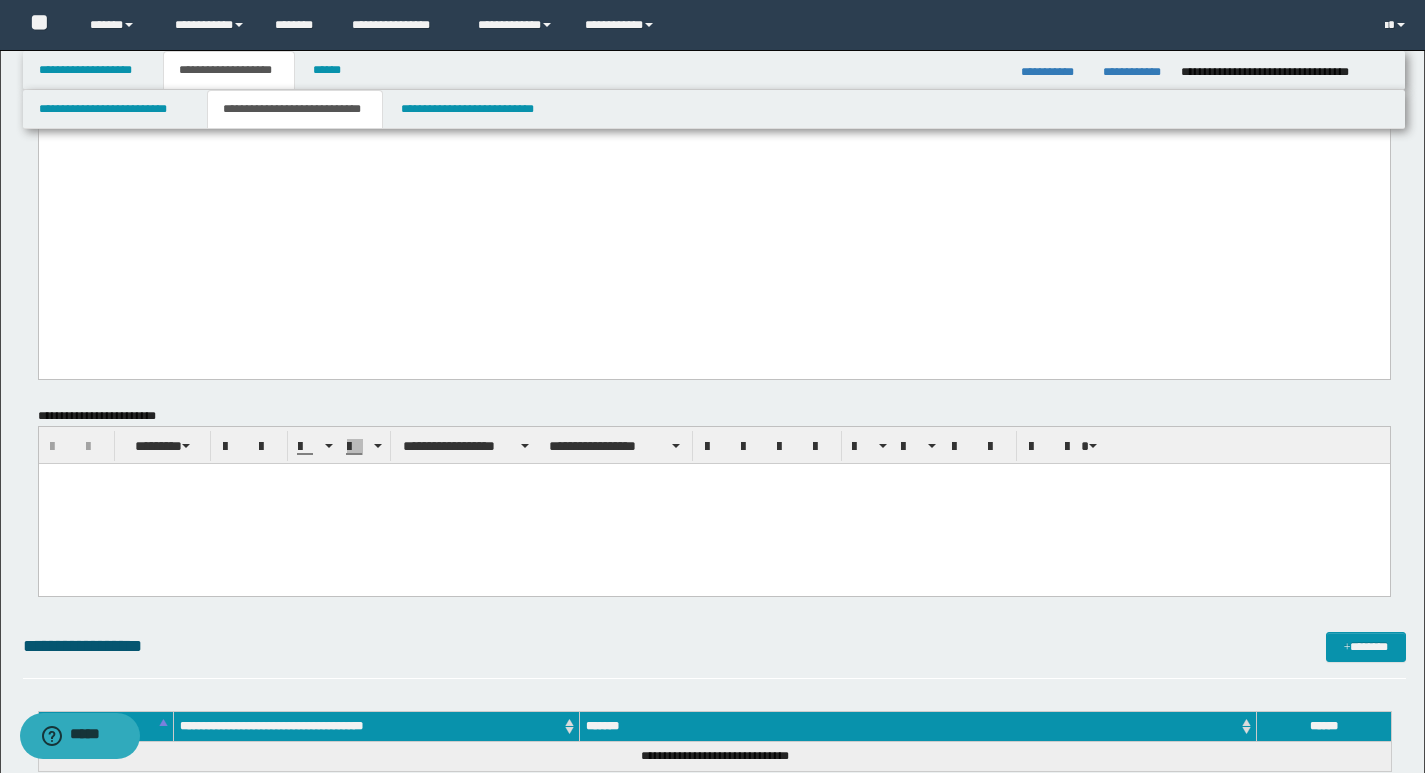 click at bounding box center (713, 478) 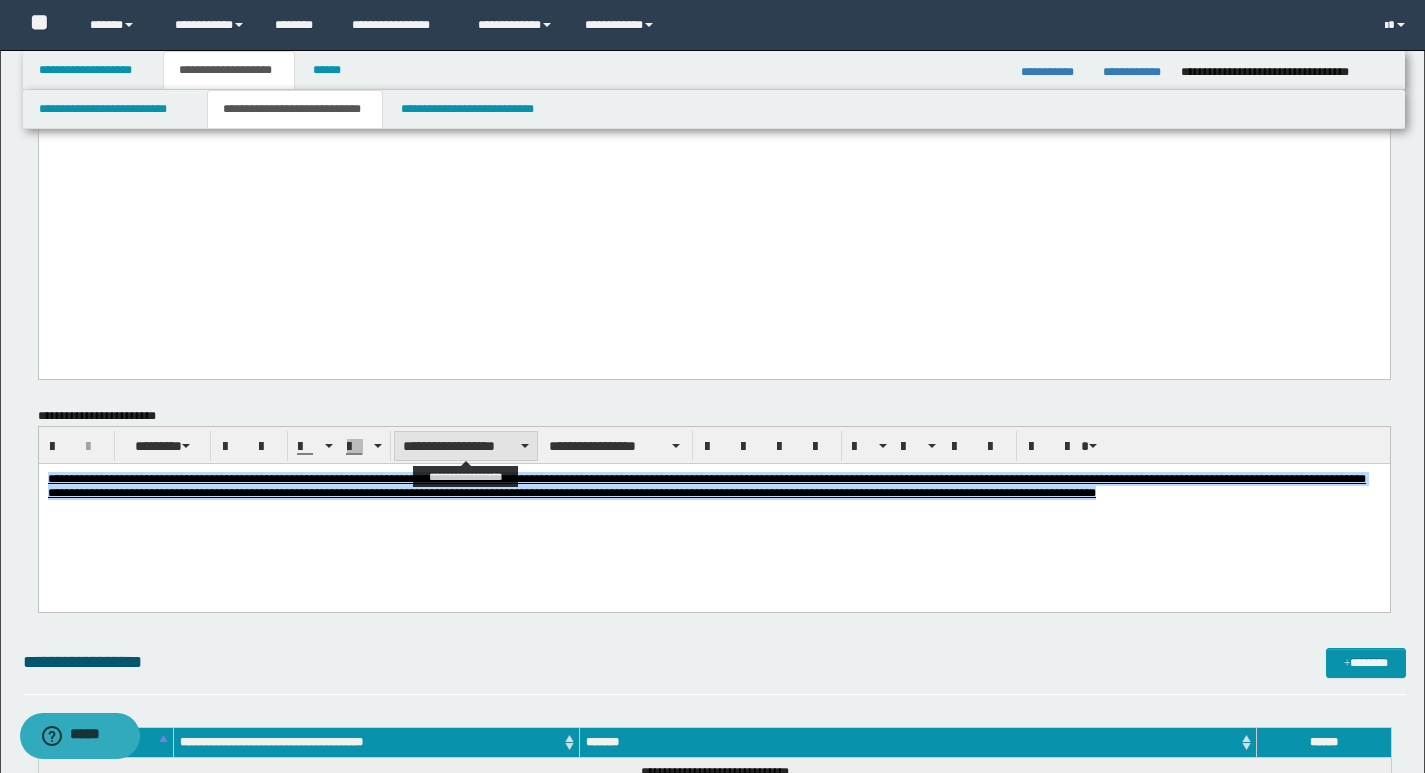 click on "**********" at bounding box center (466, 446) 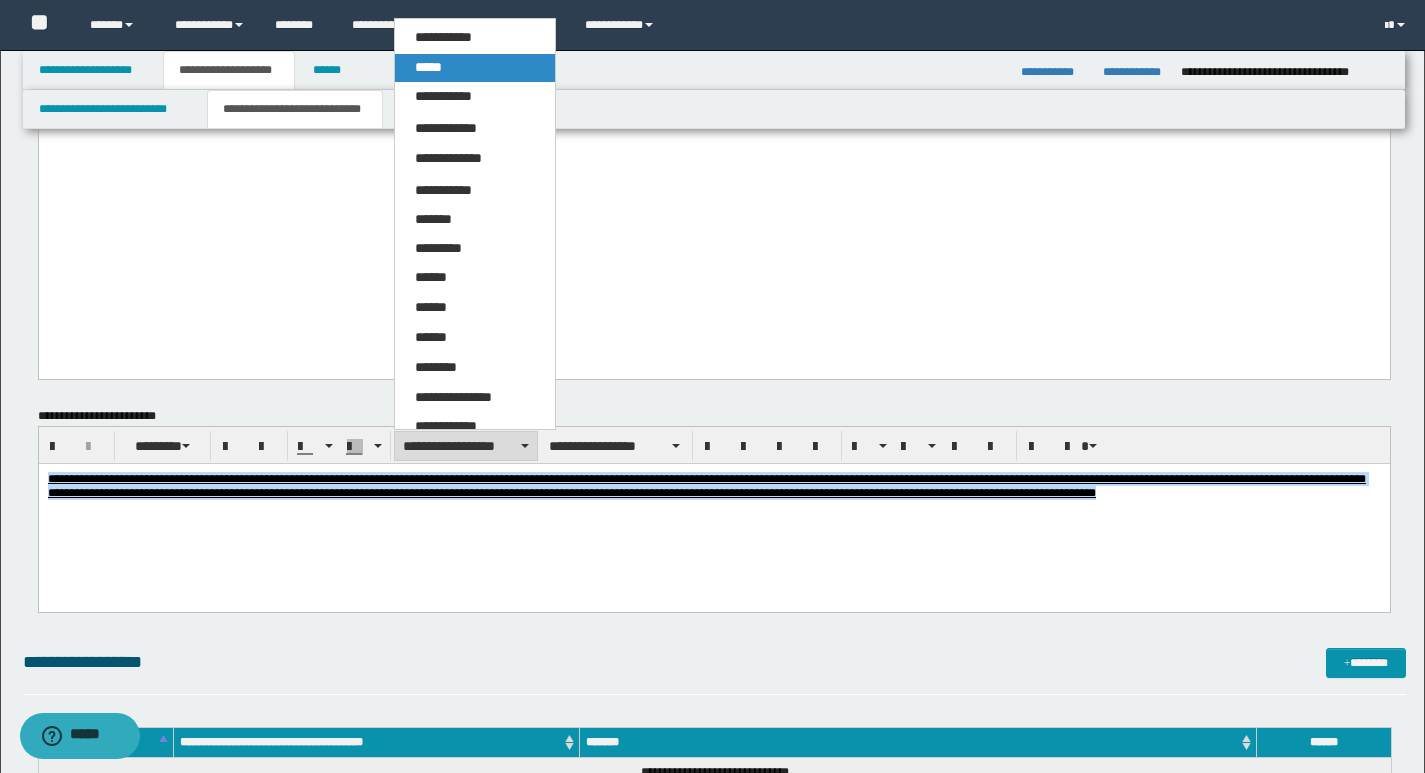 click on "*****" at bounding box center (428, 67) 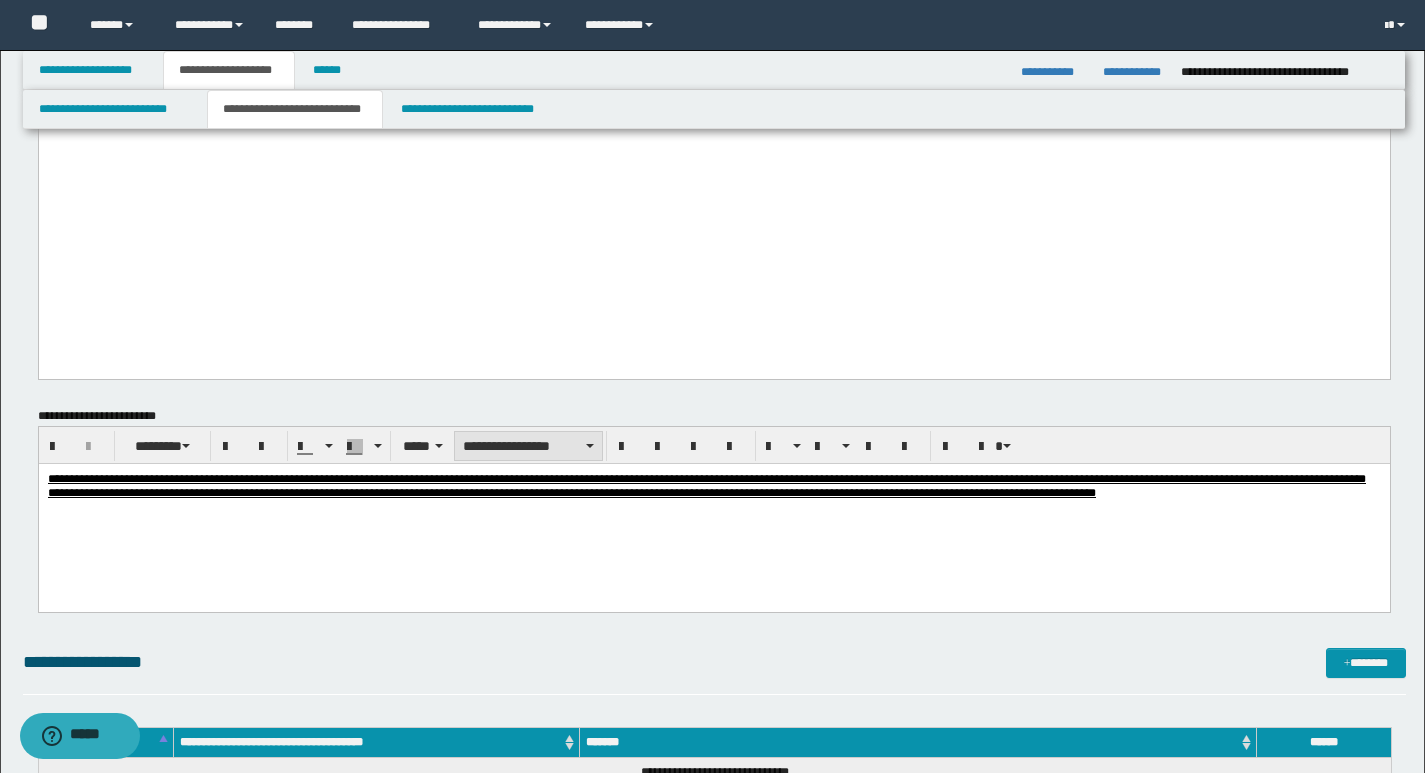 click on "**********" at bounding box center (528, 446) 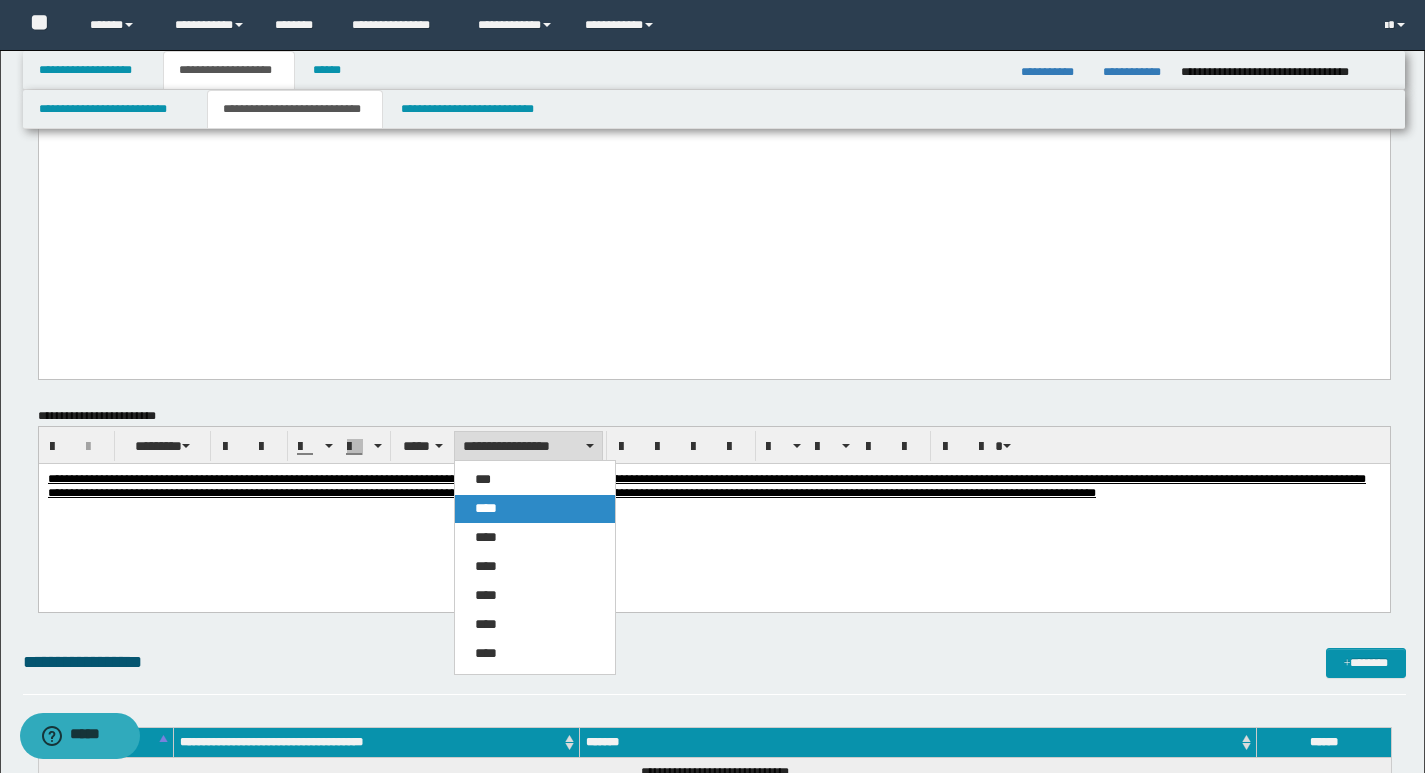 click on "****" at bounding box center (535, 509) 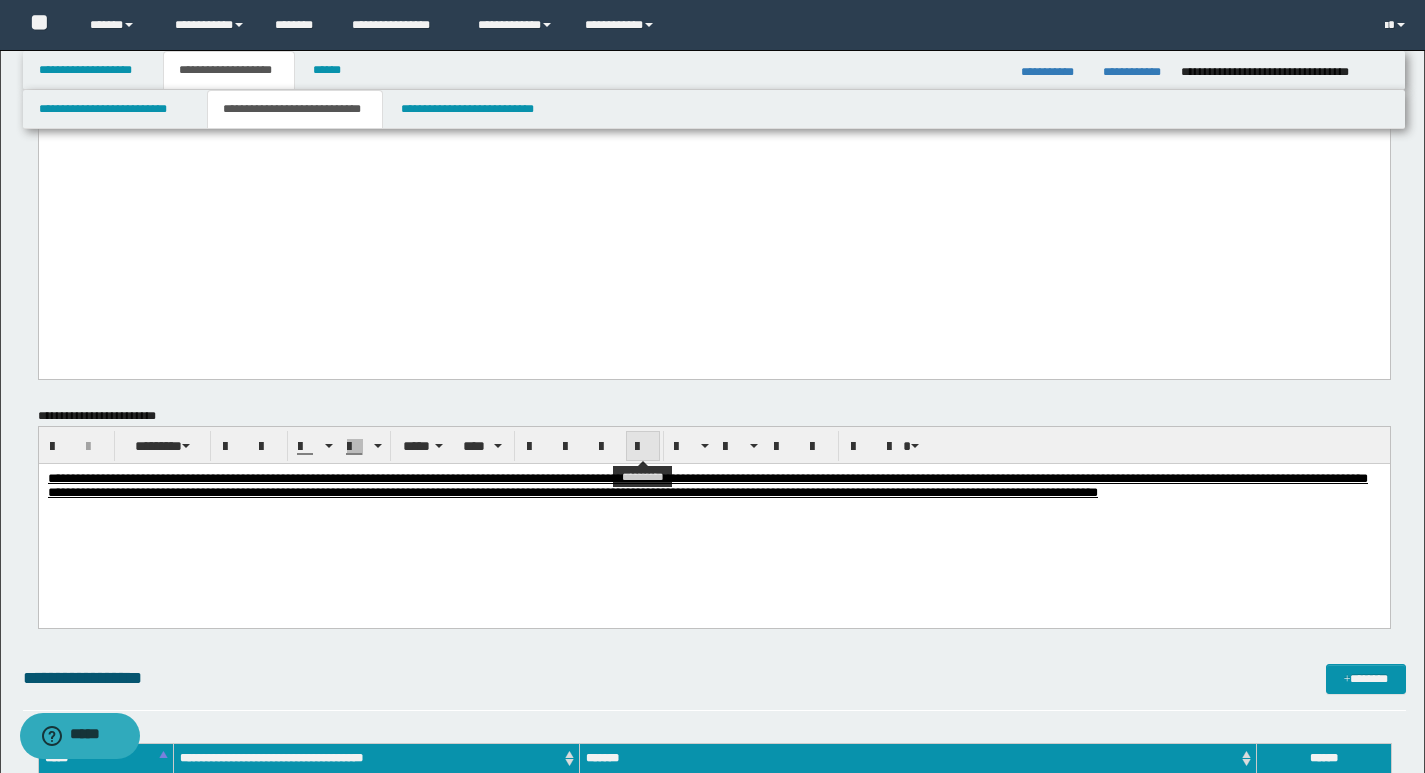 click at bounding box center (643, 447) 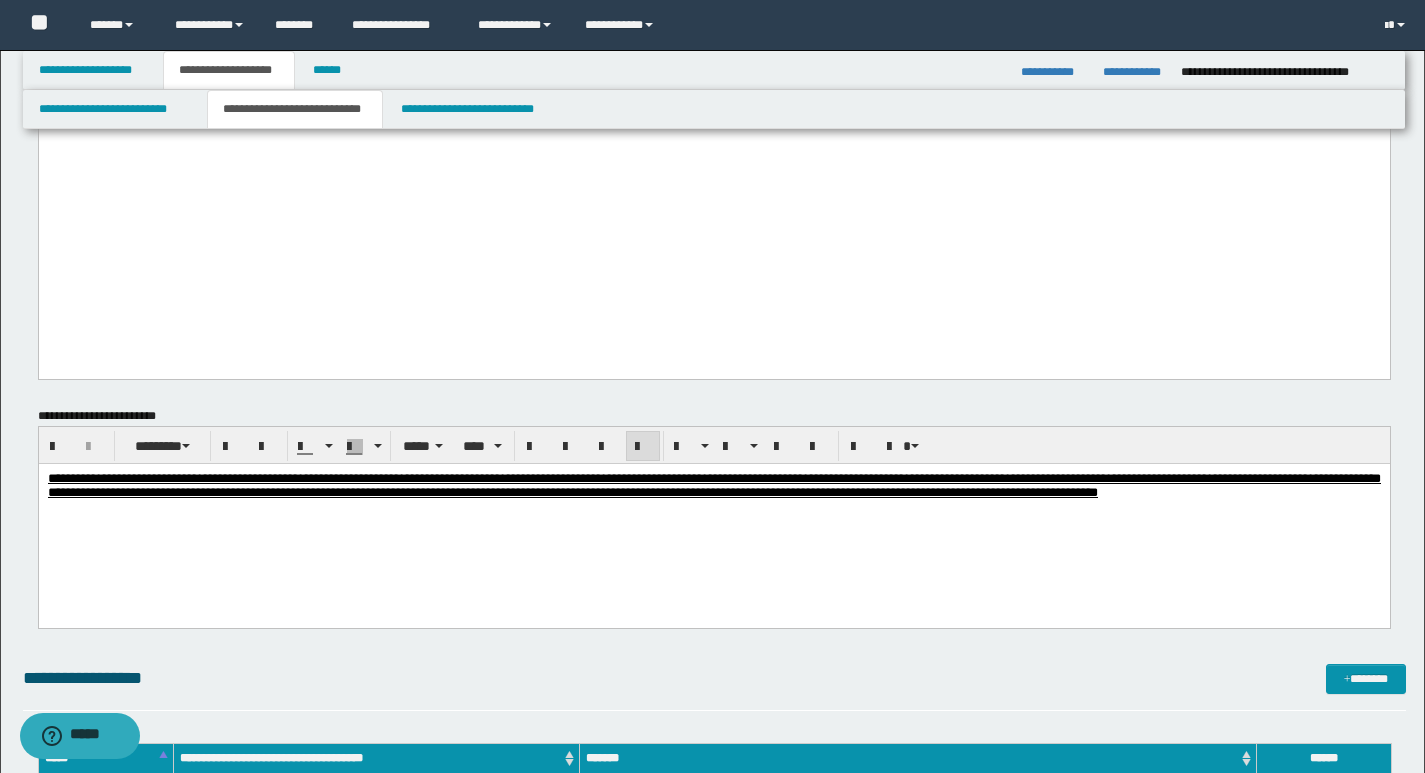 click on "**********" at bounding box center [713, 510] 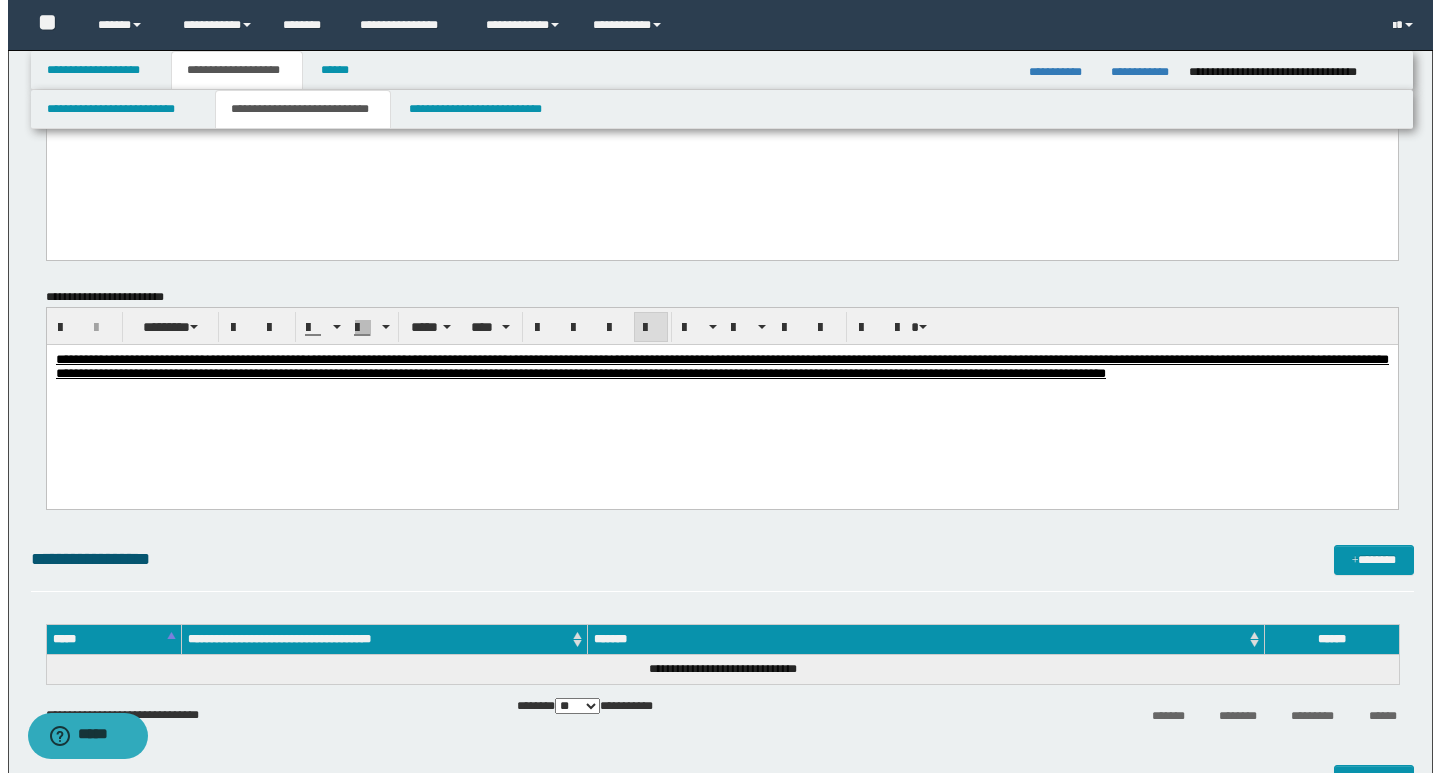 scroll, scrollTop: 3300, scrollLeft: 0, axis: vertical 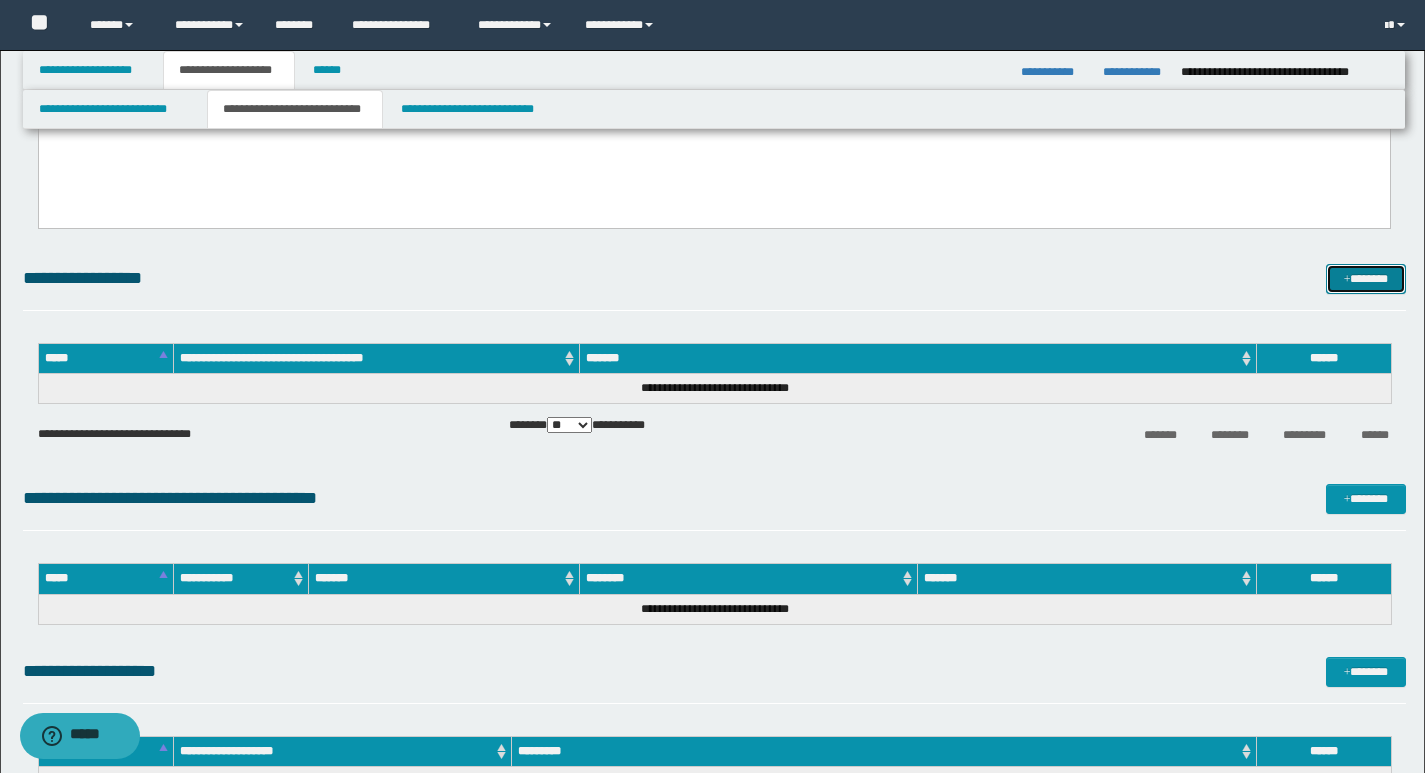 click on "*******" at bounding box center (1366, 279) 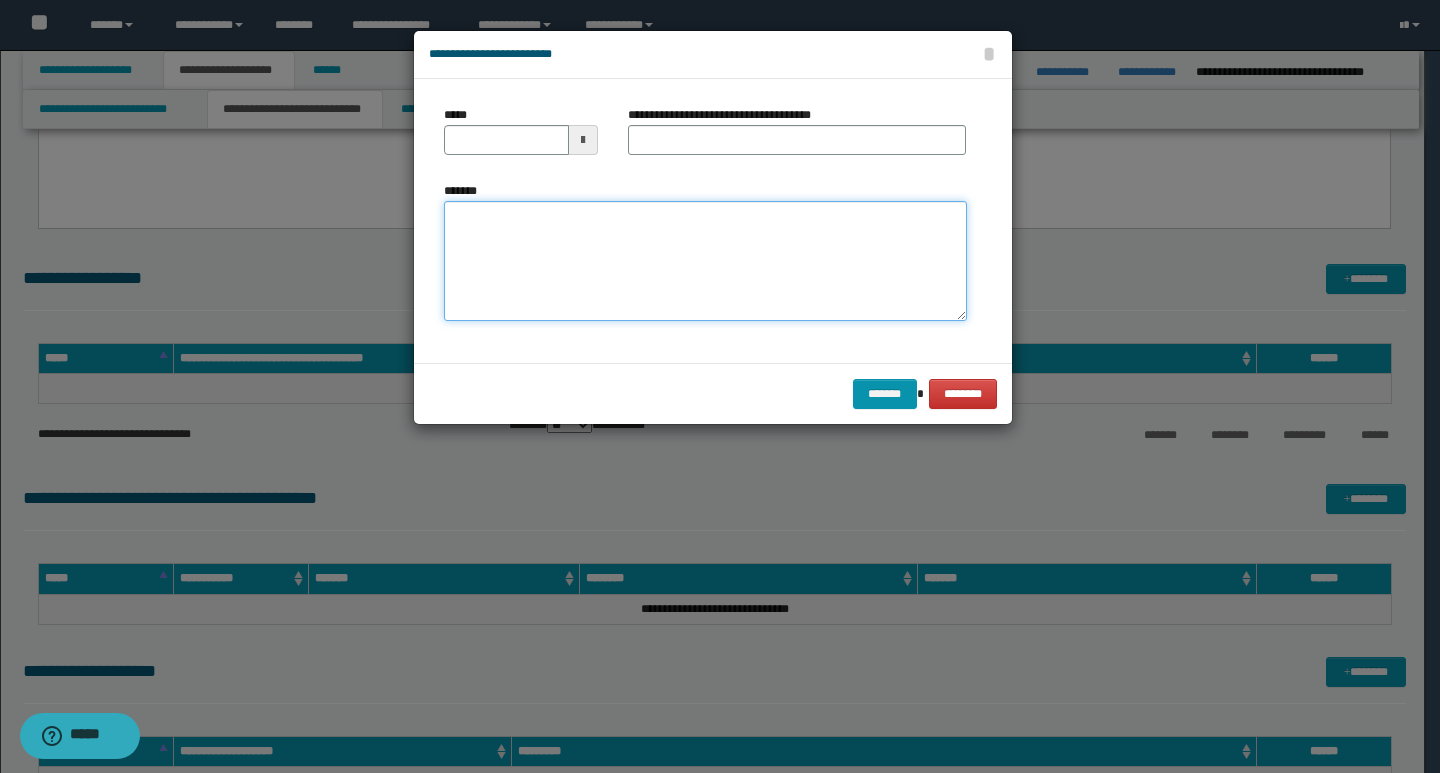 click on "*******" at bounding box center (705, 261) 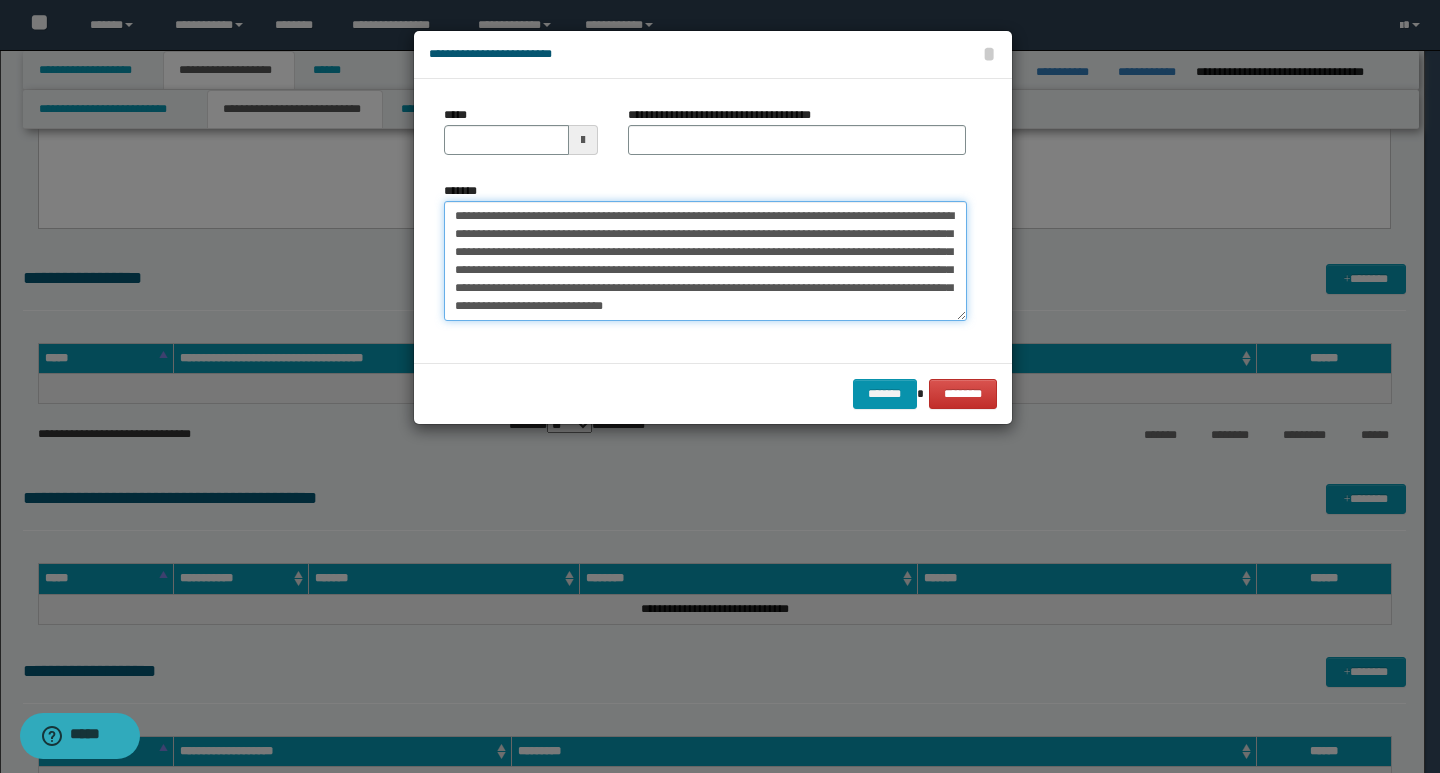 scroll, scrollTop: 0, scrollLeft: 0, axis: both 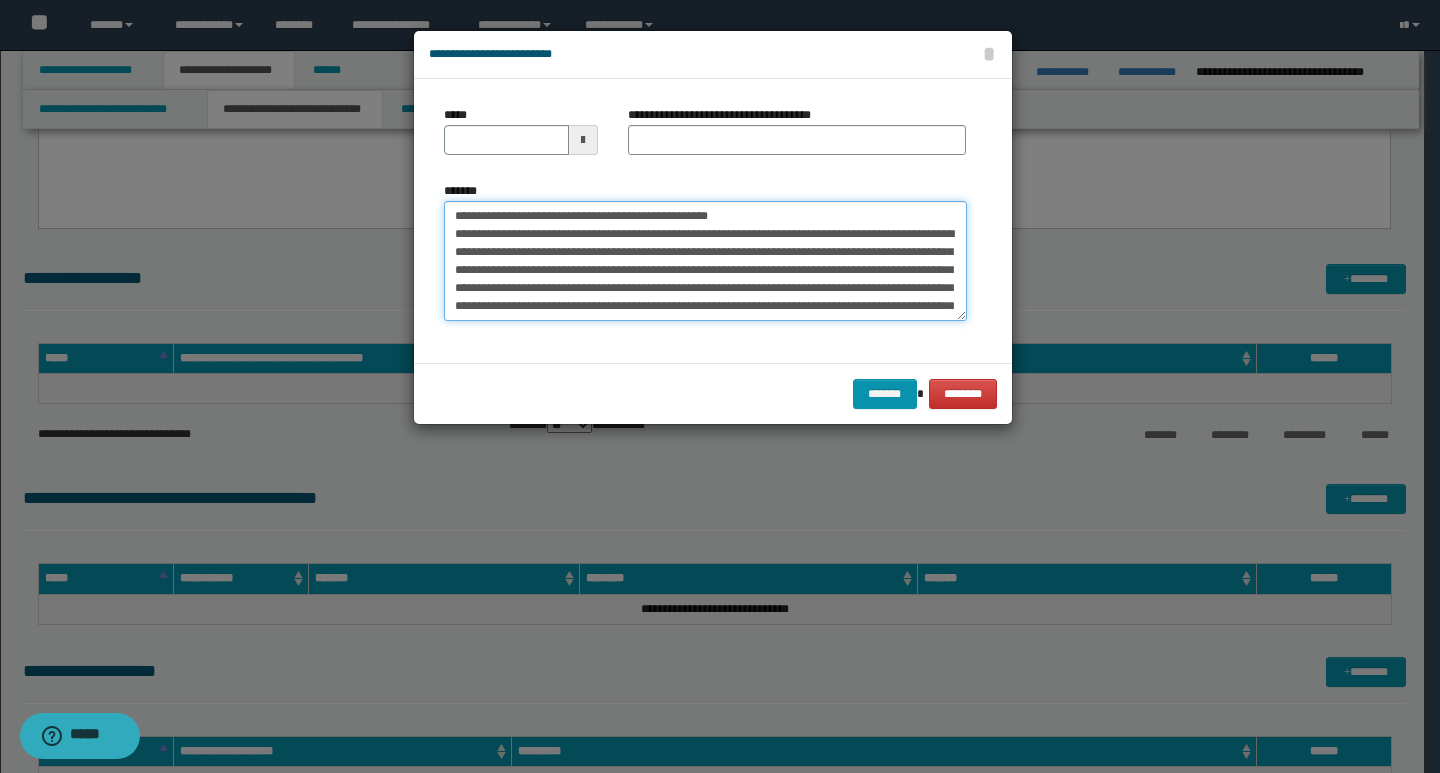 drag, startPoint x: 454, startPoint y: 213, endPoint x: 515, endPoint y: 212, distance: 61.008198 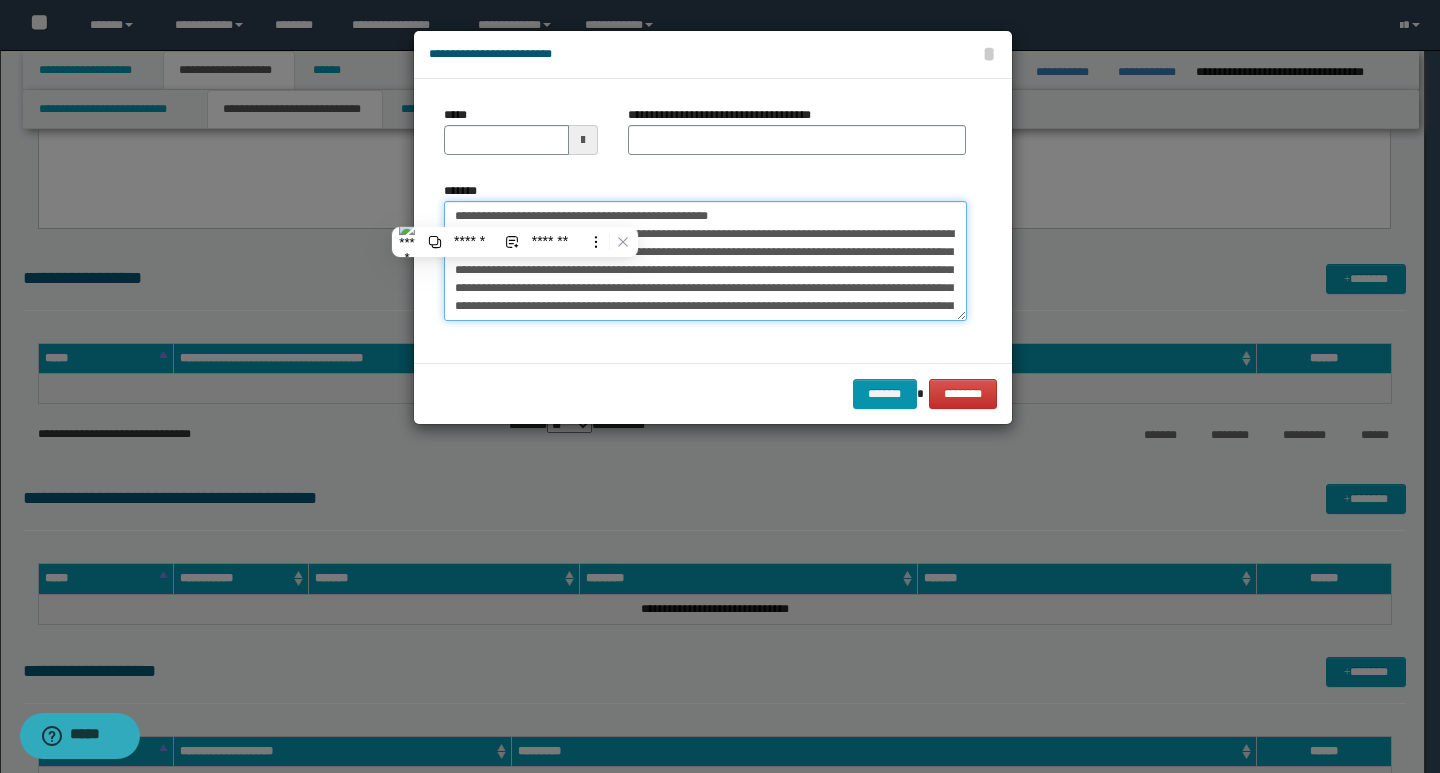 type on "**********" 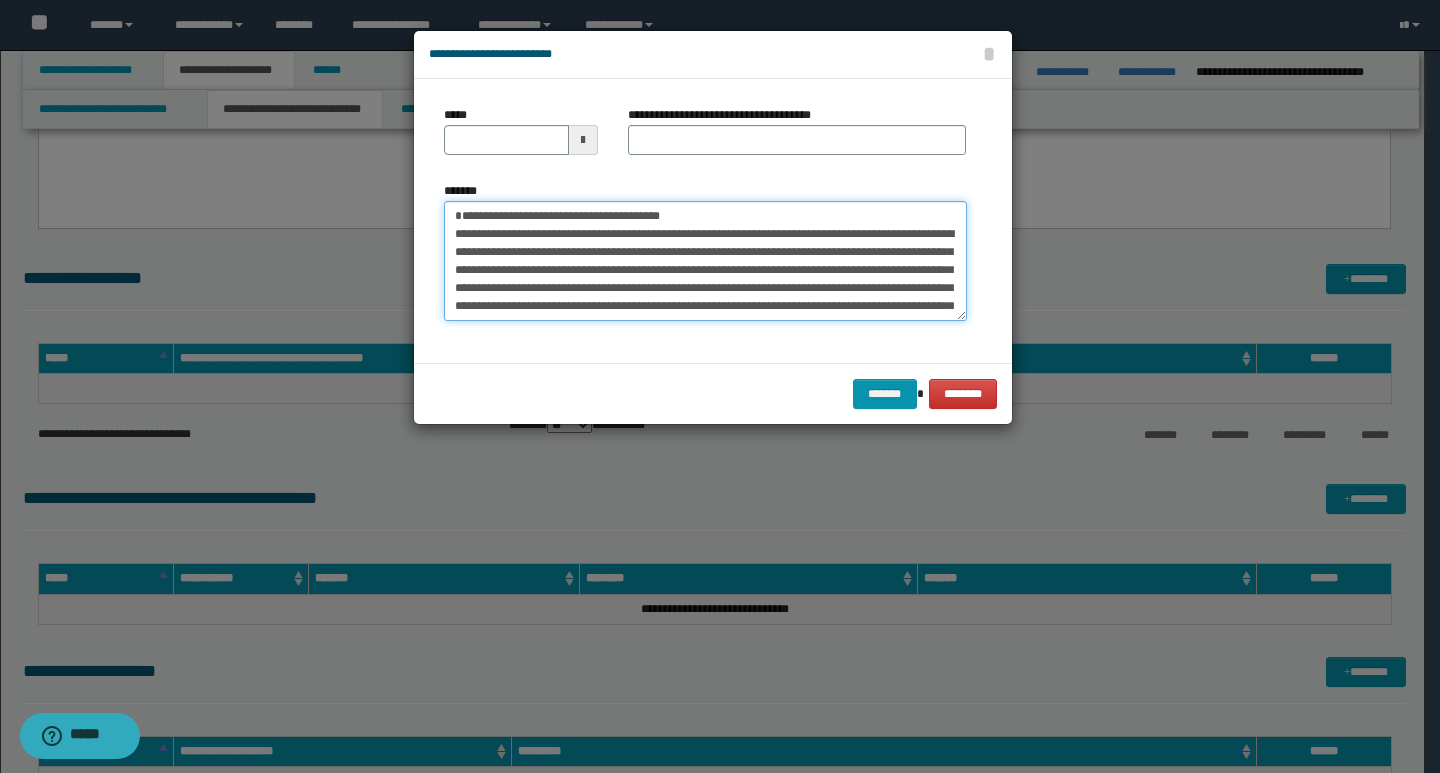 type 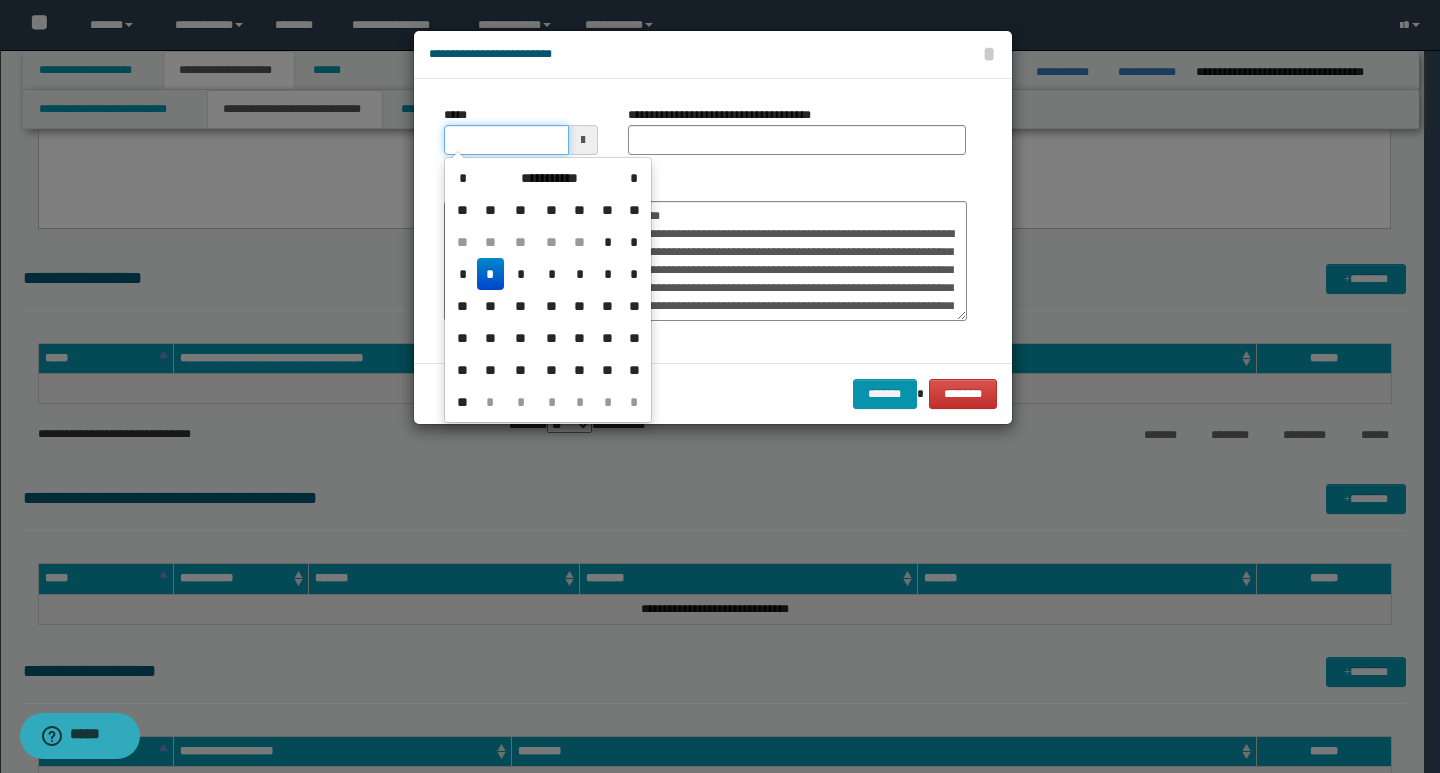 click on "*****" at bounding box center [506, 140] 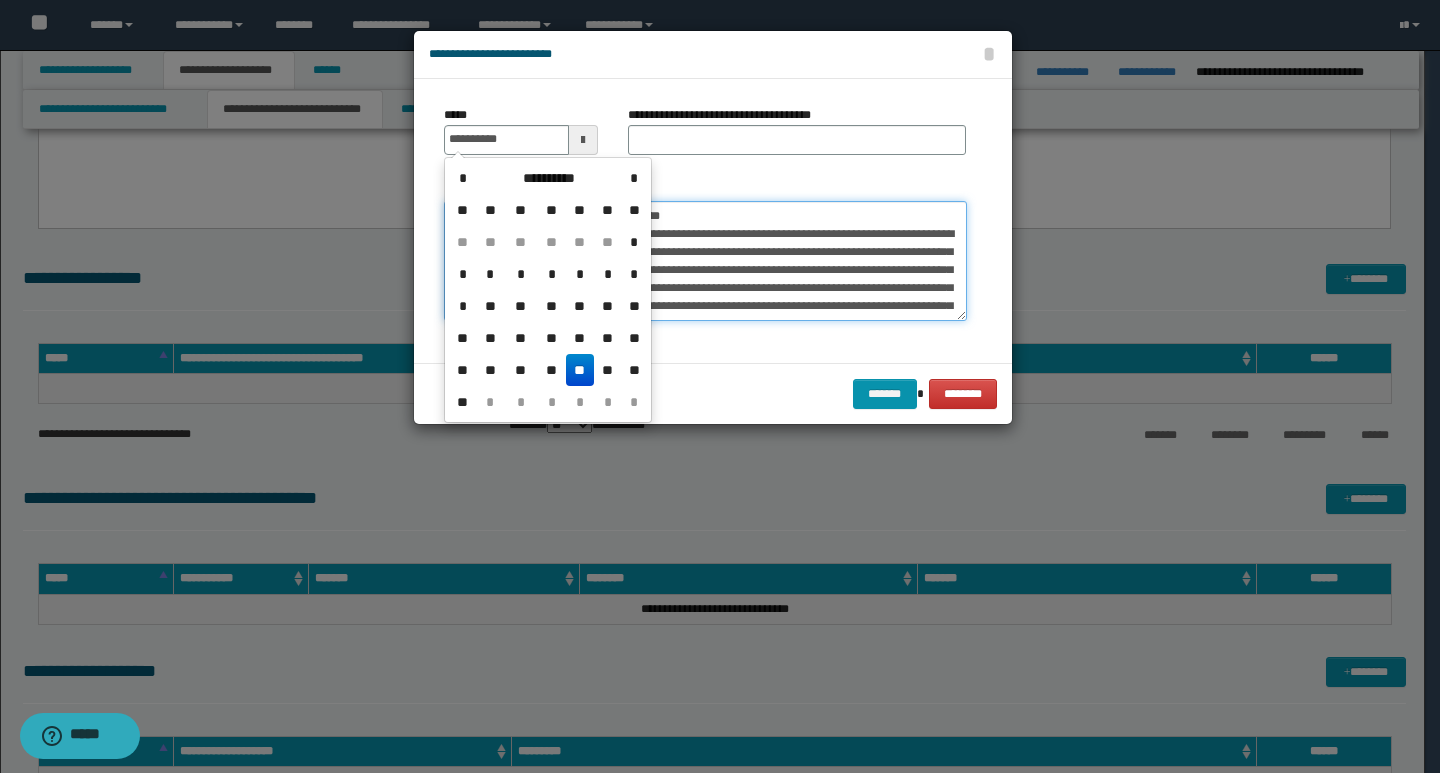 type on "**********" 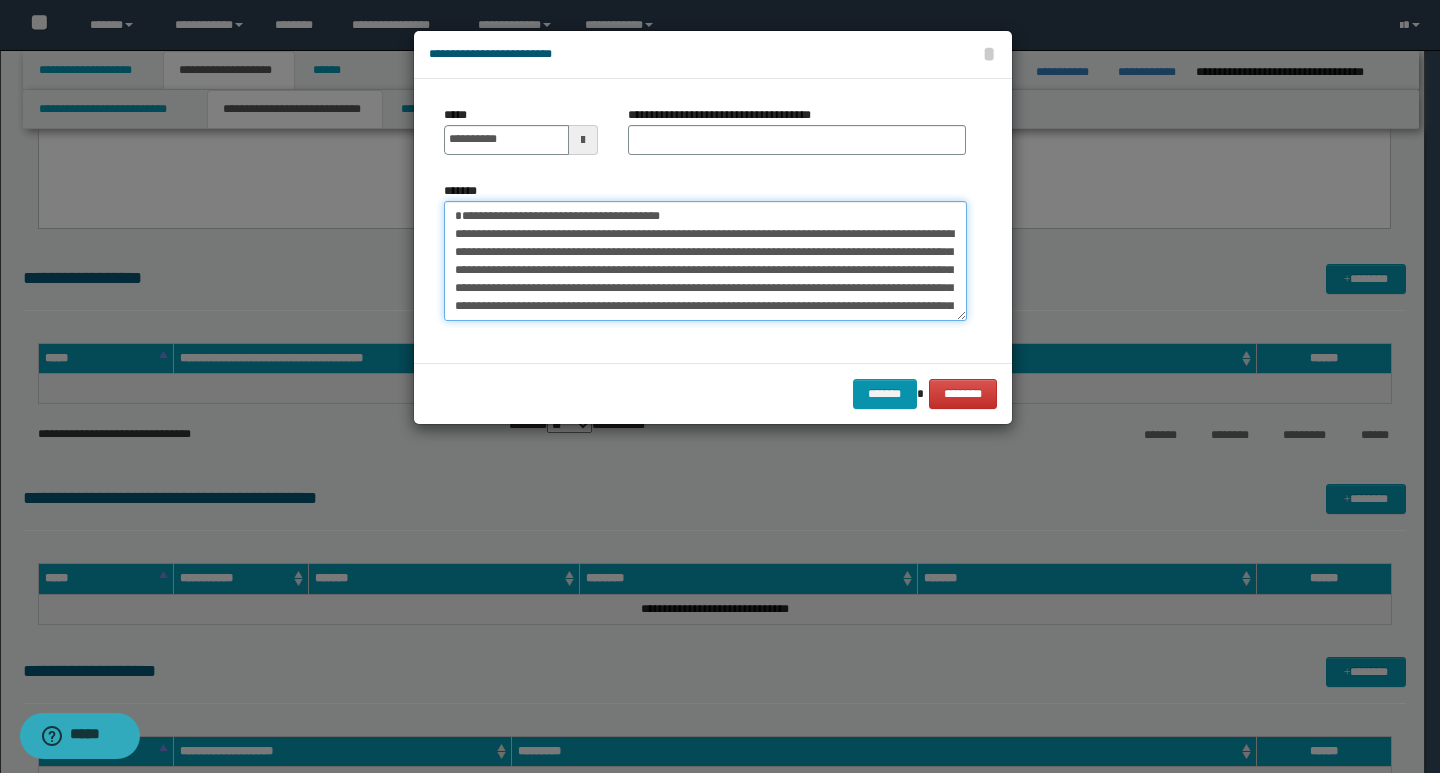 drag, startPoint x: 688, startPoint y: 217, endPoint x: 458, endPoint y: 213, distance: 230.03477 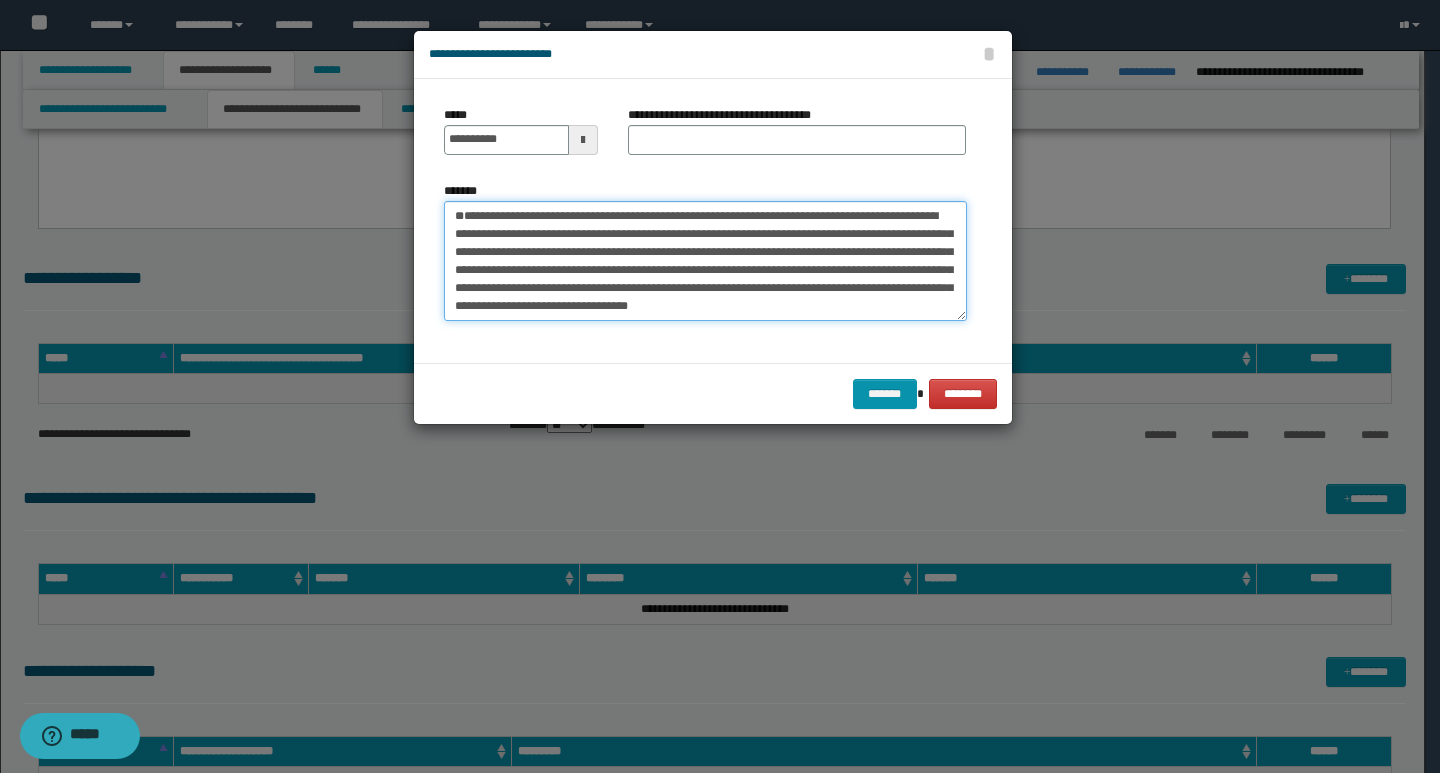 type on "**********" 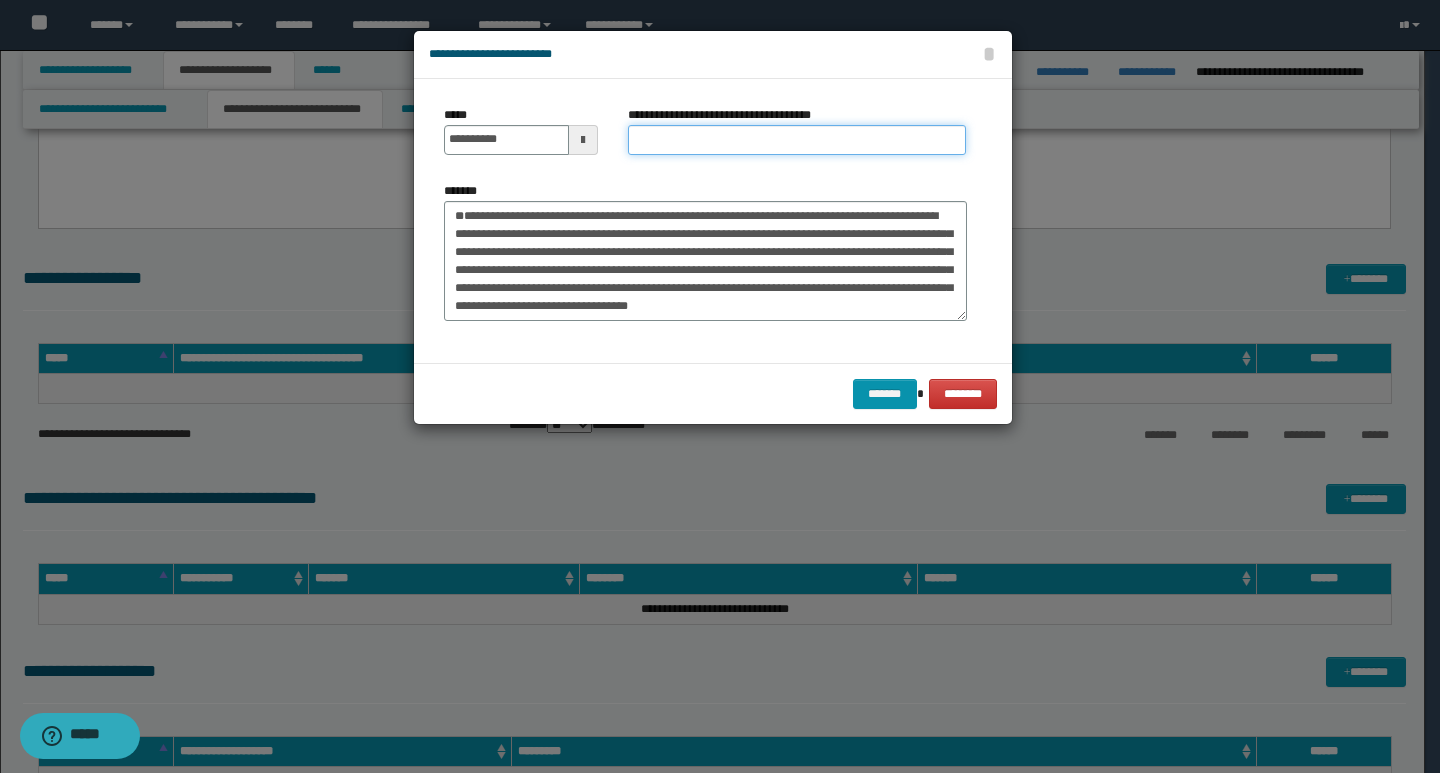 drag, startPoint x: 644, startPoint y: 140, endPoint x: 683, endPoint y: 140, distance: 39 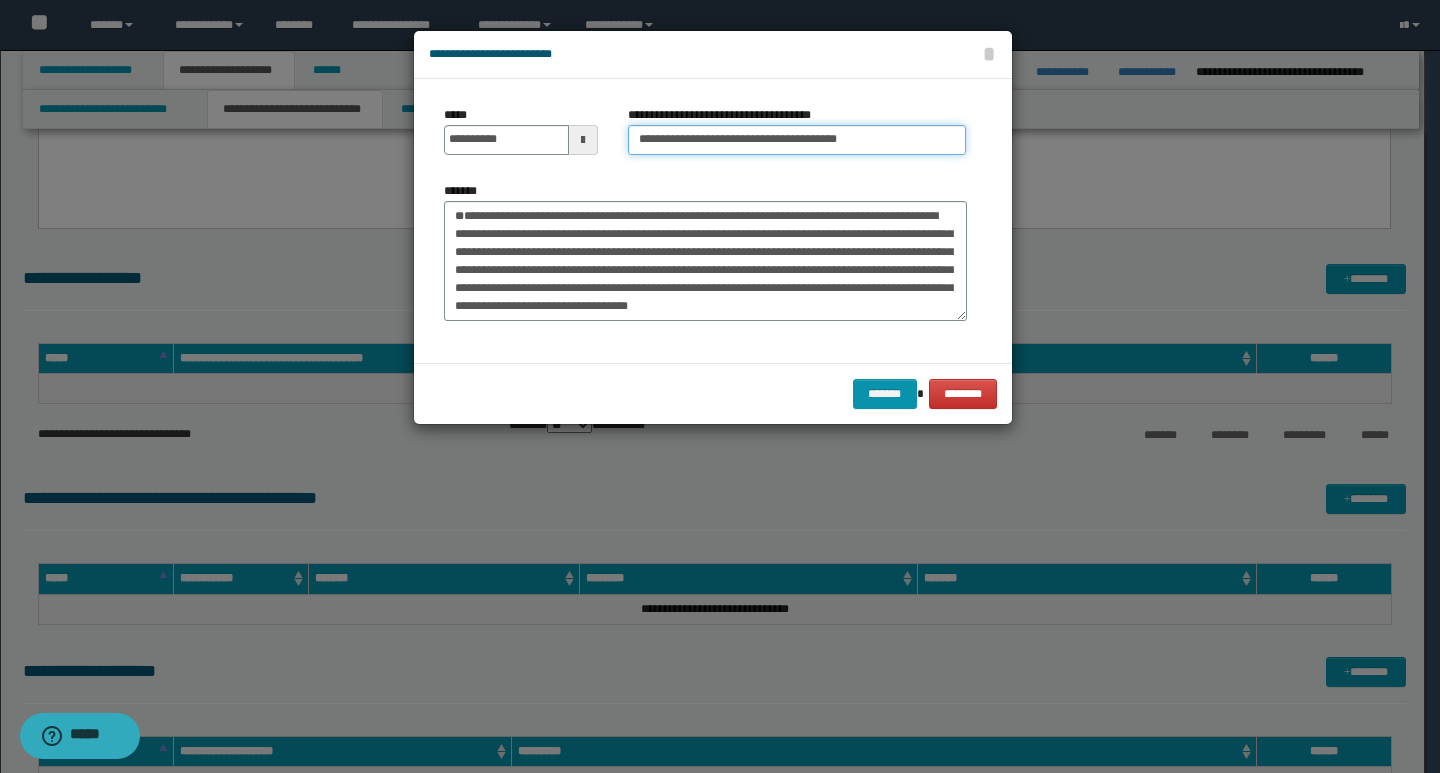 type on "**********" 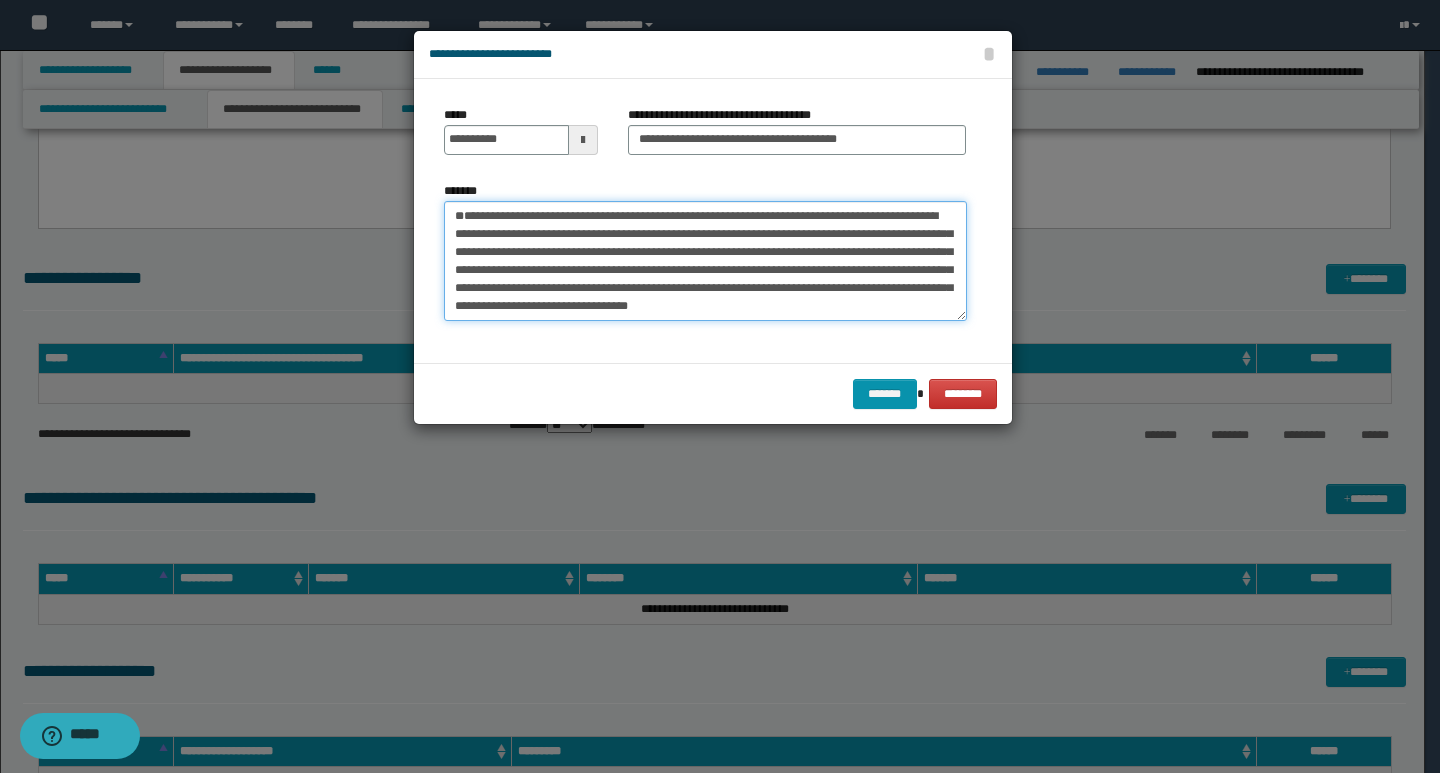 click on "**********" at bounding box center [705, 261] 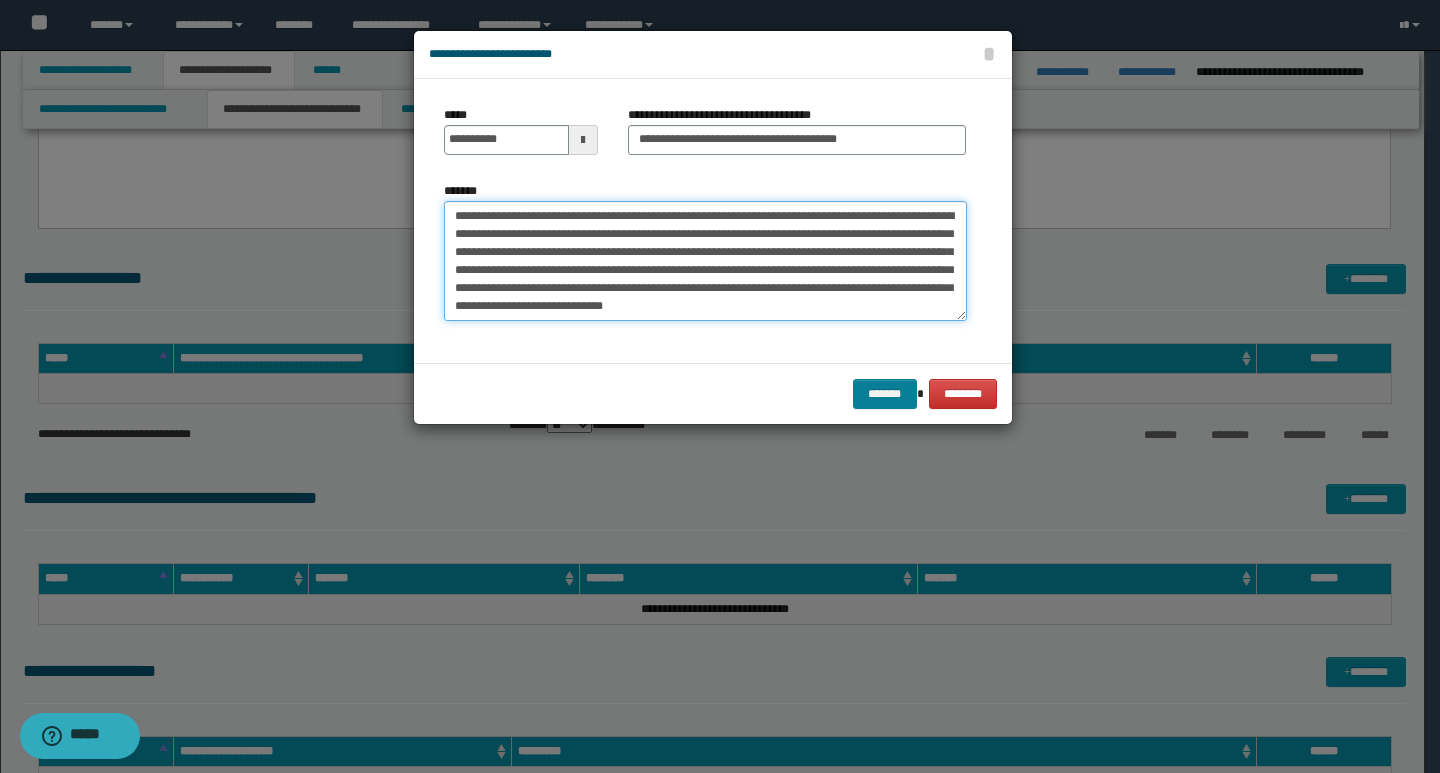 type on "**********" 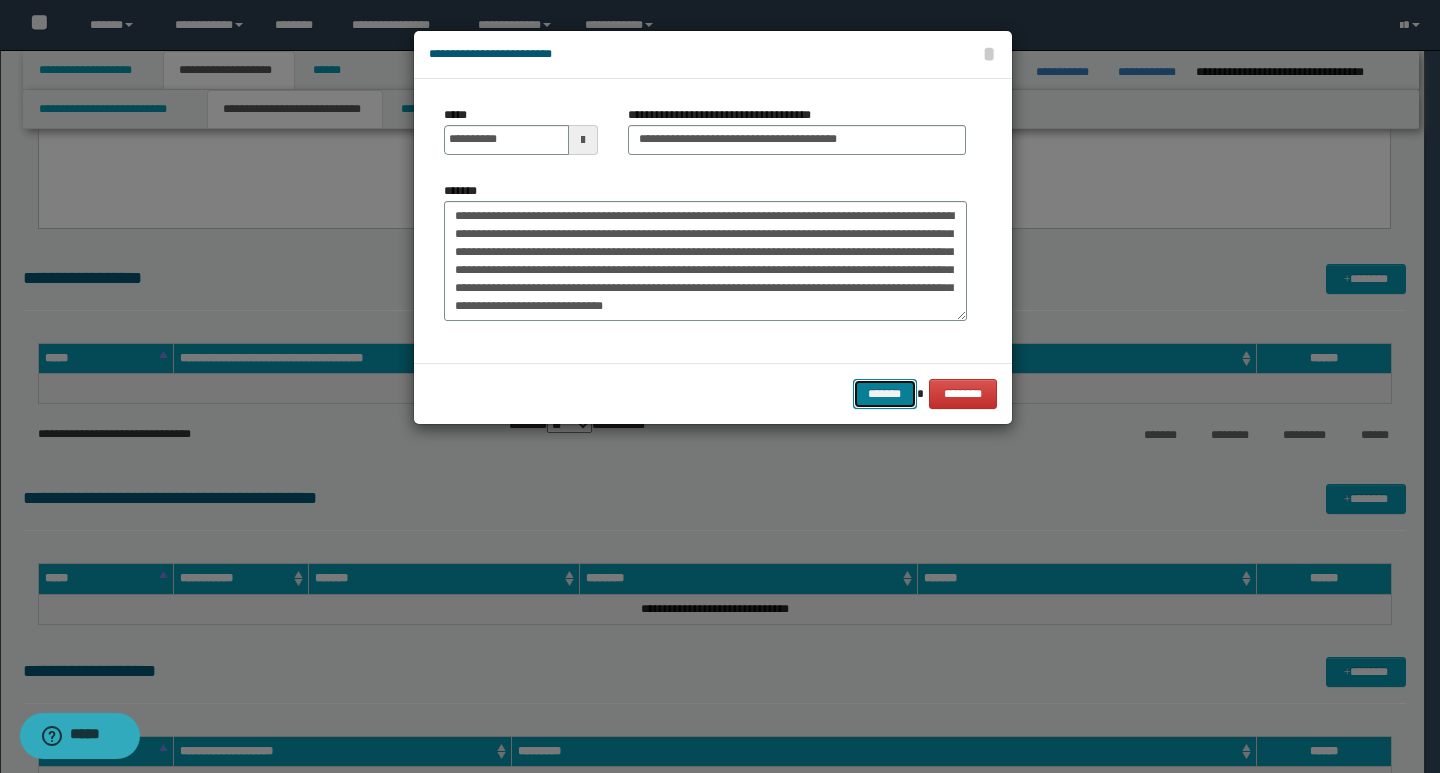 click on "*******" at bounding box center (885, 394) 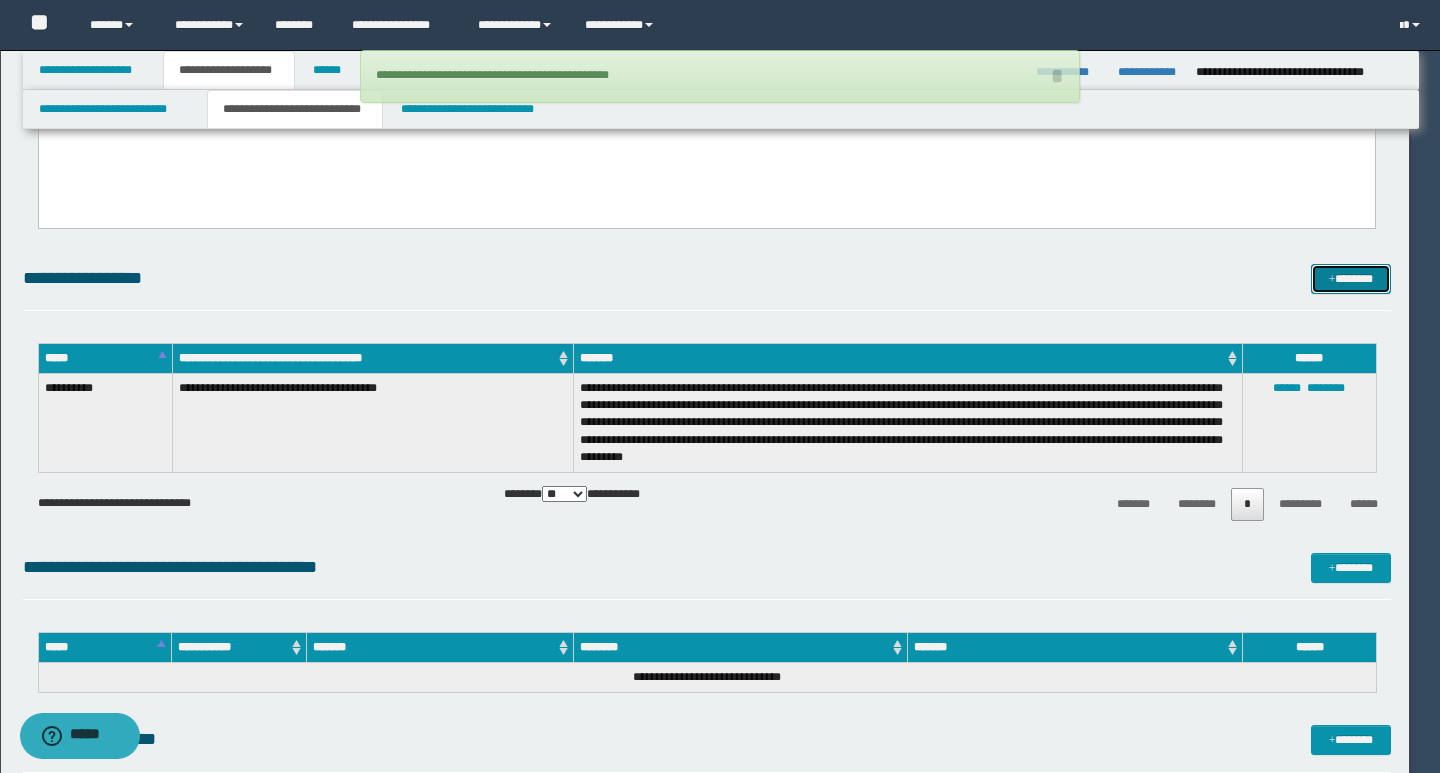 type 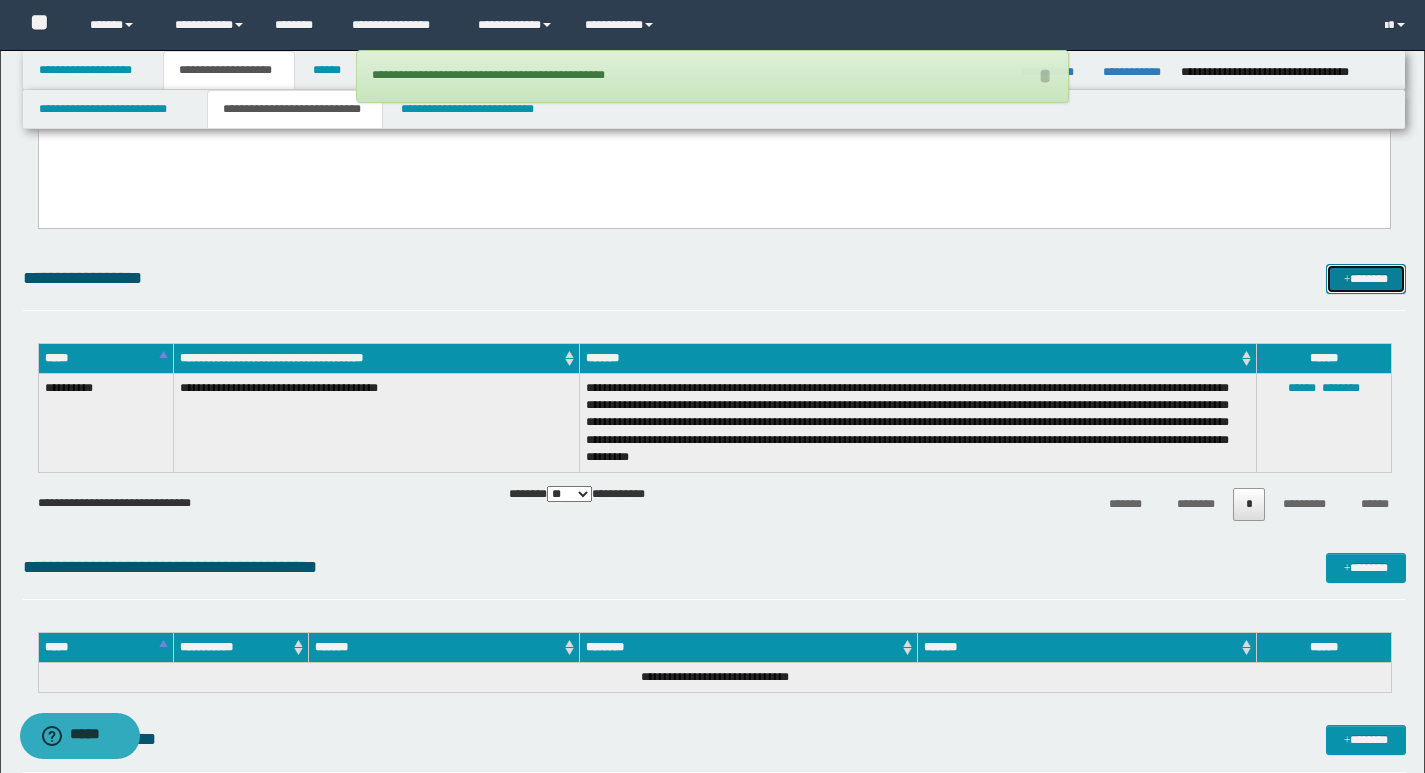 click on "*******" at bounding box center (1366, 279) 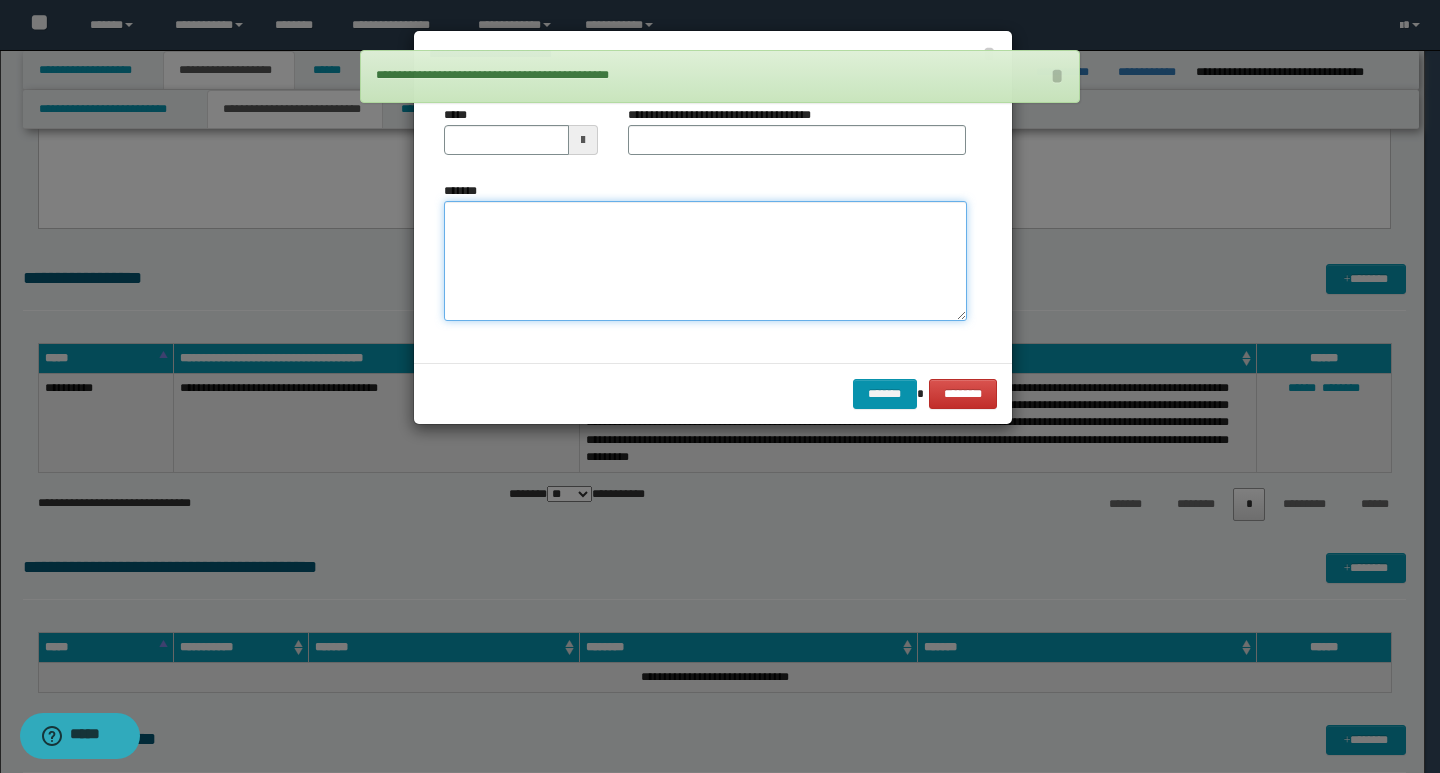 click on "*******" at bounding box center [705, 261] 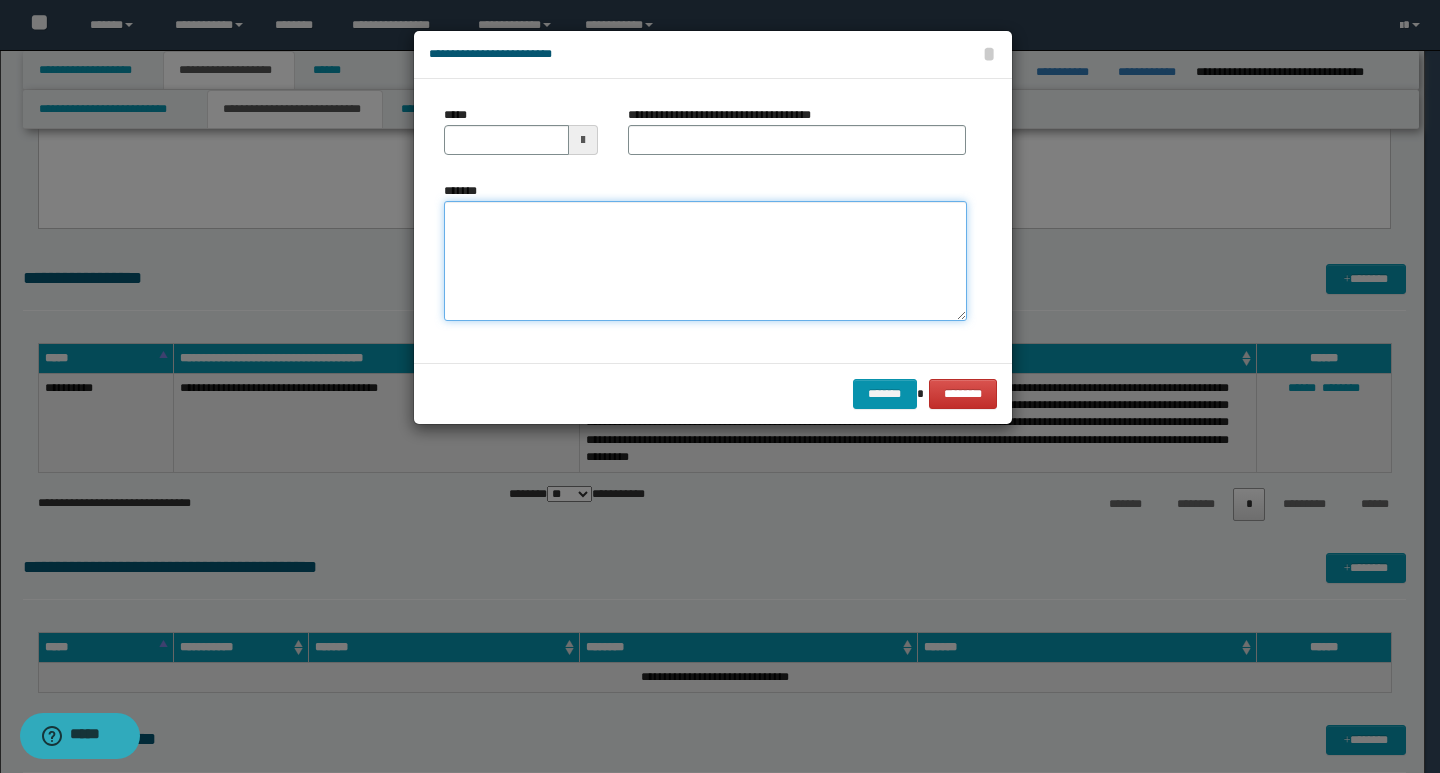 click on "*******" at bounding box center [705, 261] 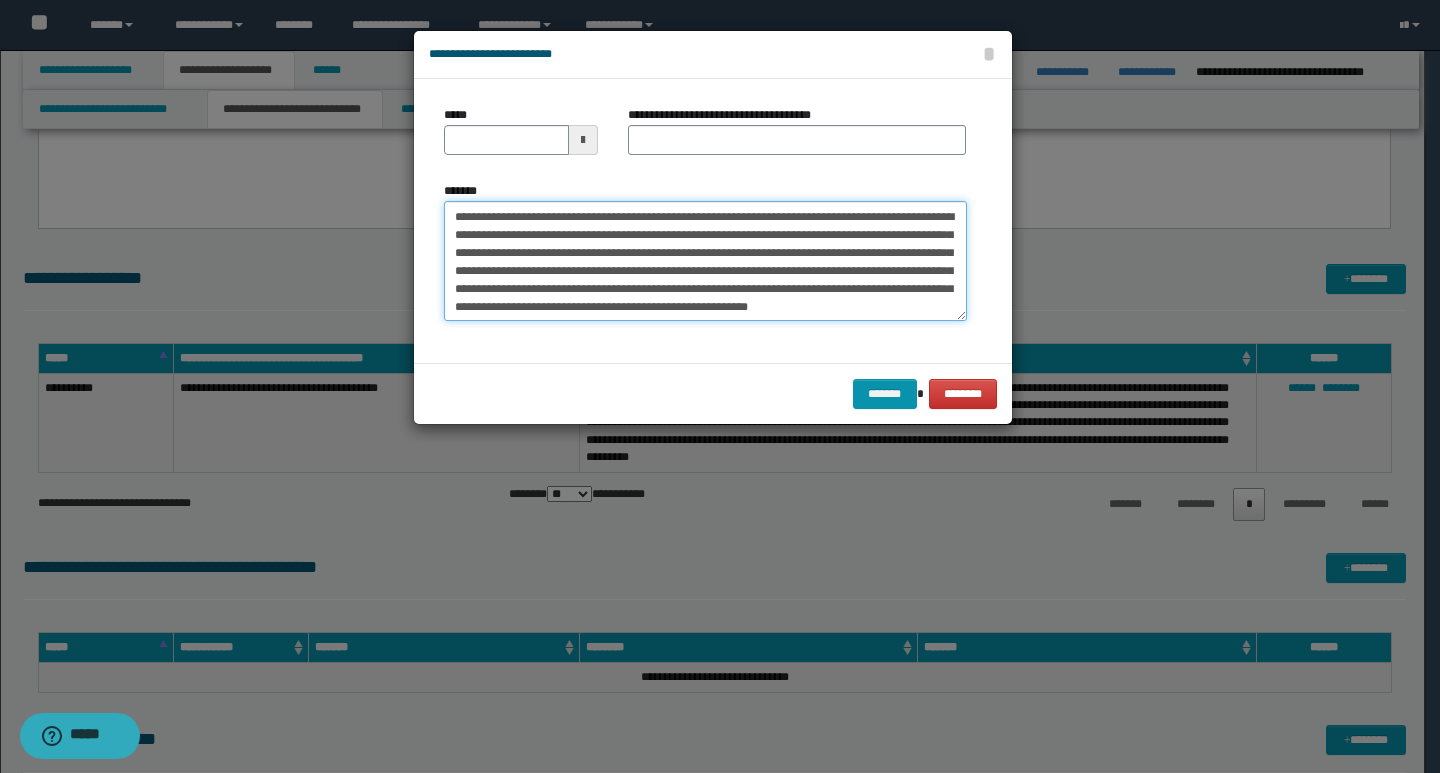 scroll, scrollTop: 0, scrollLeft: 0, axis: both 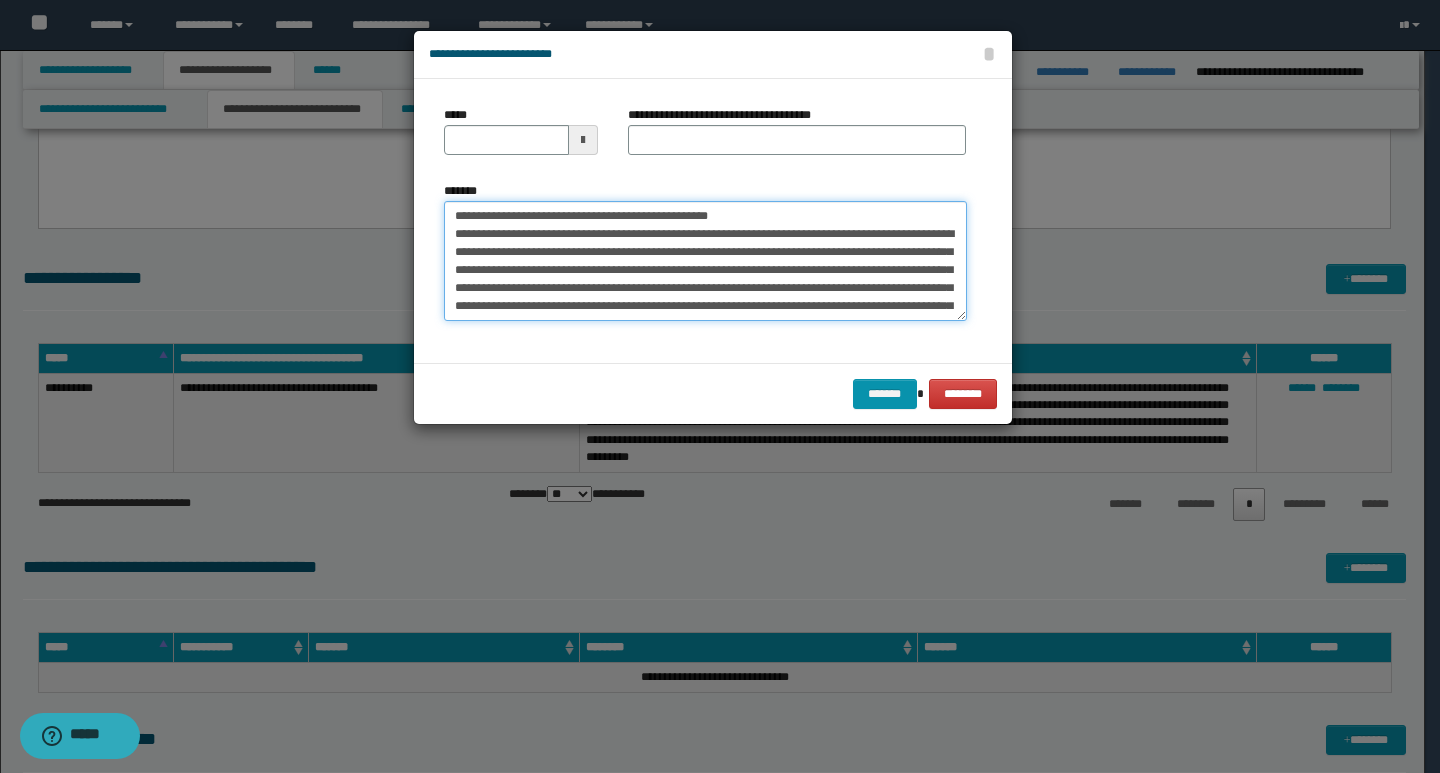drag, startPoint x: 444, startPoint y: 218, endPoint x: 515, endPoint y: 218, distance: 71 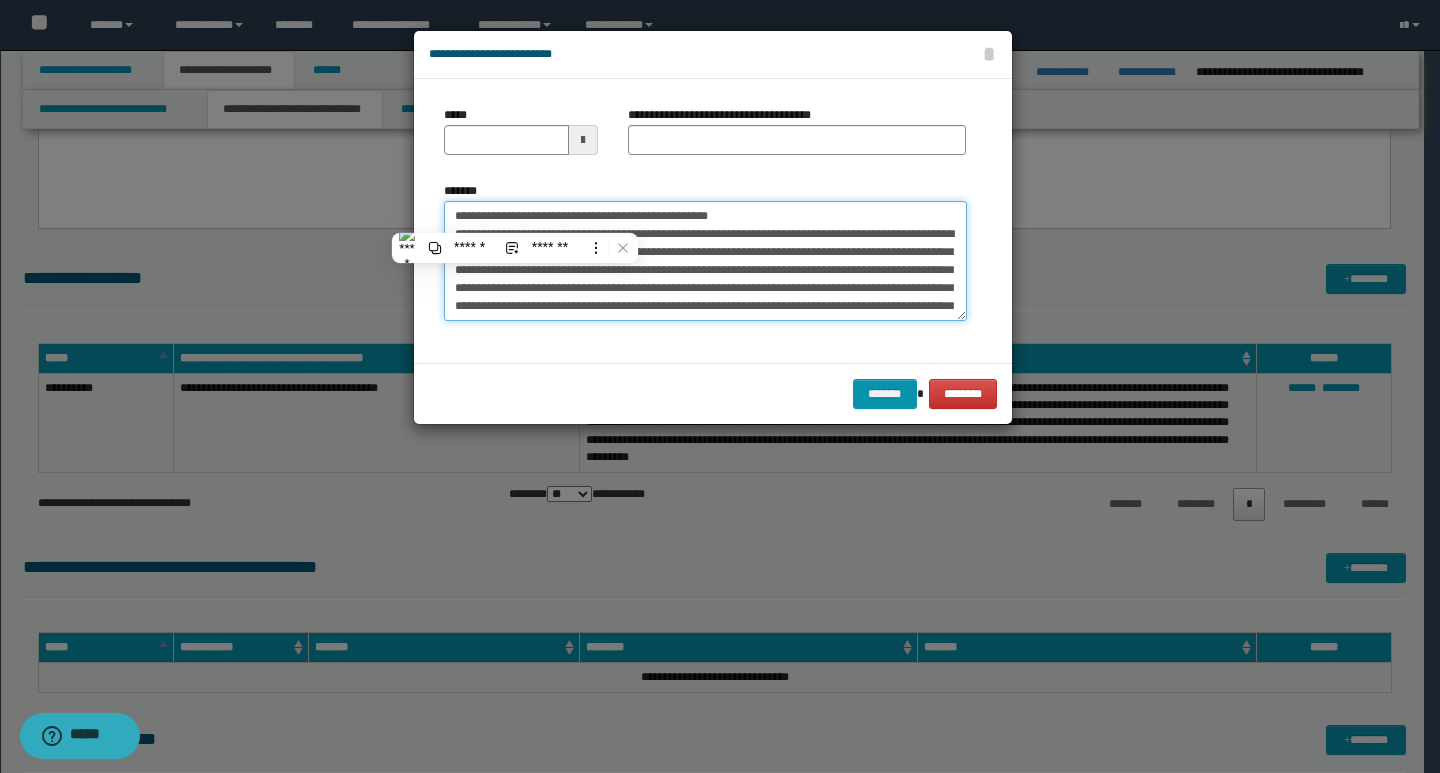 type on "**********" 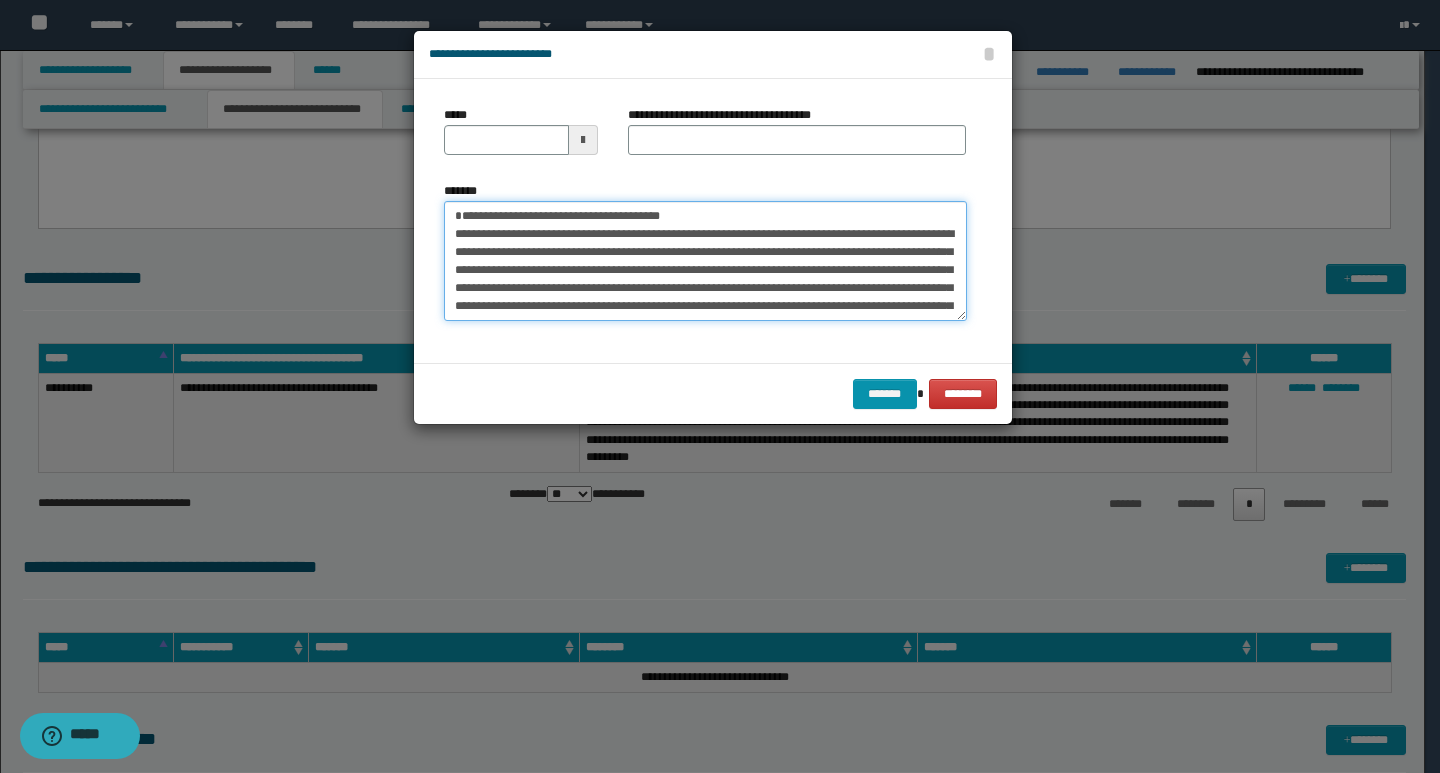 type 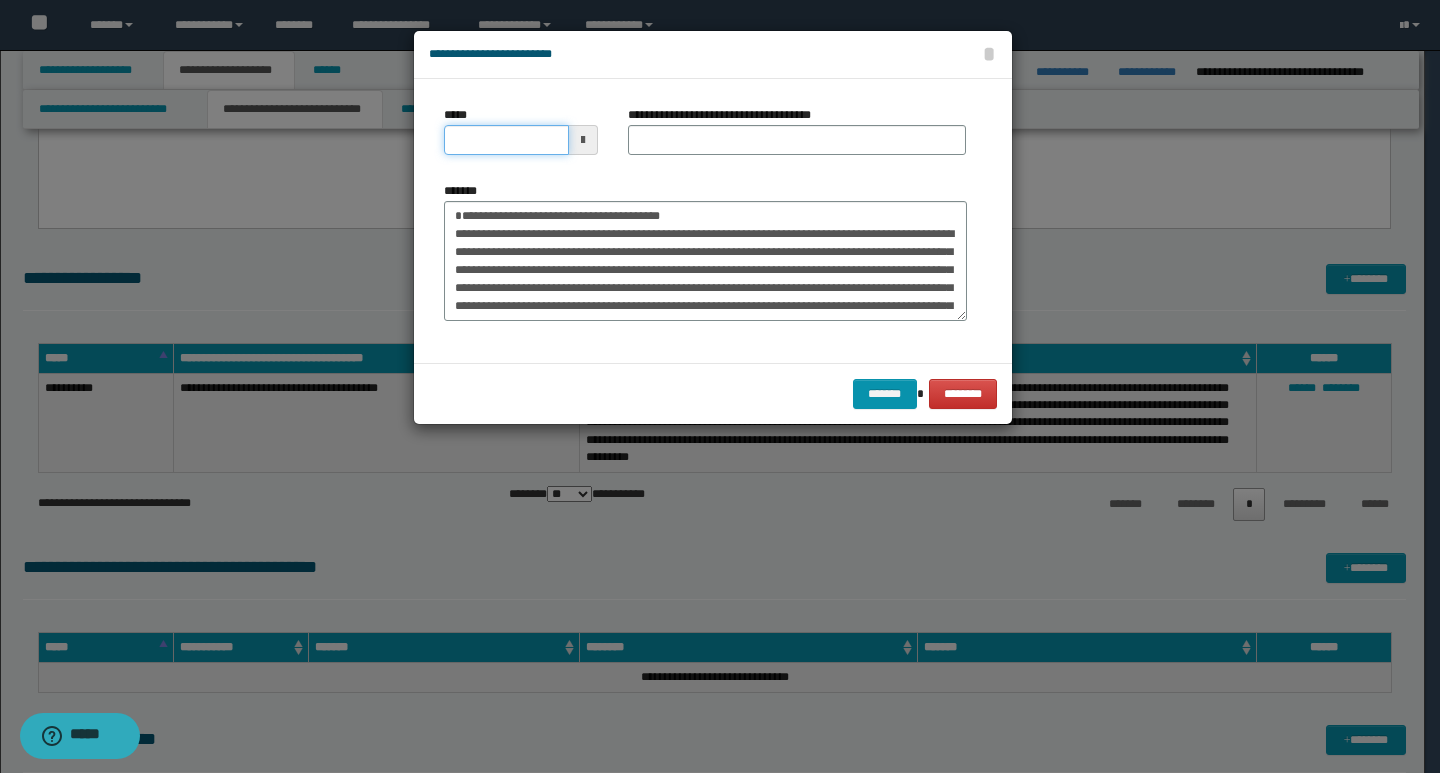 click on "*****" at bounding box center [506, 140] 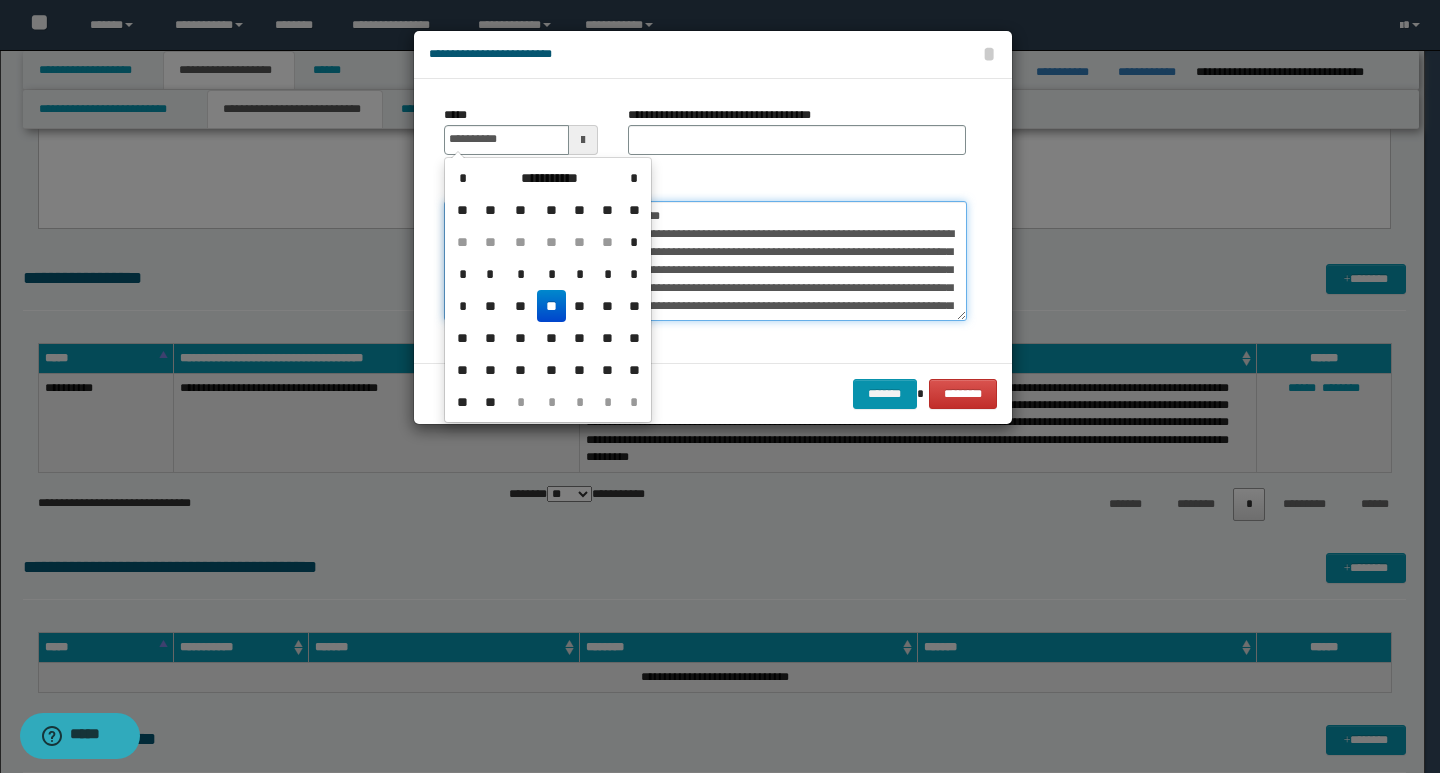 type on "**********" 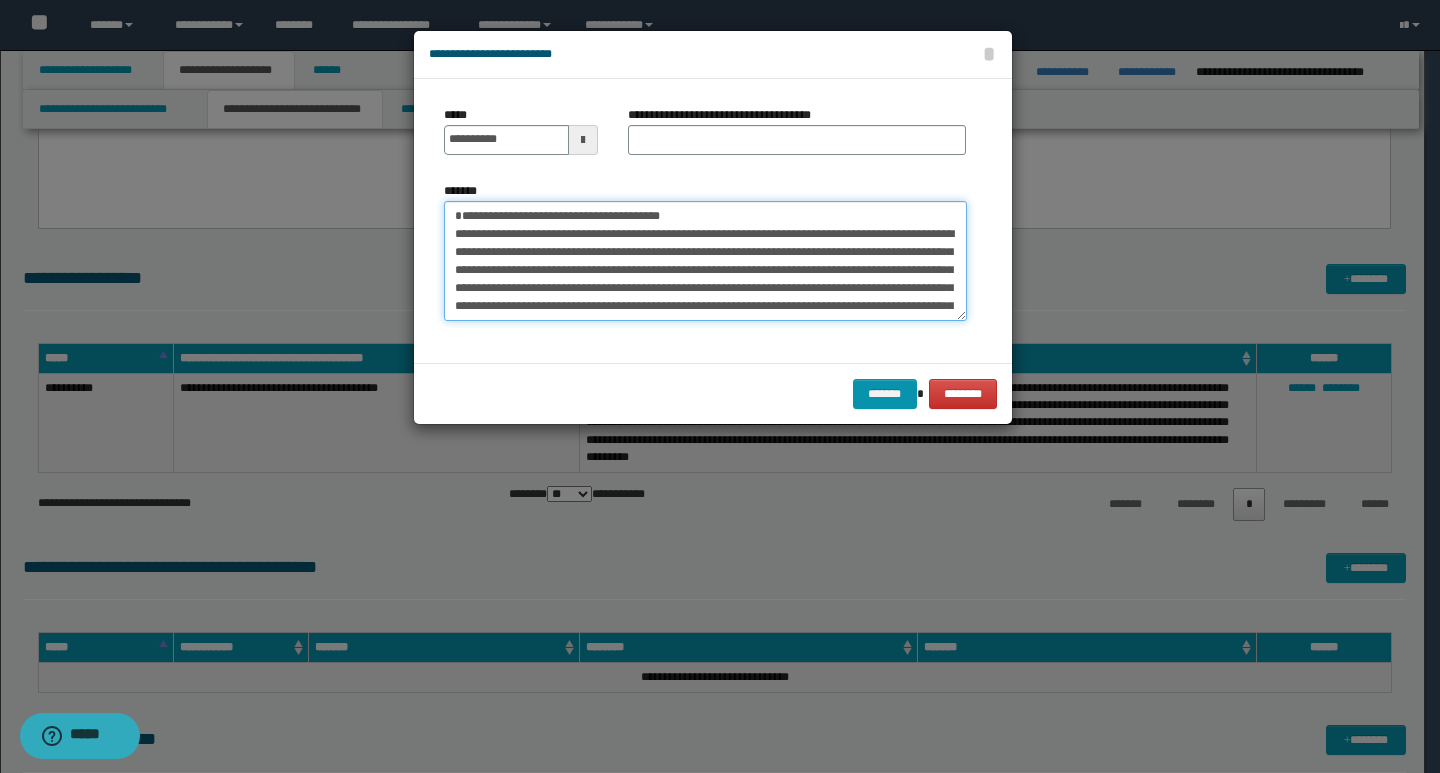 drag, startPoint x: 681, startPoint y: 217, endPoint x: 453, endPoint y: 213, distance: 228.03508 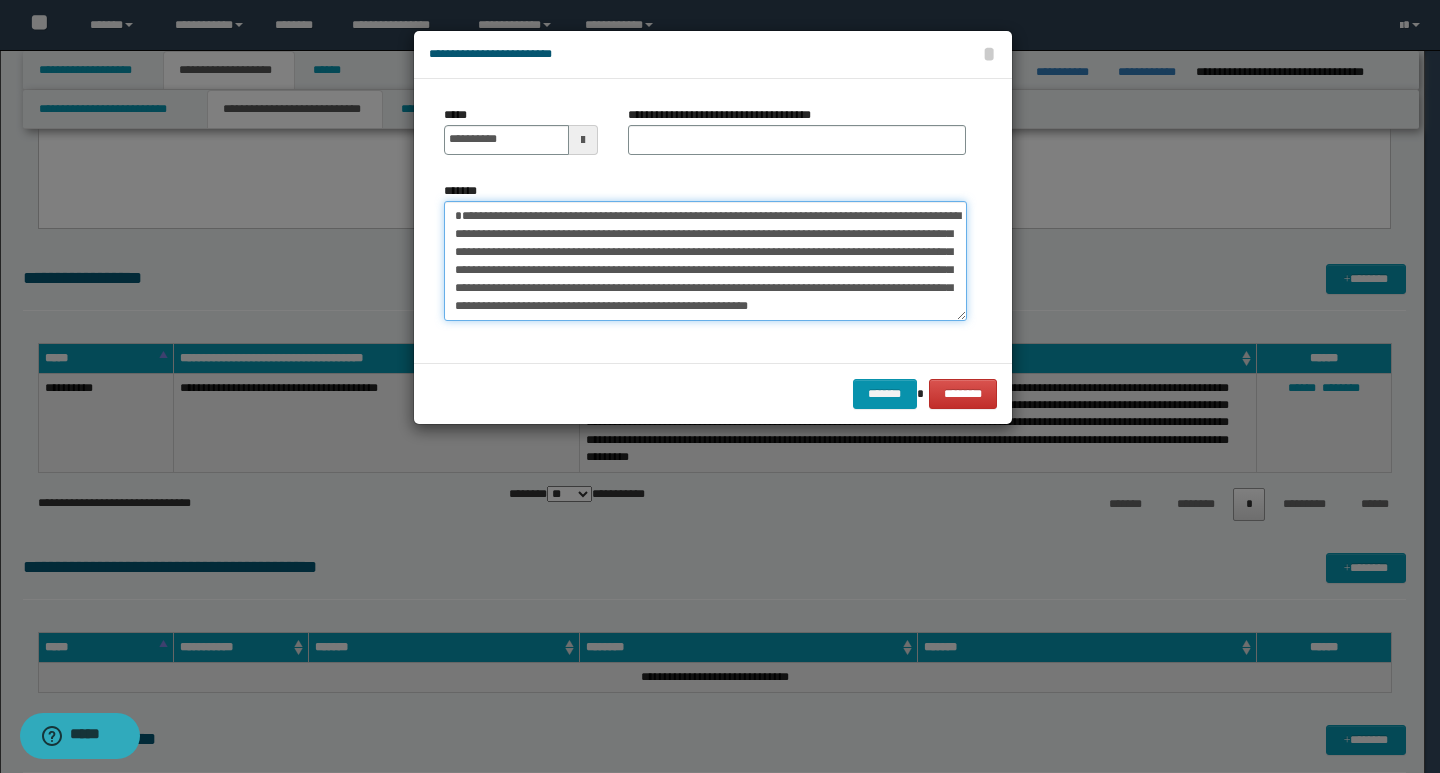 type on "**********" 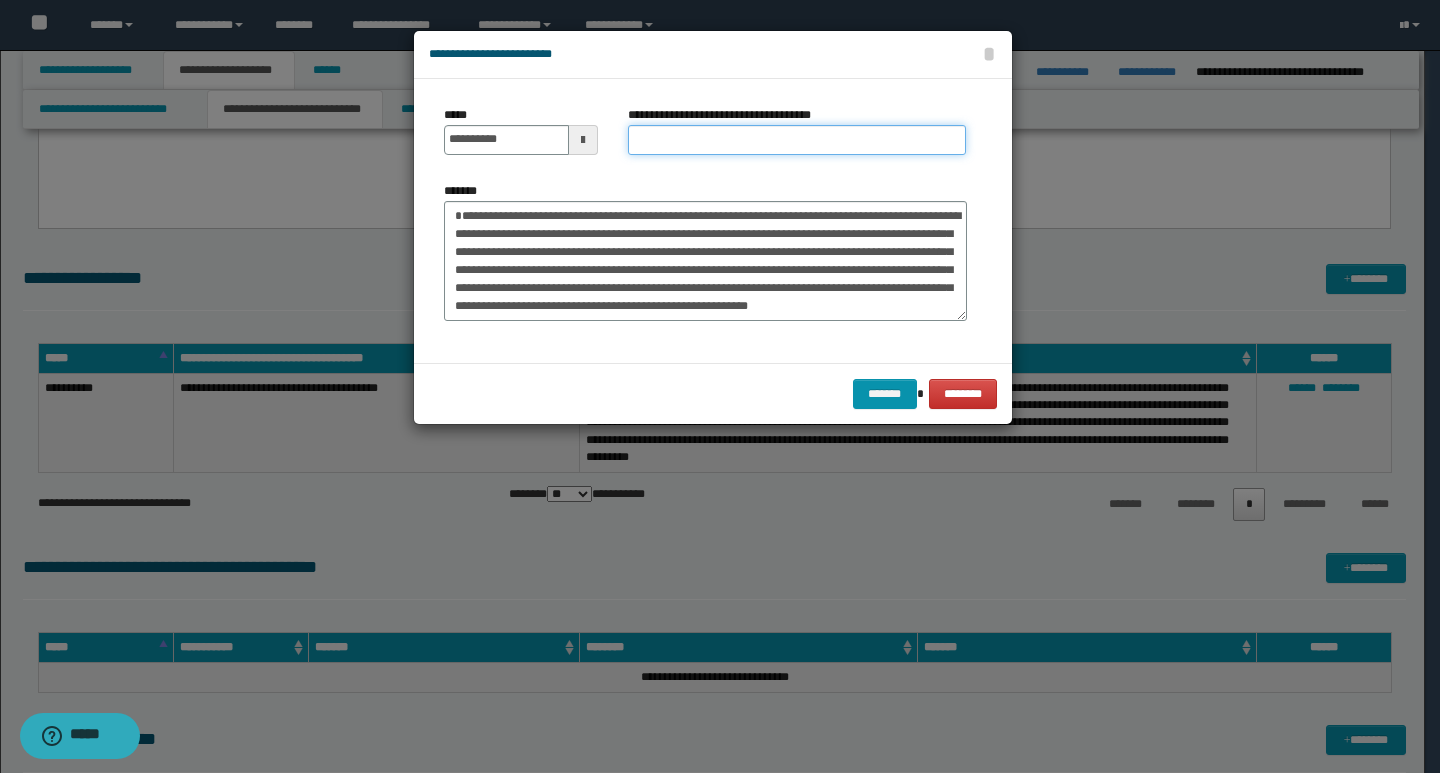 drag, startPoint x: 631, startPoint y: 138, endPoint x: 659, endPoint y: 146, distance: 29.12044 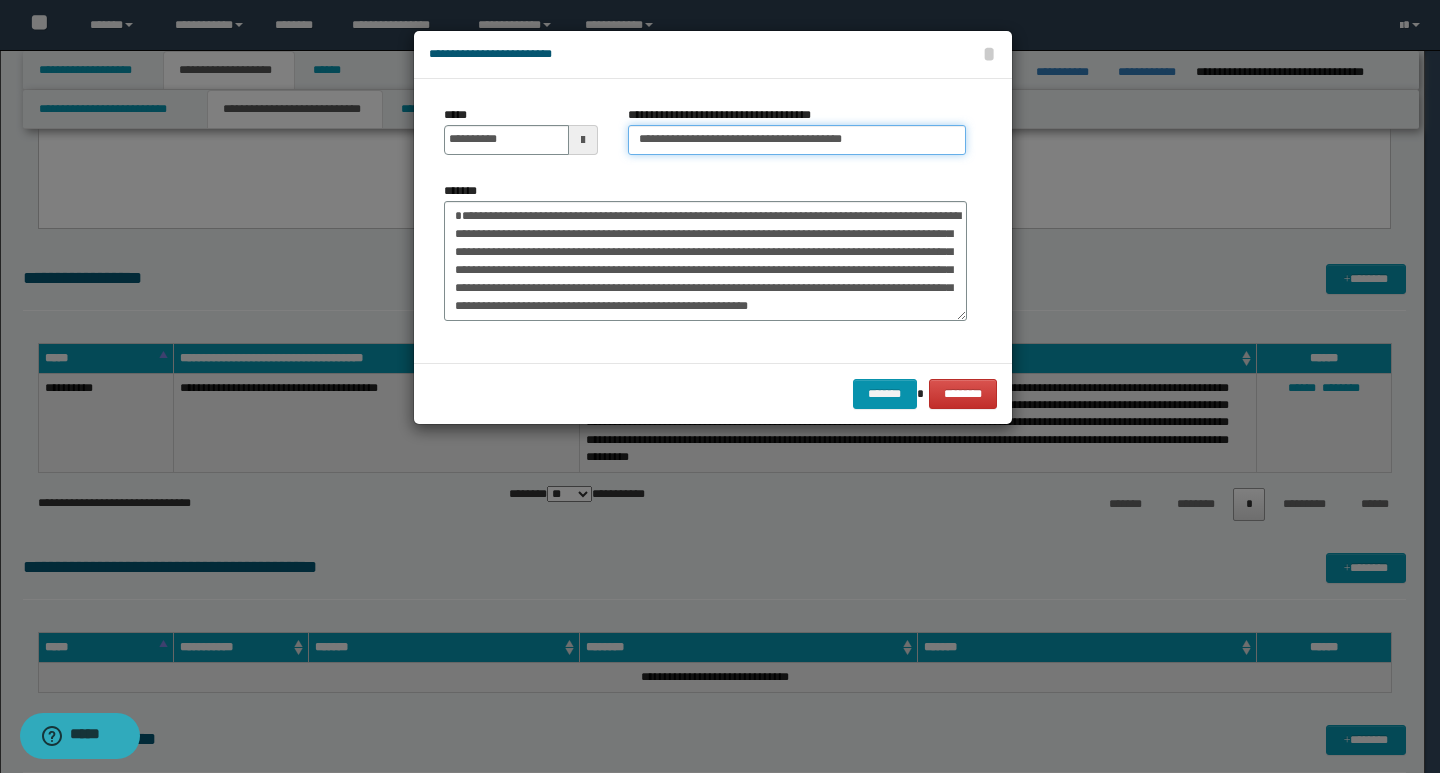 type on "**********" 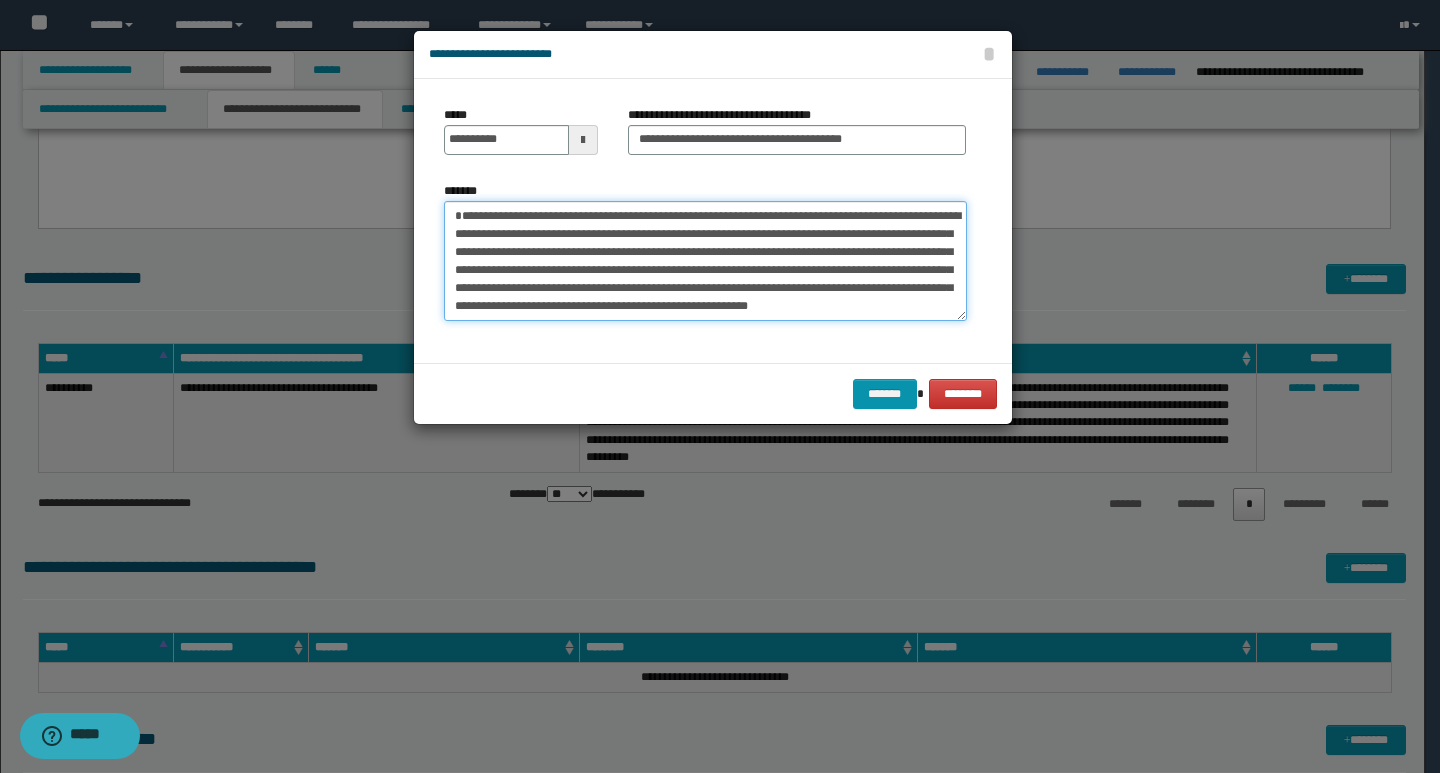 click on "**********" at bounding box center (705, 261) 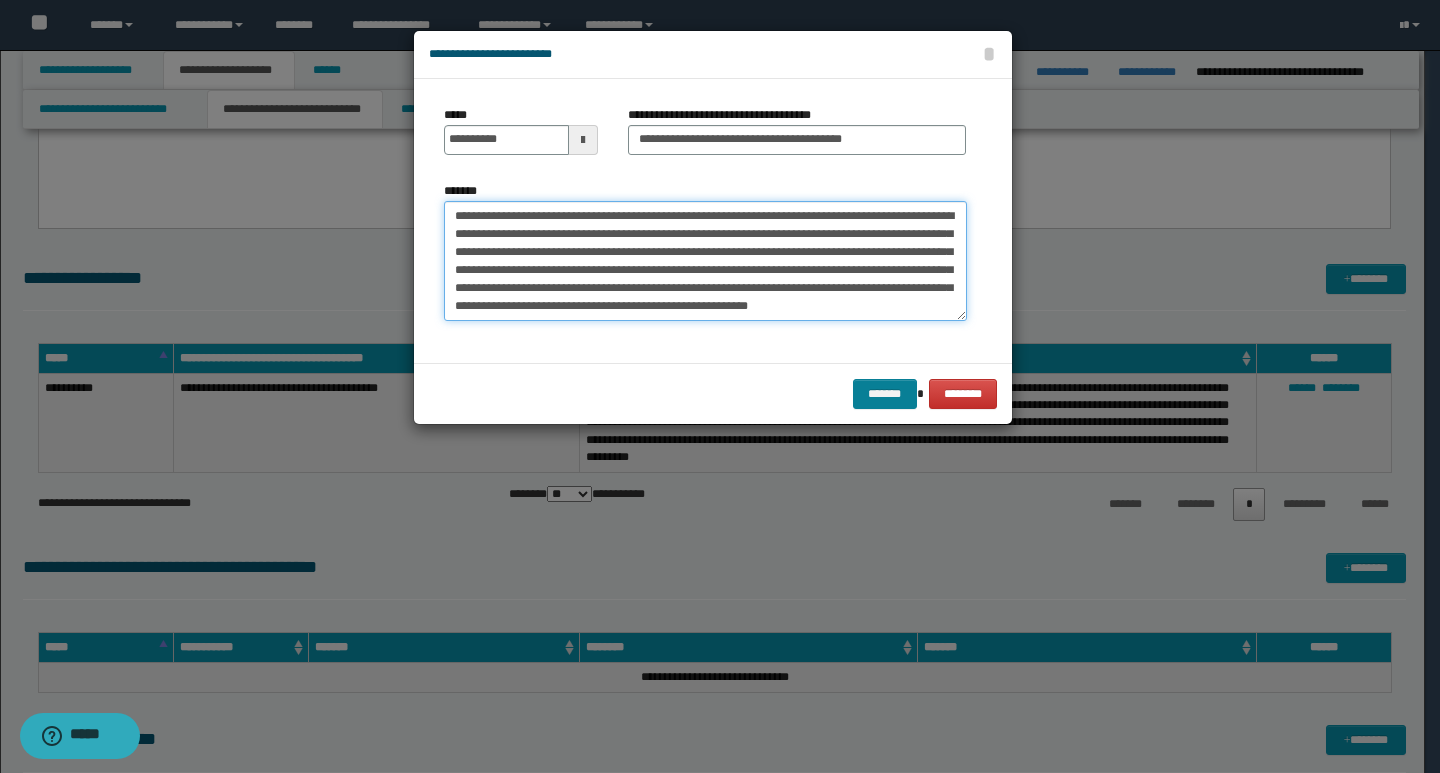 type on "**********" 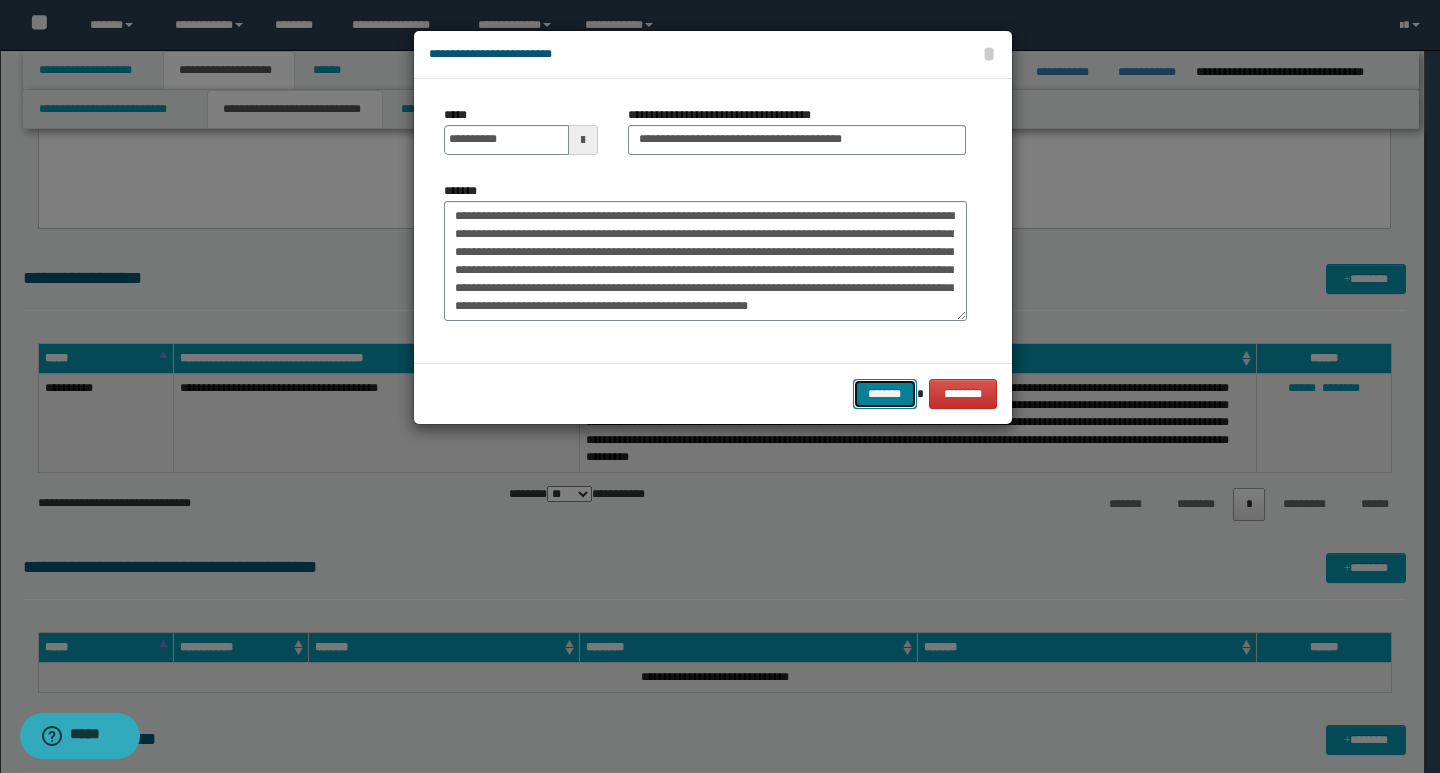 click on "*******" at bounding box center [885, 394] 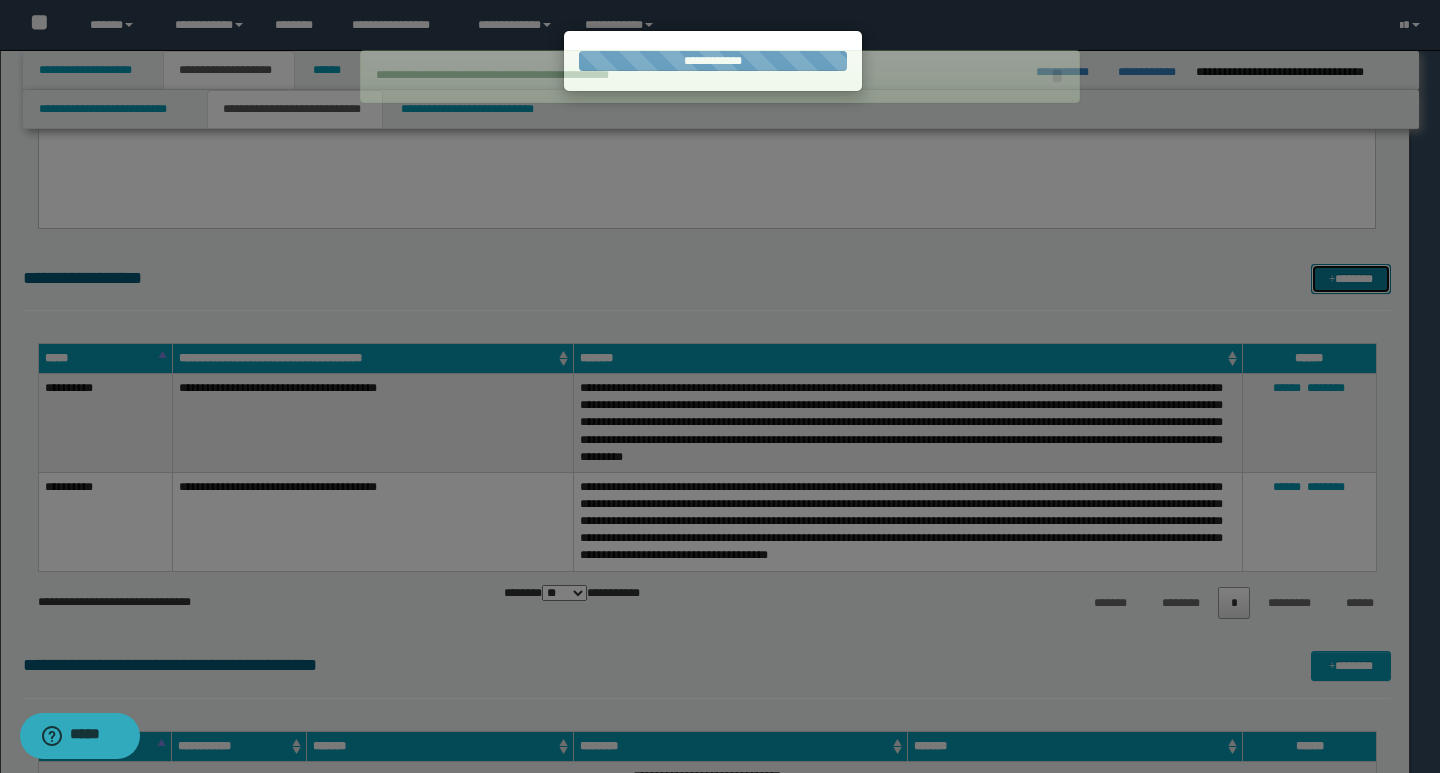 type 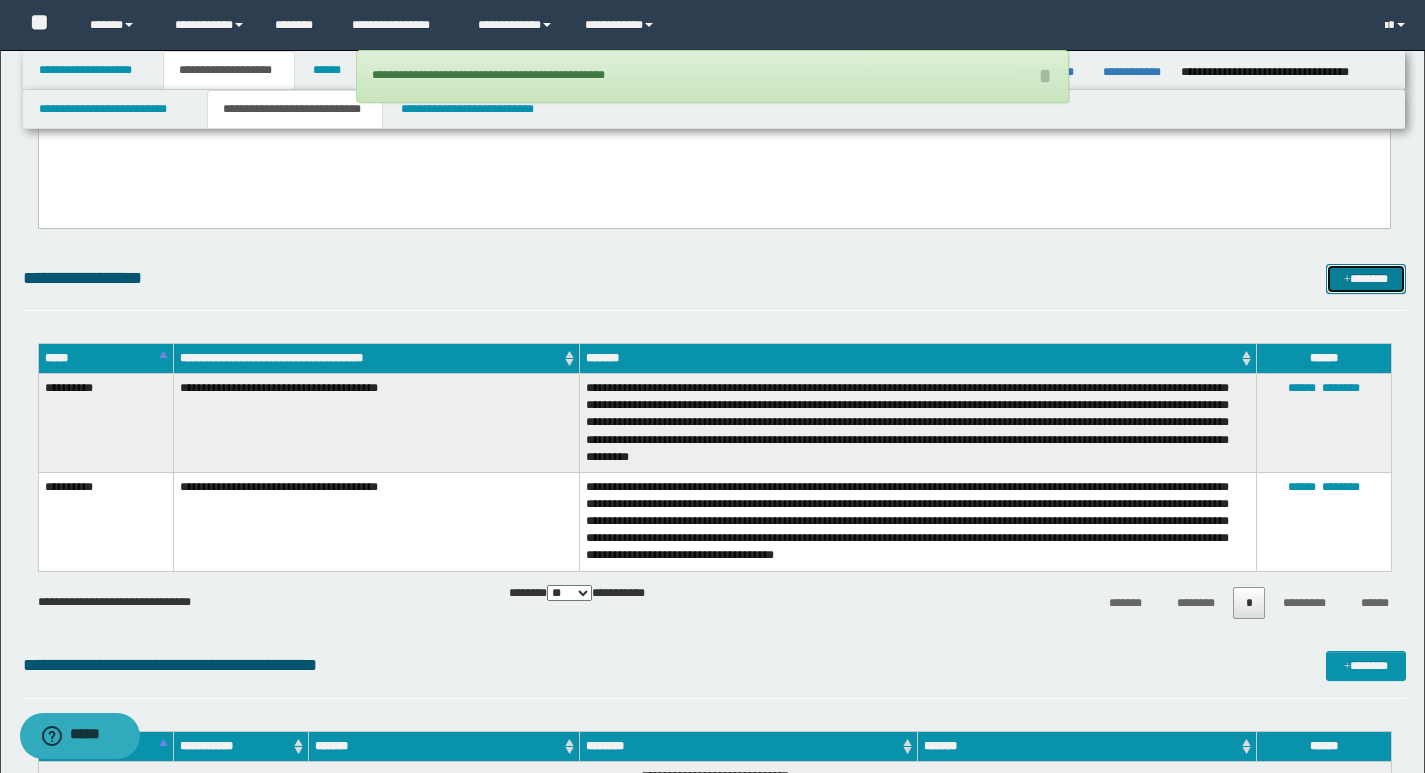 click on "*******" at bounding box center [1366, 279] 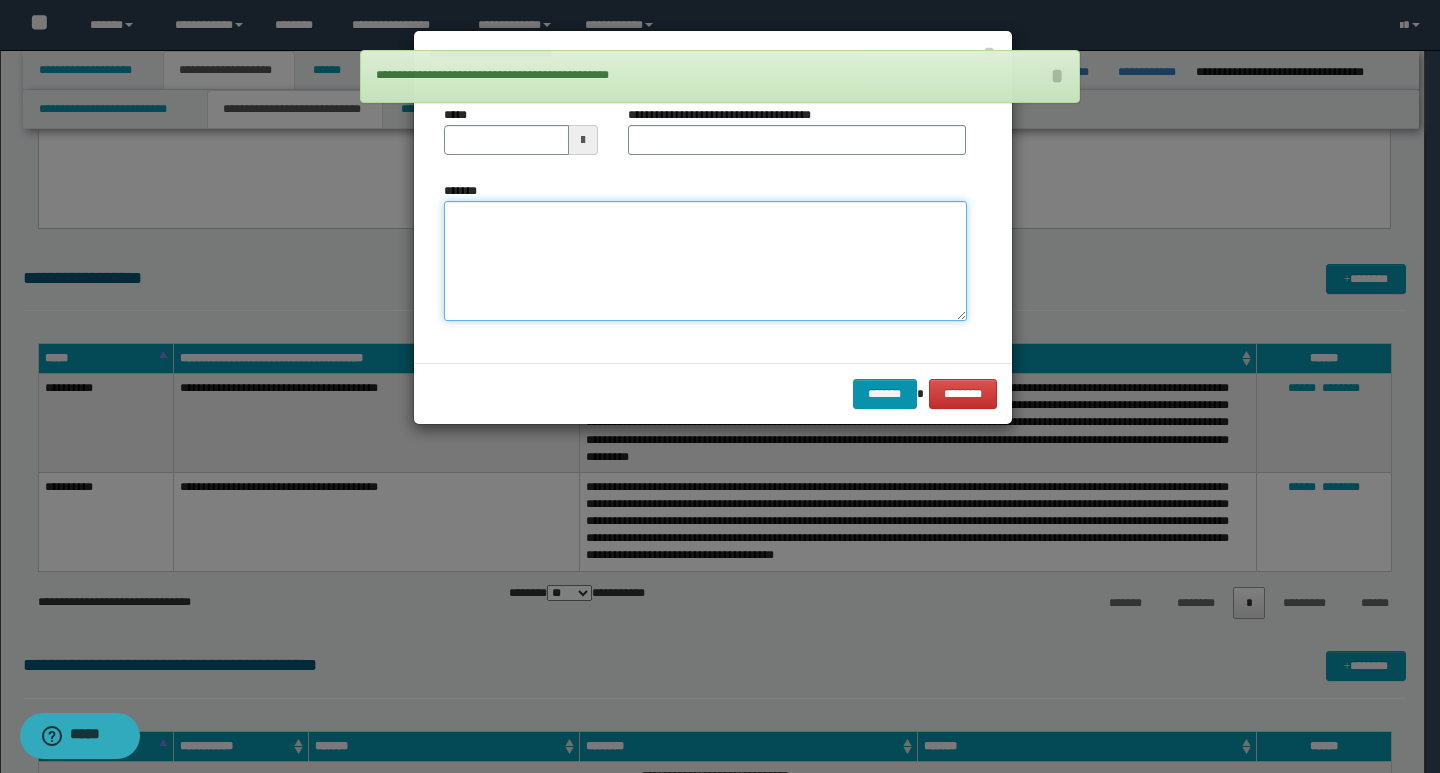 click on "*******" at bounding box center (705, 261) 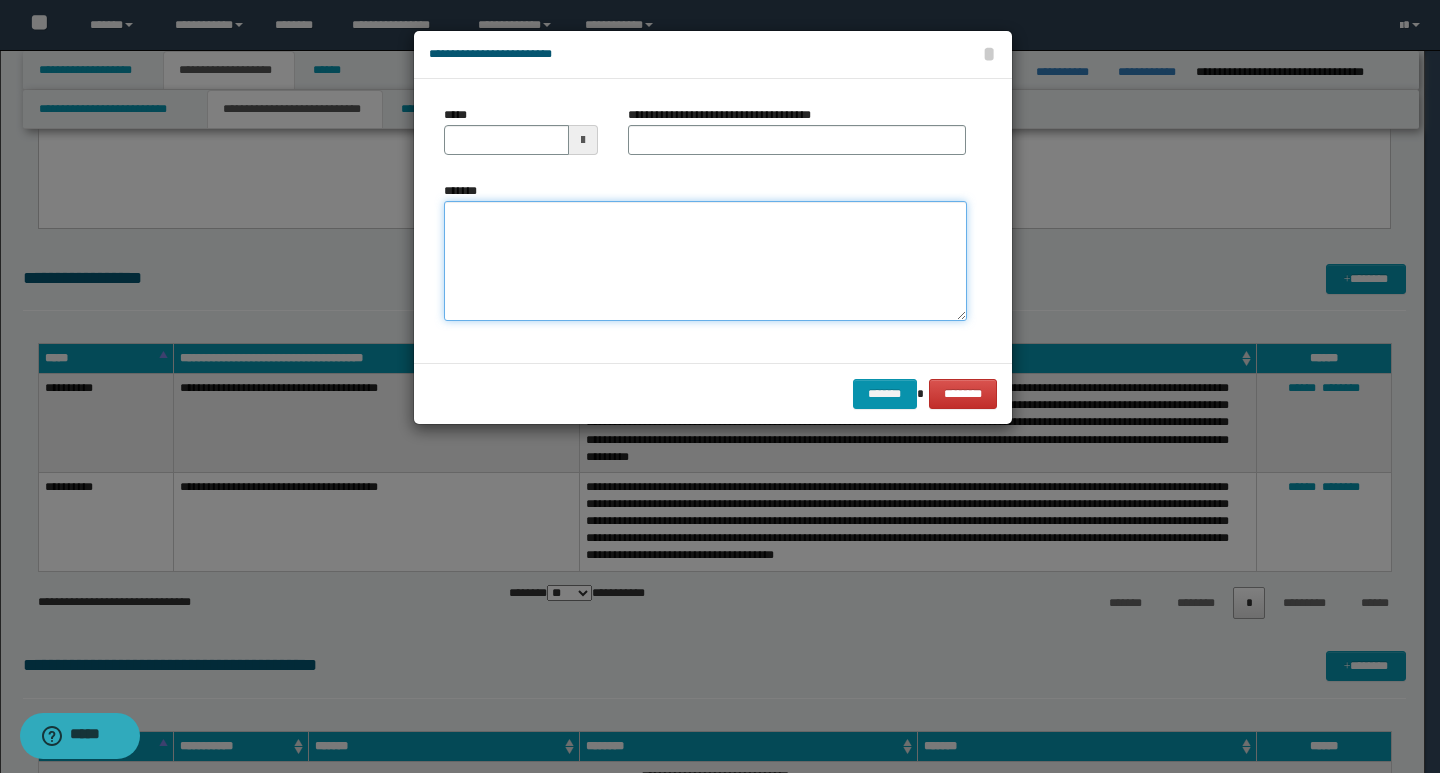 click on "*******" at bounding box center [705, 261] 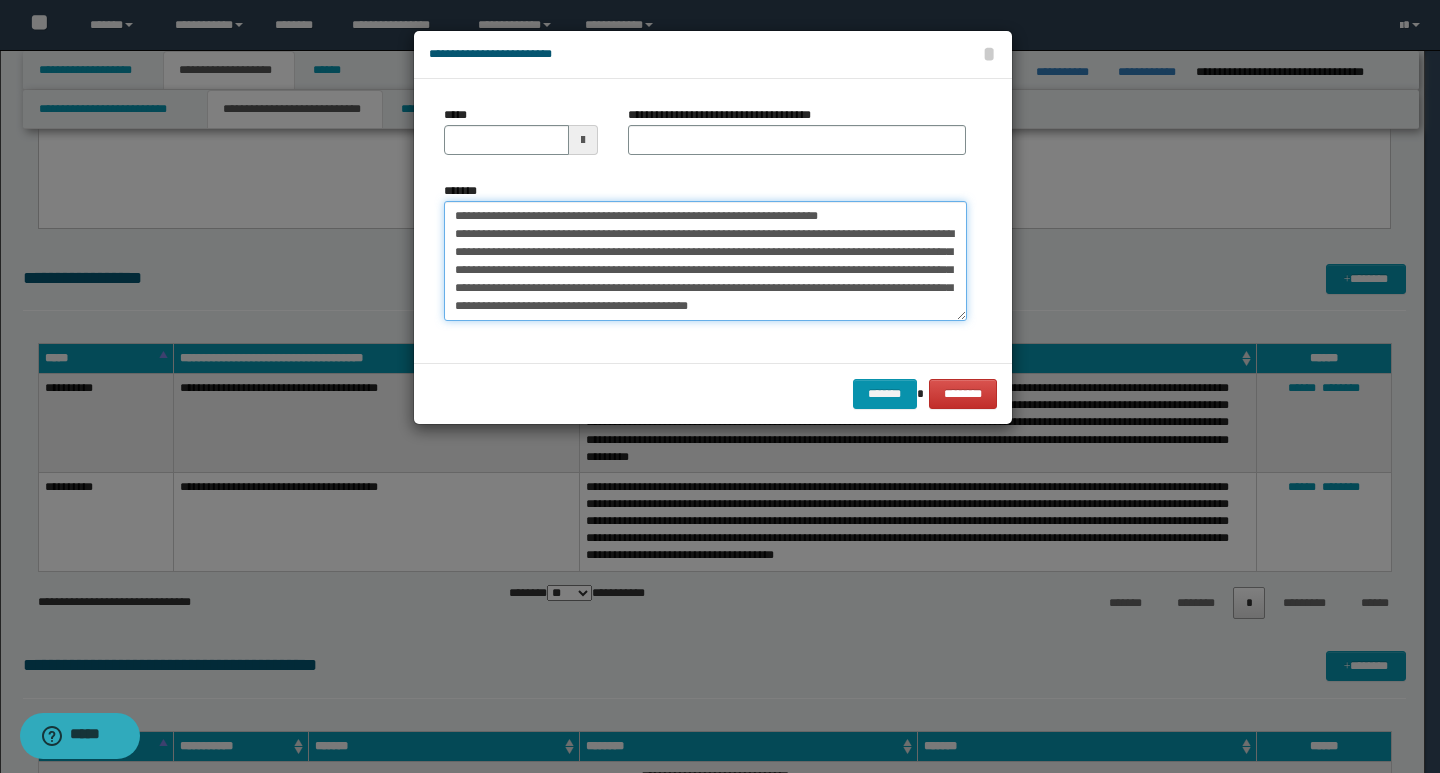 scroll, scrollTop: 0, scrollLeft: 0, axis: both 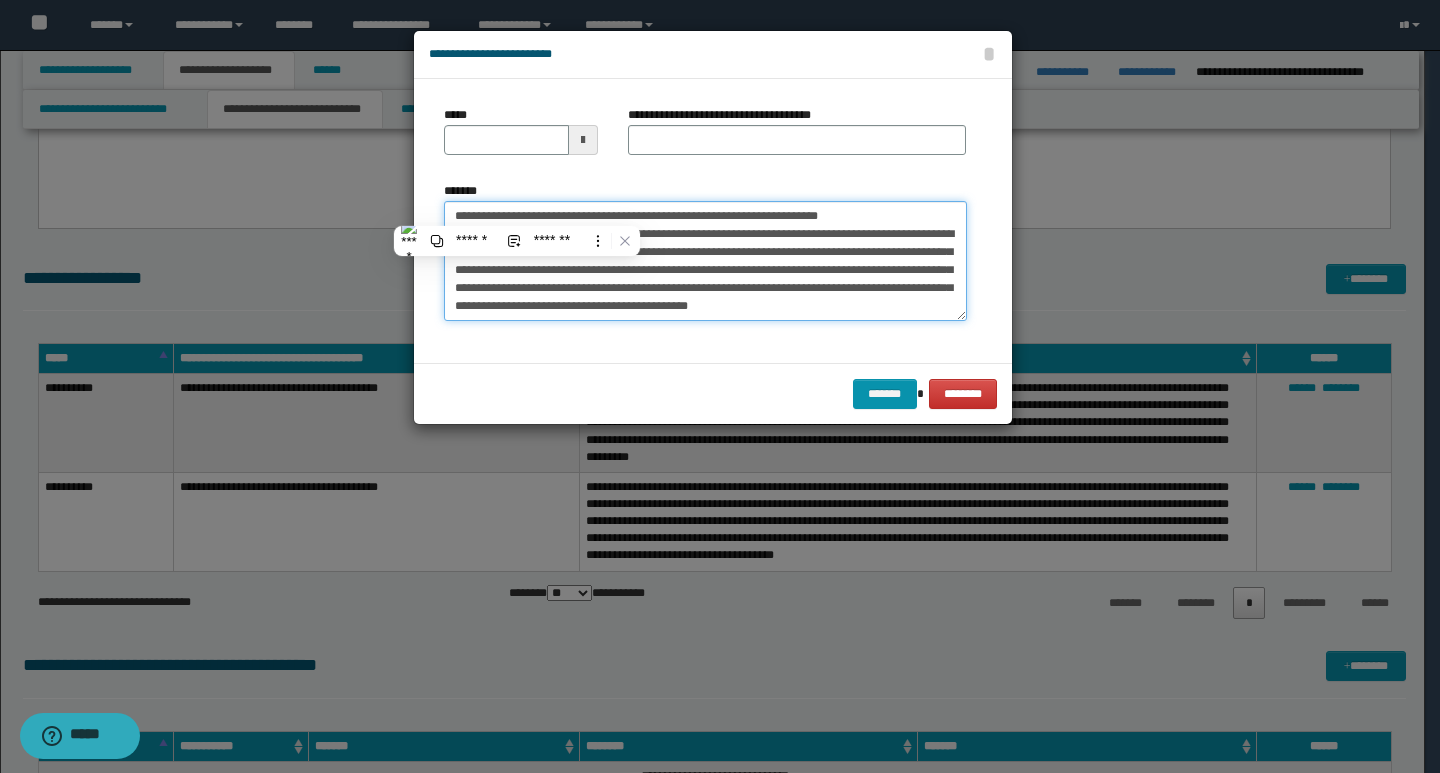 type on "**********" 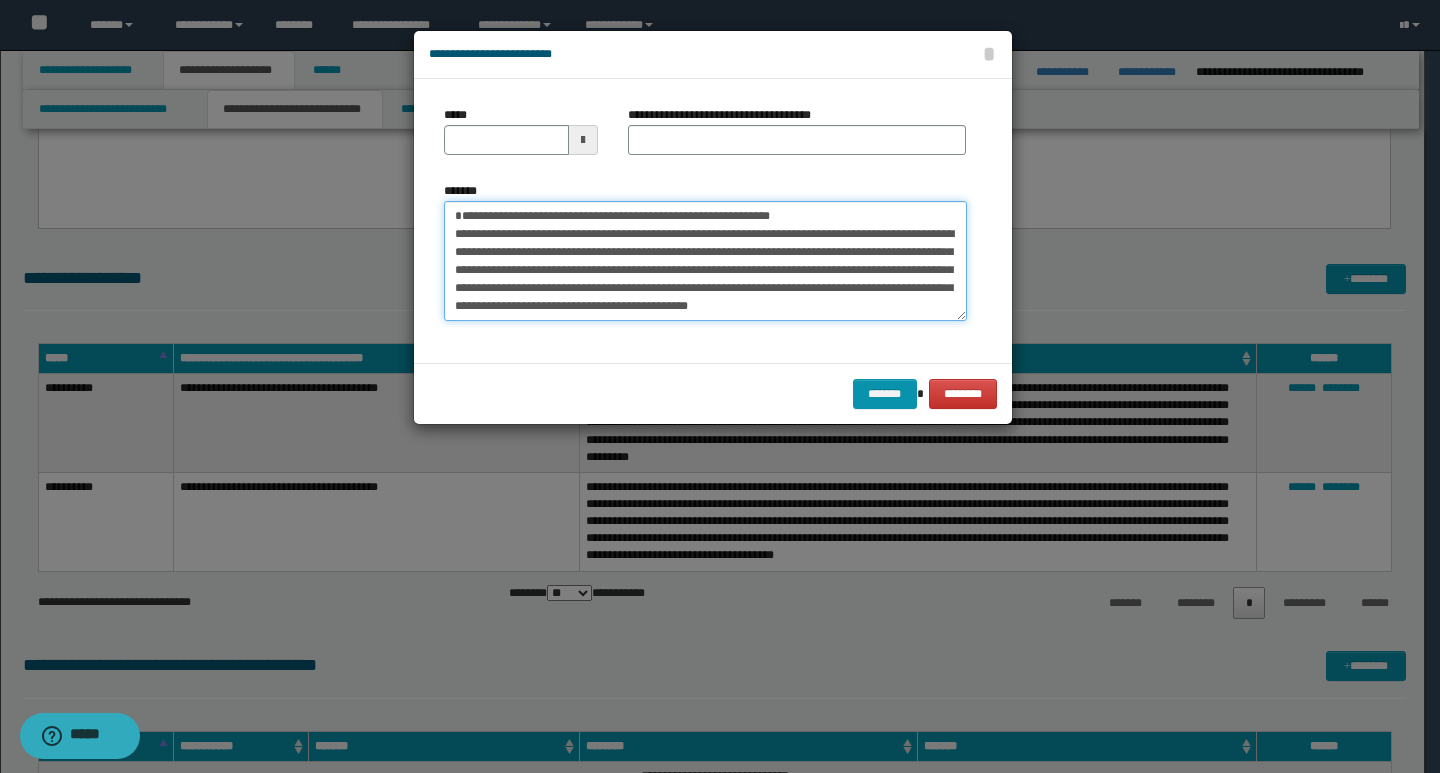 type 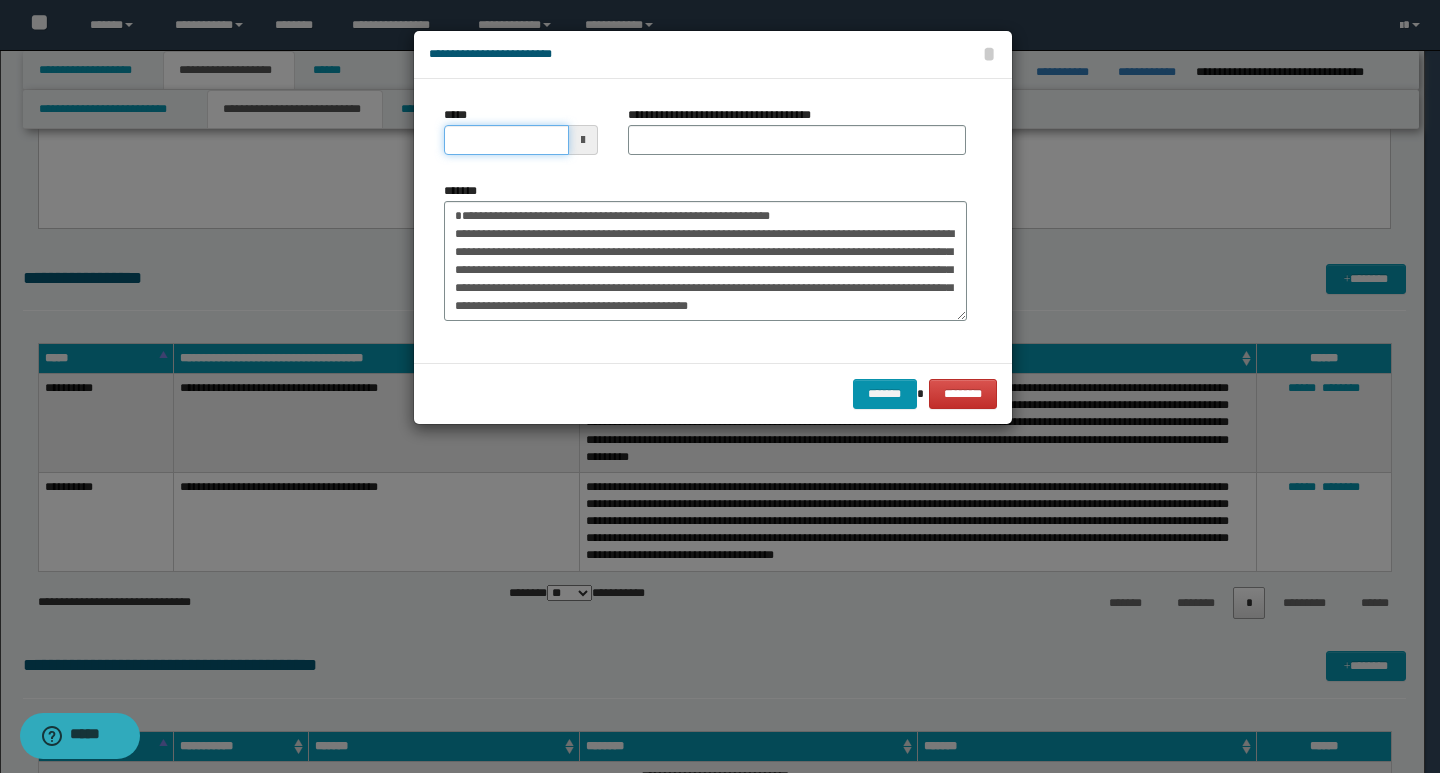 click on "*****" at bounding box center (506, 140) 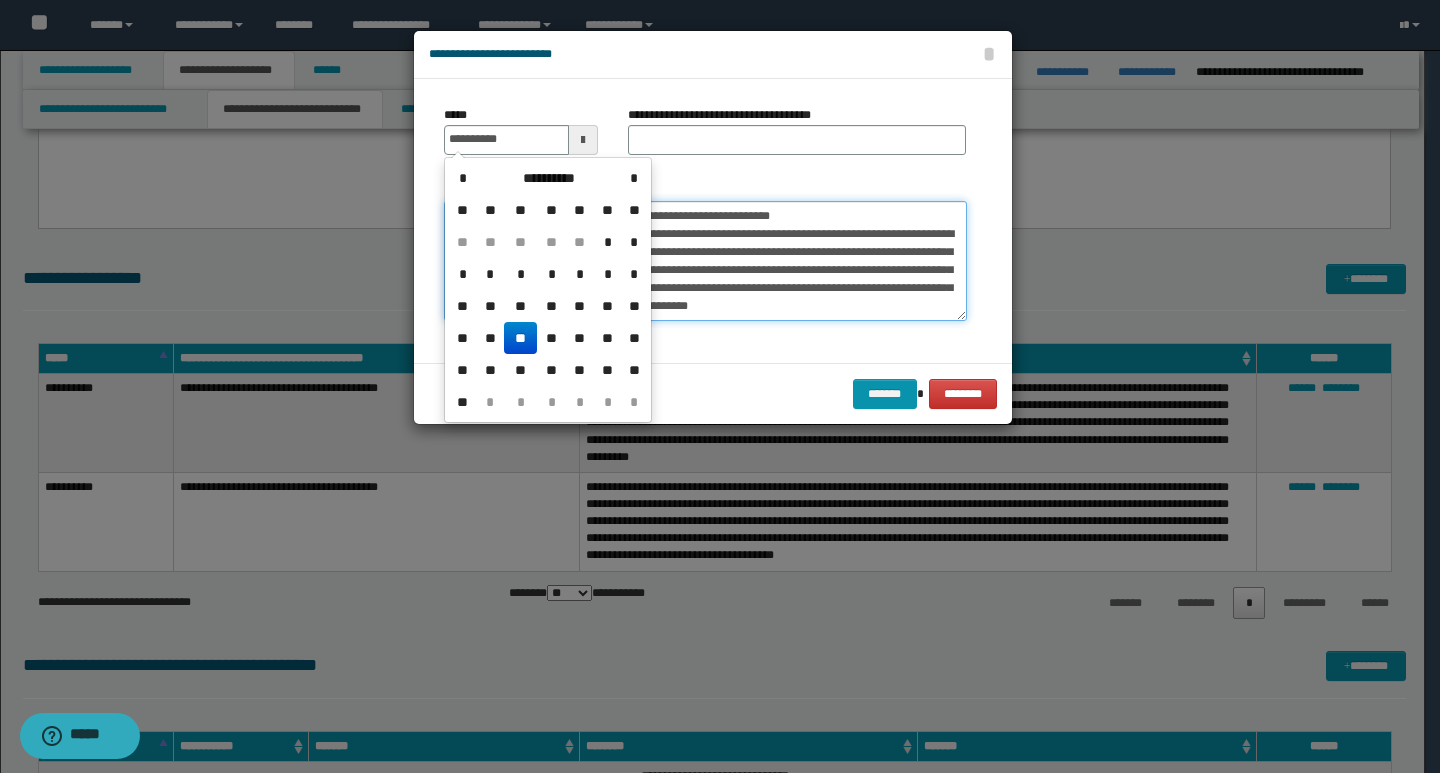 type on "**********" 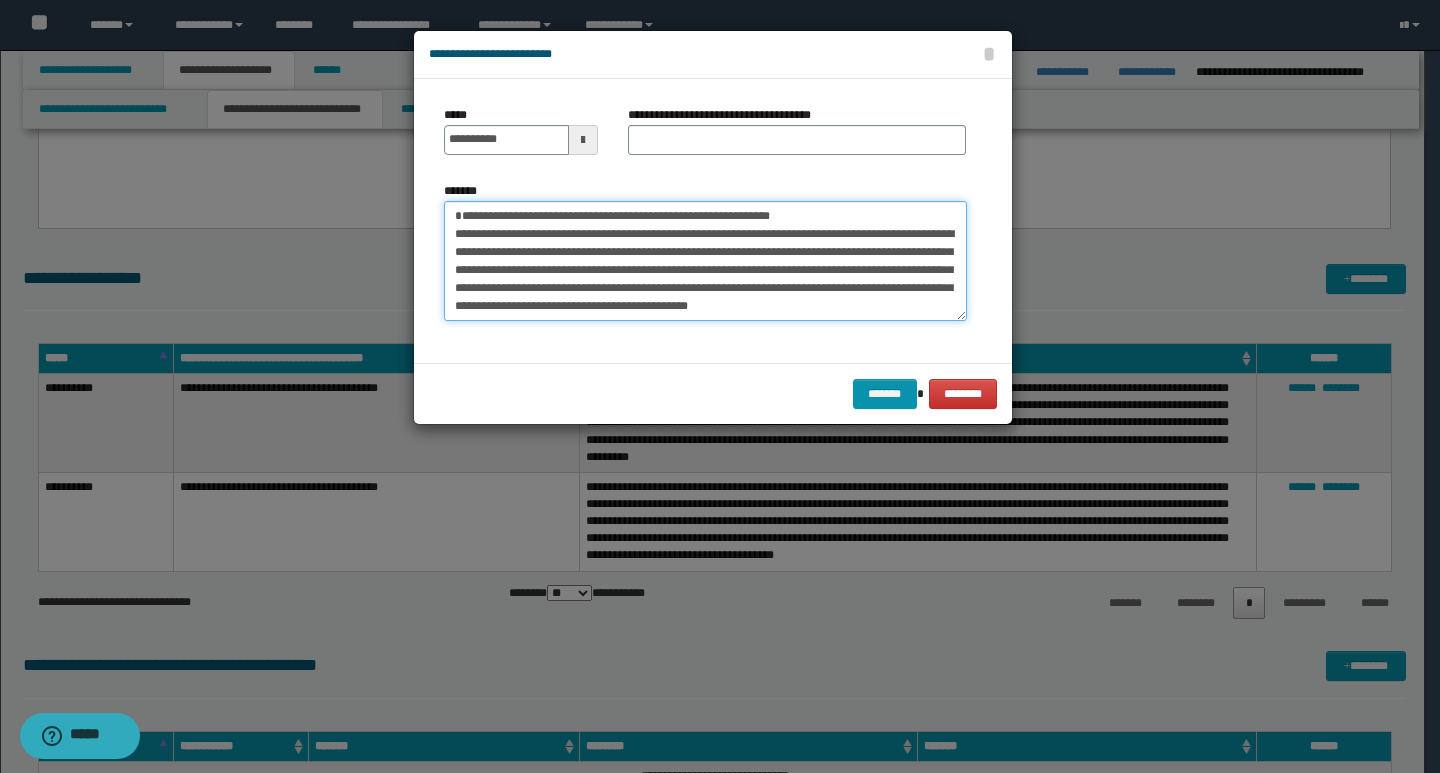drag, startPoint x: 783, startPoint y: 216, endPoint x: 410, endPoint y: 214, distance: 373.00537 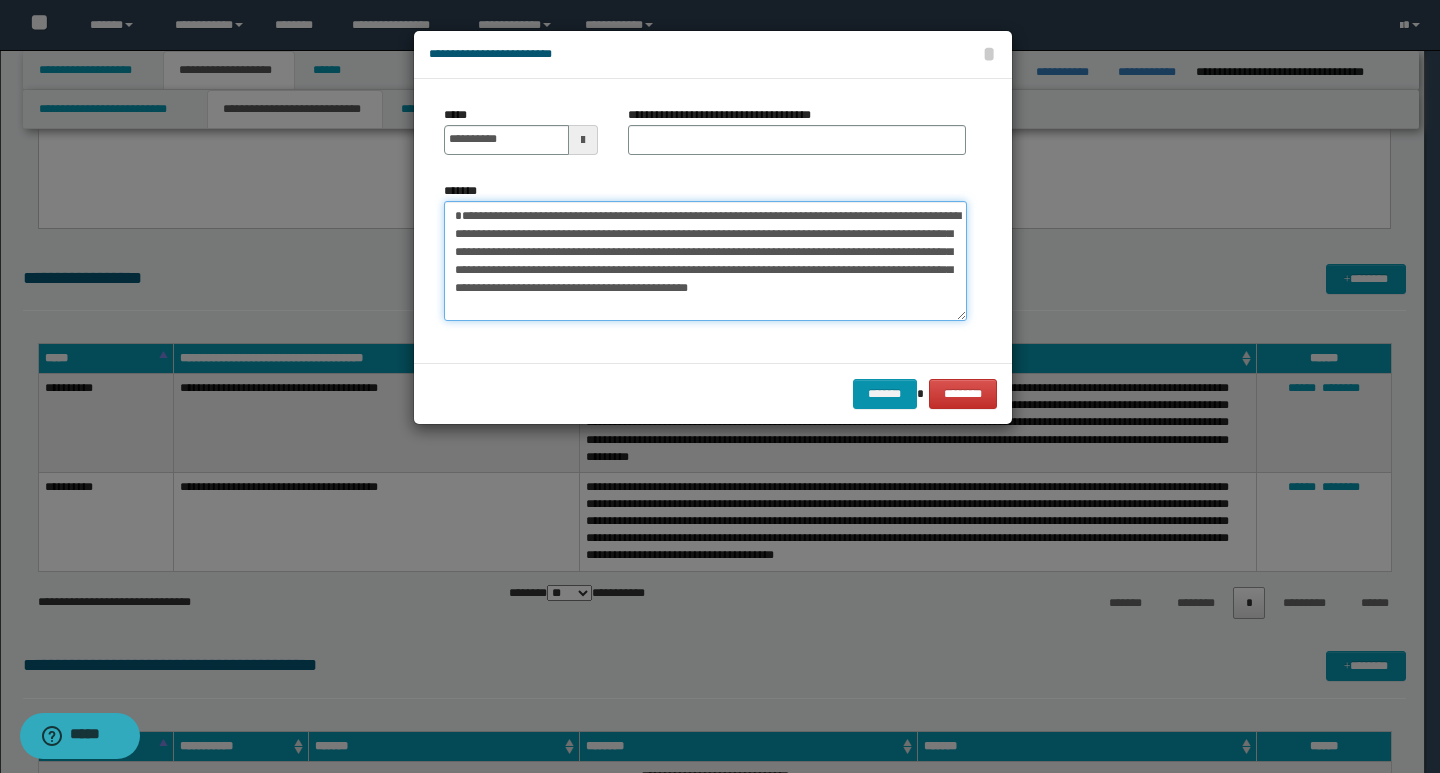 type on "**********" 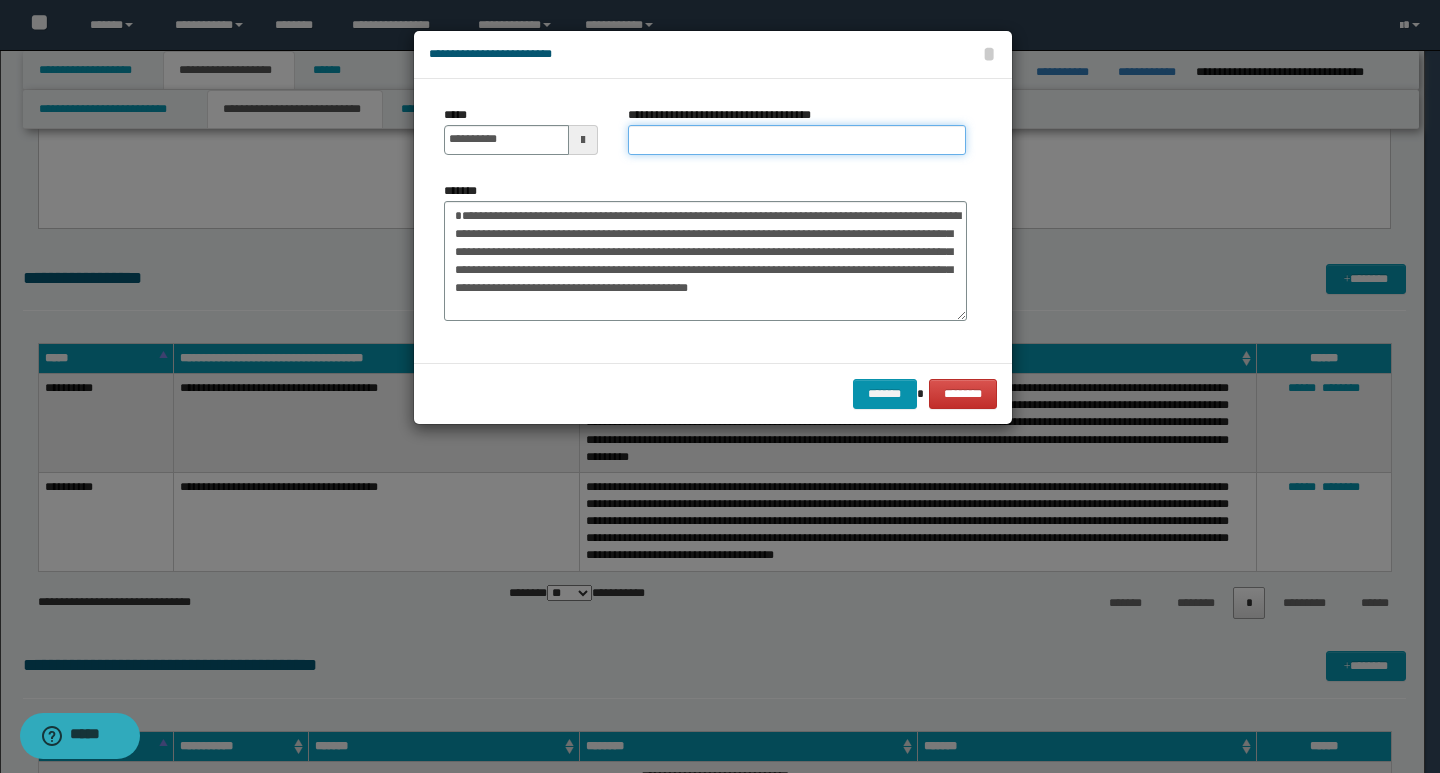 click on "**********" at bounding box center [797, 140] 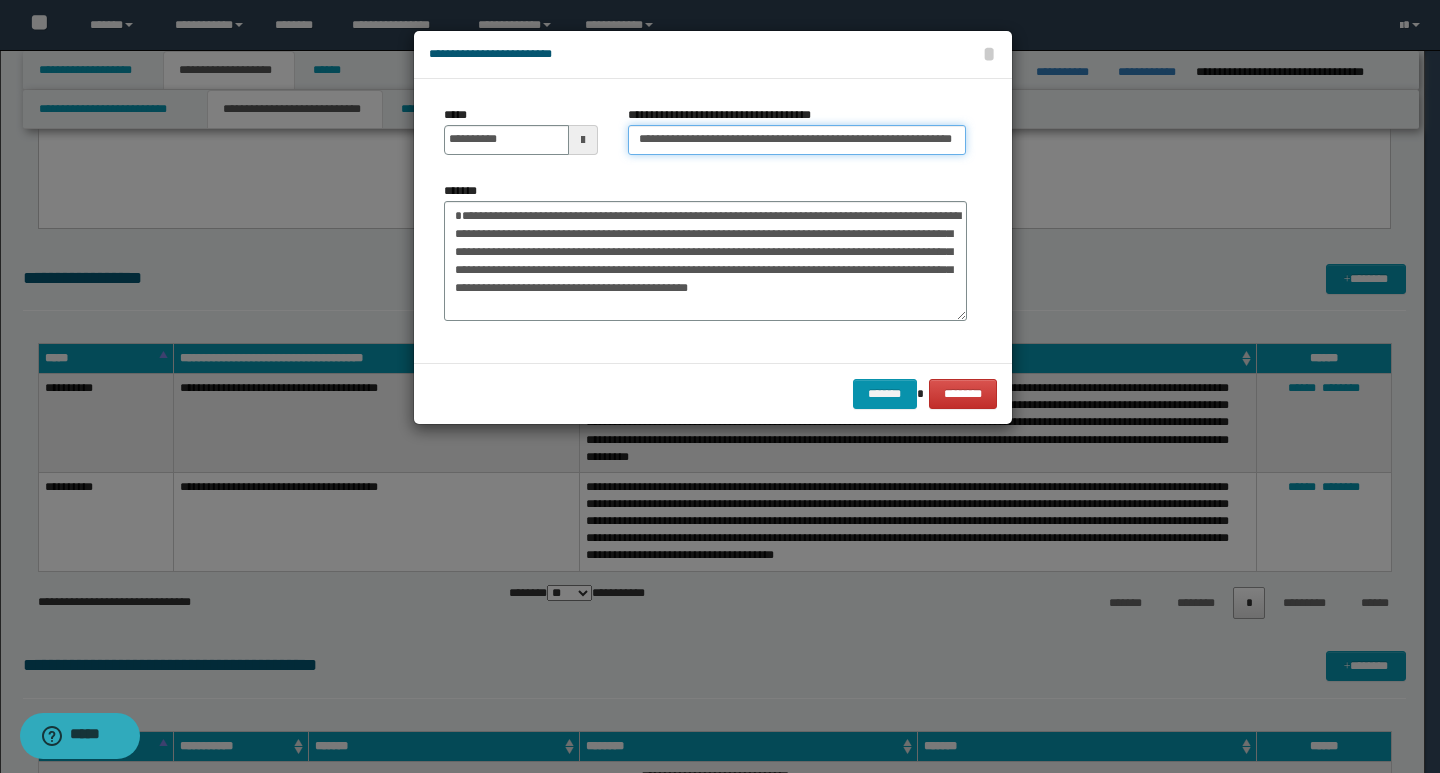 type on "**********" 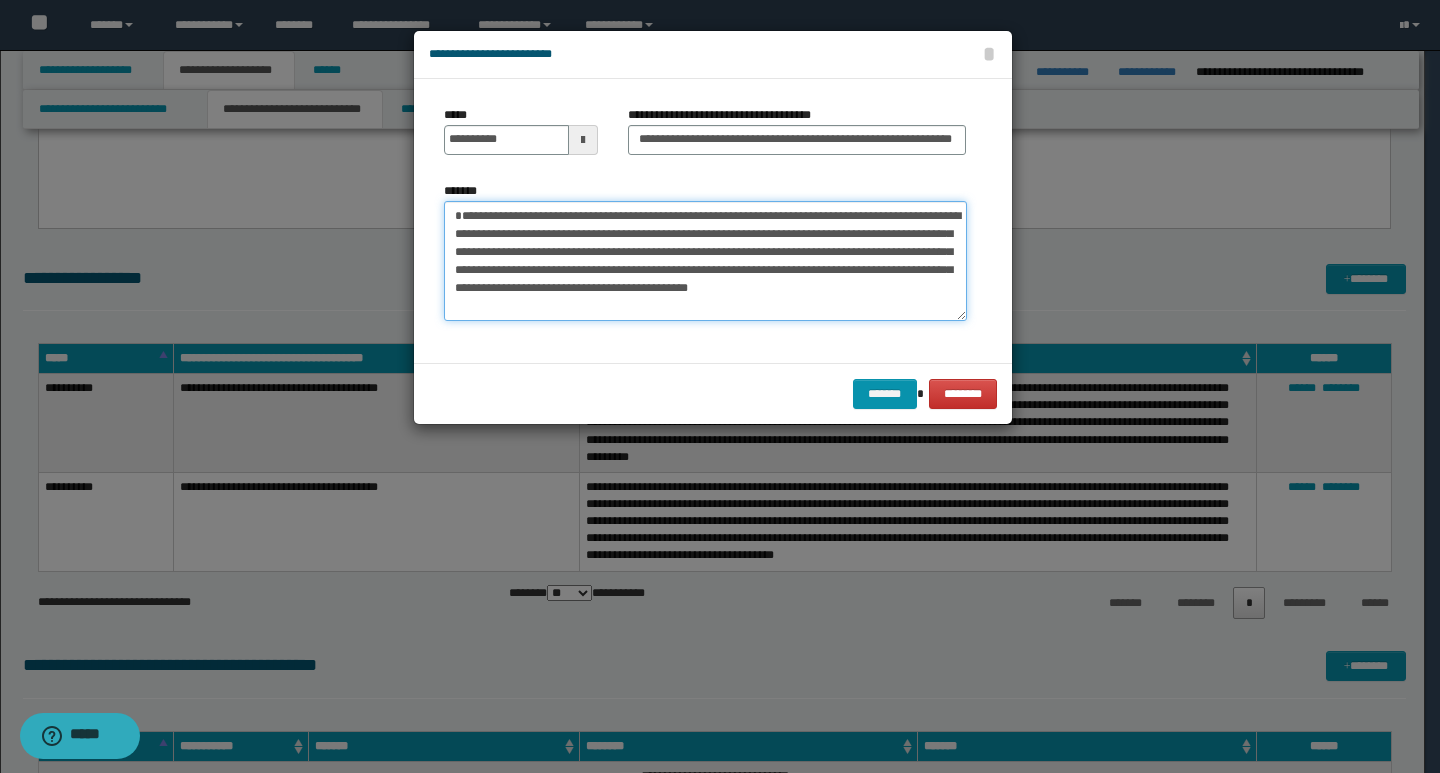 click on "**********" at bounding box center (705, 261) 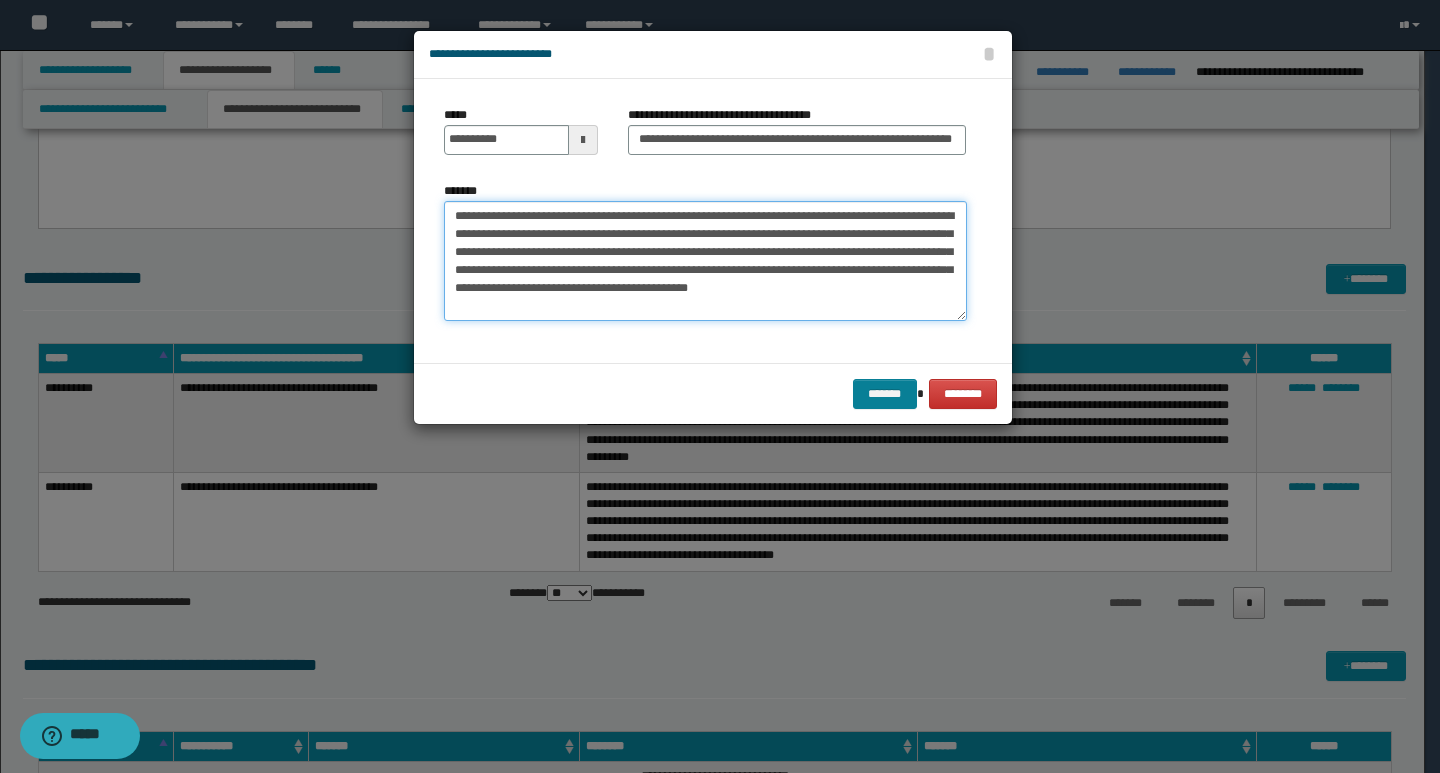 type on "**********" 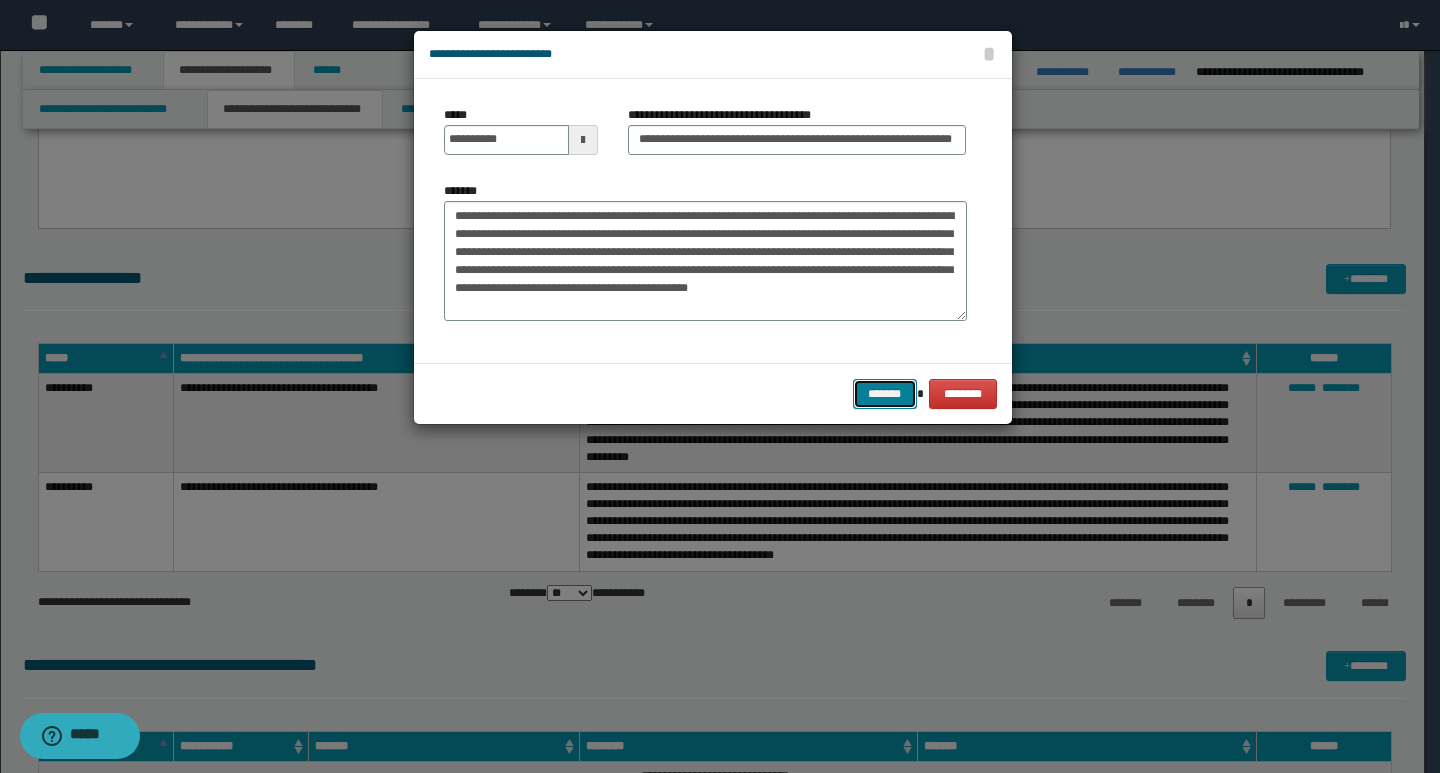 click on "*******" at bounding box center [885, 394] 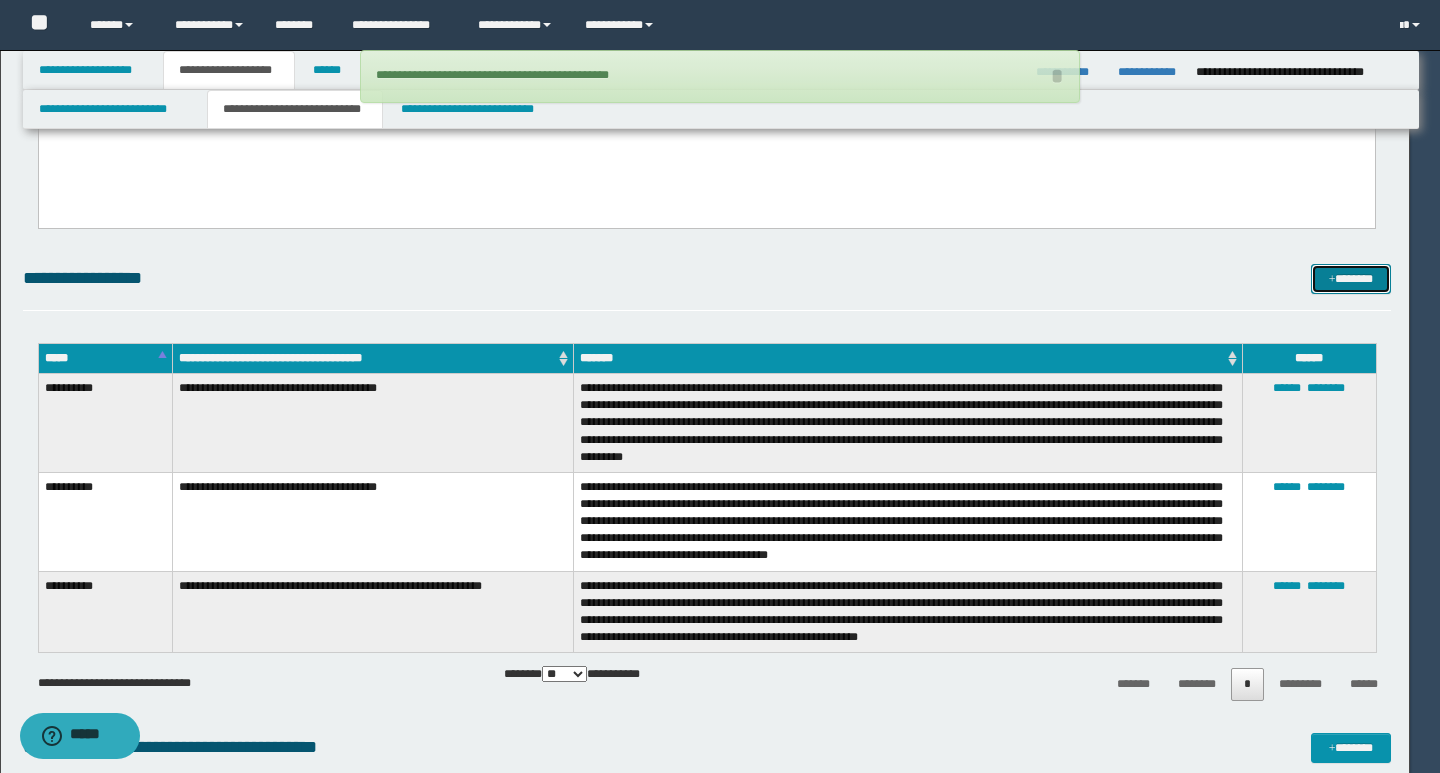 type 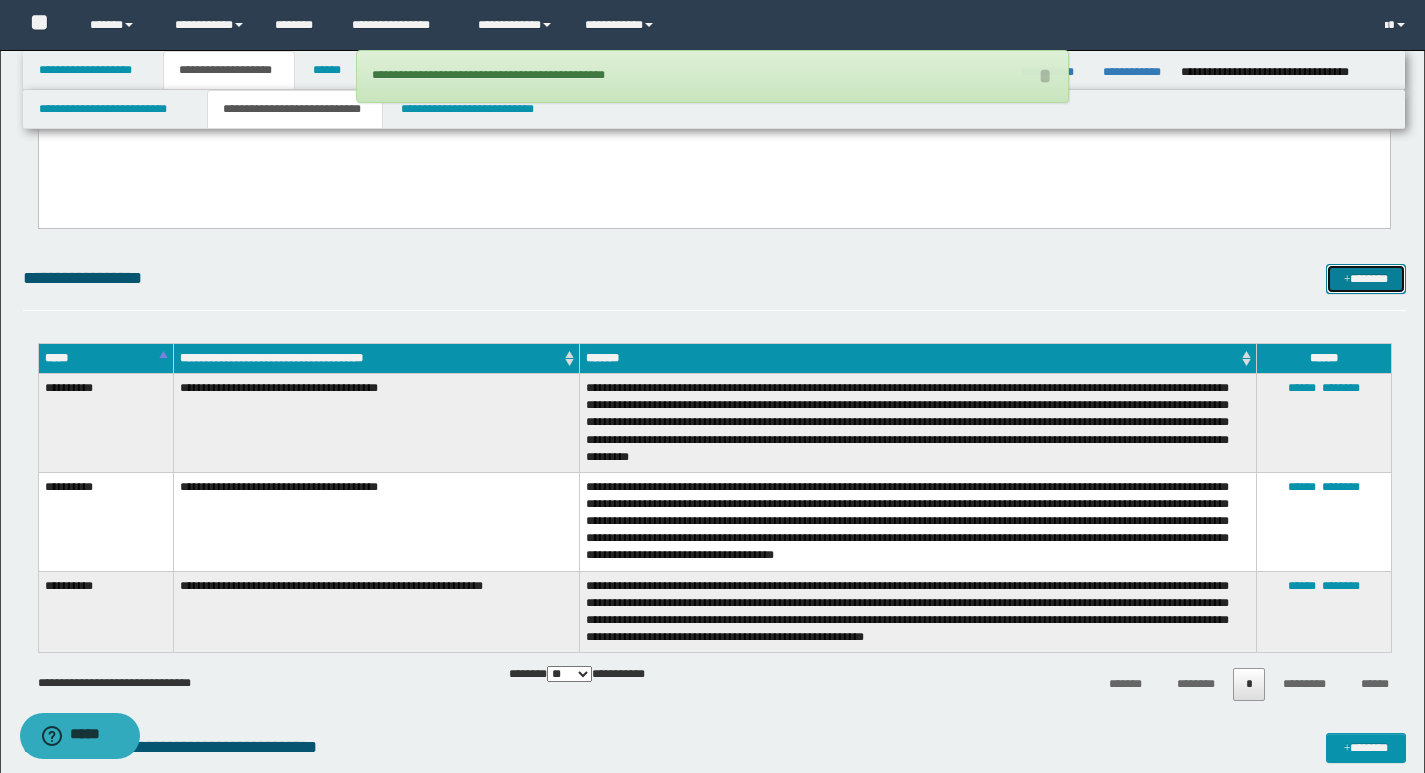 click on "*******" at bounding box center [1366, 279] 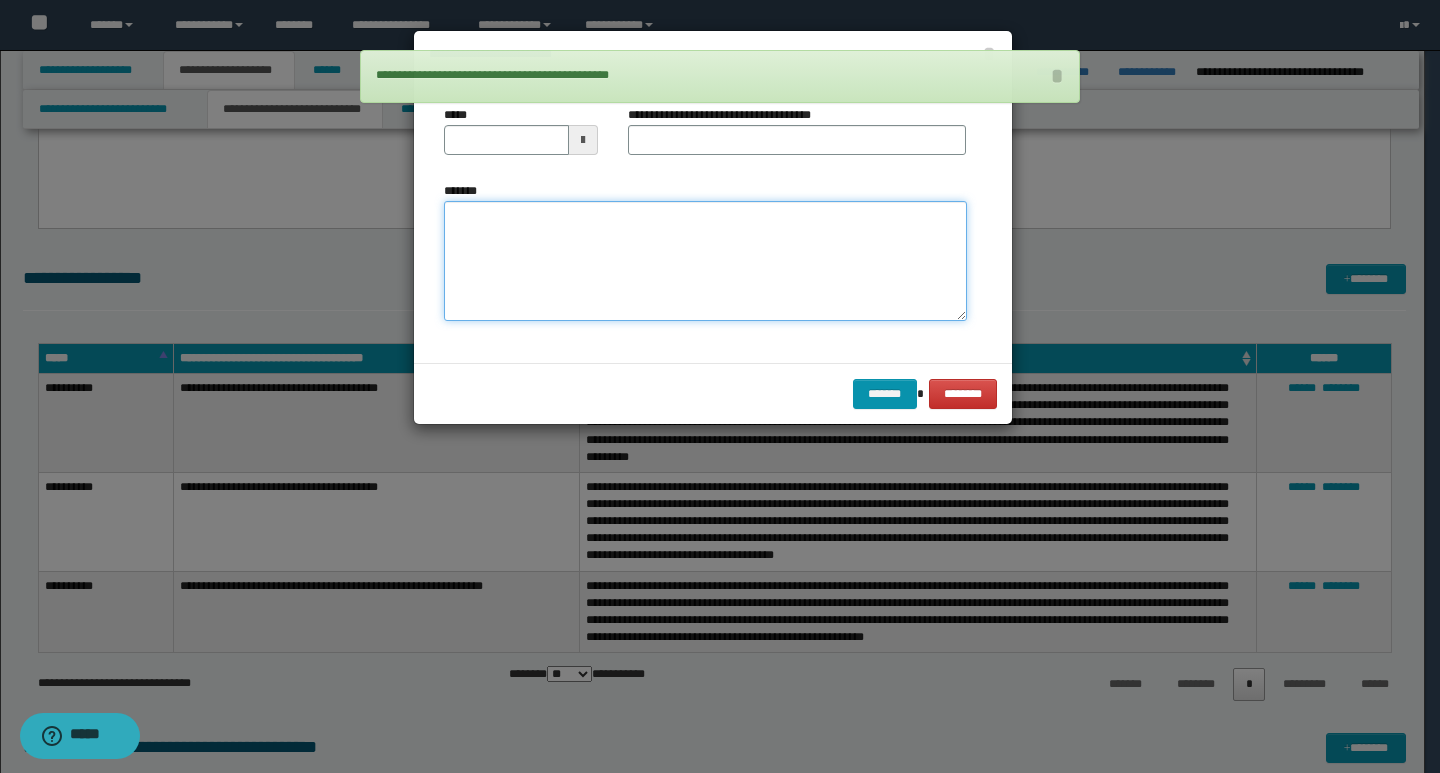 click on "*******" at bounding box center (705, 261) 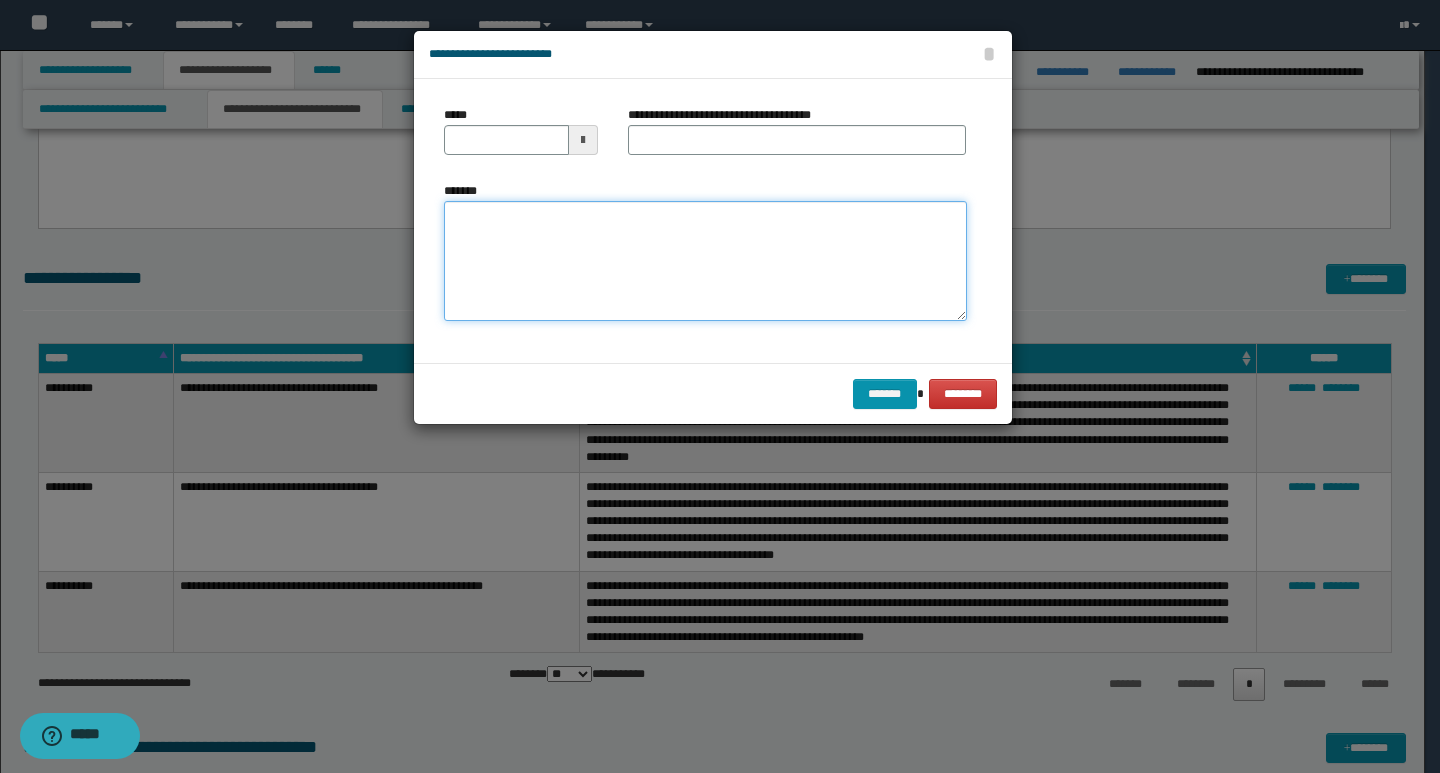 click on "*******" at bounding box center (705, 261) 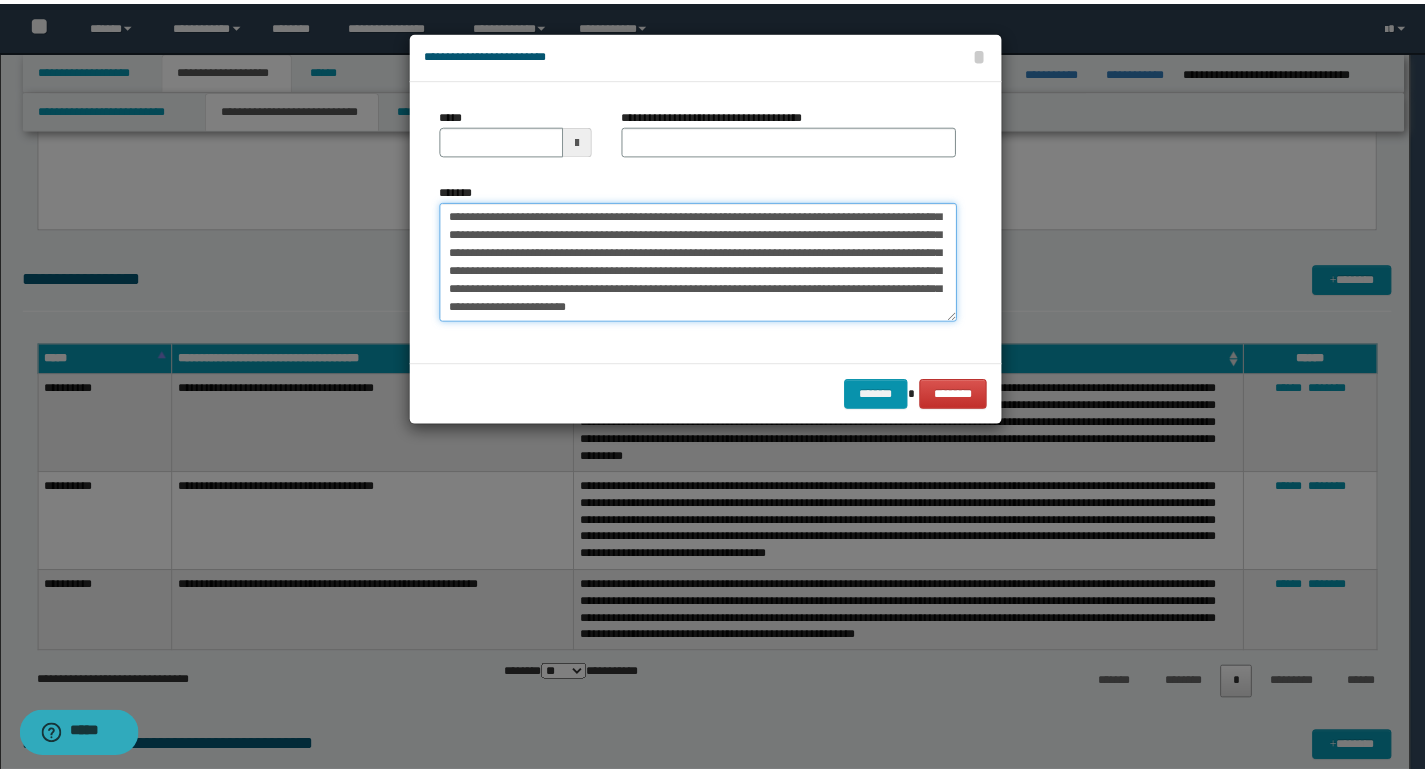 scroll, scrollTop: 0, scrollLeft: 0, axis: both 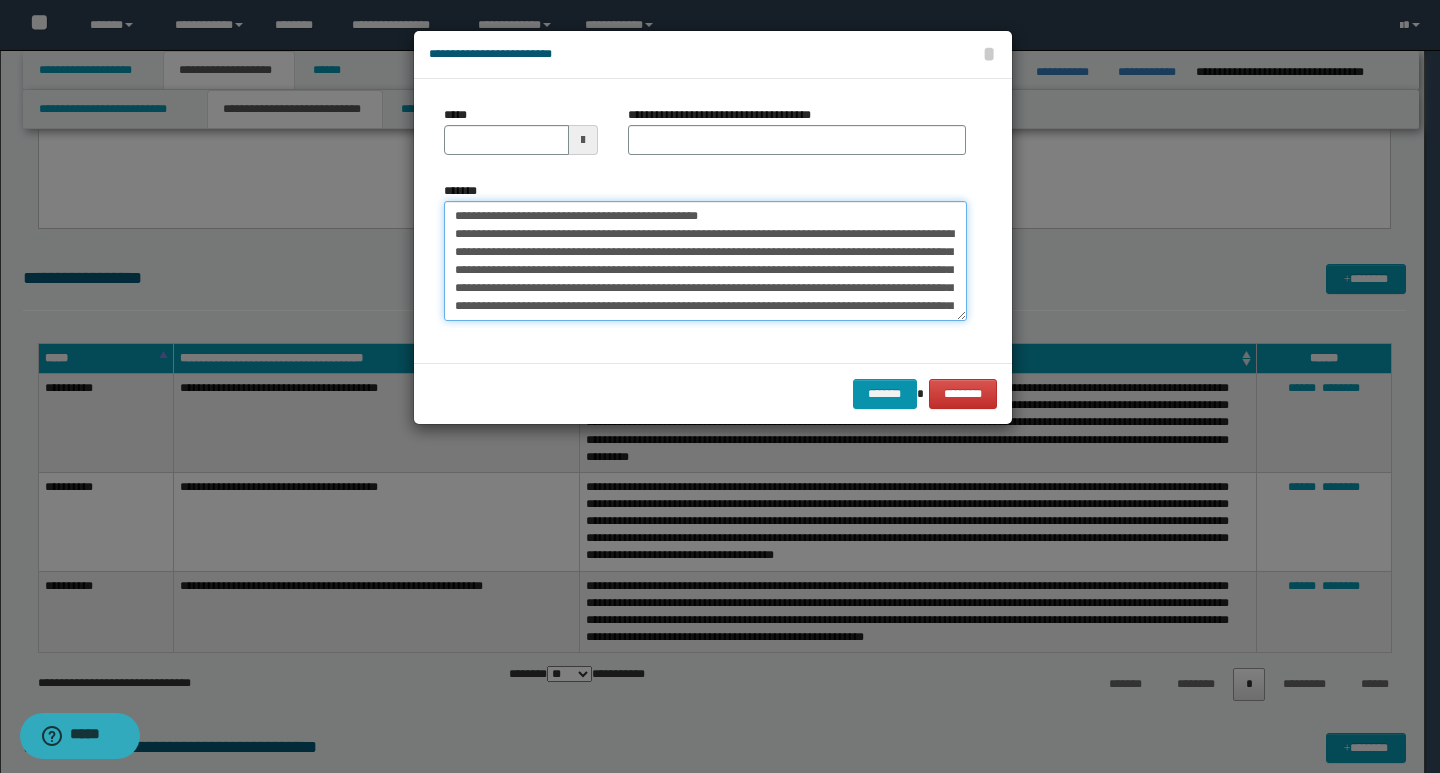 drag, startPoint x: 452, startPoint y: 224, endPoint x: 519, endPoint y: 216, distance: 67.47592 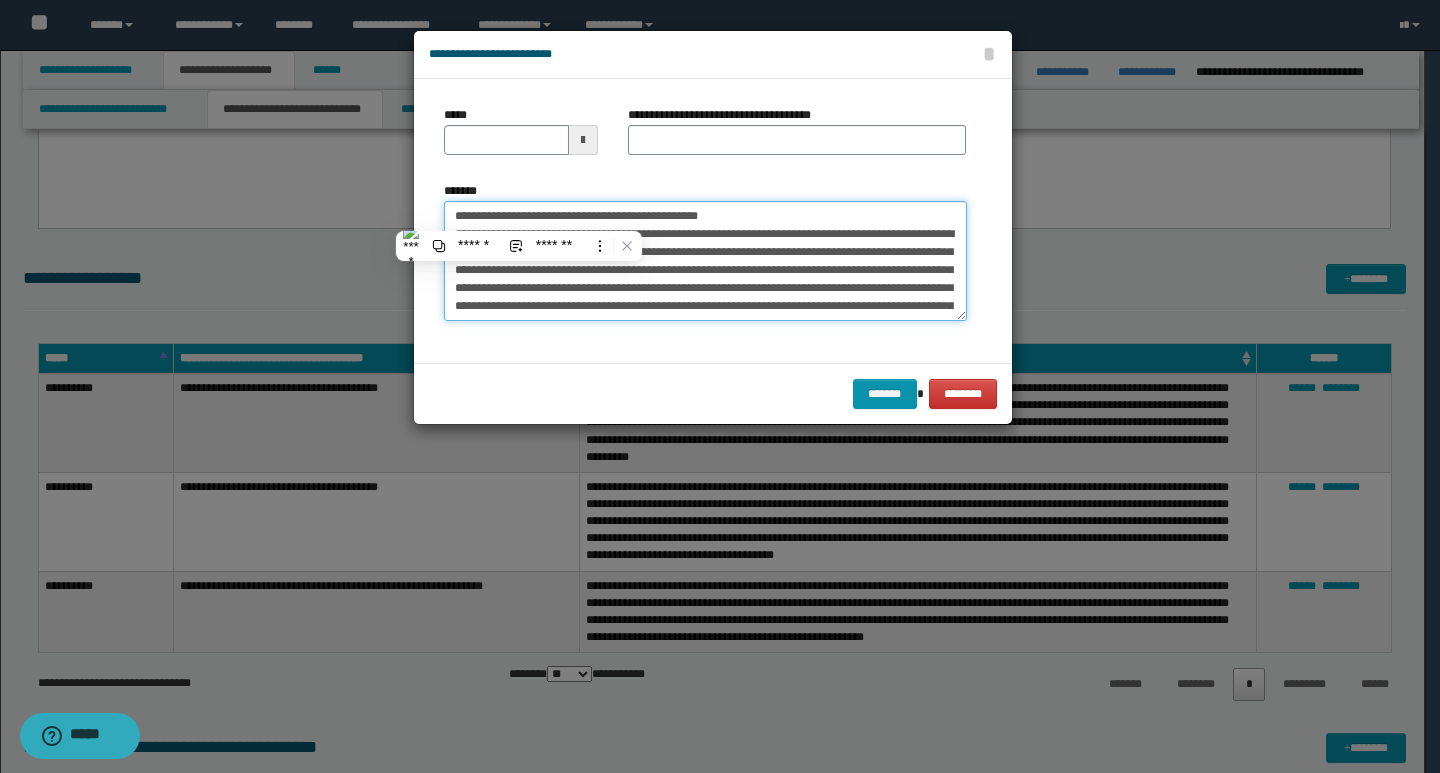 type on "**********" 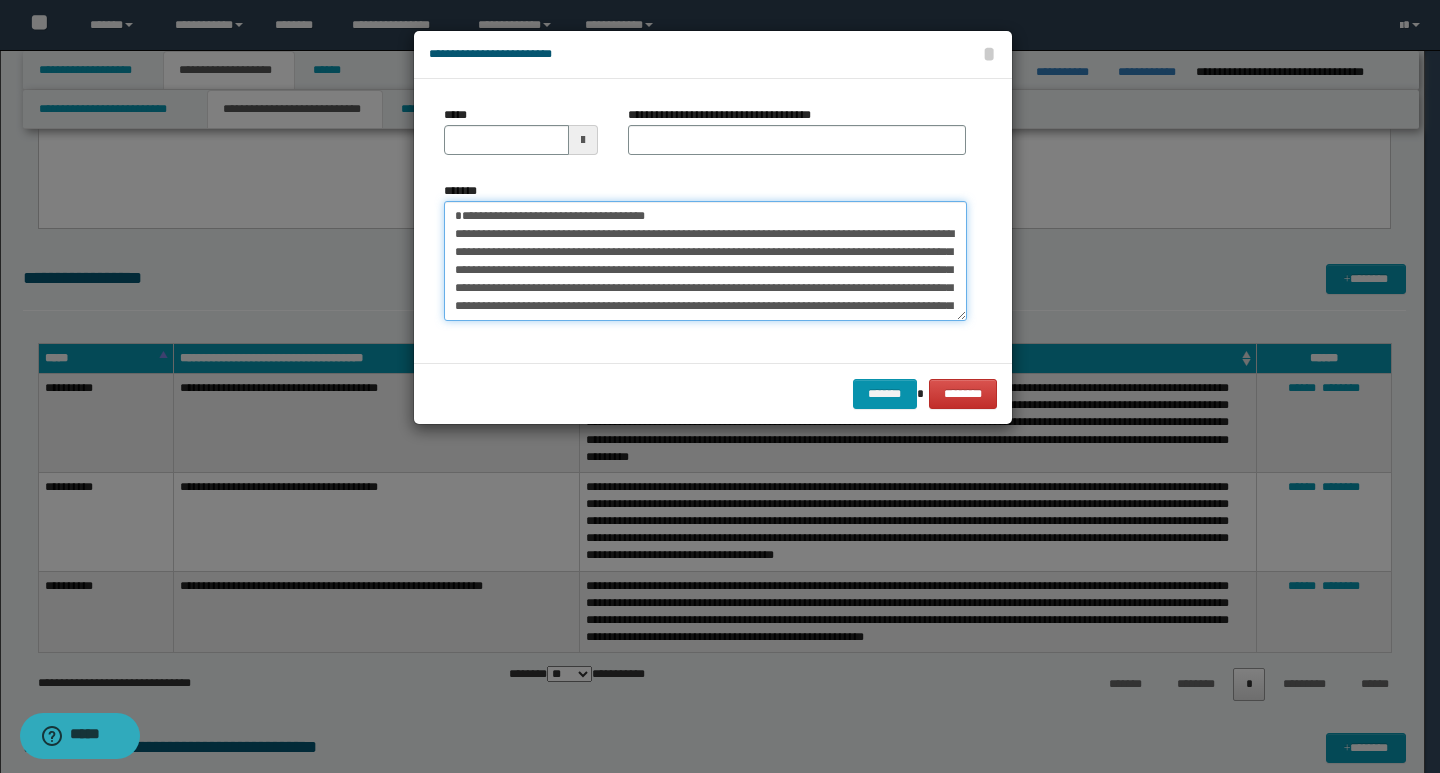 type 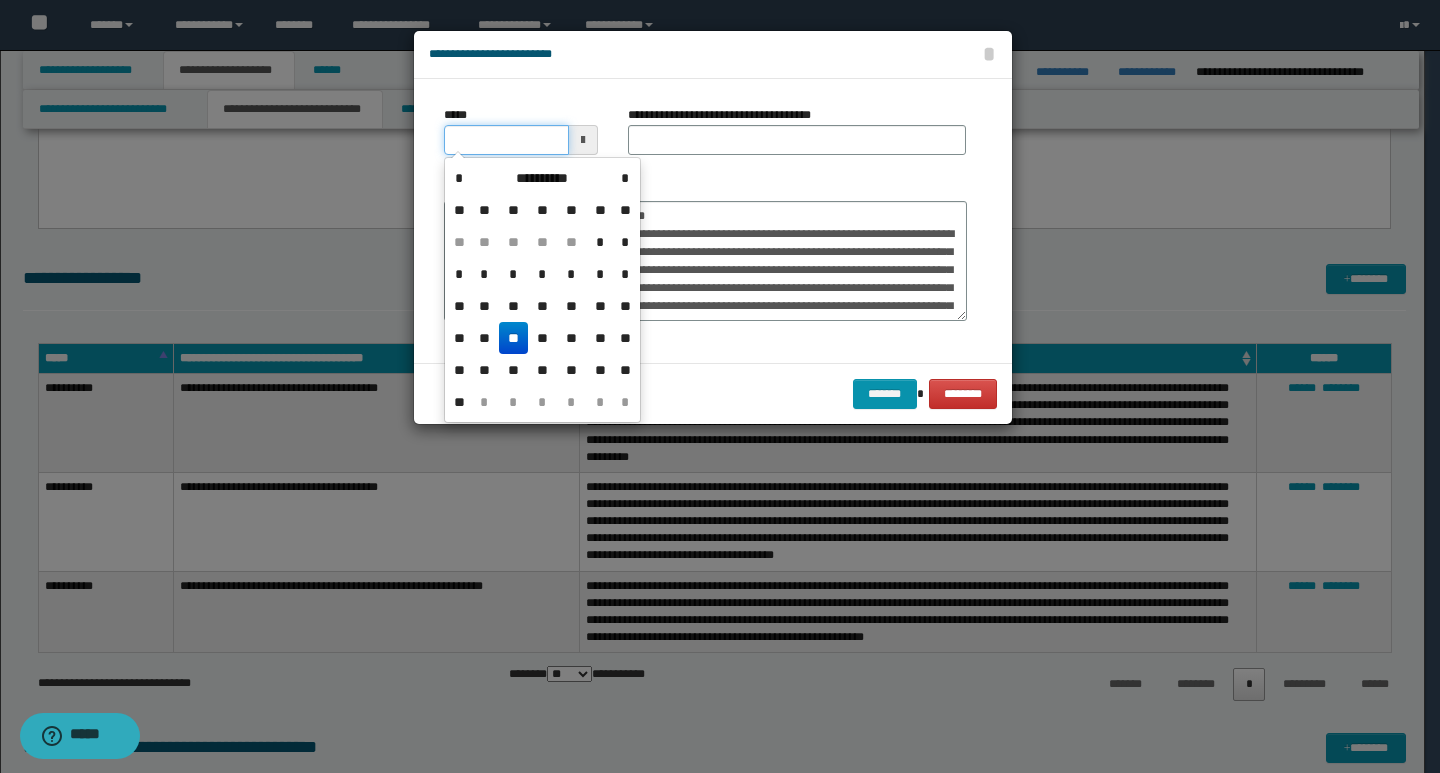 click on "*****" at bounding box center [506, 140] 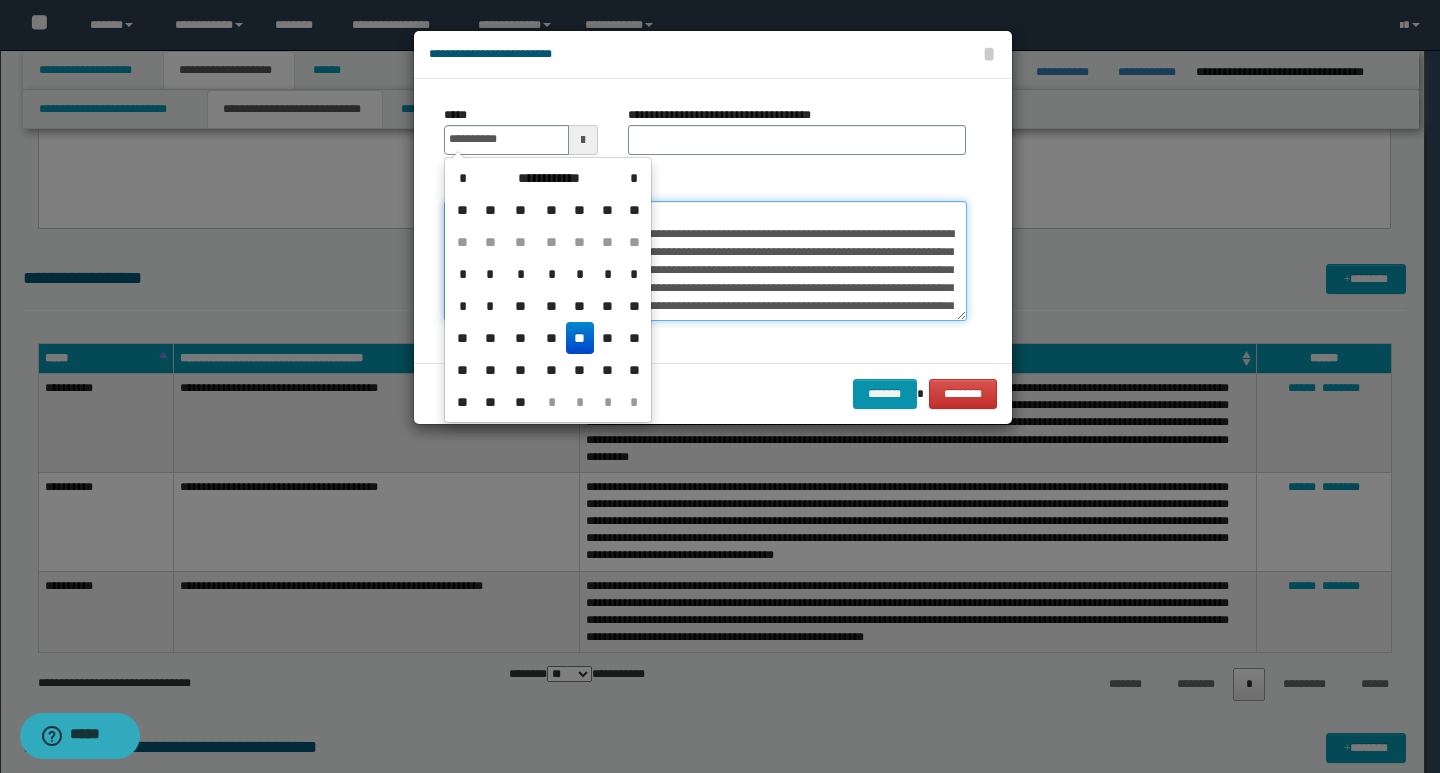 type on "**********" 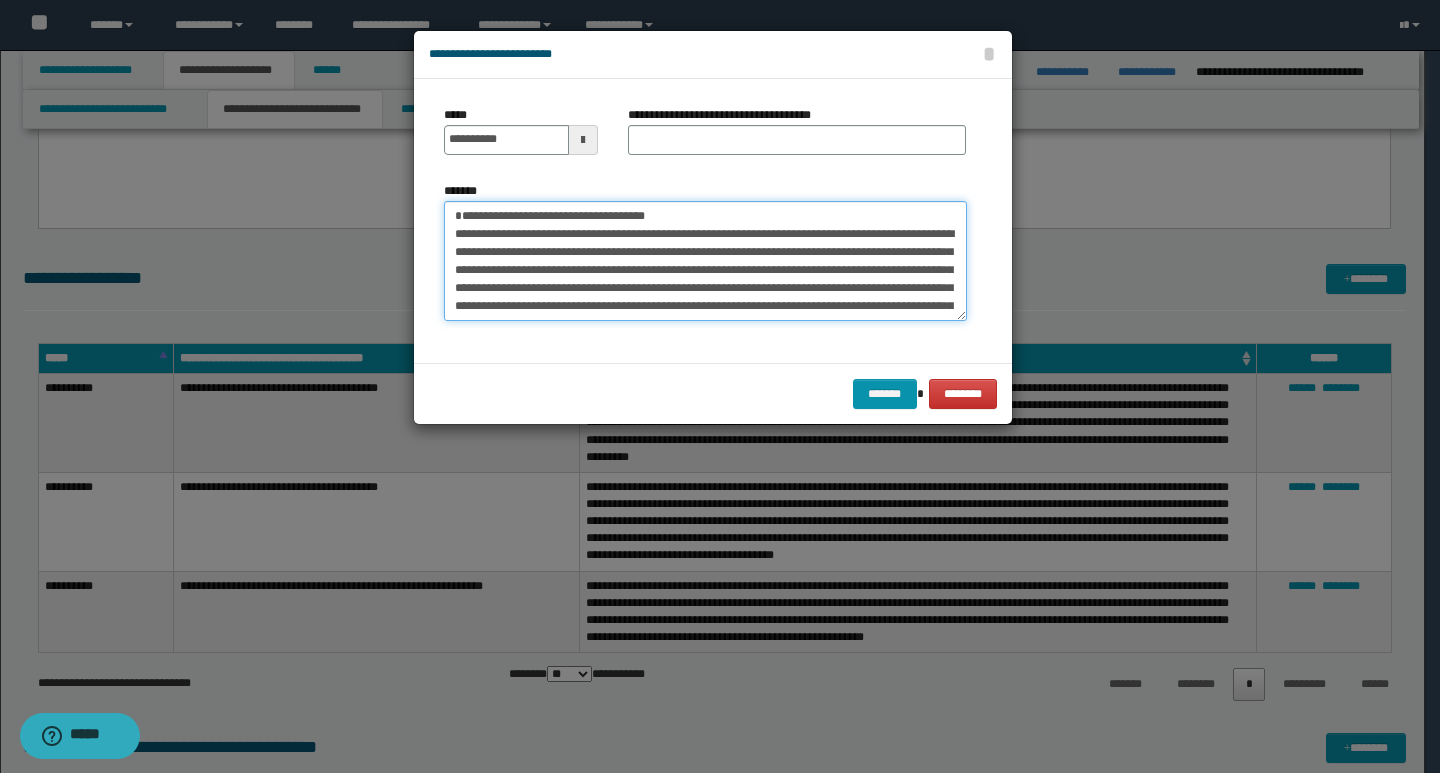 drag, startPoint x: 674, startPoint y: 221, endPoint x: 445, endPoint y: 215, distance: 229.07858 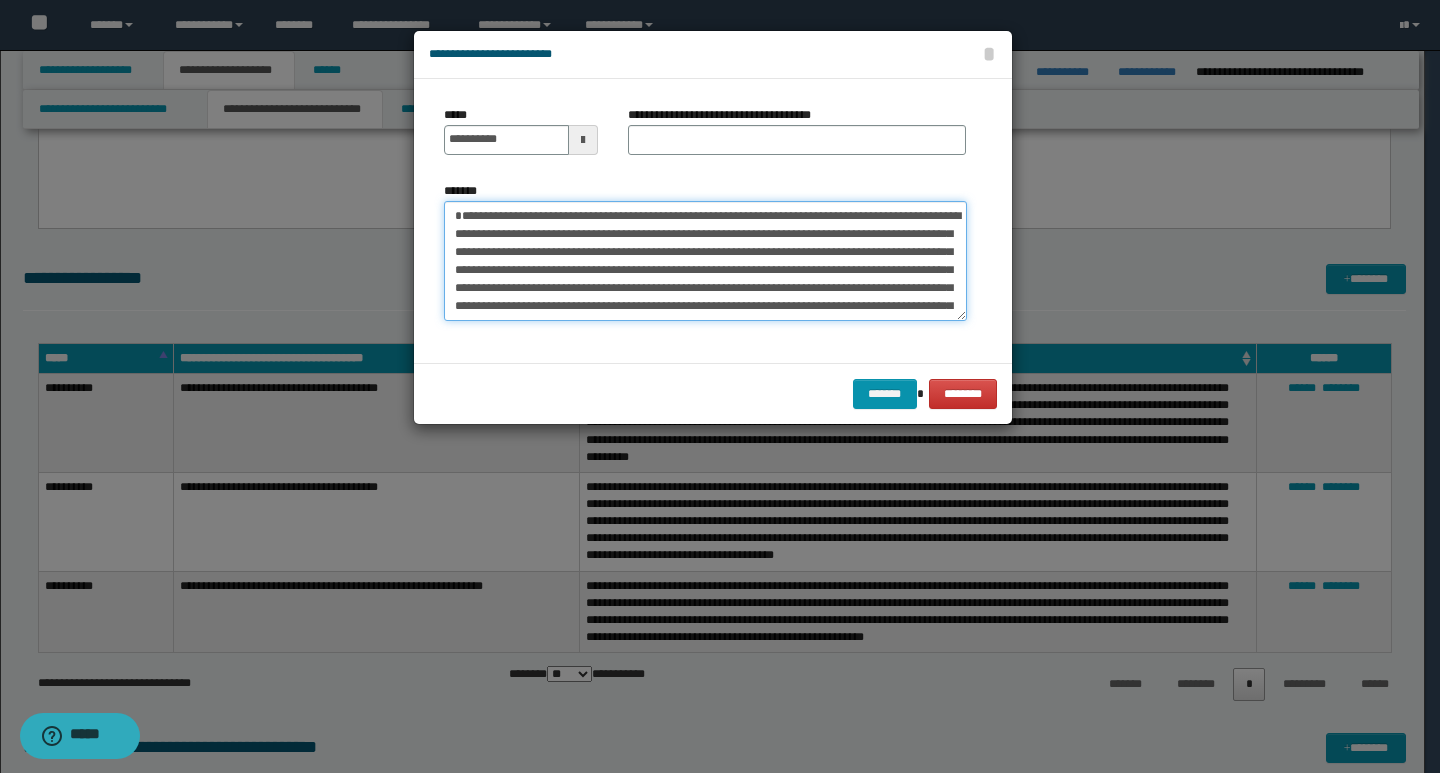 type on "**********" 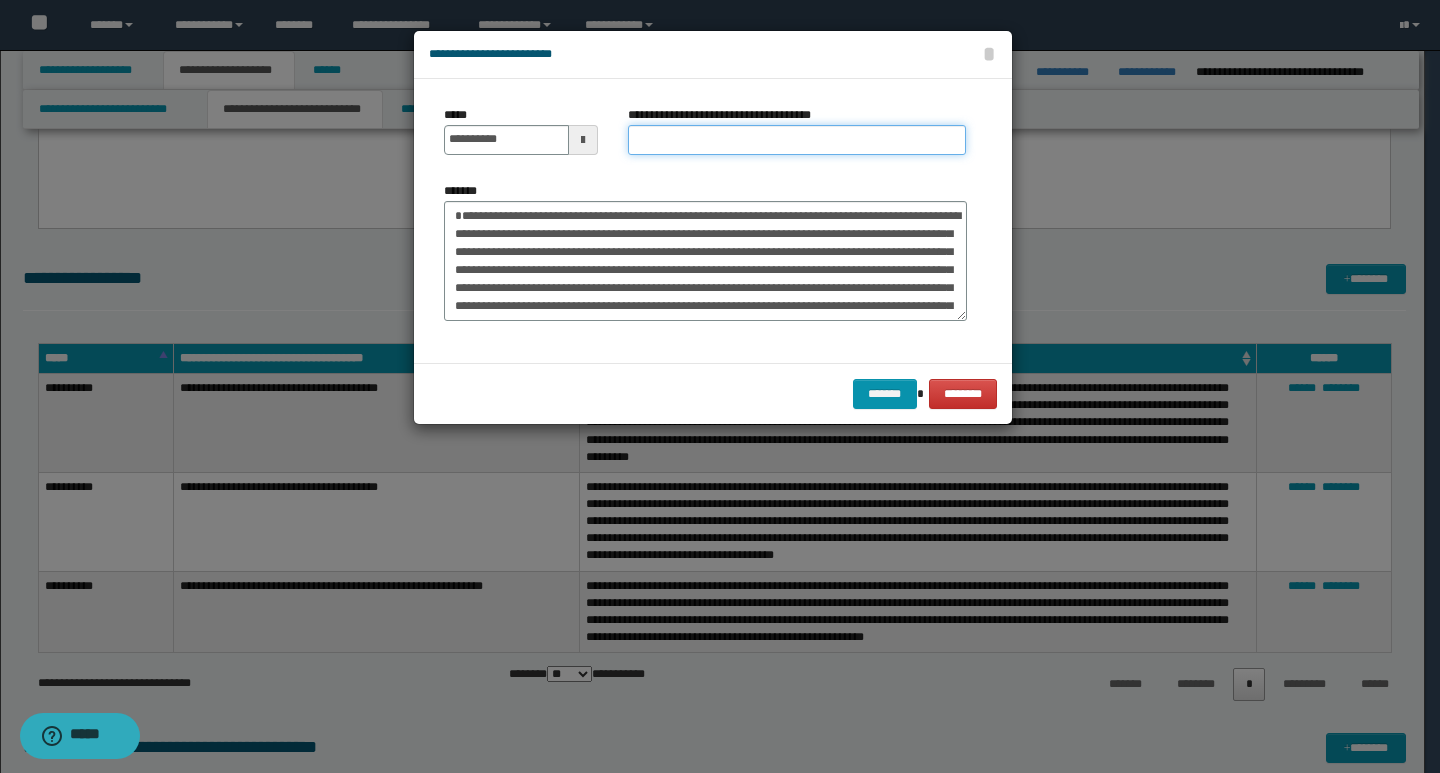 click on "**********" at bounding box center [797, 140] 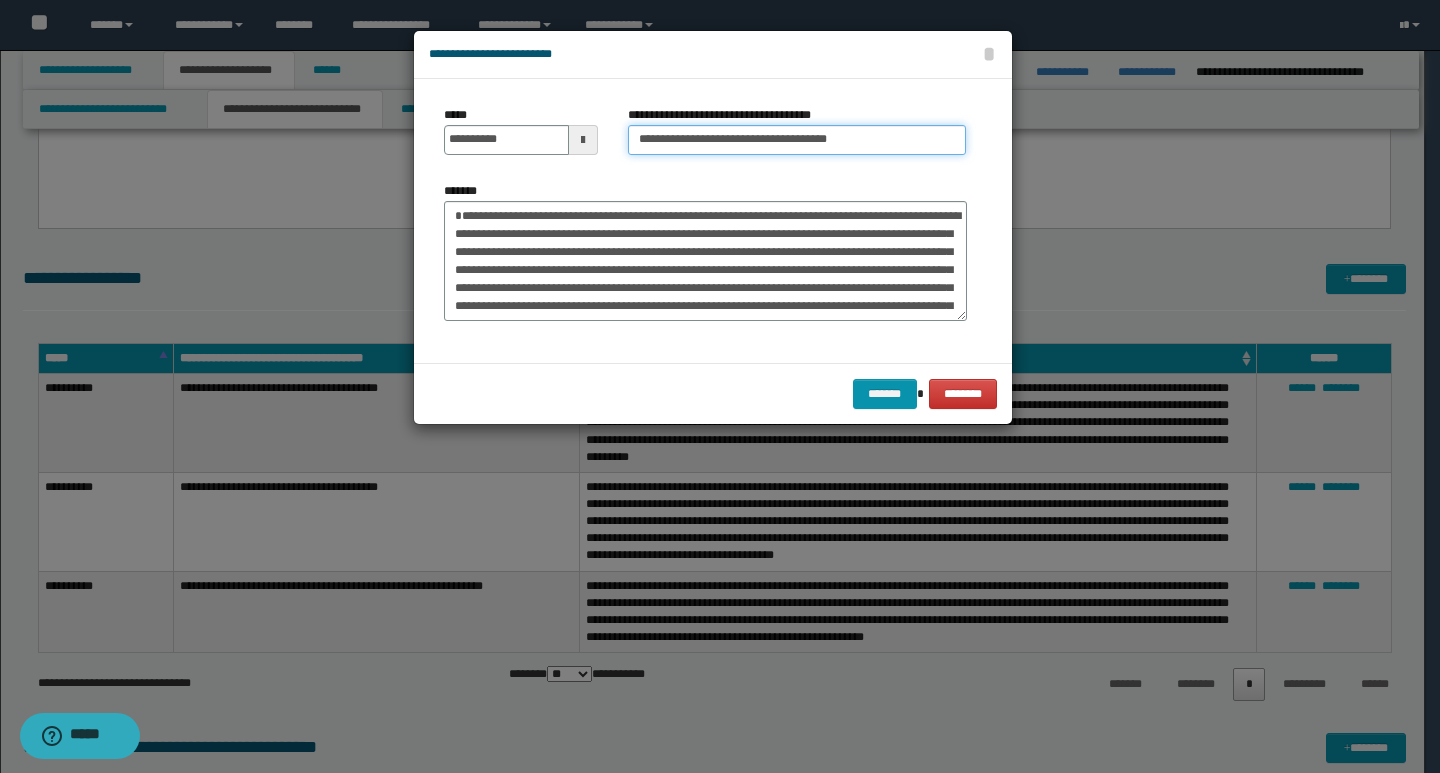 type on "**********" 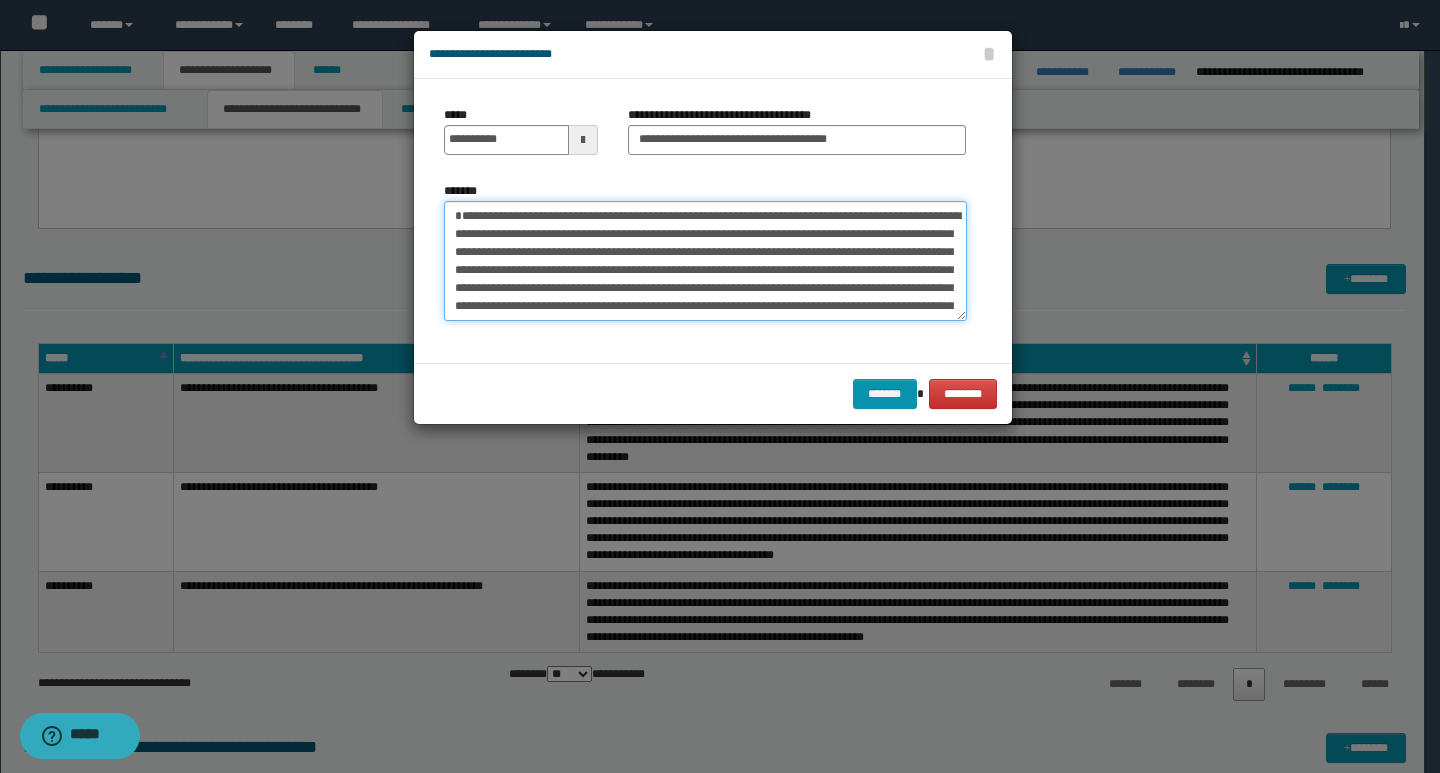 click on "**********" at bounding box center (705, 261) 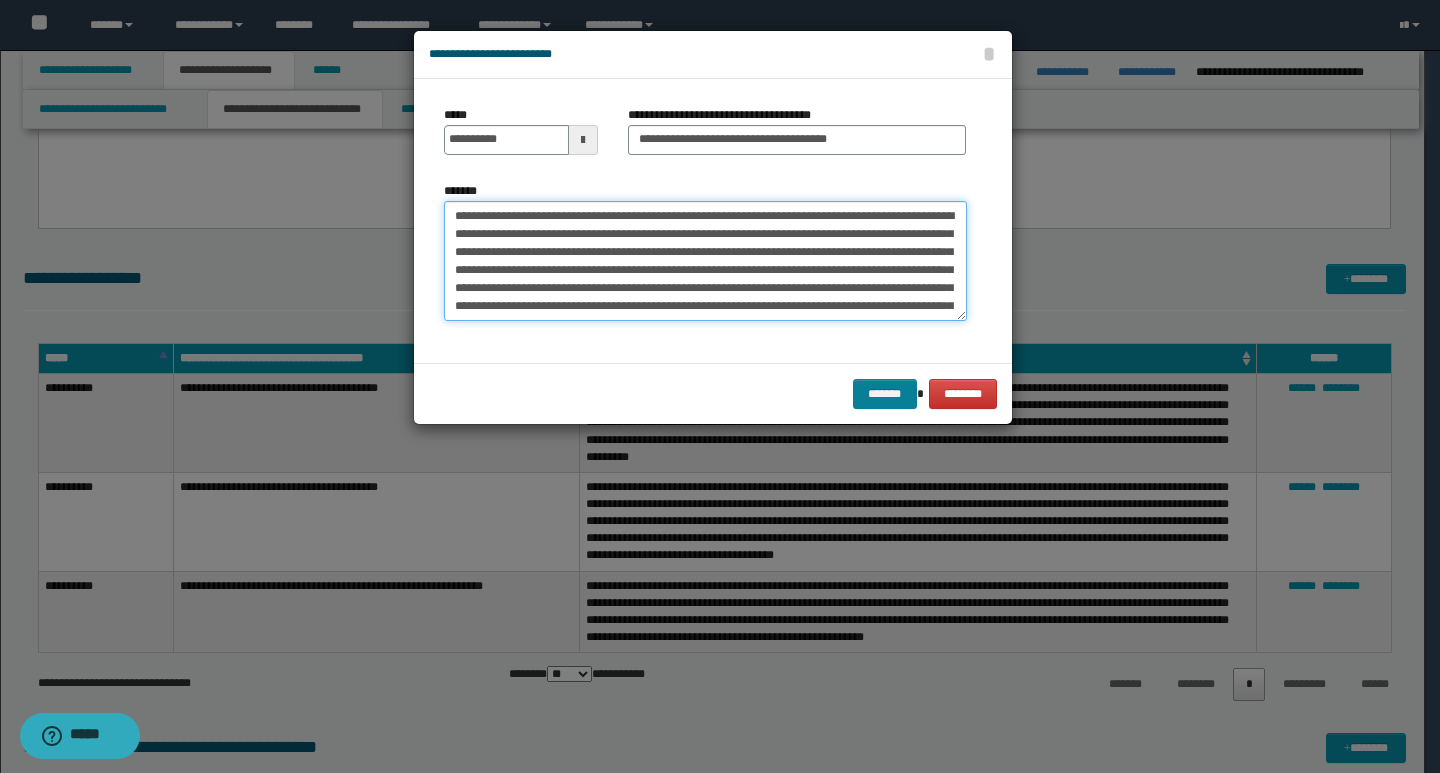type on "**********" 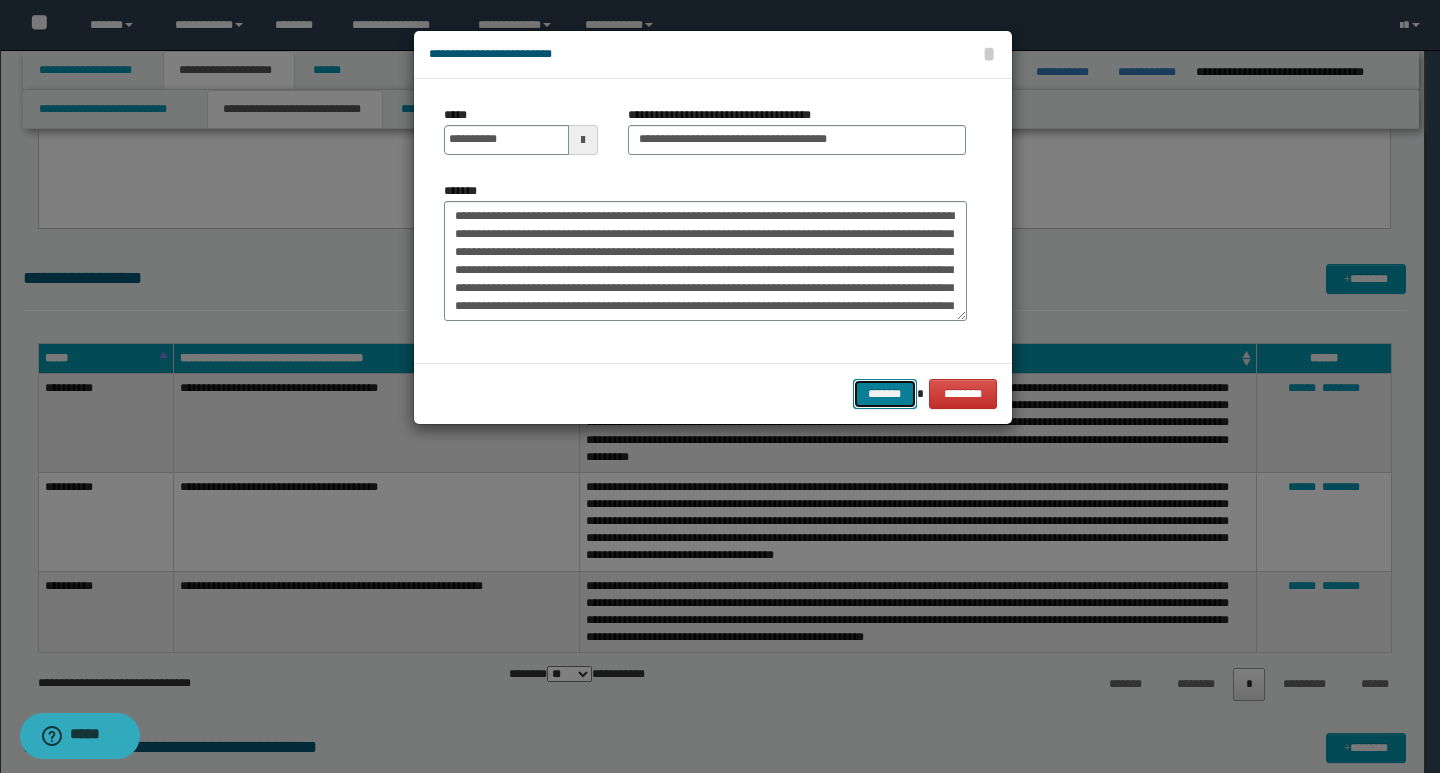 click on "*******" at bounding box center (885, 394) 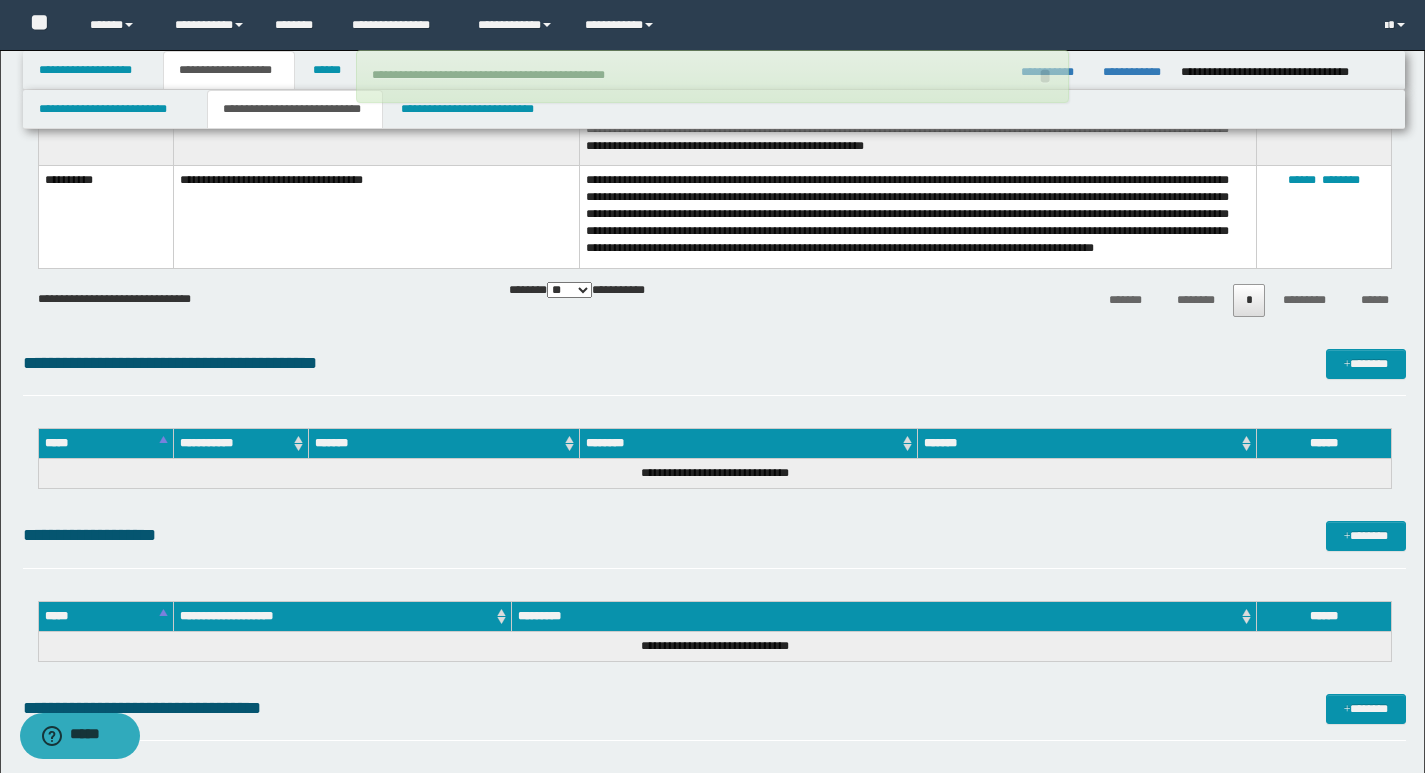 scroll, scrollTop: 3900, scrollLeft: 0, axis: vertical 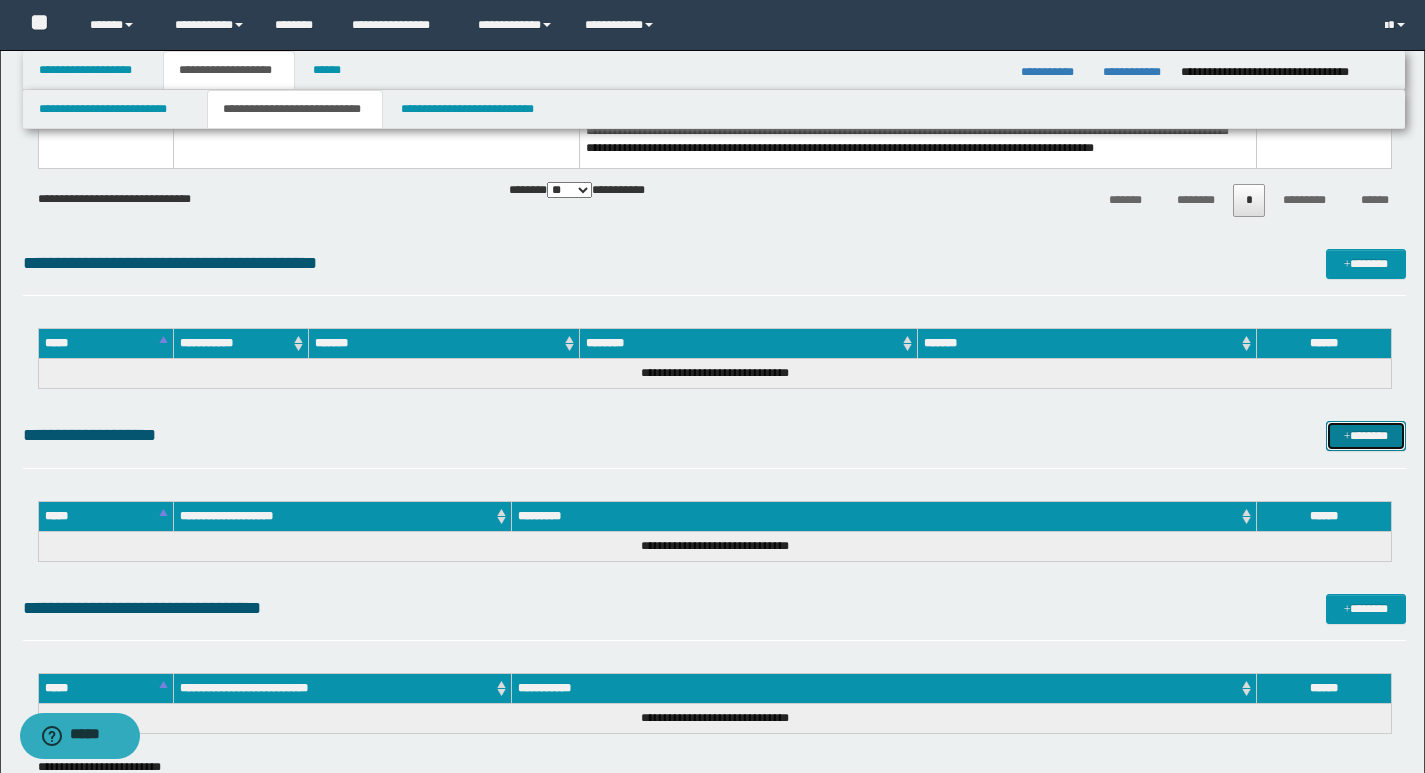 click on "*******" at bounding box center (1366, 436) 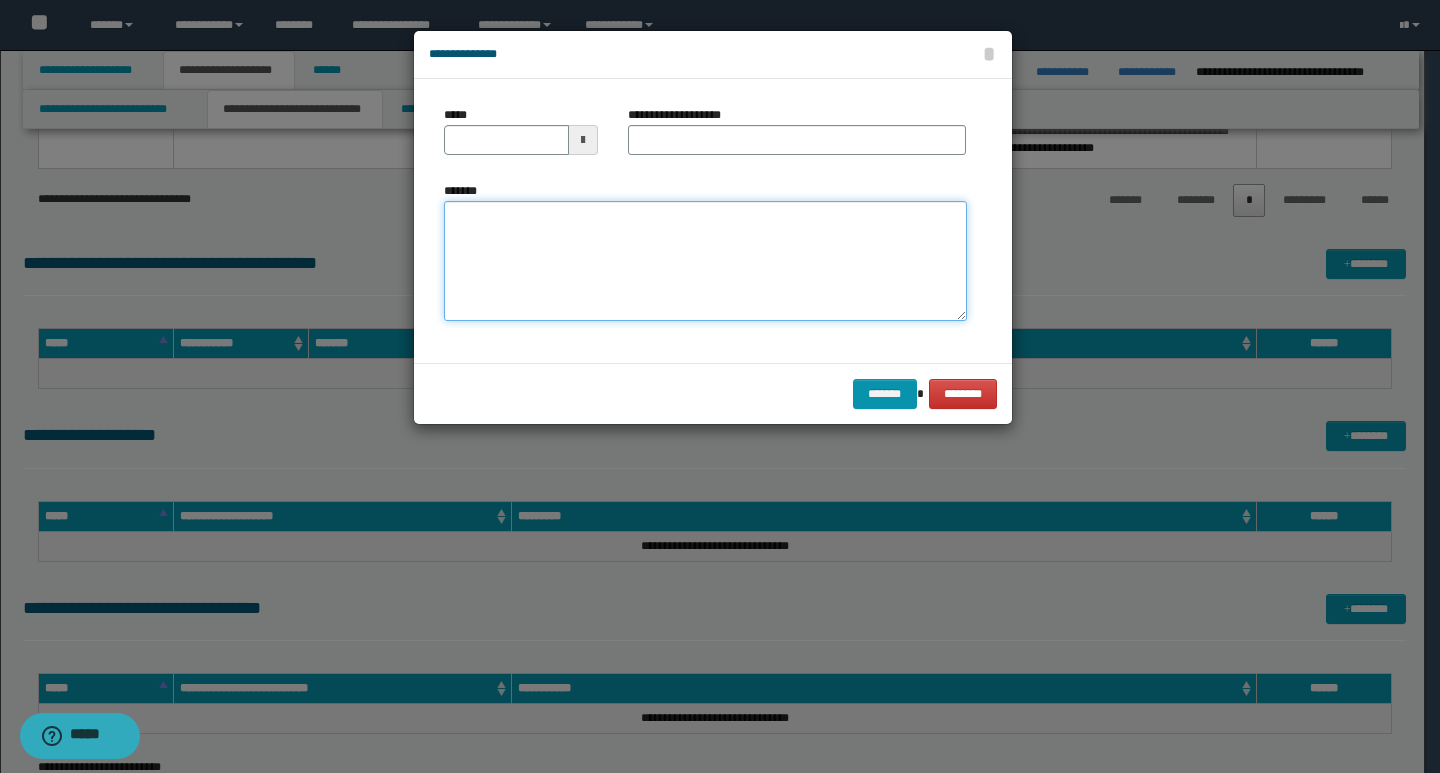 click on "*******" at bounding box center [705, 261] 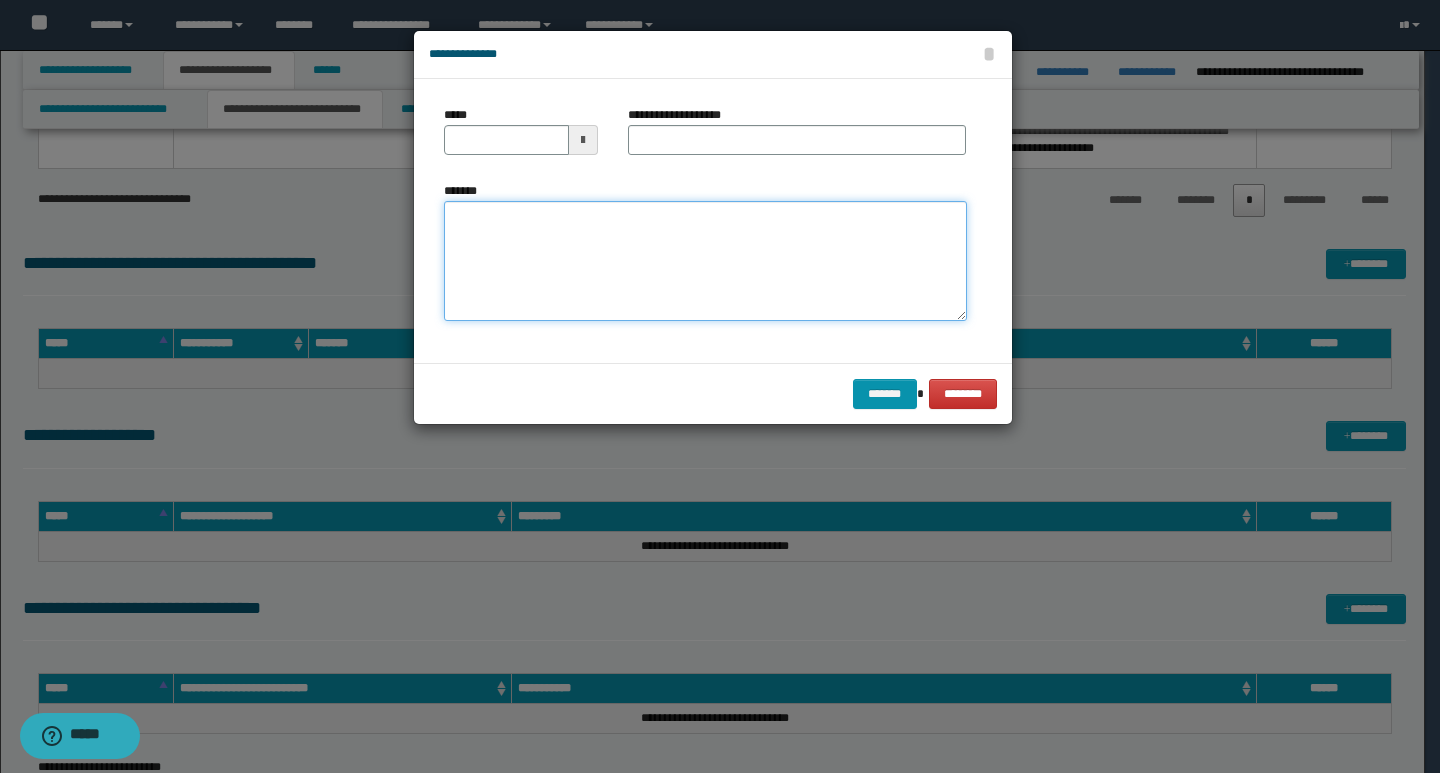 paste on "**********" 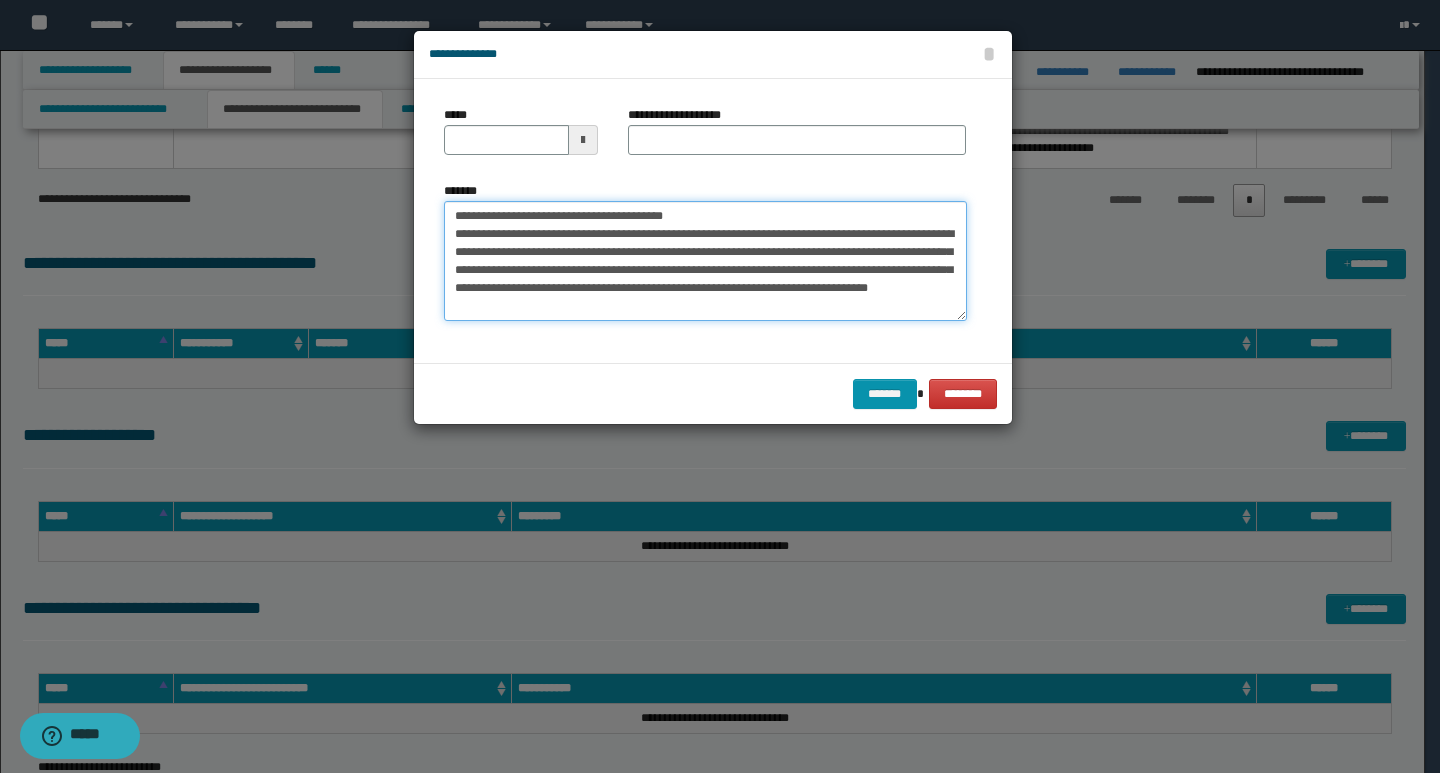 drag, startPoint x: 450, startPoint y: 219, endPoint x: 517, endPoint y: 212, distance: 67.36468 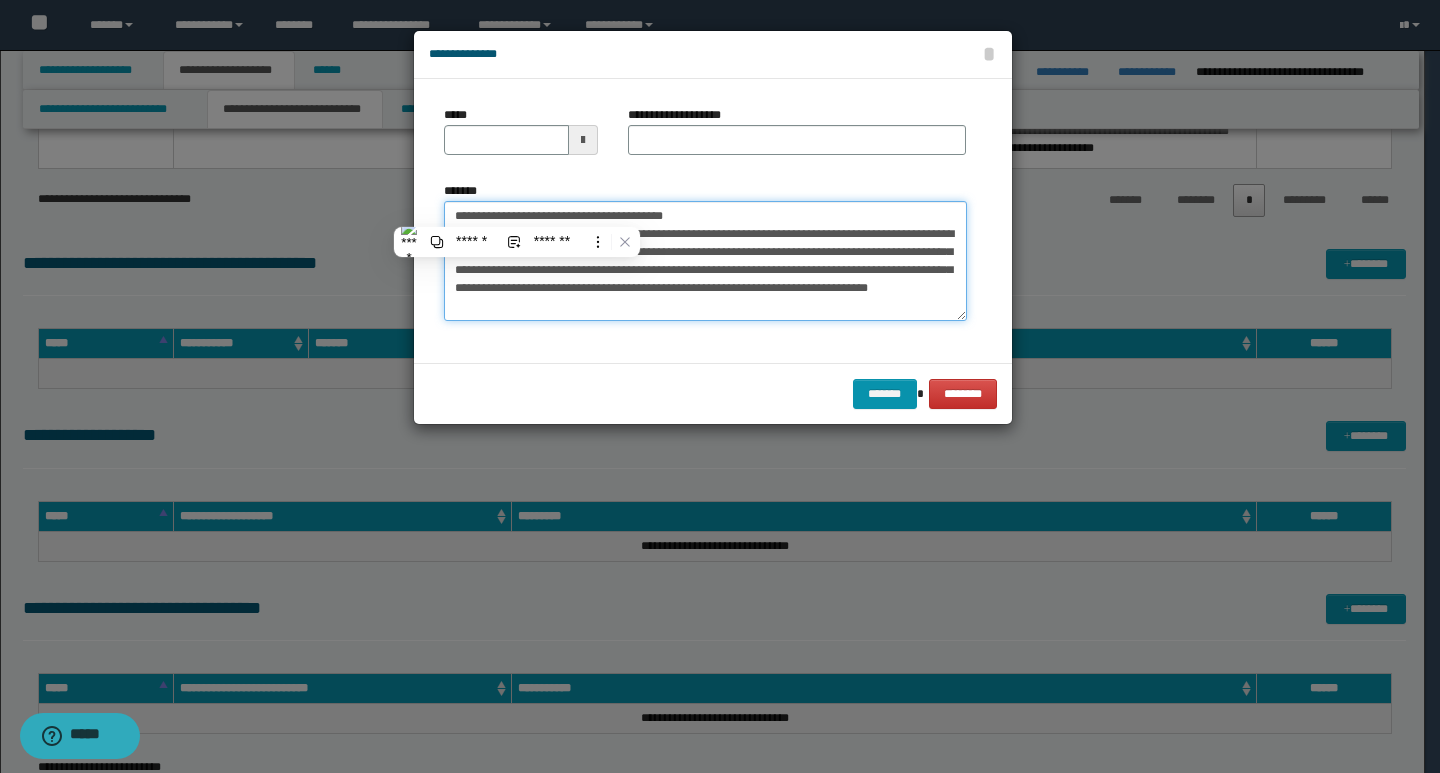 type on "**********" 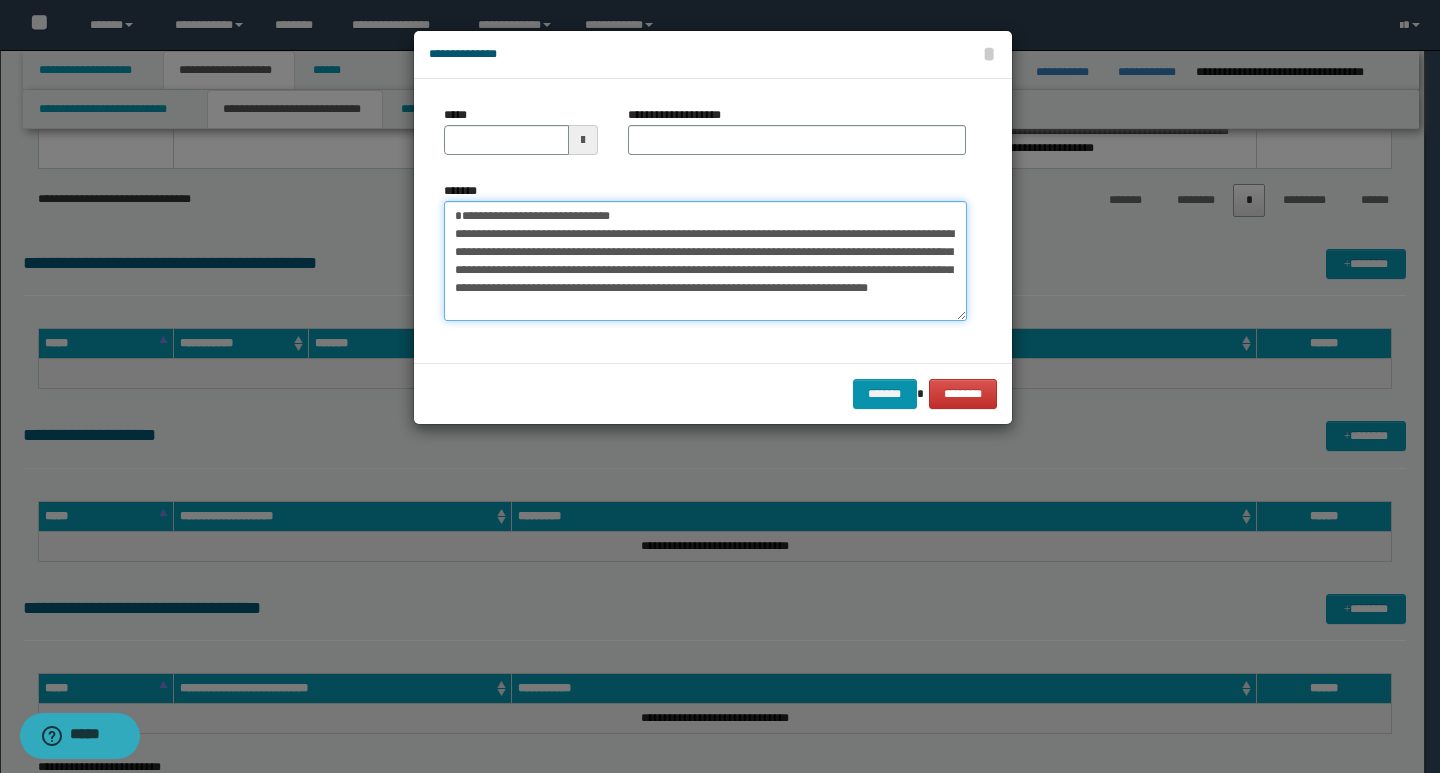 type 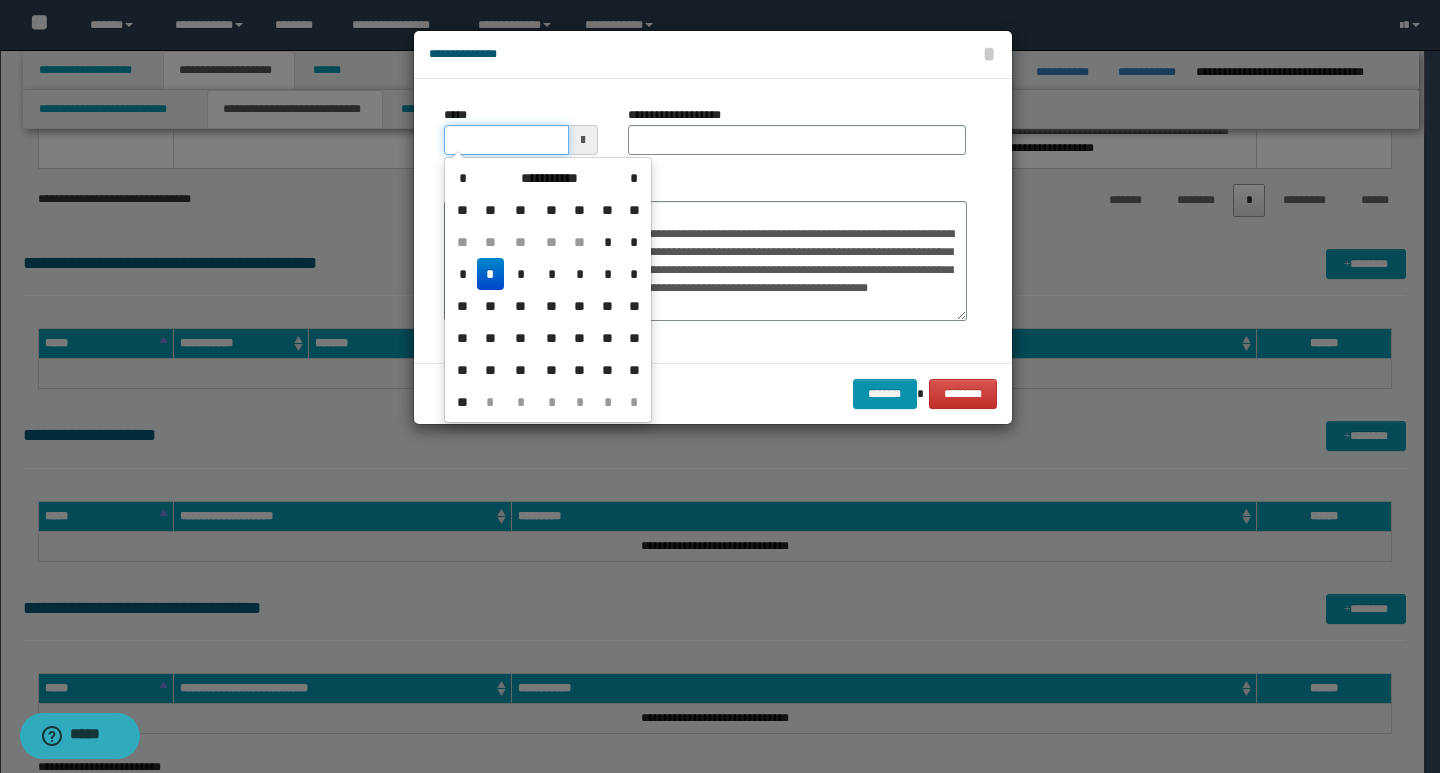 click on "*****" at bounding box center (506, 140) 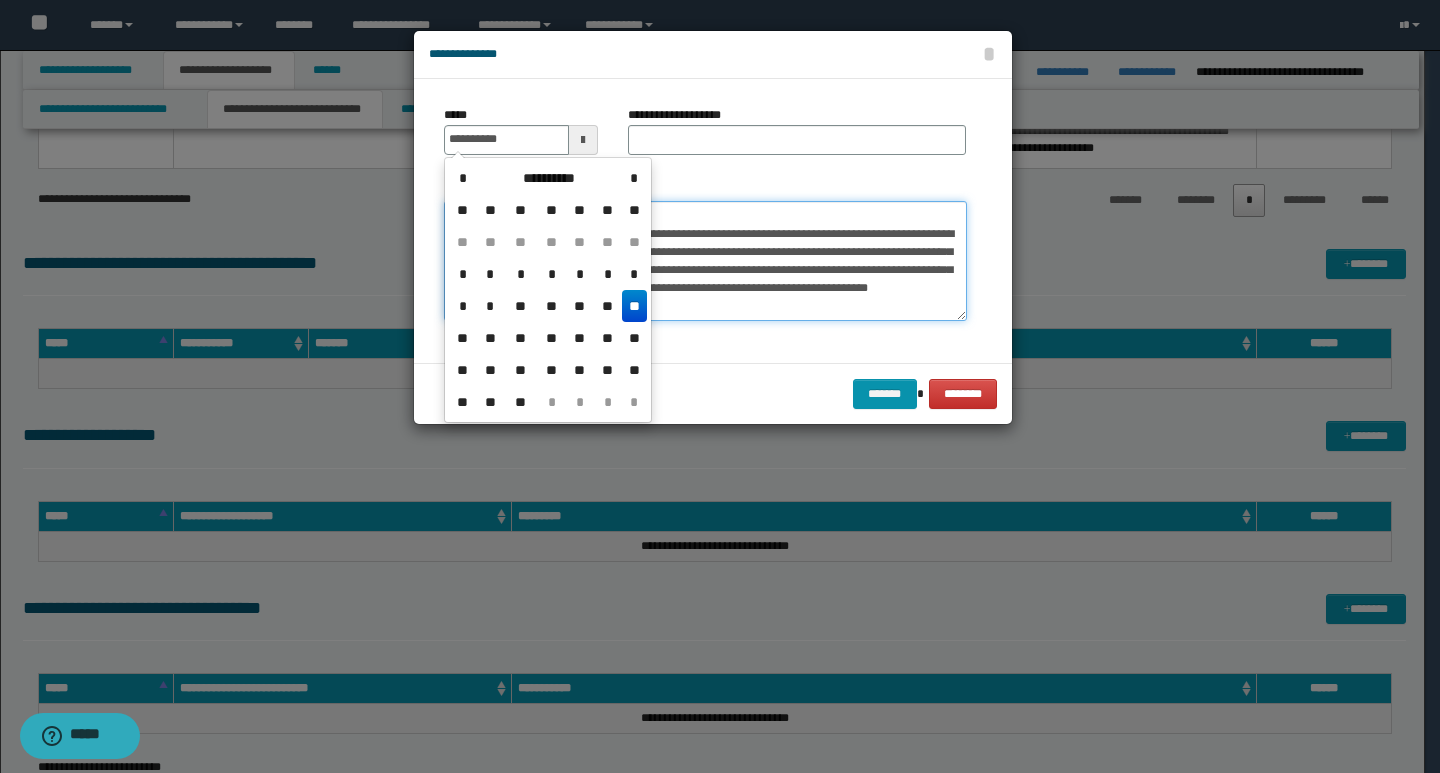 type on "**********" 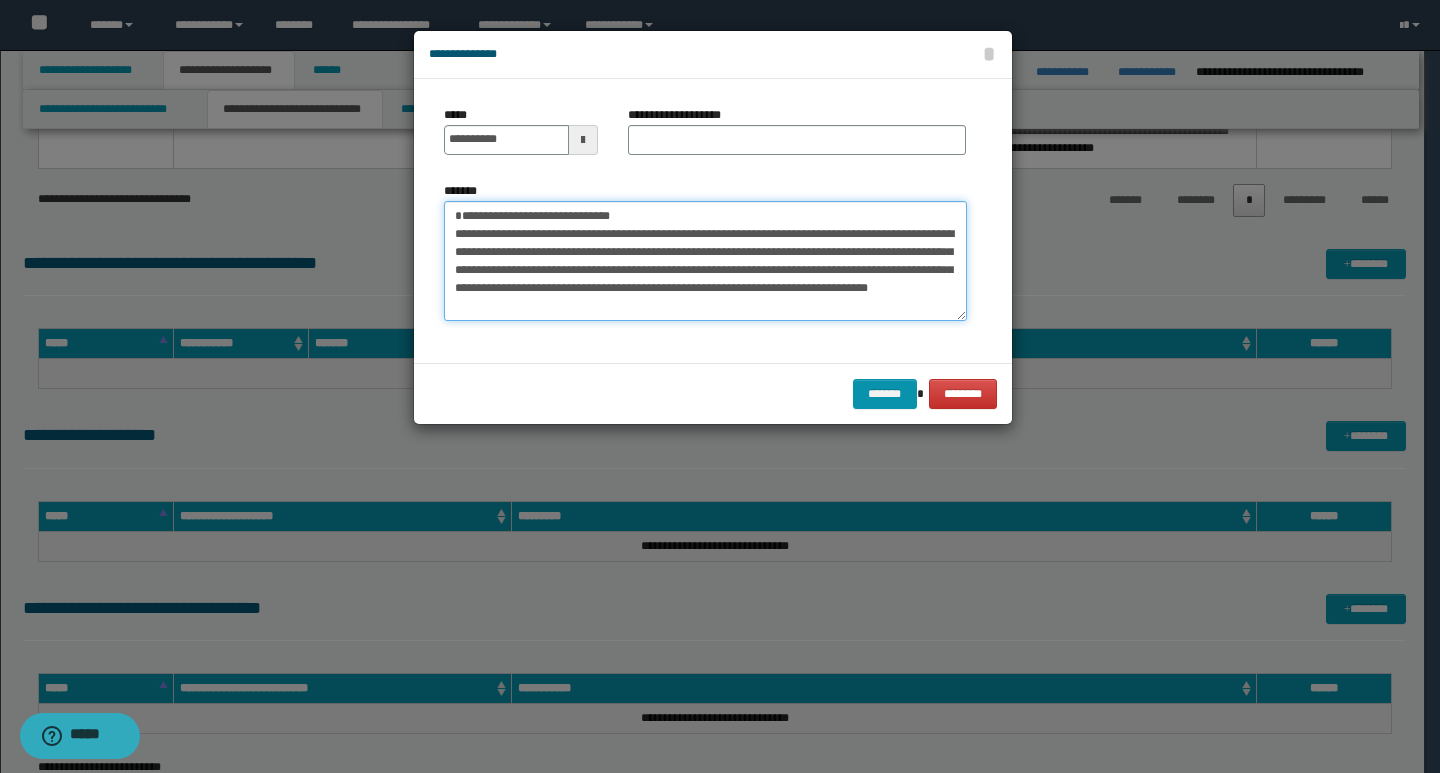 drag, startPoint x: 660, startPoint y: 214, endPoint x: 438, endPoint y: 214, distance: 222 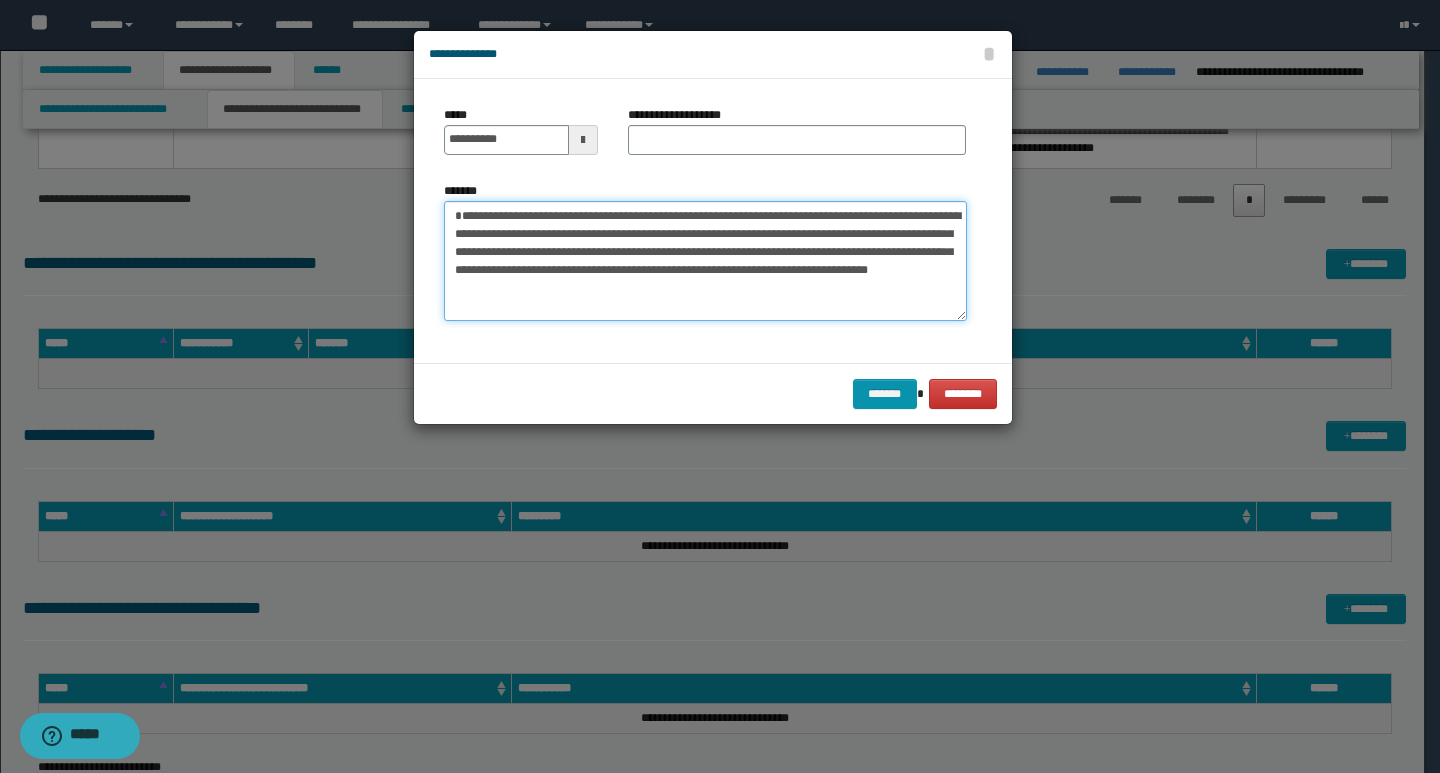 type on "**********" 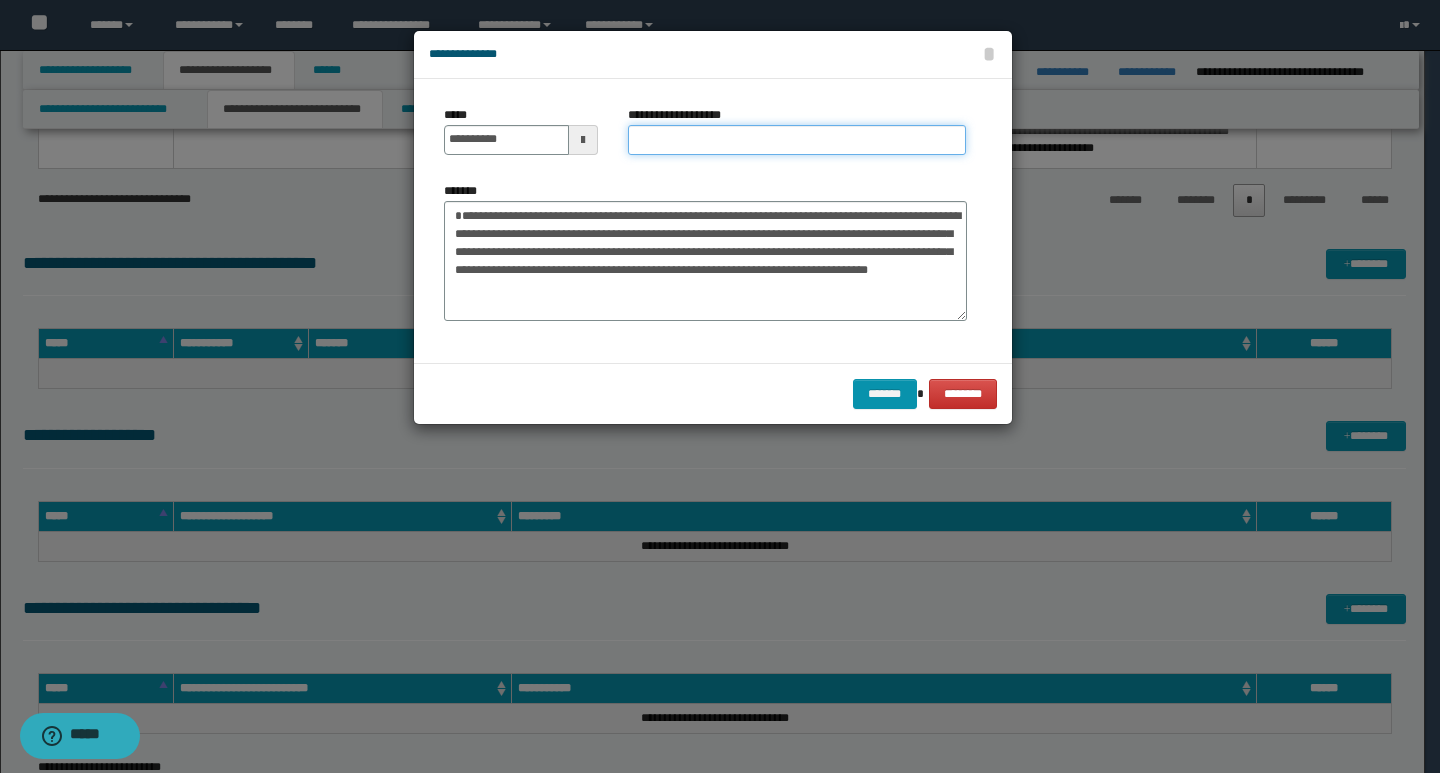 click on "**********" at bounding box center [797, 140] 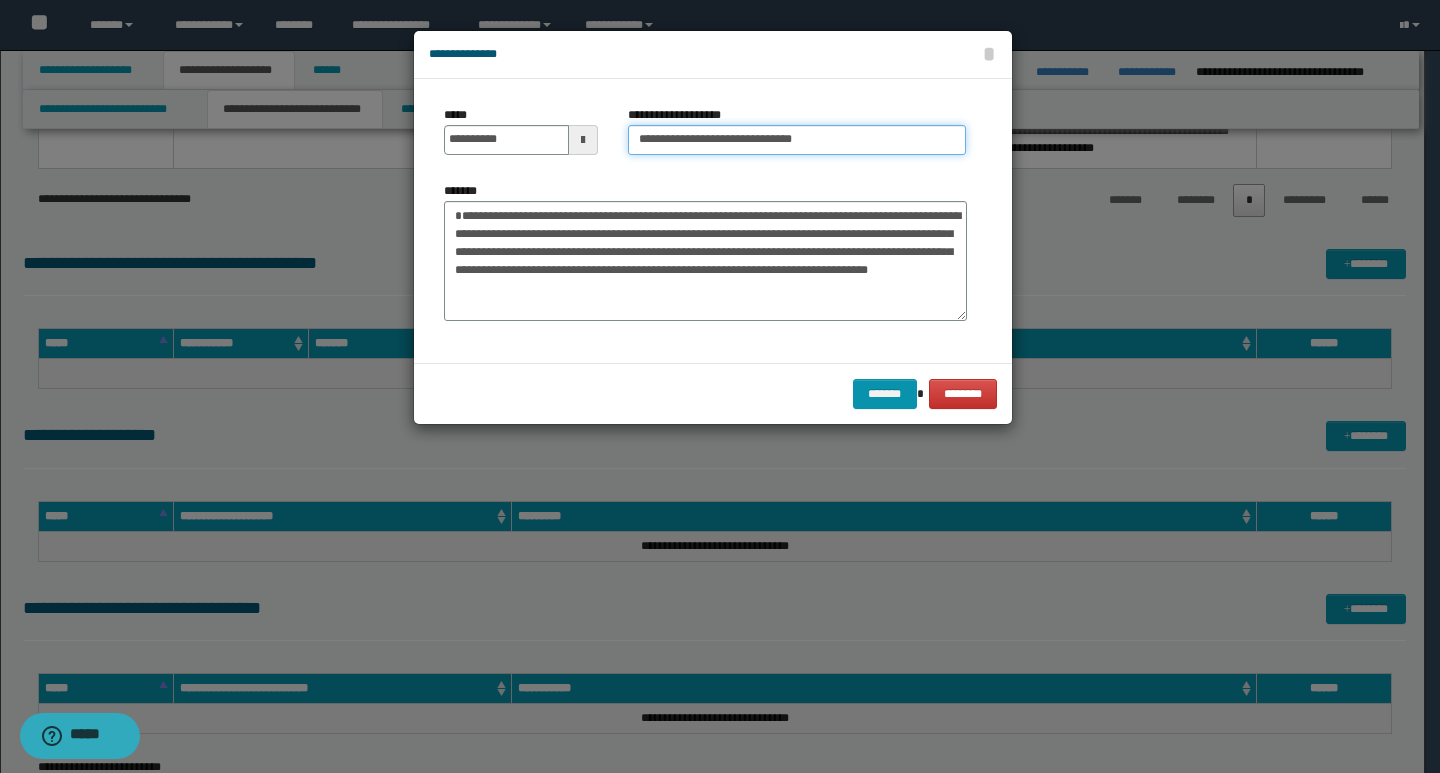 type on "**********" 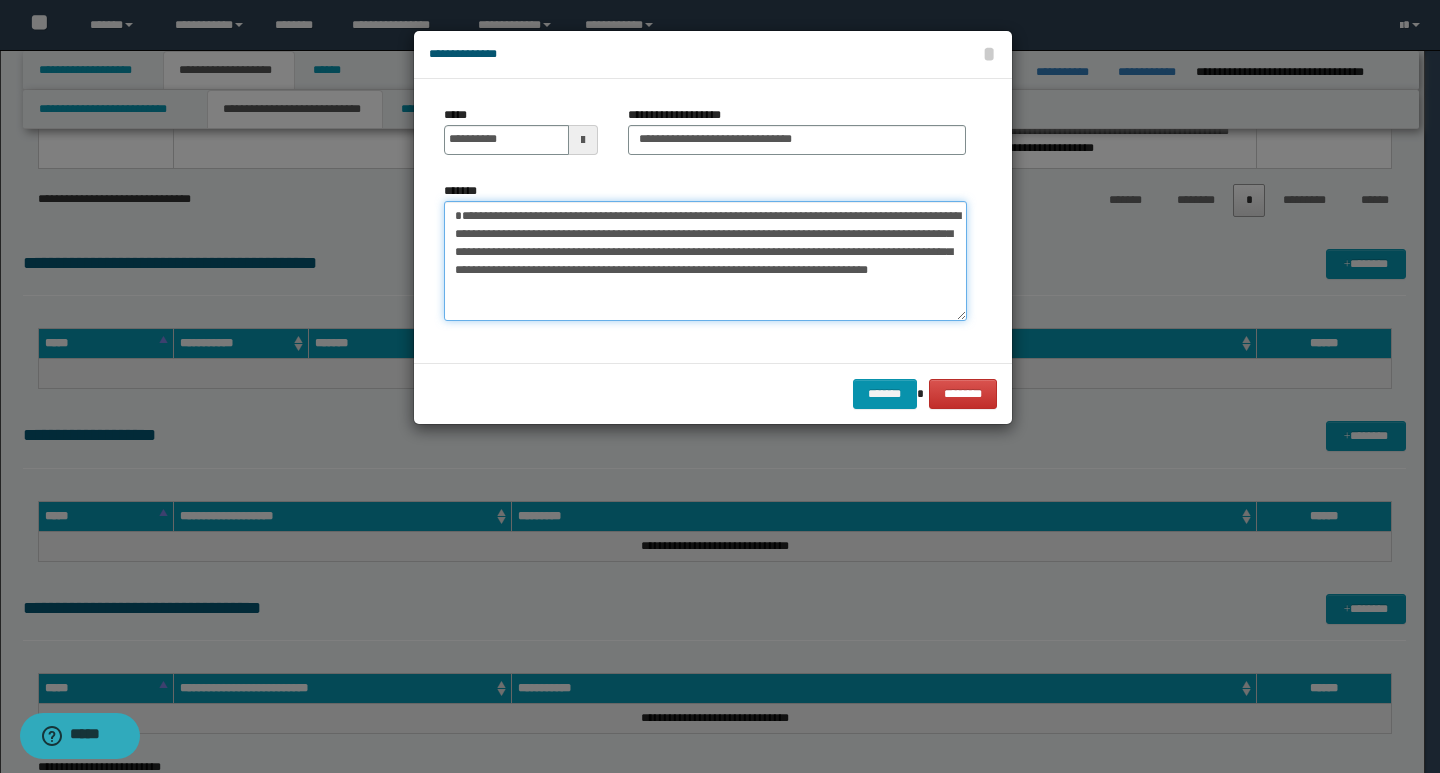 click on "**********" at bounding box center [705, 261] 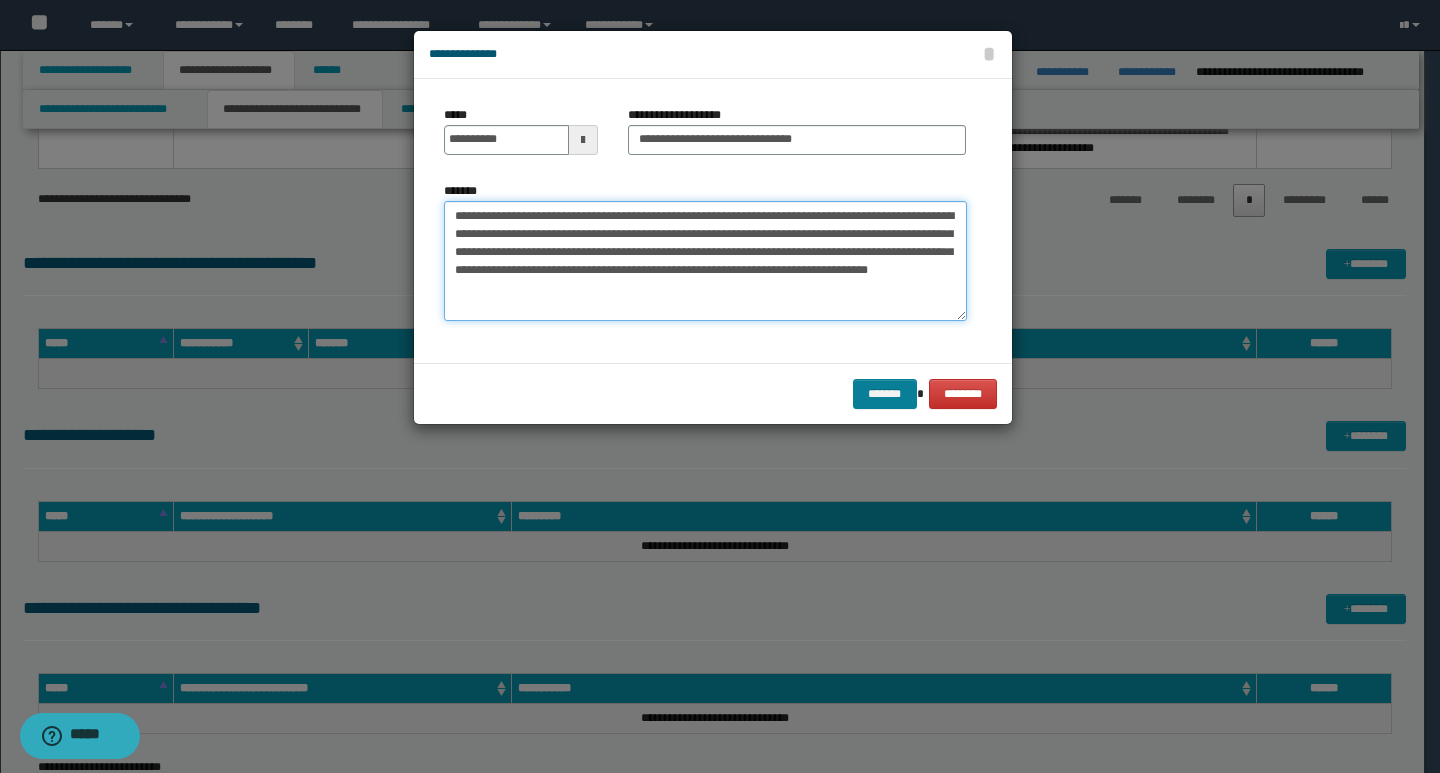 type on "**********" 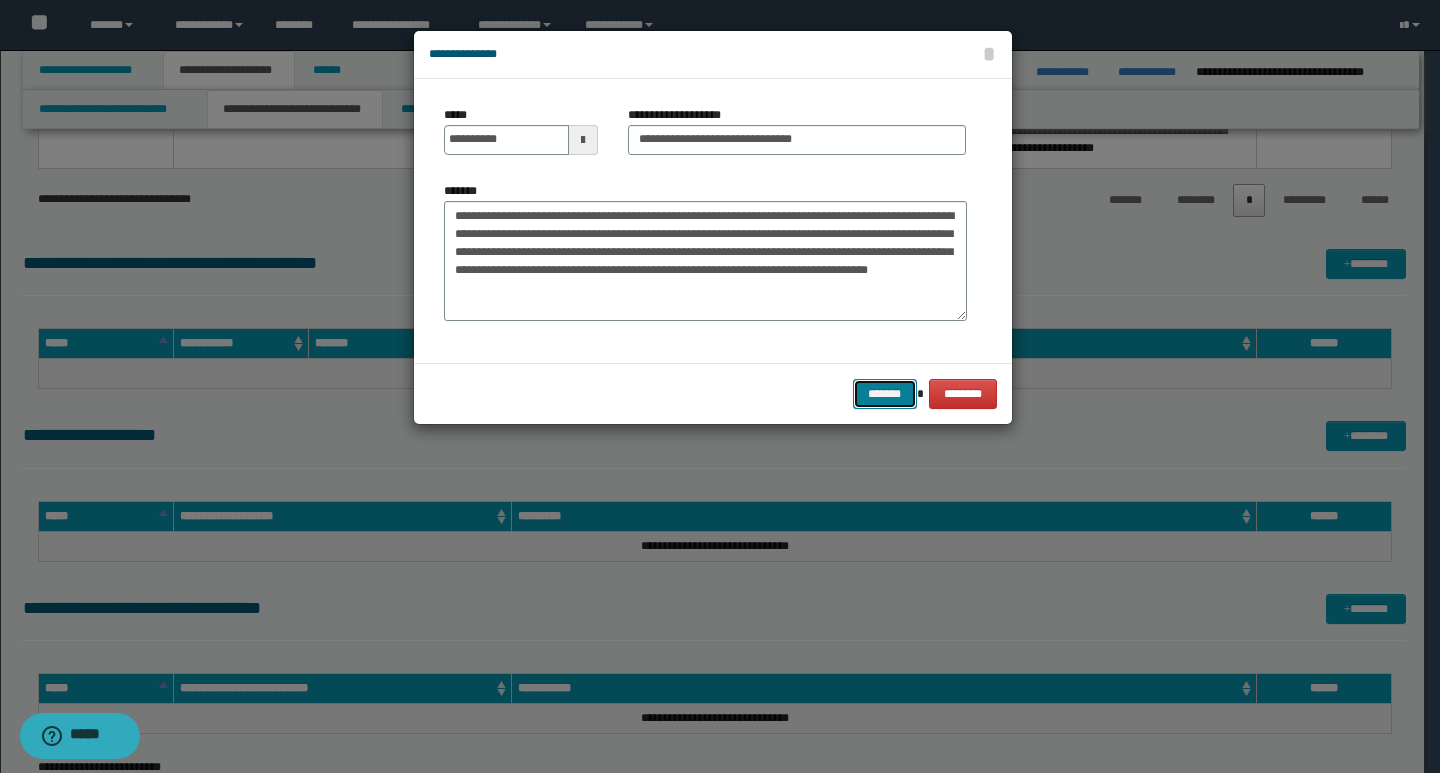 click on "*******" at bounding box center [885, 394] 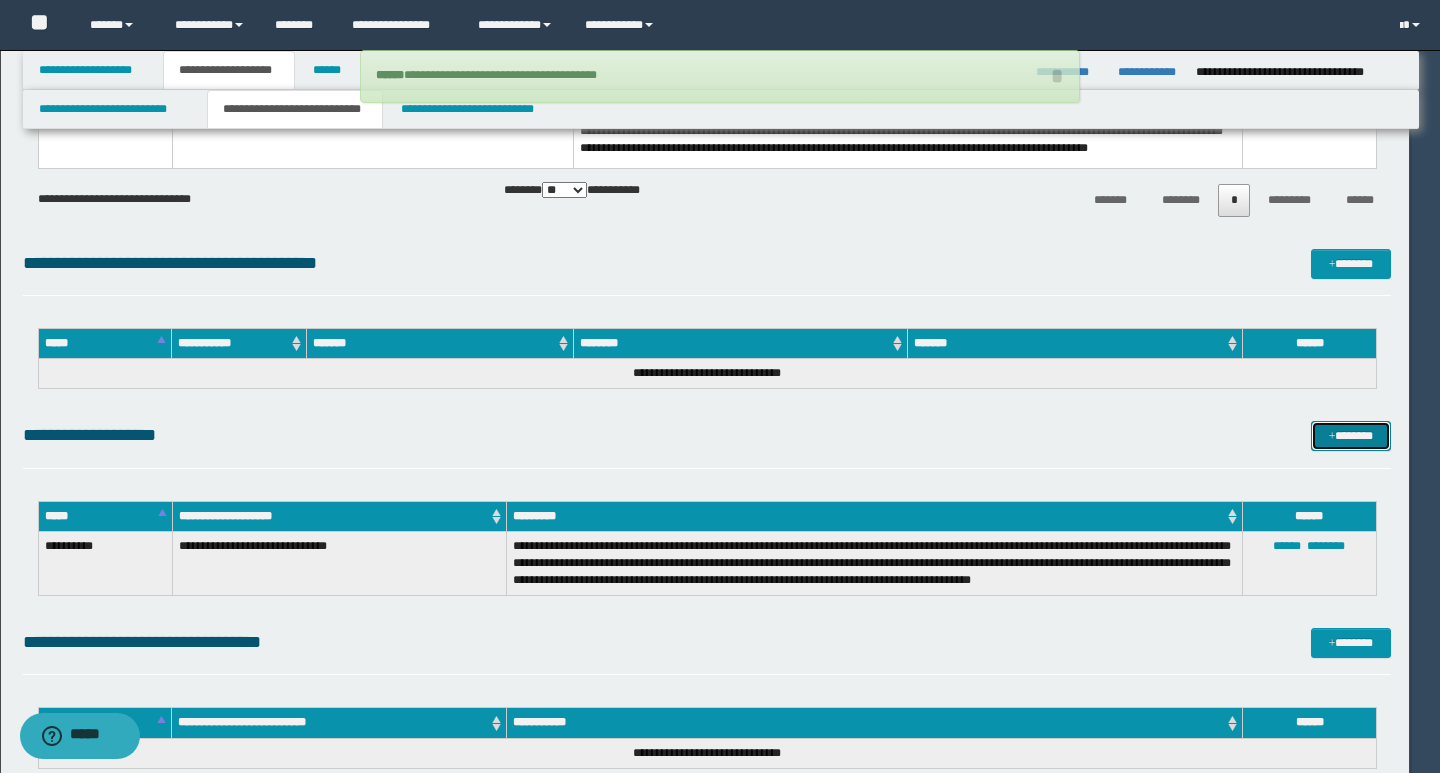 type 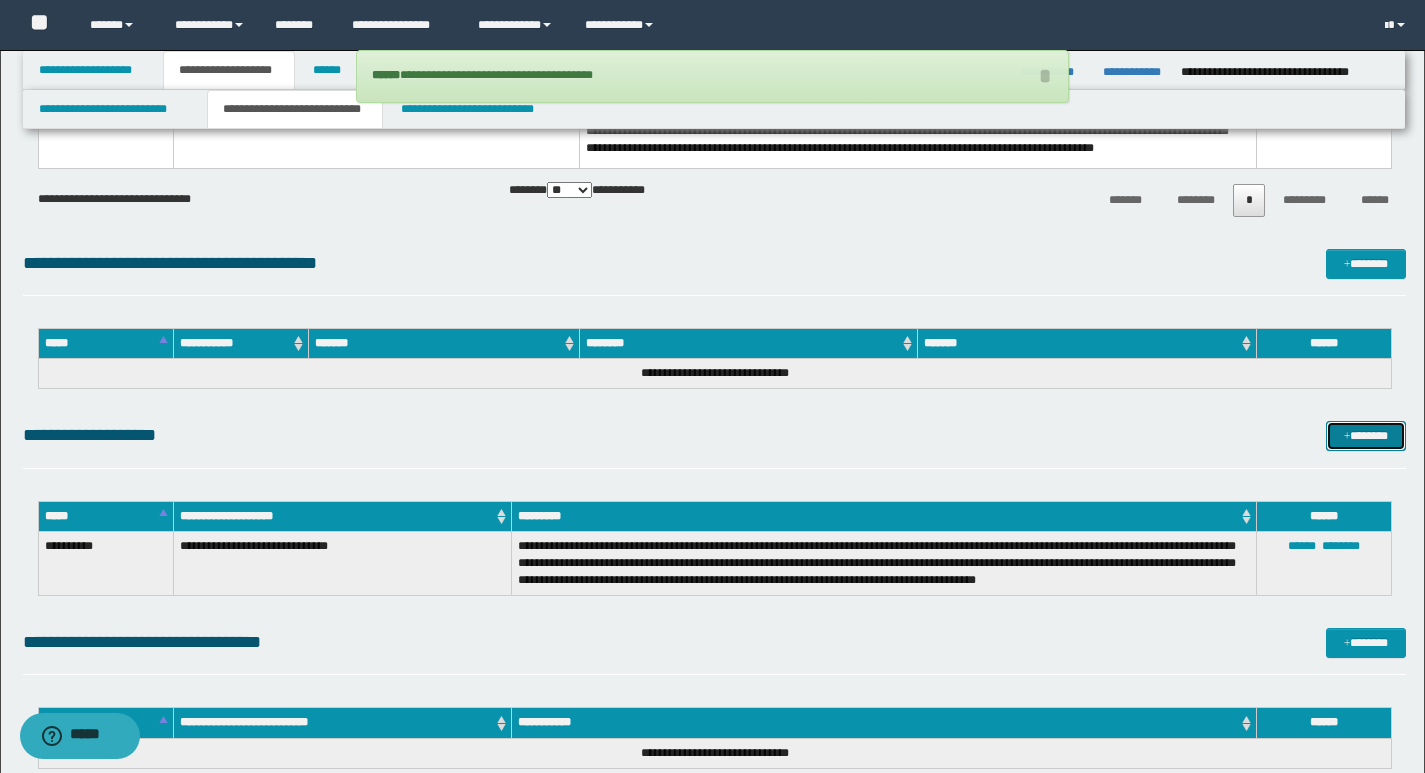 click on "*******" at bounding box center (1366, 436) 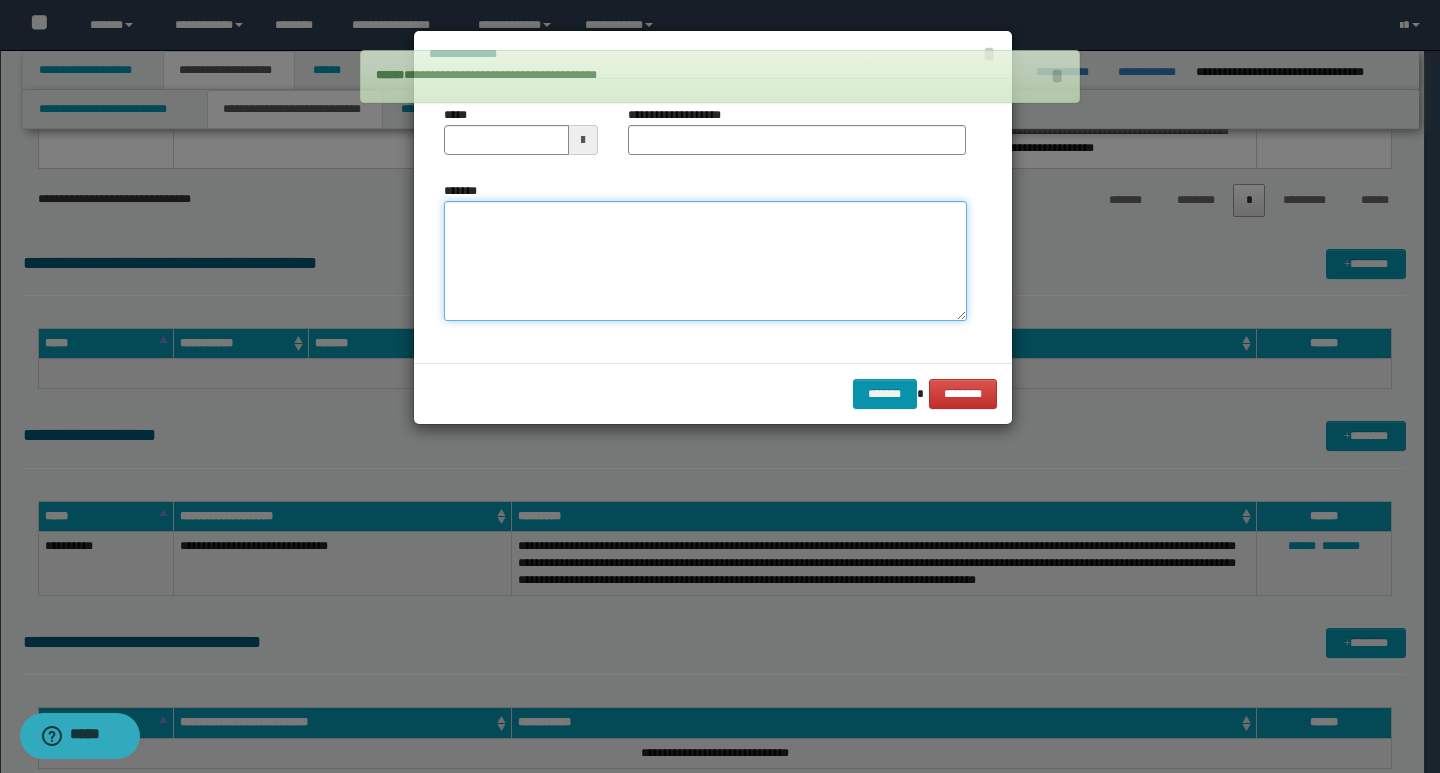 click on "*******" at bounding box center (705, 261) 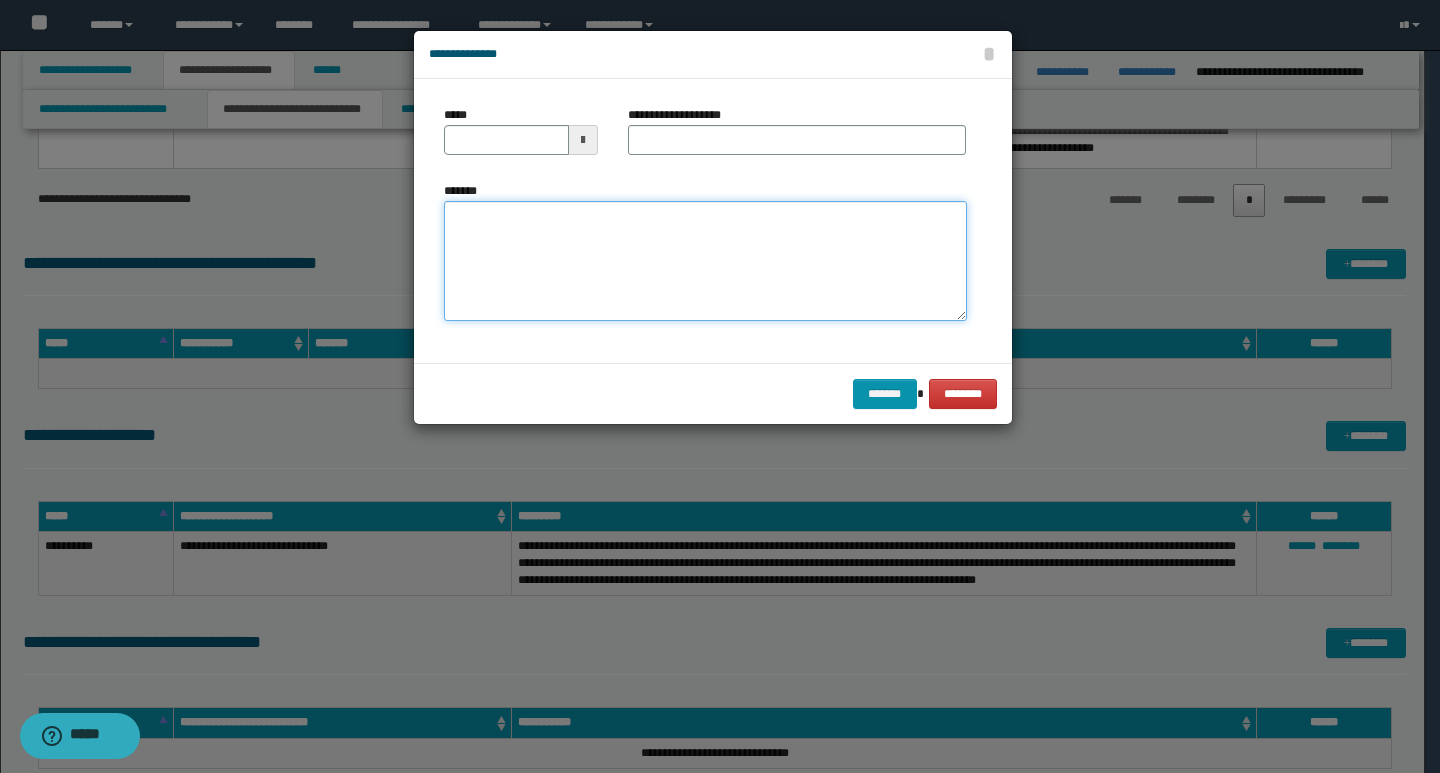 click on "*******" at bounding box center (705, 261) 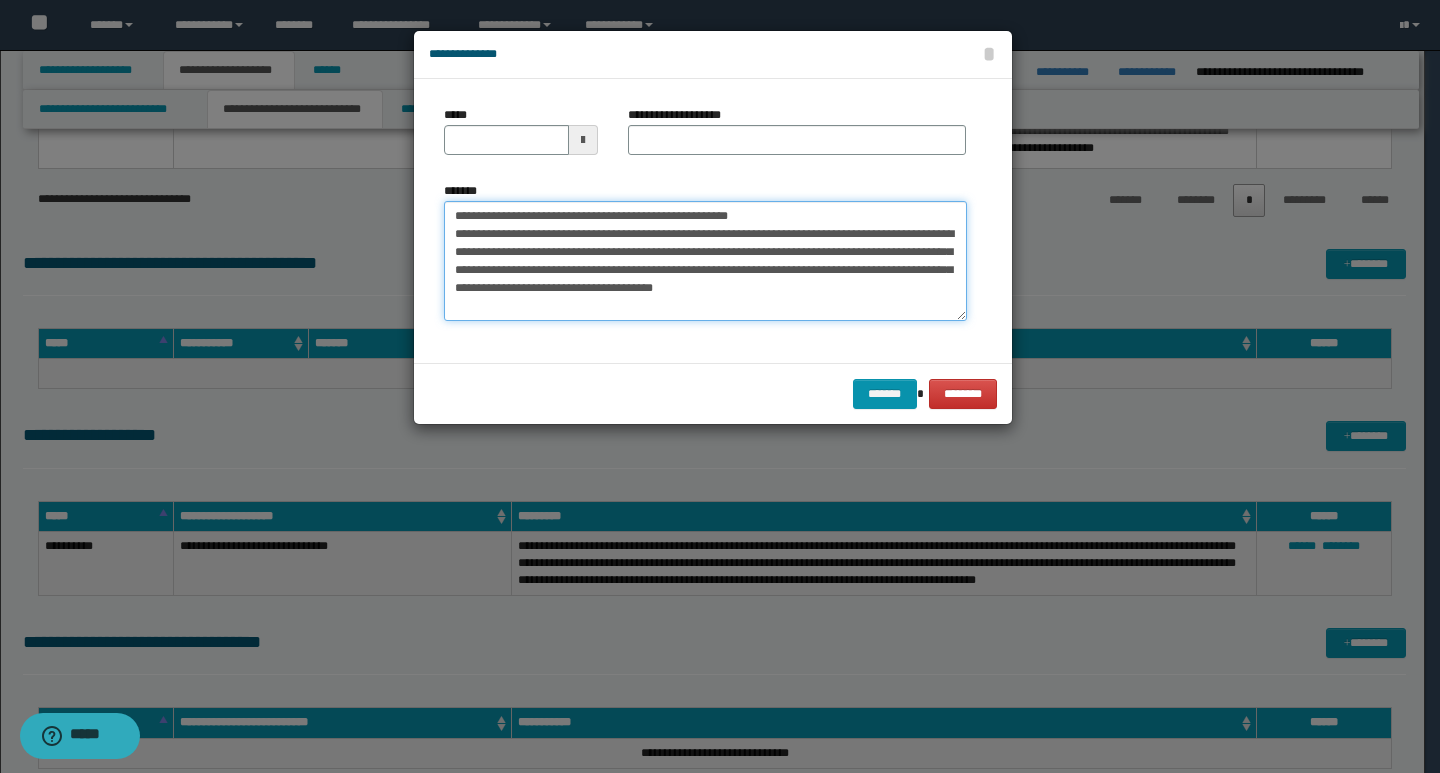 drag, startPoint x: 449, startPoint y: 217, endPoint x: 523, endPoint y: 212, distance: 74.168724 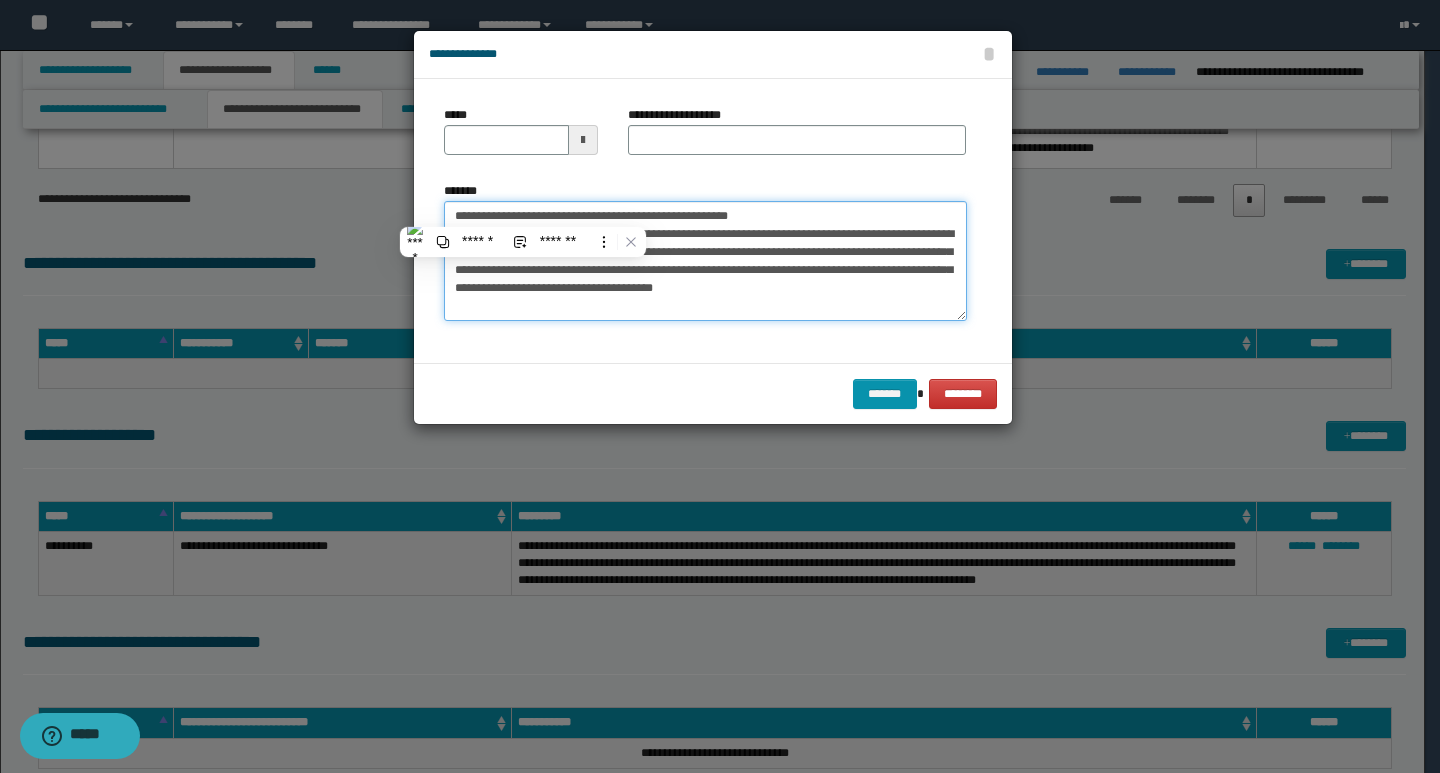 type on "**********" 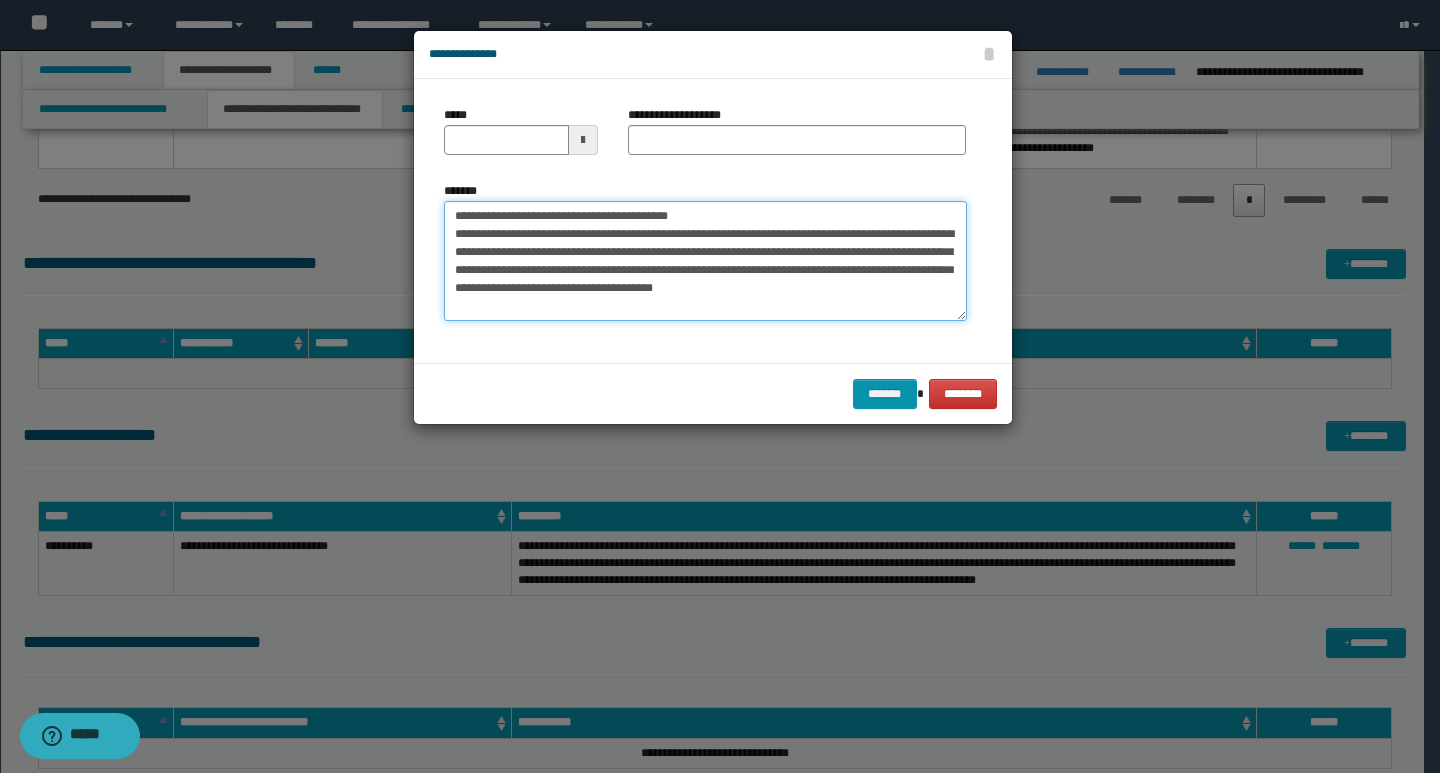 type 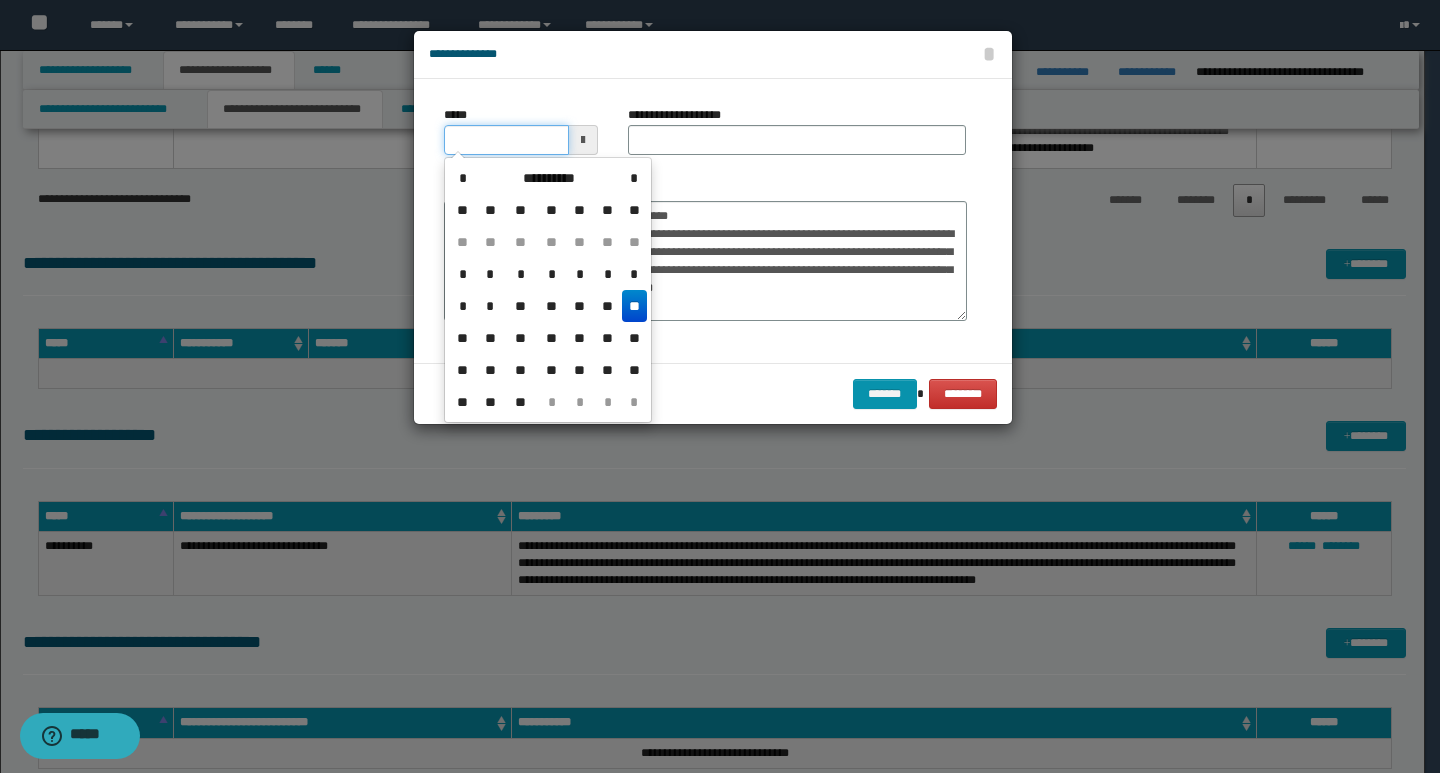 click on "*****" at bounding box center [506, 140] 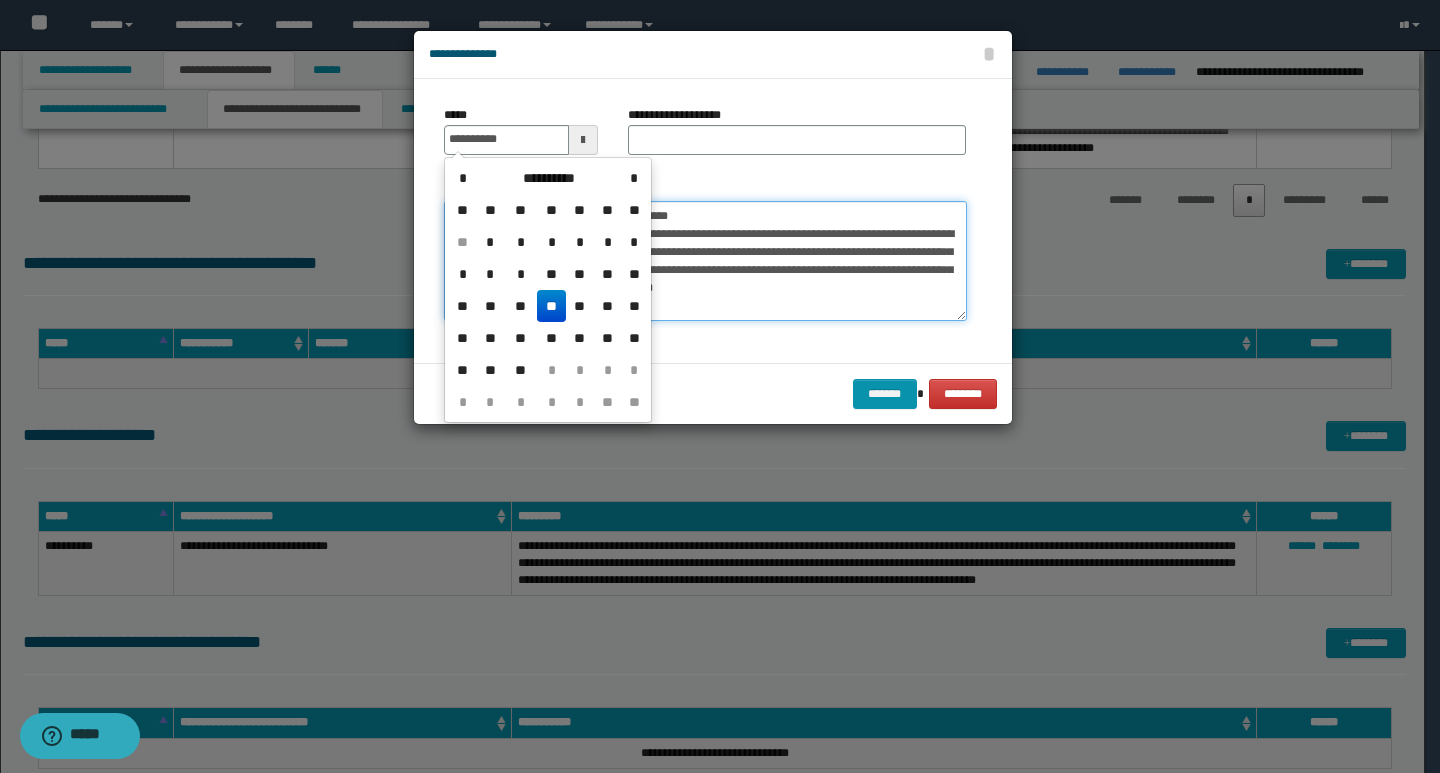 type on "**********" 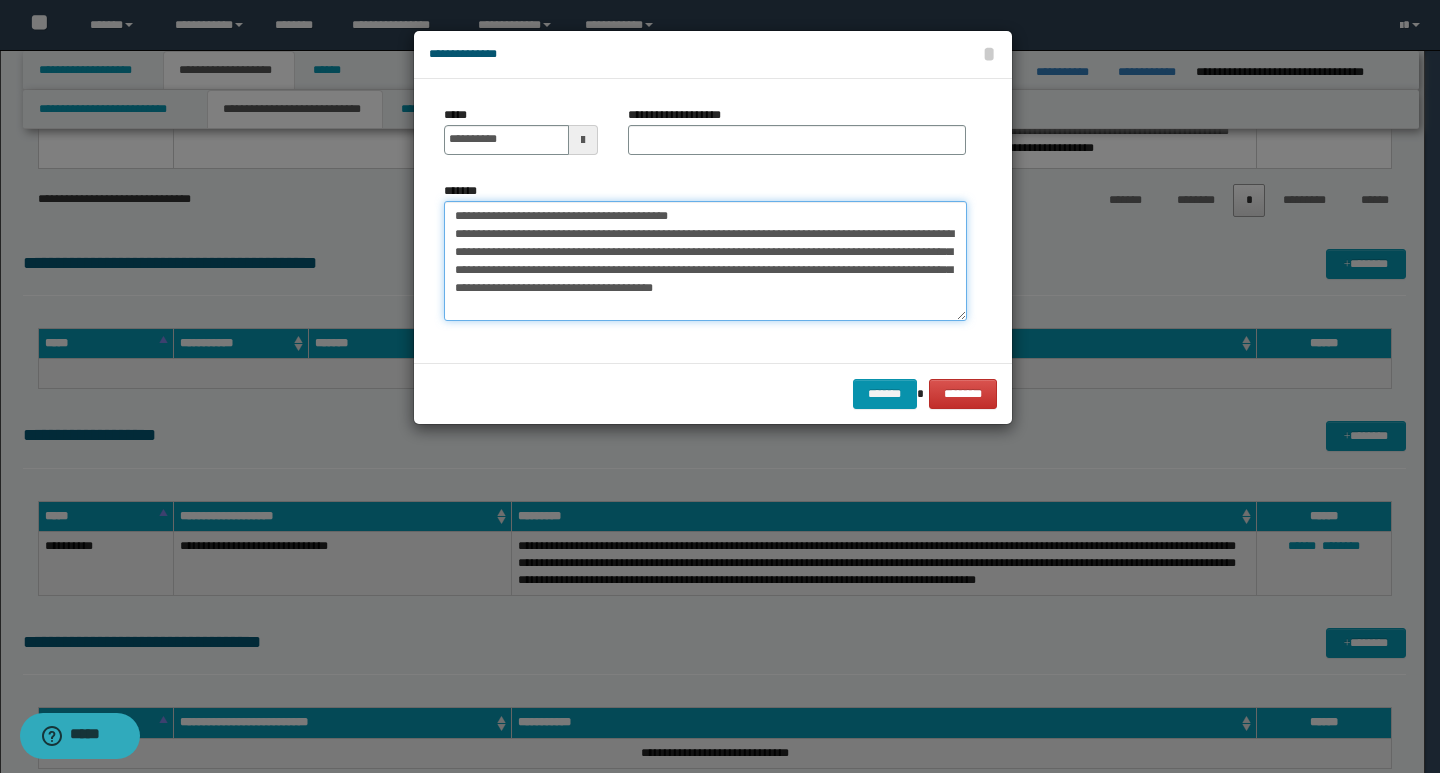 drag, startPoint x: 746, startPoint y: 210, endPoint x: 439, endPoint y: 216, distance: 307.05862 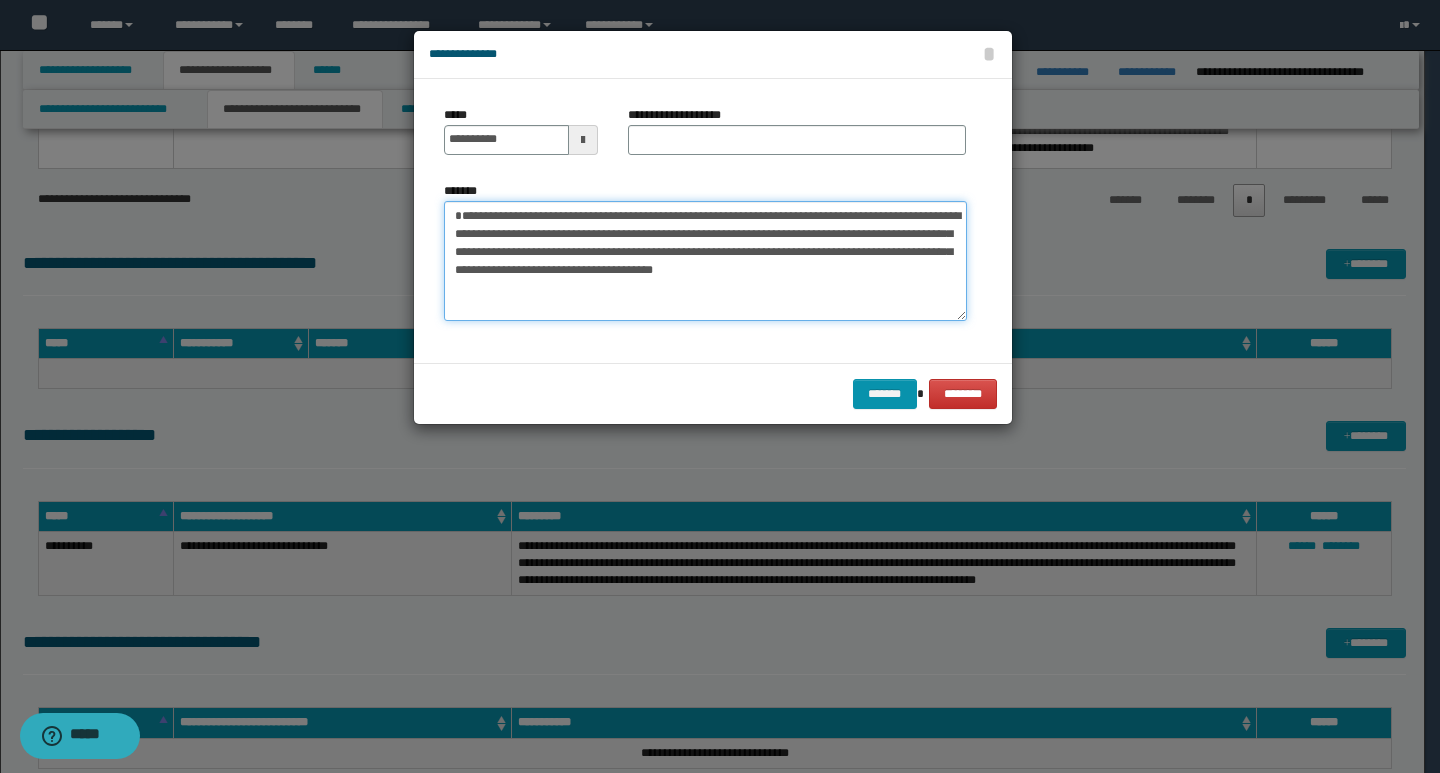 type on "**********" 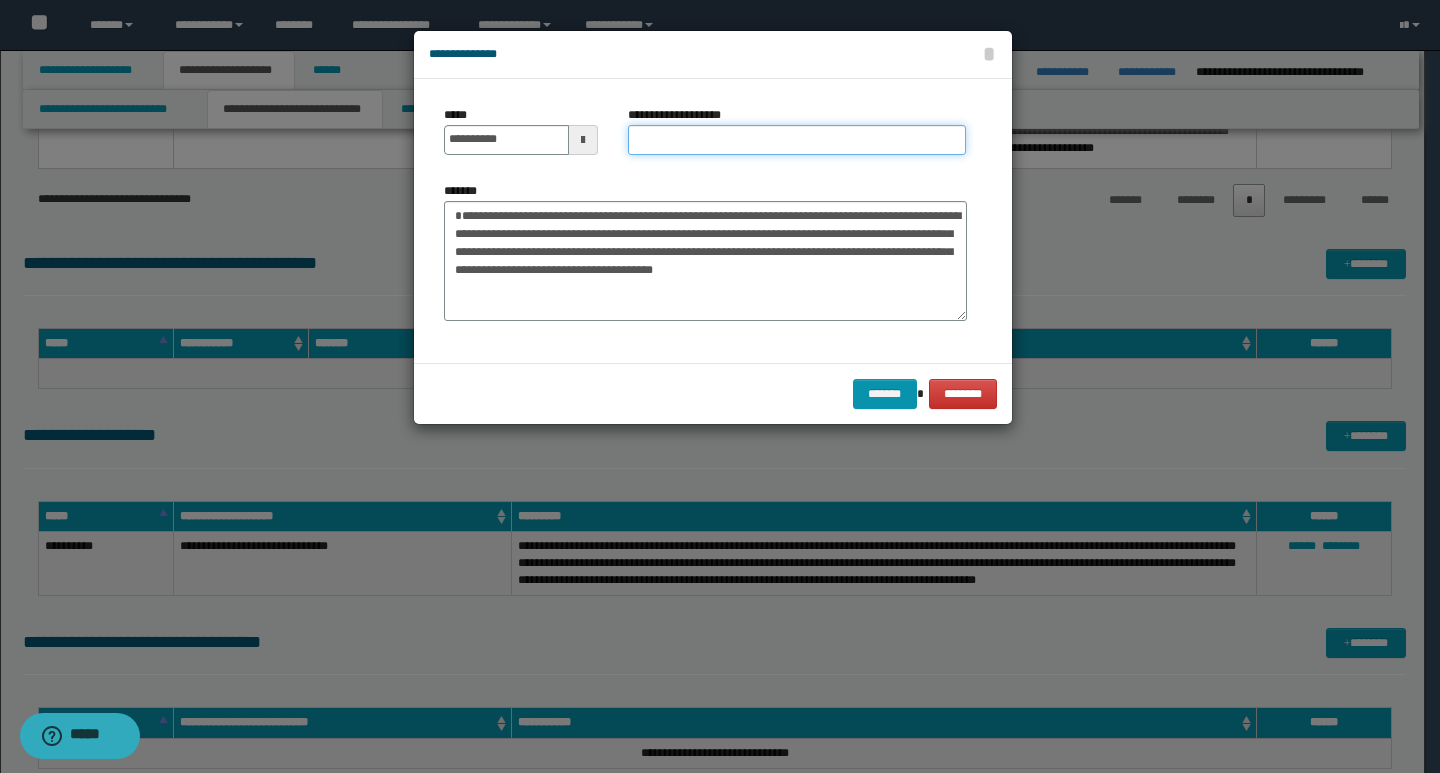 click on "**********" at bounding box center [797, 140] 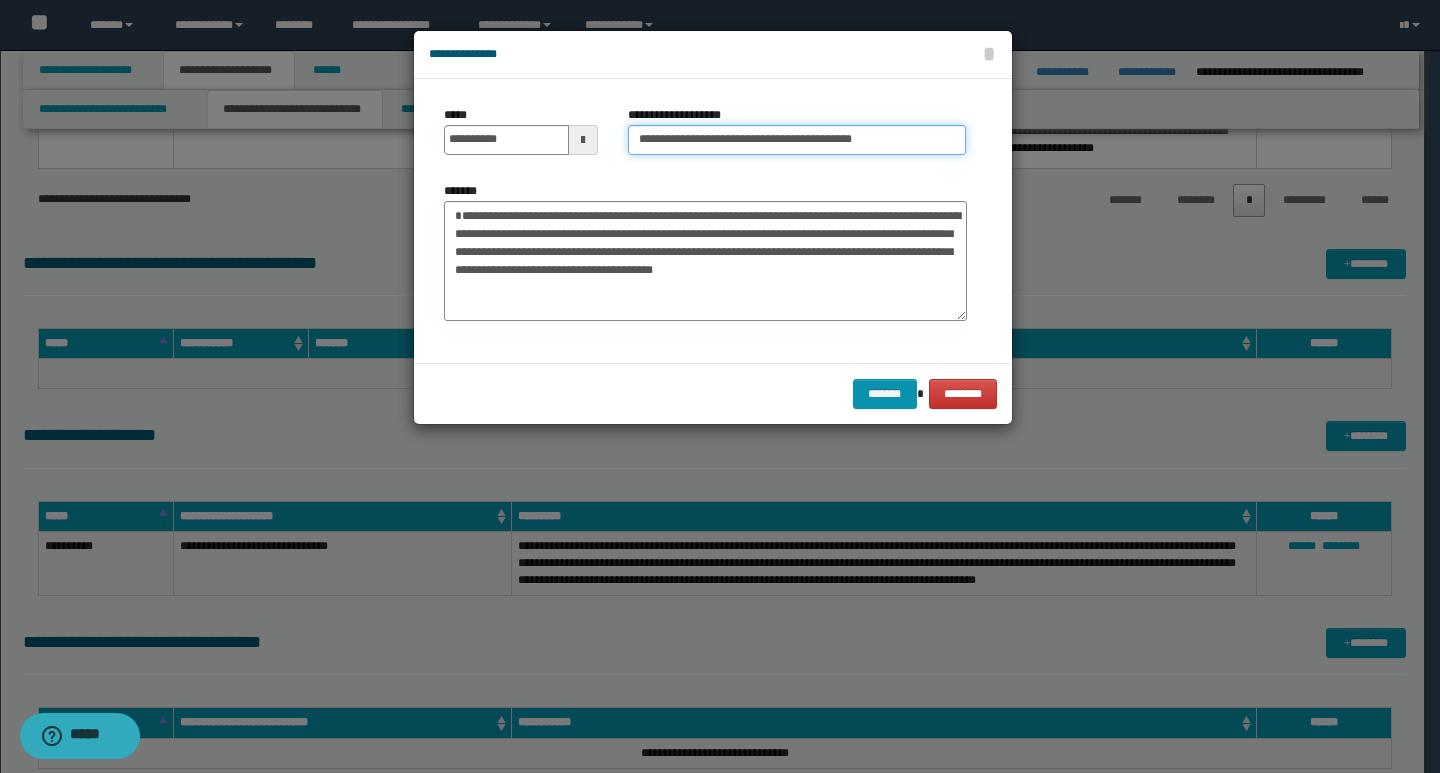 type on "**********" 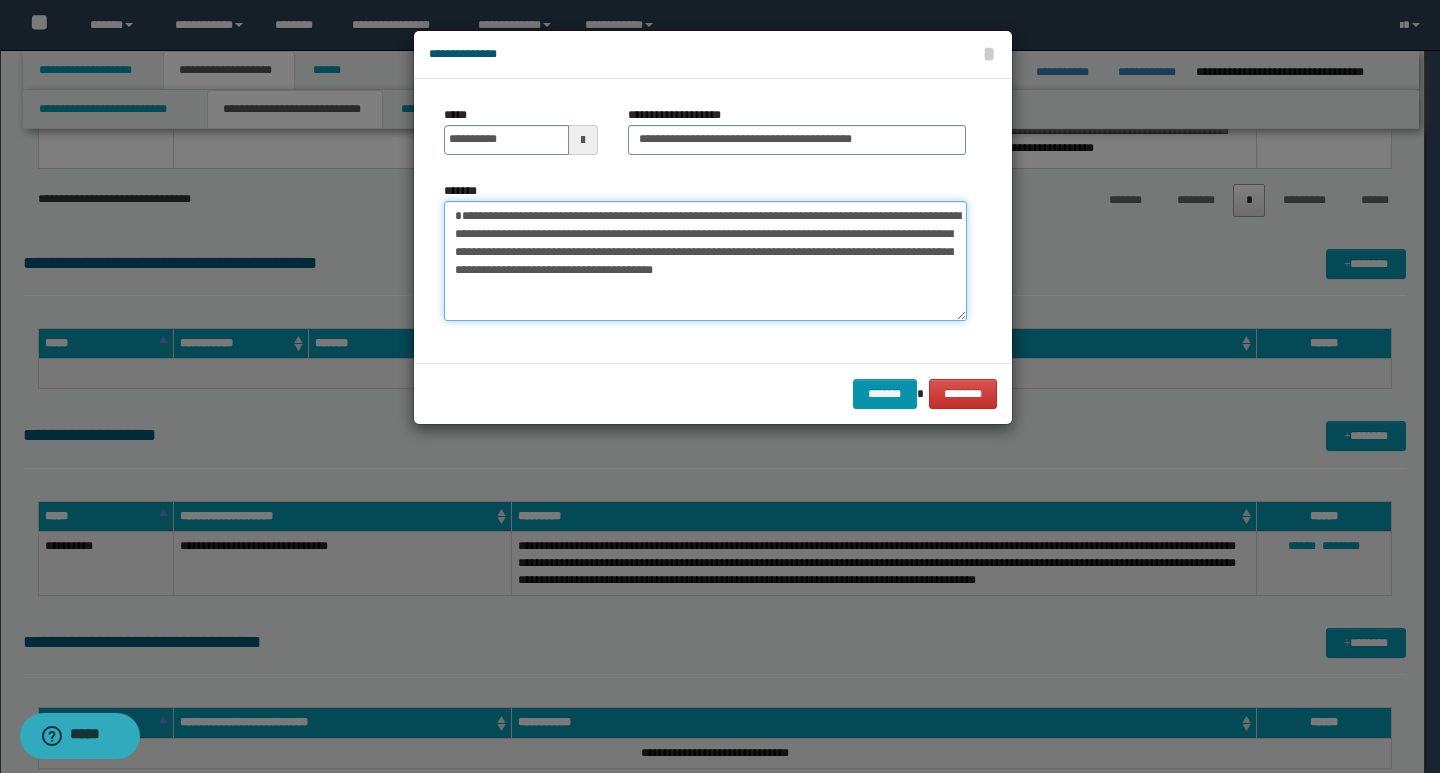 click on "**********" at bounding box center (705, 261) 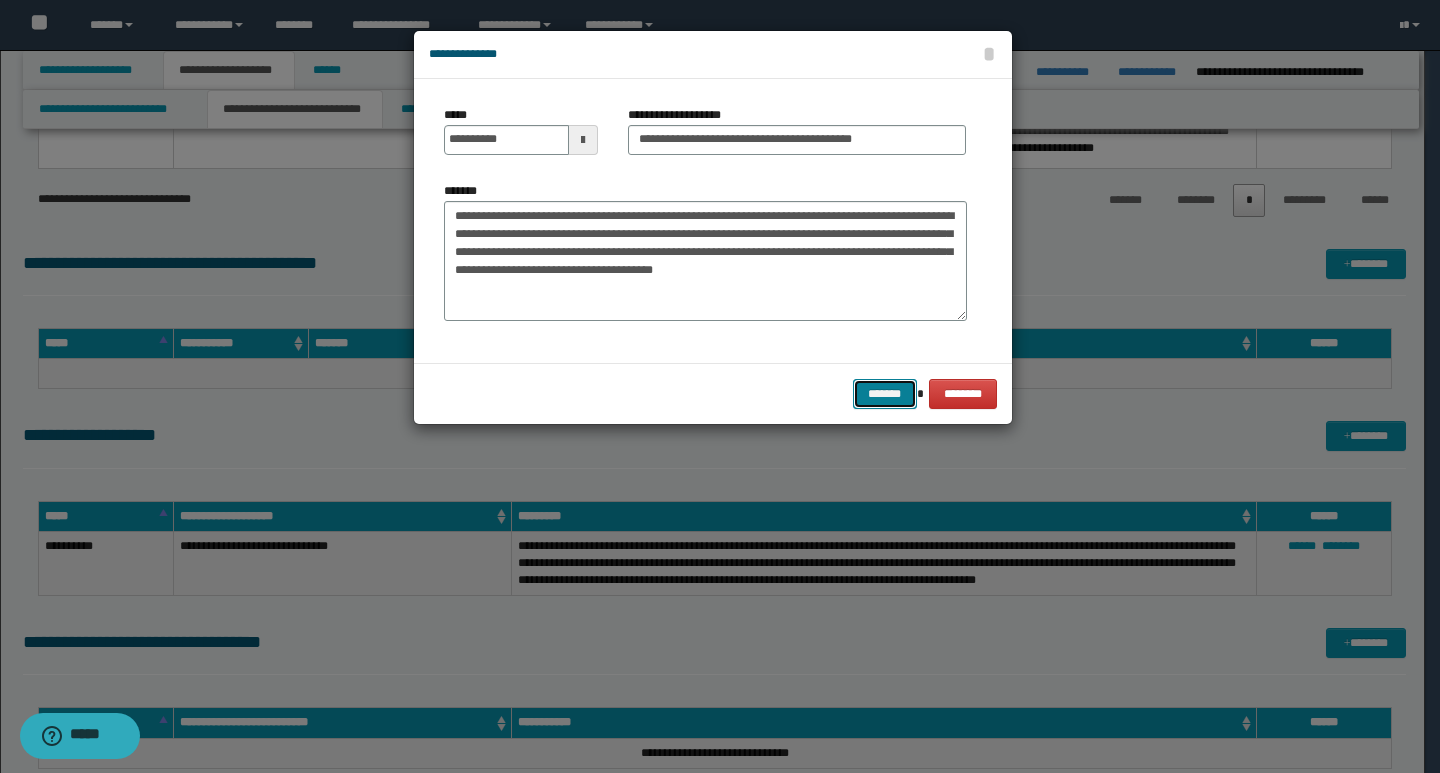 click on "*******" at bounding box center [885, 394] 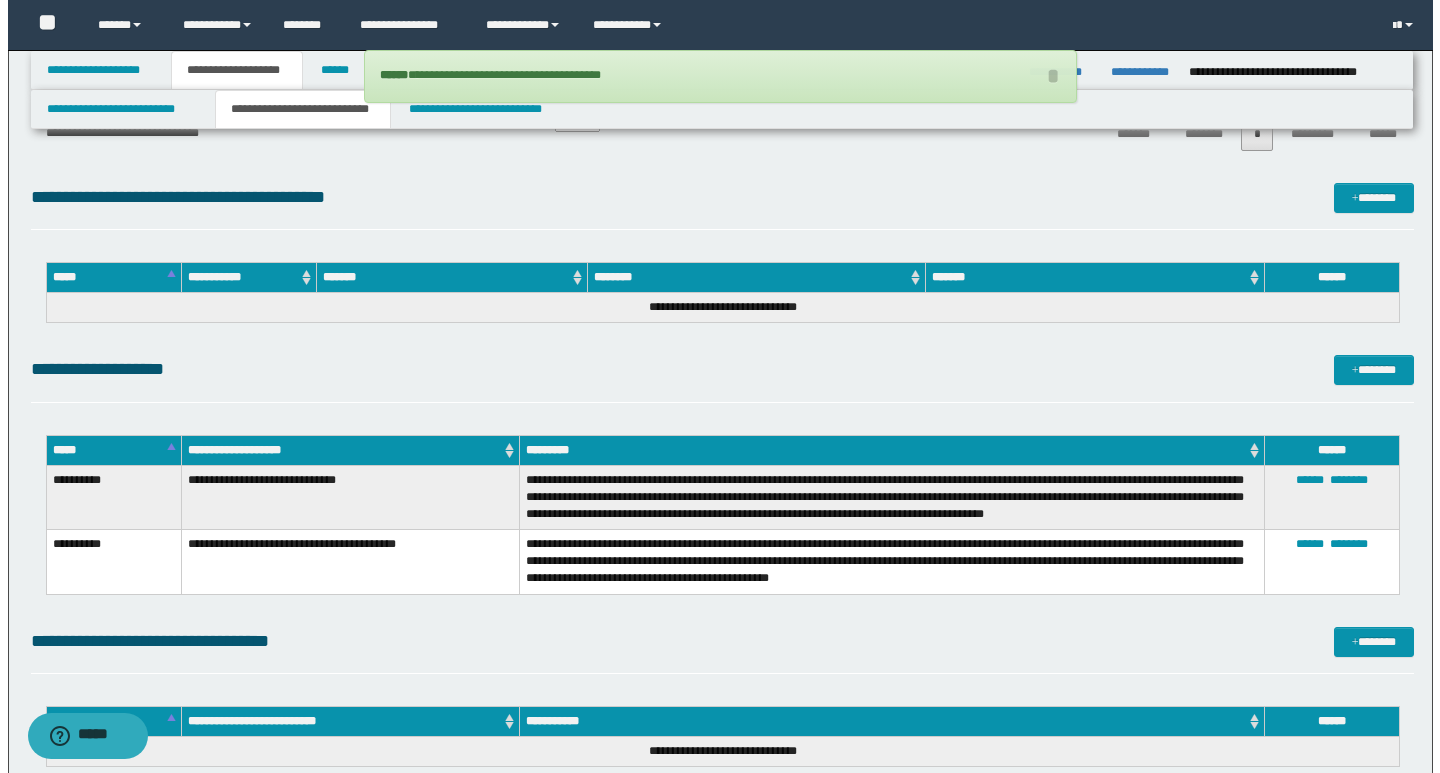 scroll, scrollTop: 4000, scrollLeft: 0, axis: vertical 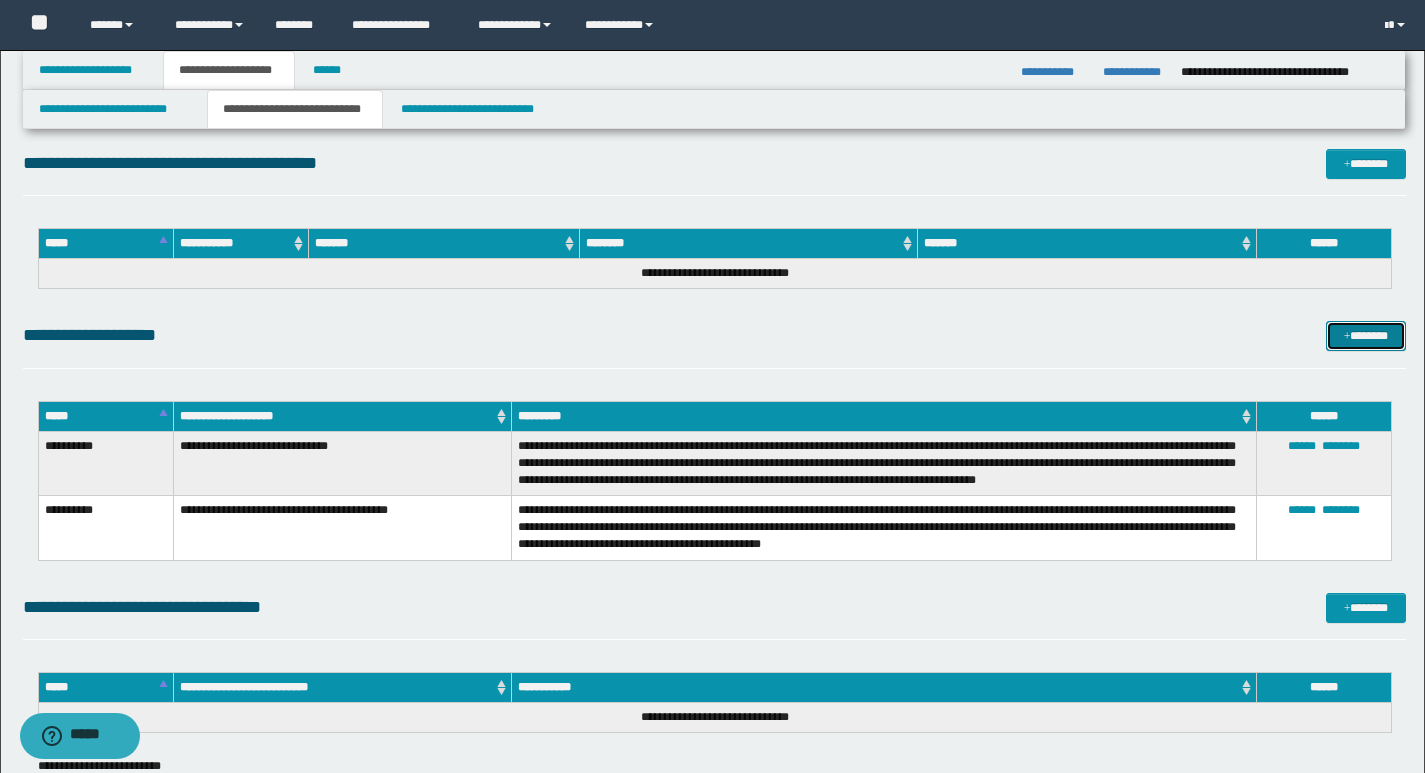 click on "*******" at bounding box center (1366, 336) 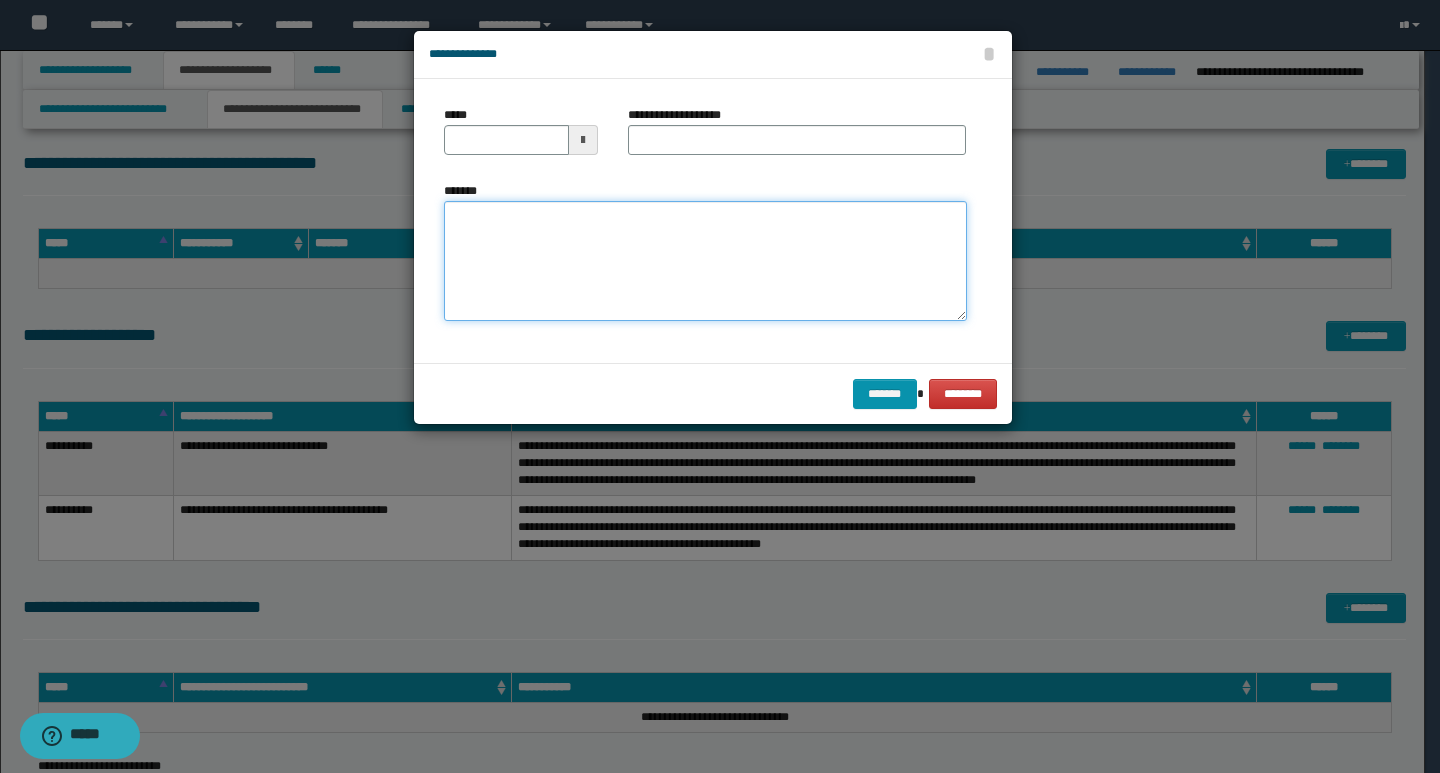 click on "*******" at bounding box center (705, 261) 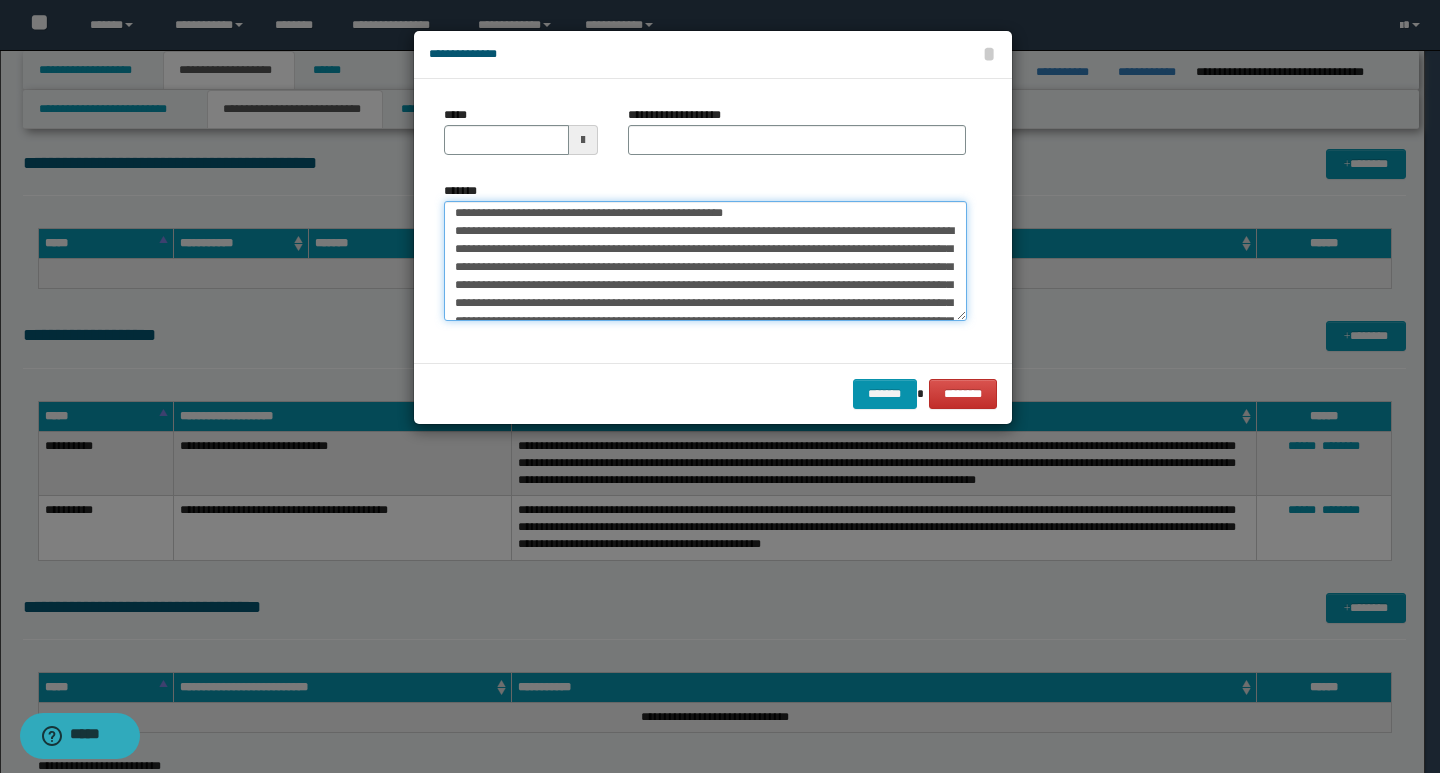 scroll, scrollTop: 0, scrollLeft: 0, axis: both 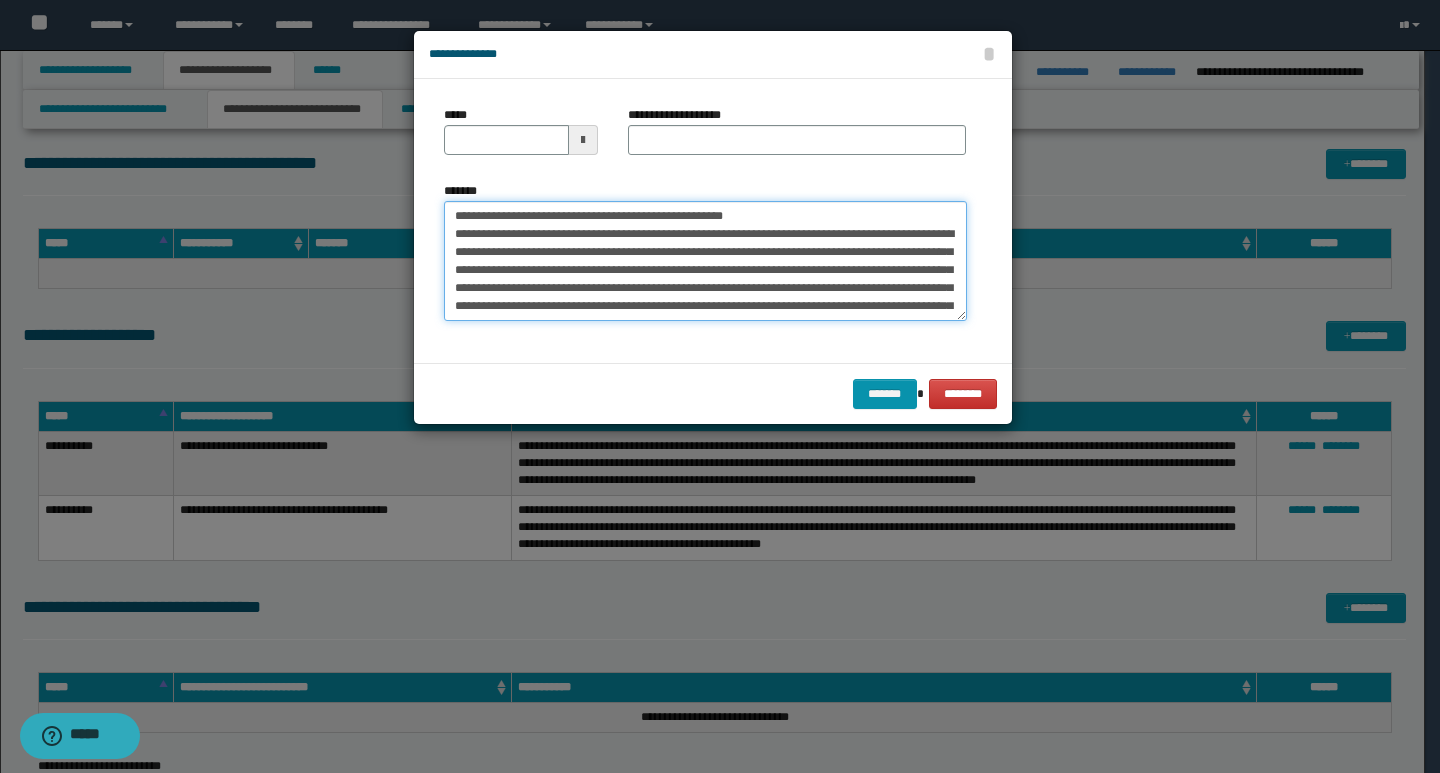 drag, startPoint x: 451, startPoint y: 217, endPoint x: 522, endPoint y: 214, distance: 71.063354 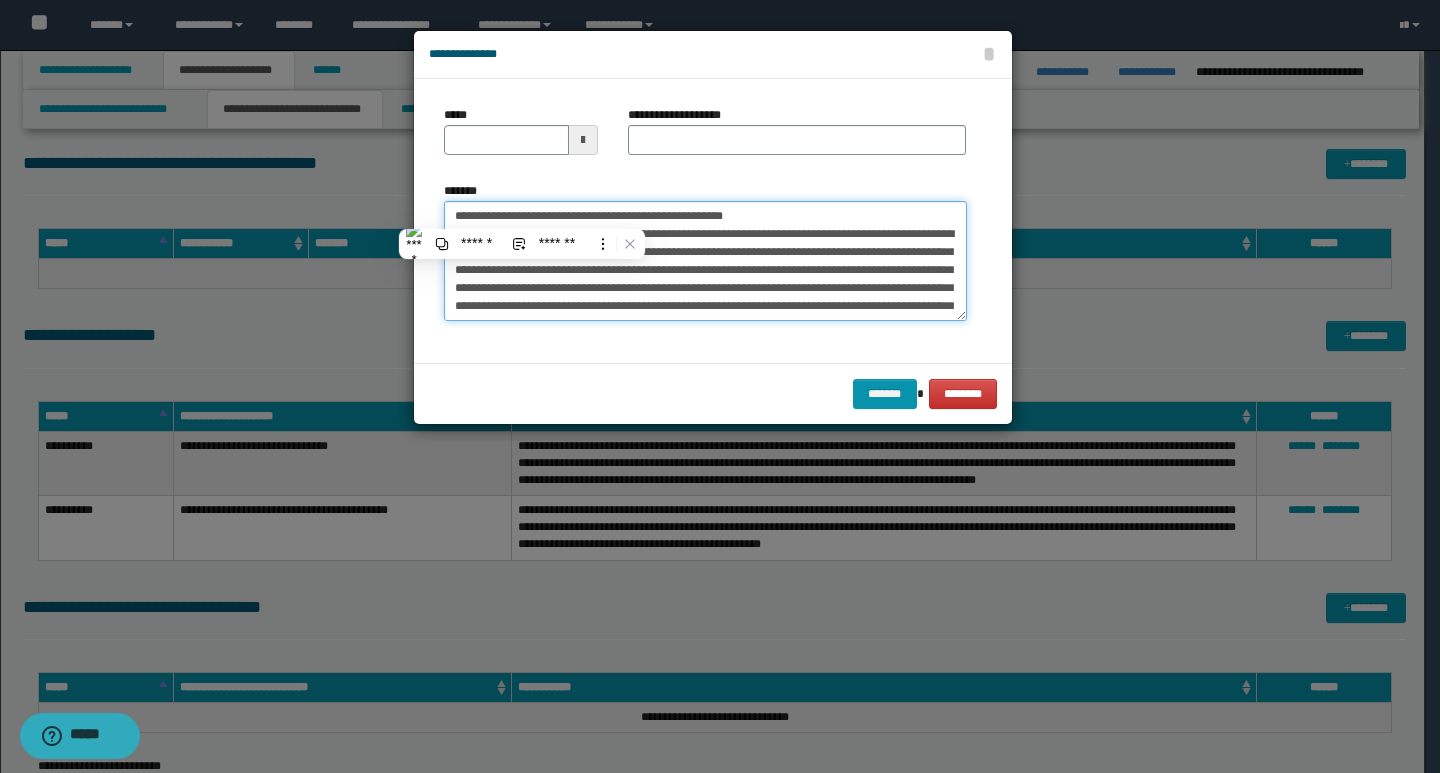 type on "**********" 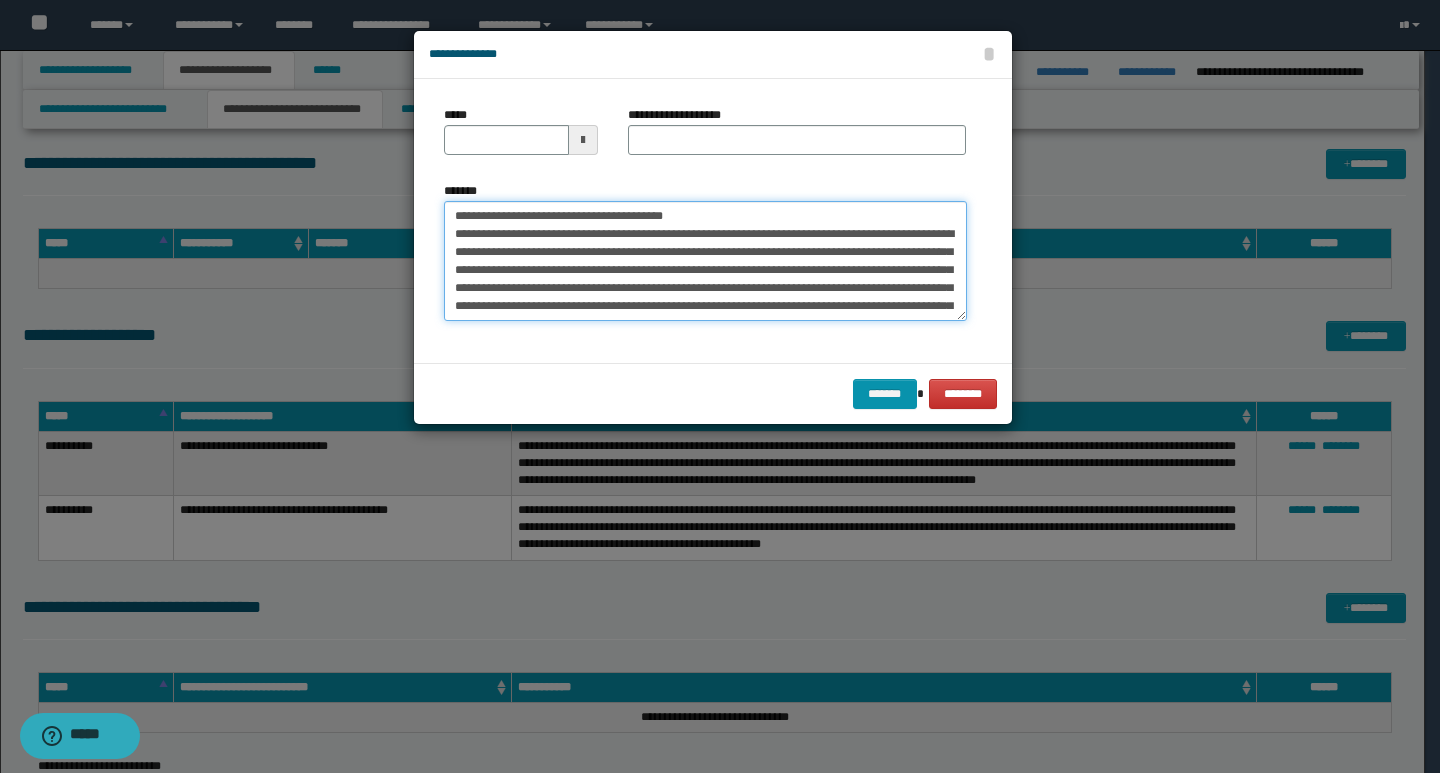 type 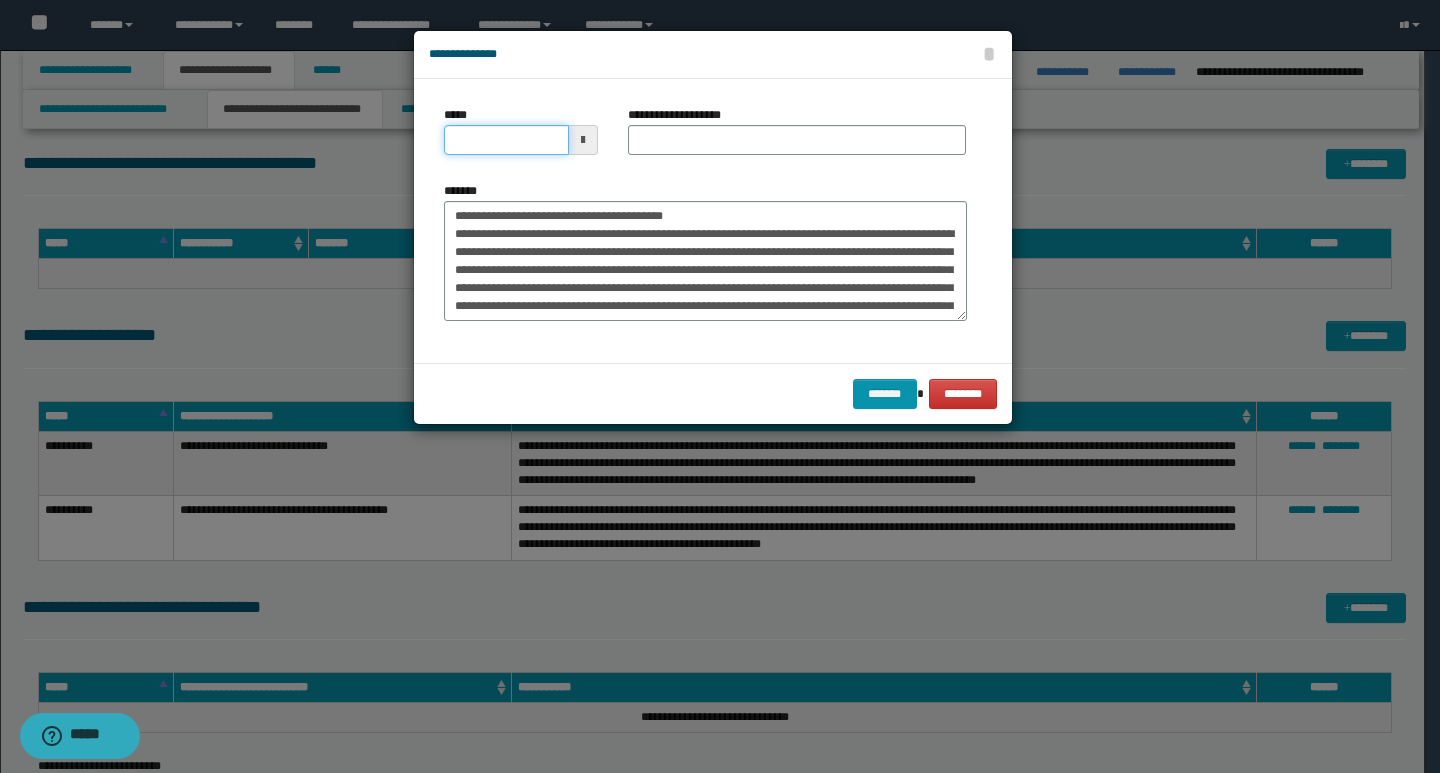 click on "*****" at bounding box center (506, 140) 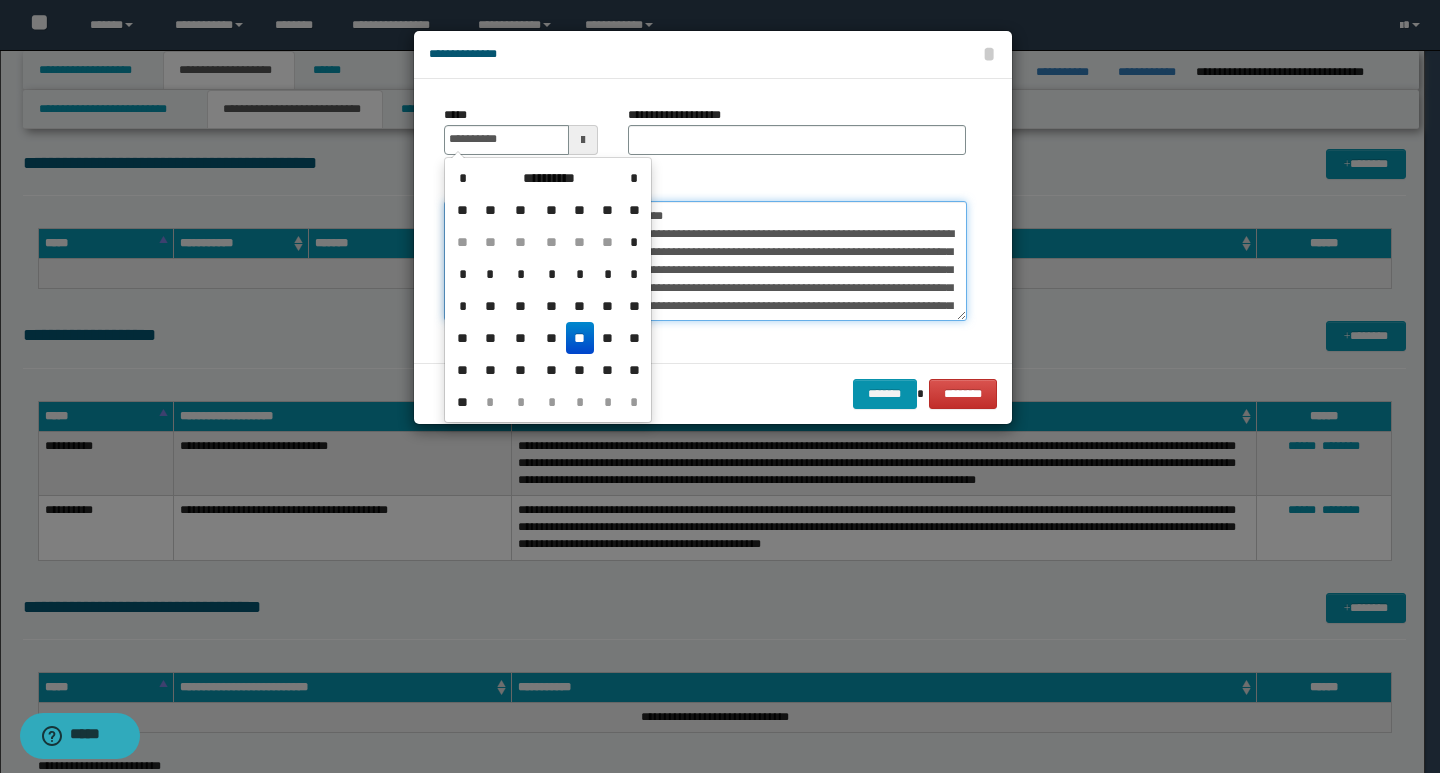 type on "**********" 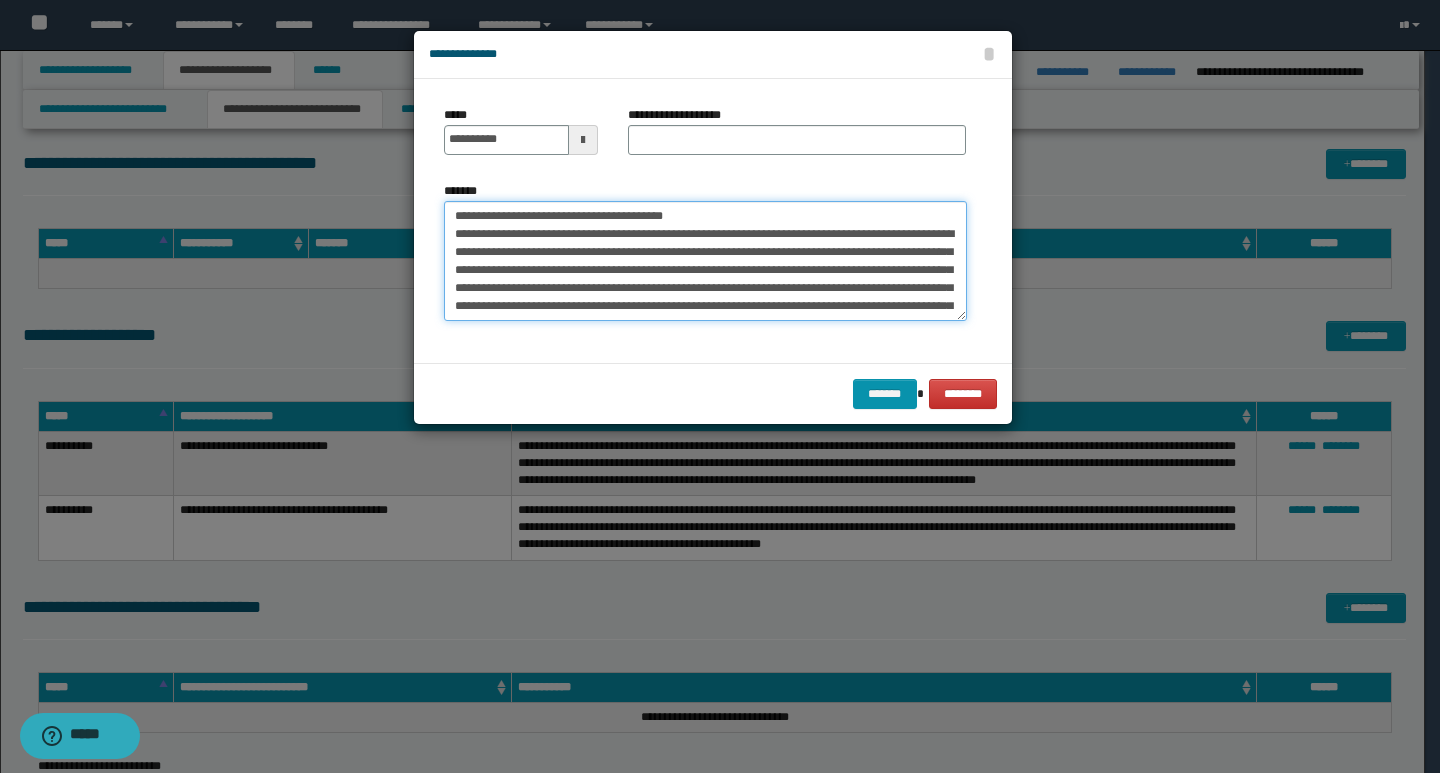 drag, startPoint x: 720, startPoint y: 218, endPoint x: 442, endPoint y: 219, distance: 278.0018 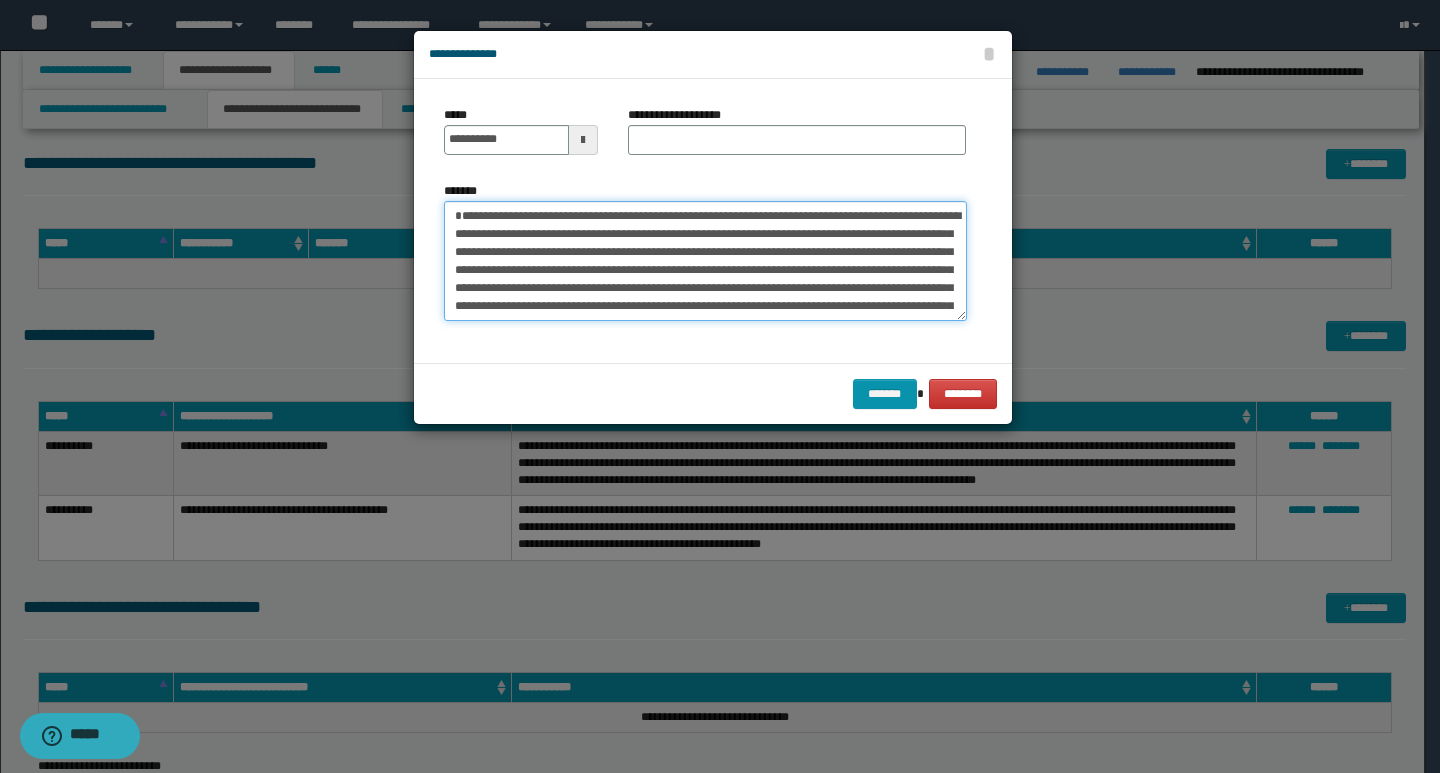 type on "**********" 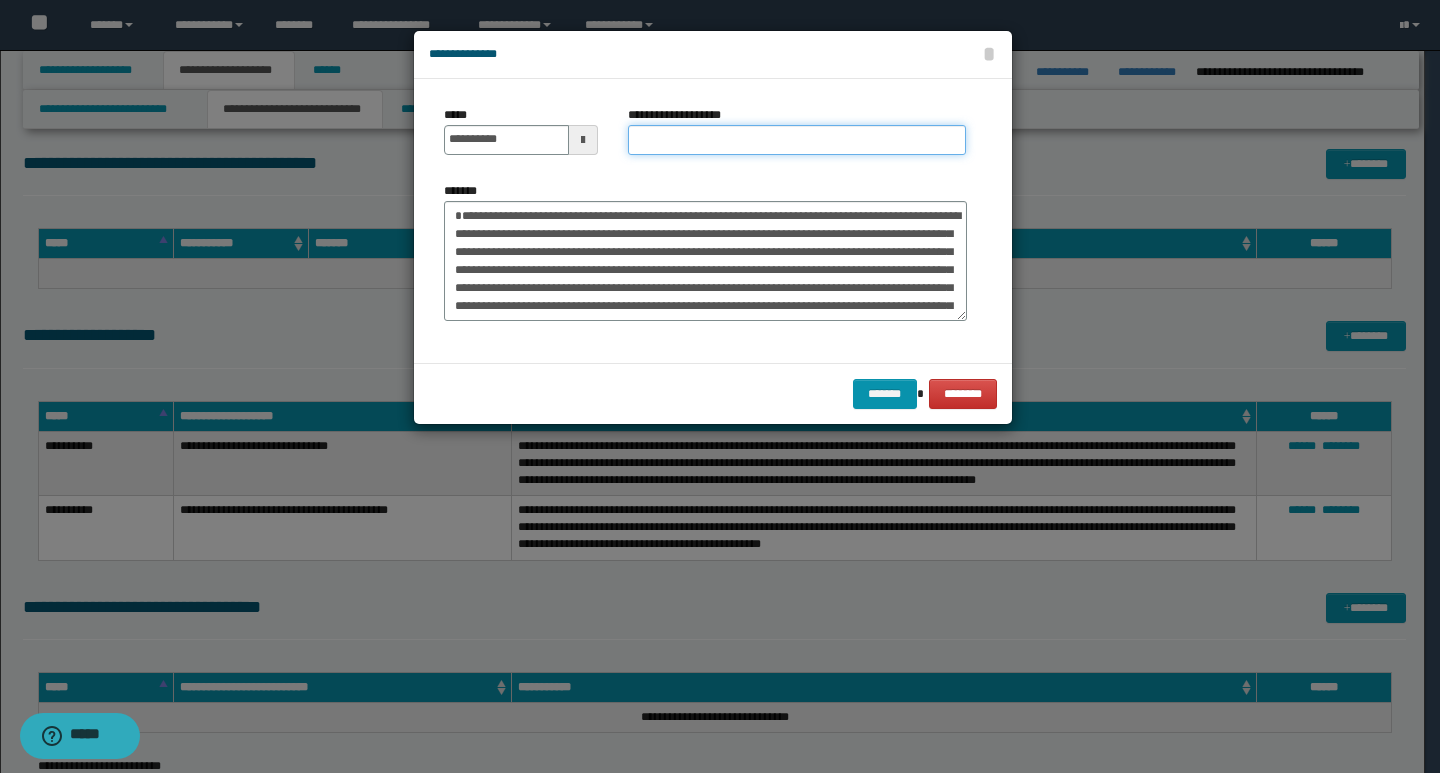 click on "**********" at bounding box center (797, 140) 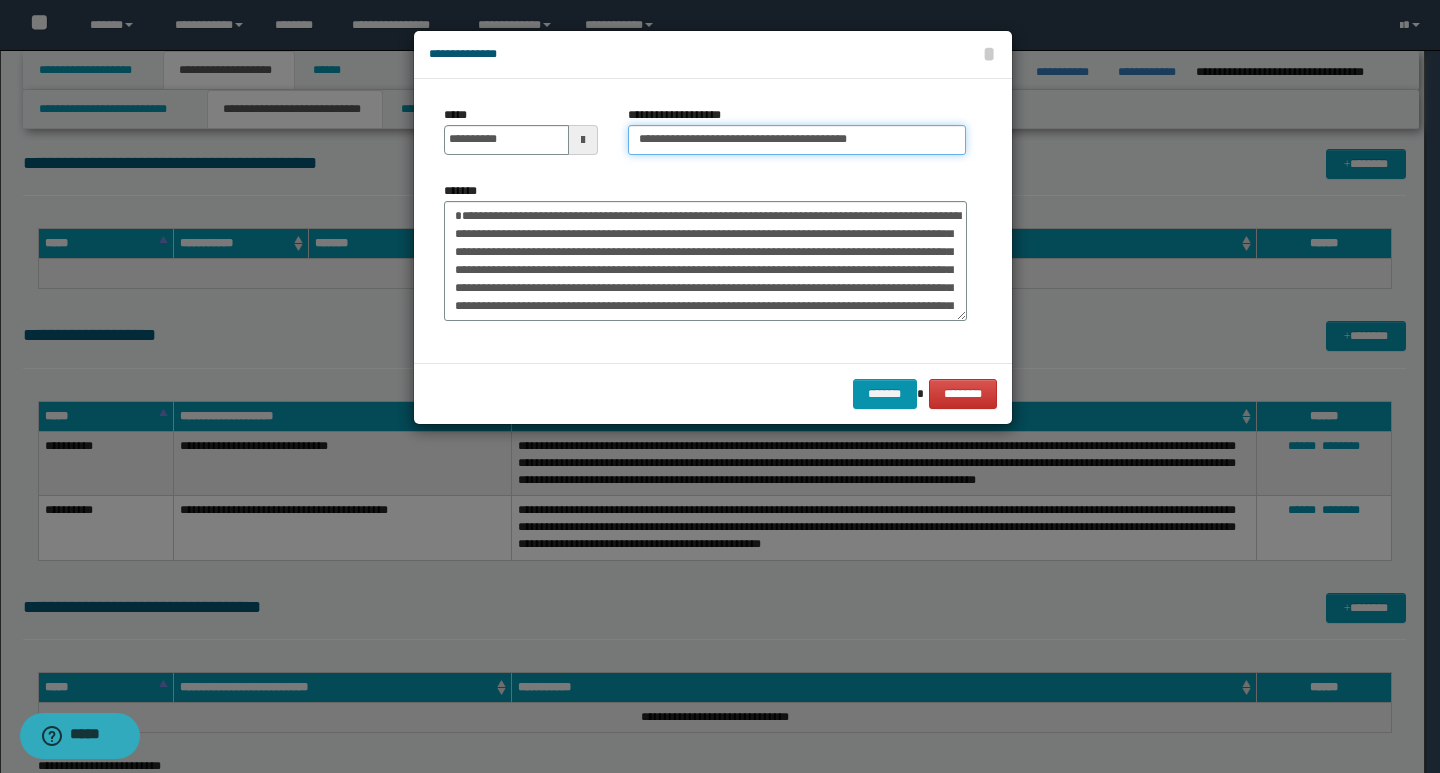 type on "**********" 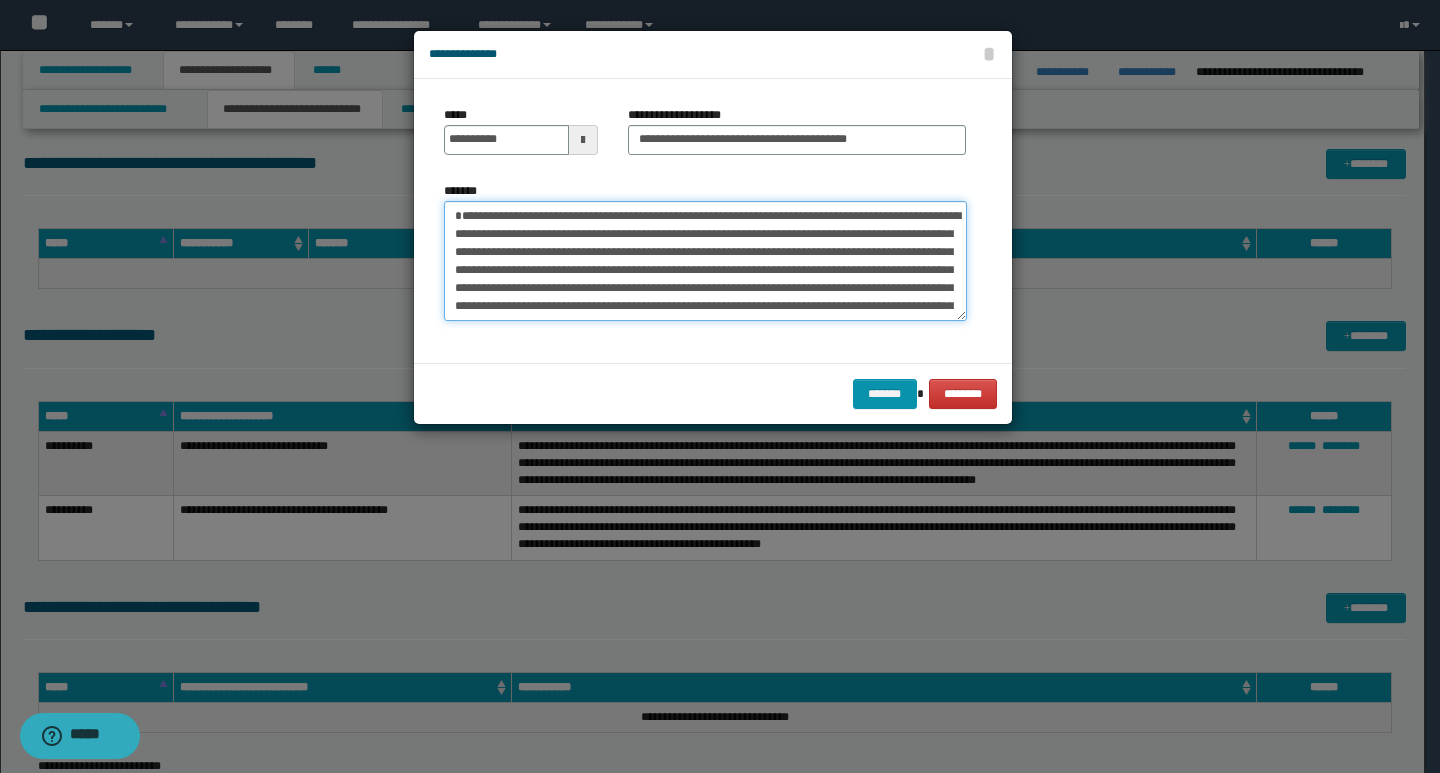 click on "**********" at bounding box center [705, 261] 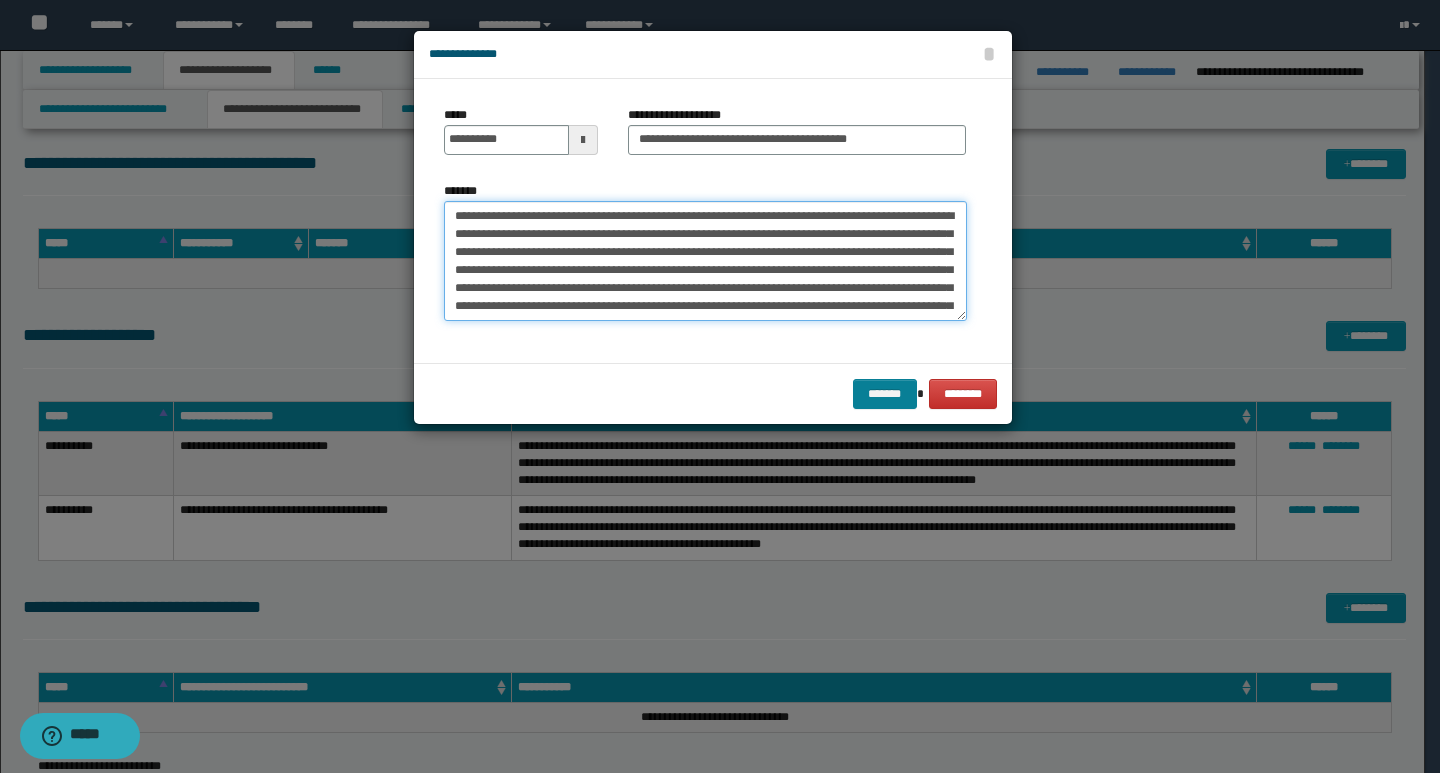 type on "**********" 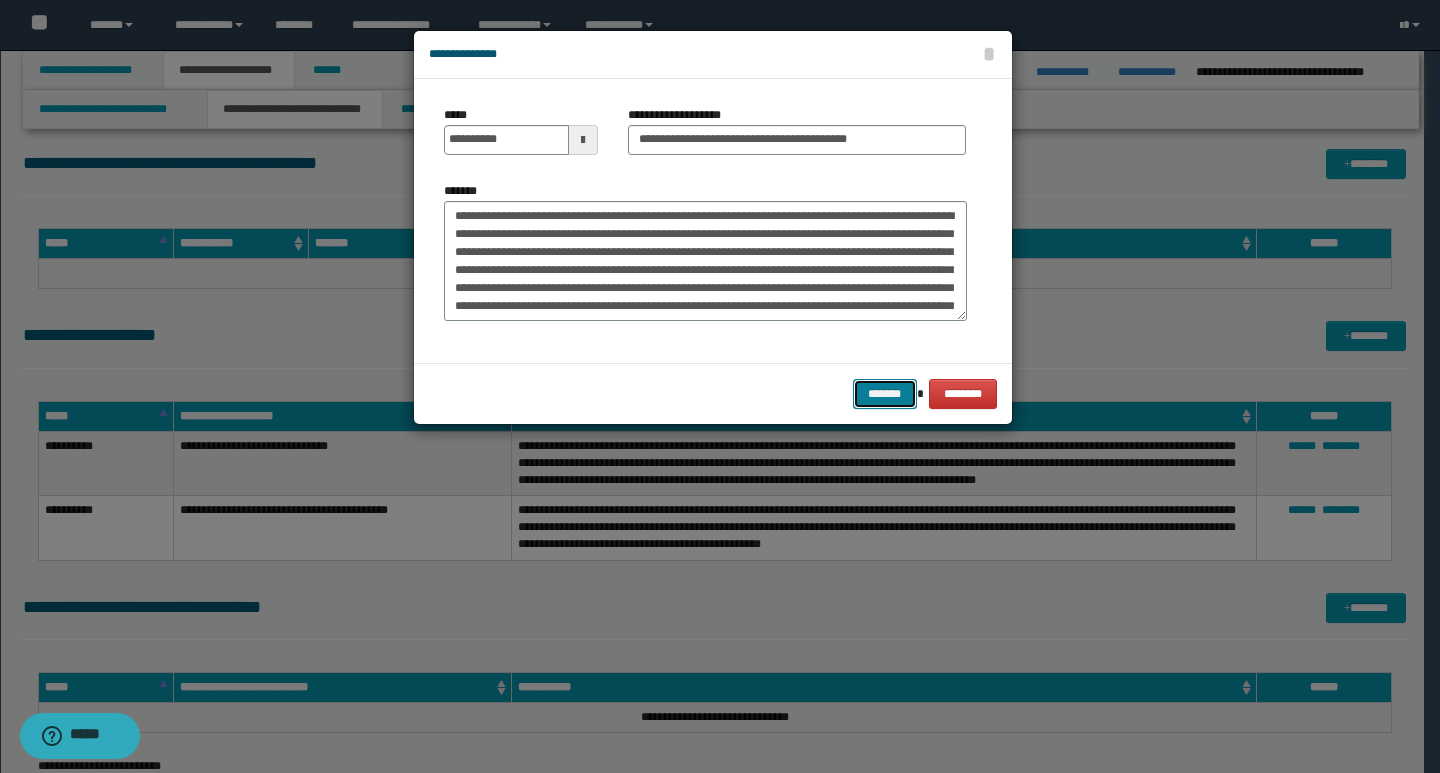click on "*******" at bounding box center (885, 394) 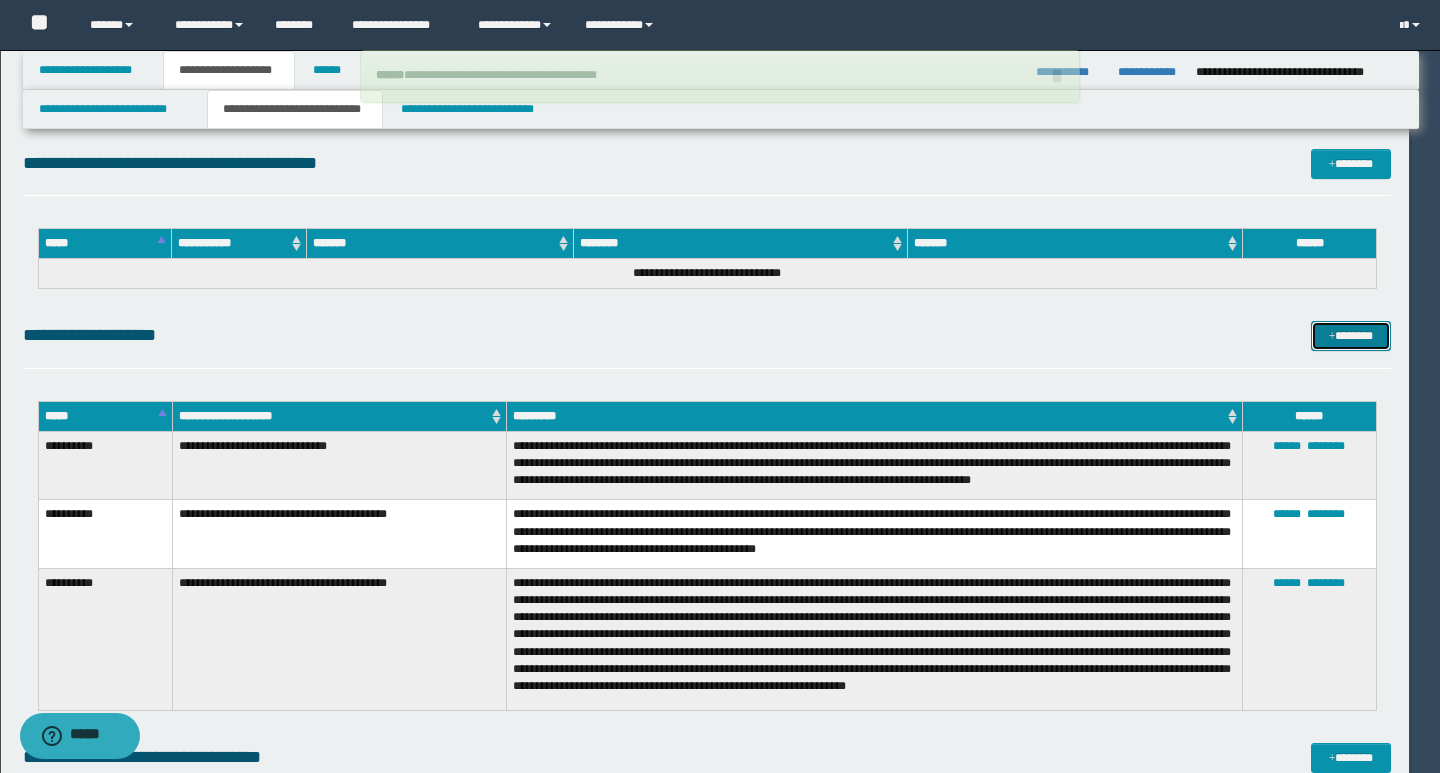 type 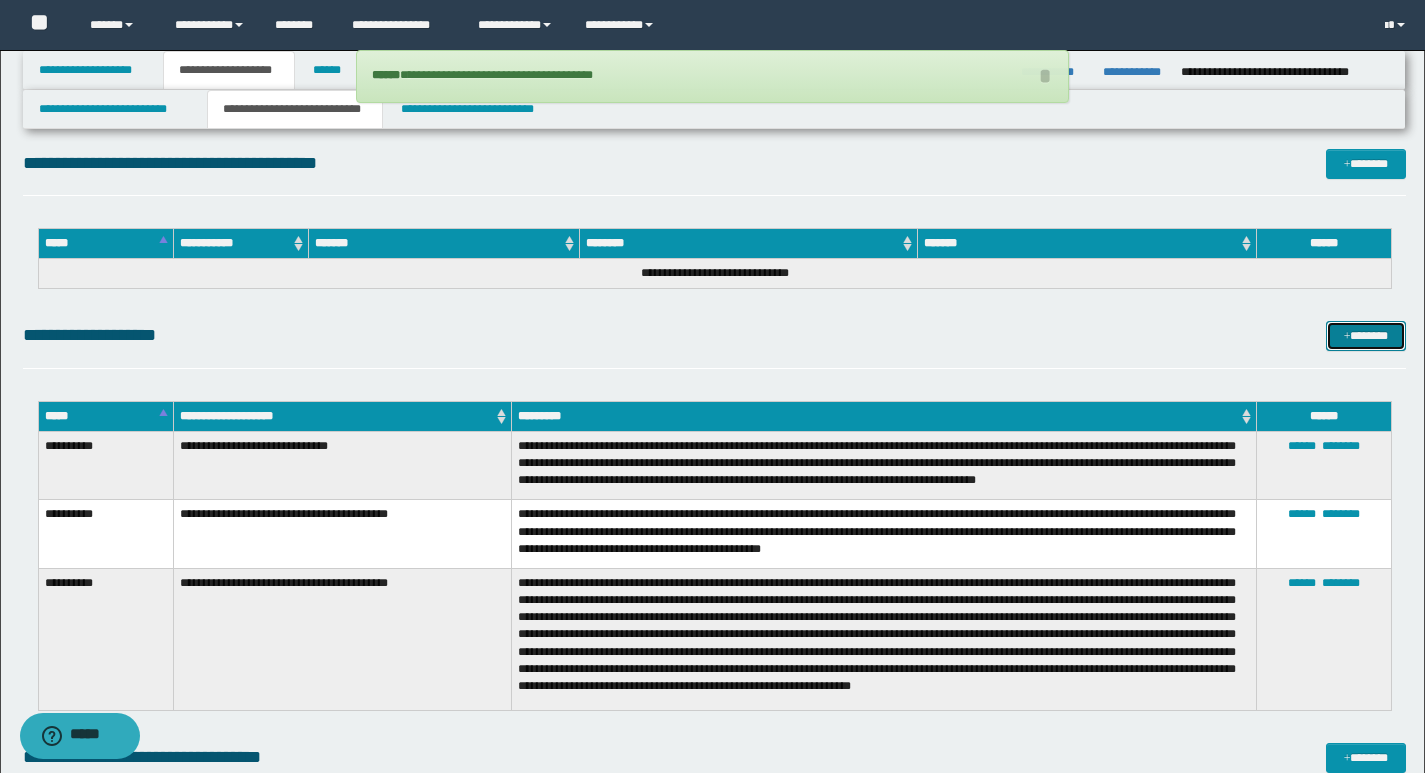 click on "*******" at bounding box center (1366, 336) 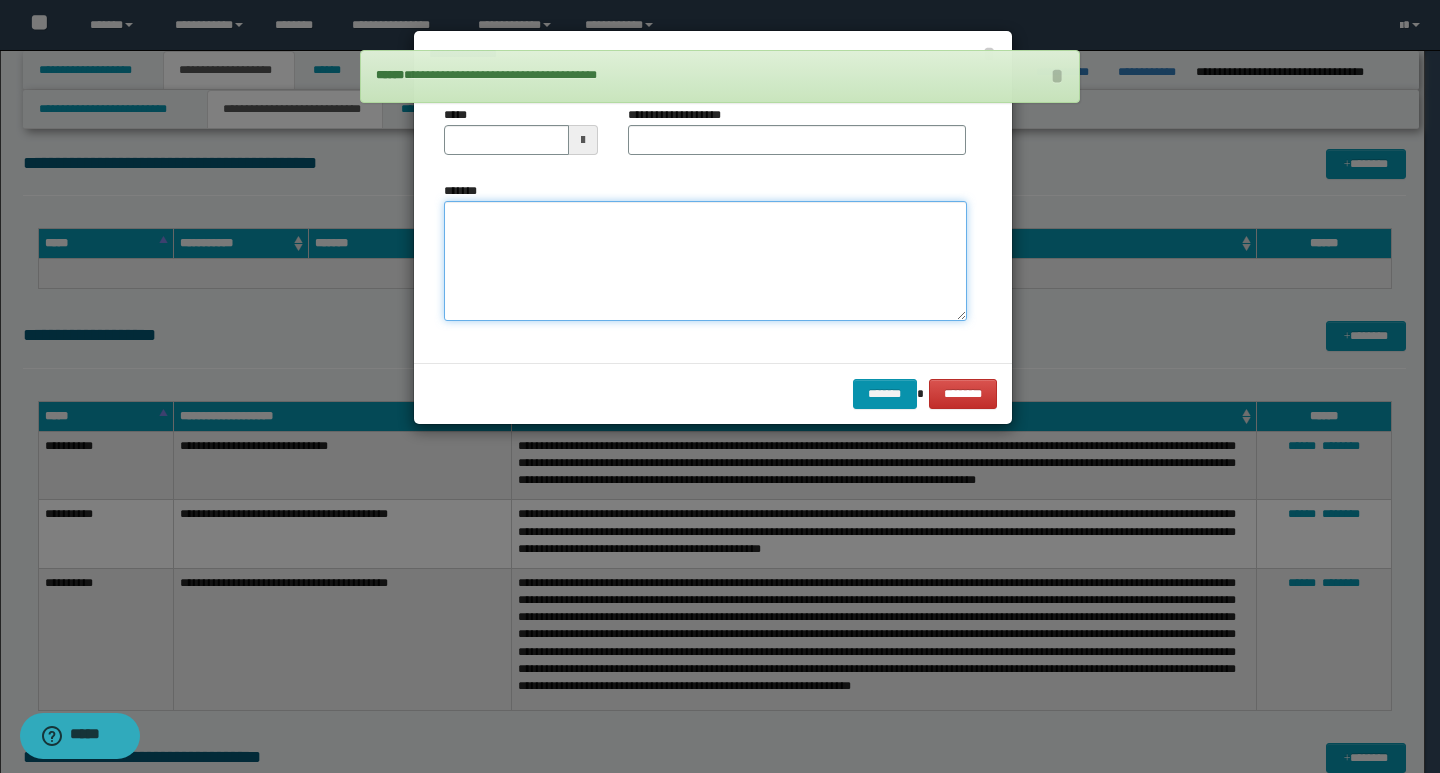 click on "*******" at bounding box center [705, 261] 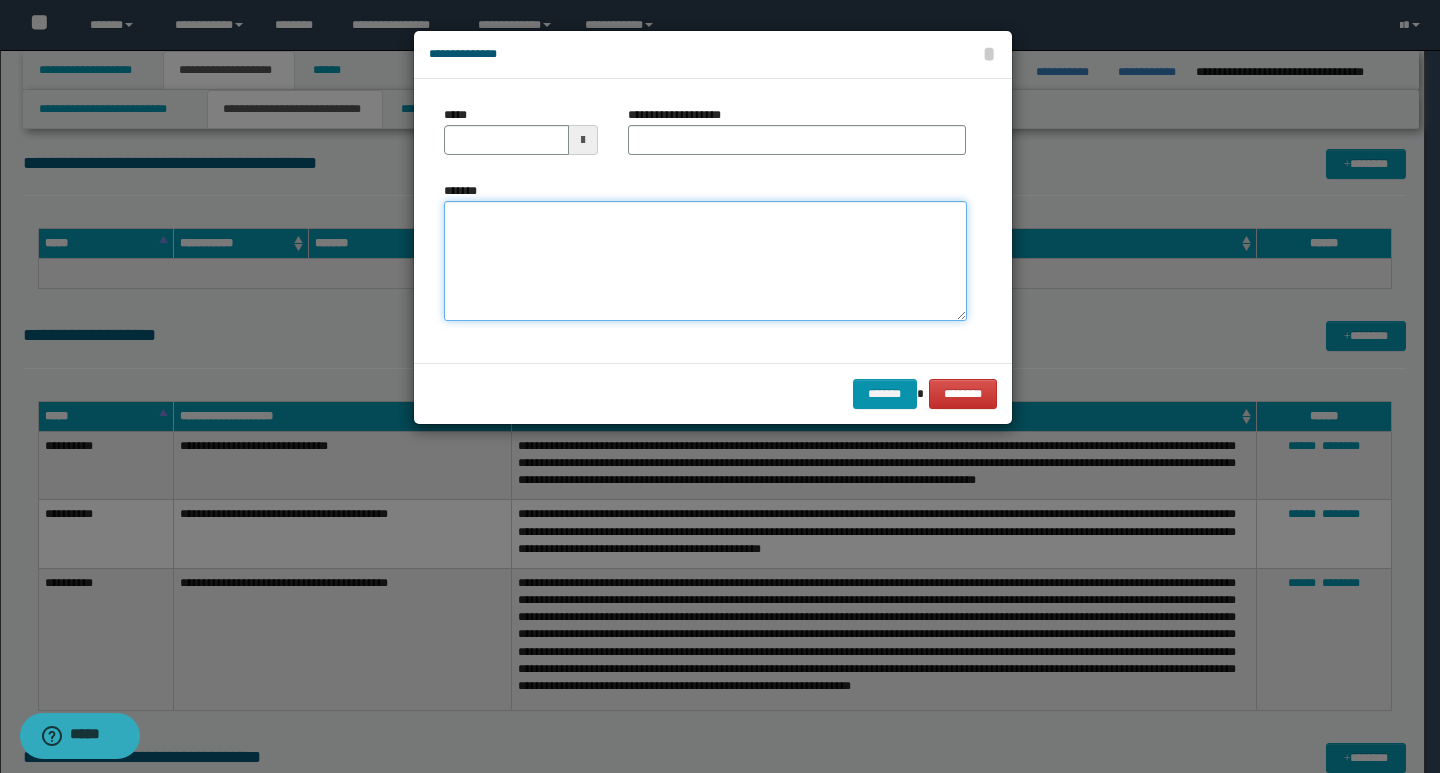 click on "*******" at bounding box center (705, 261) 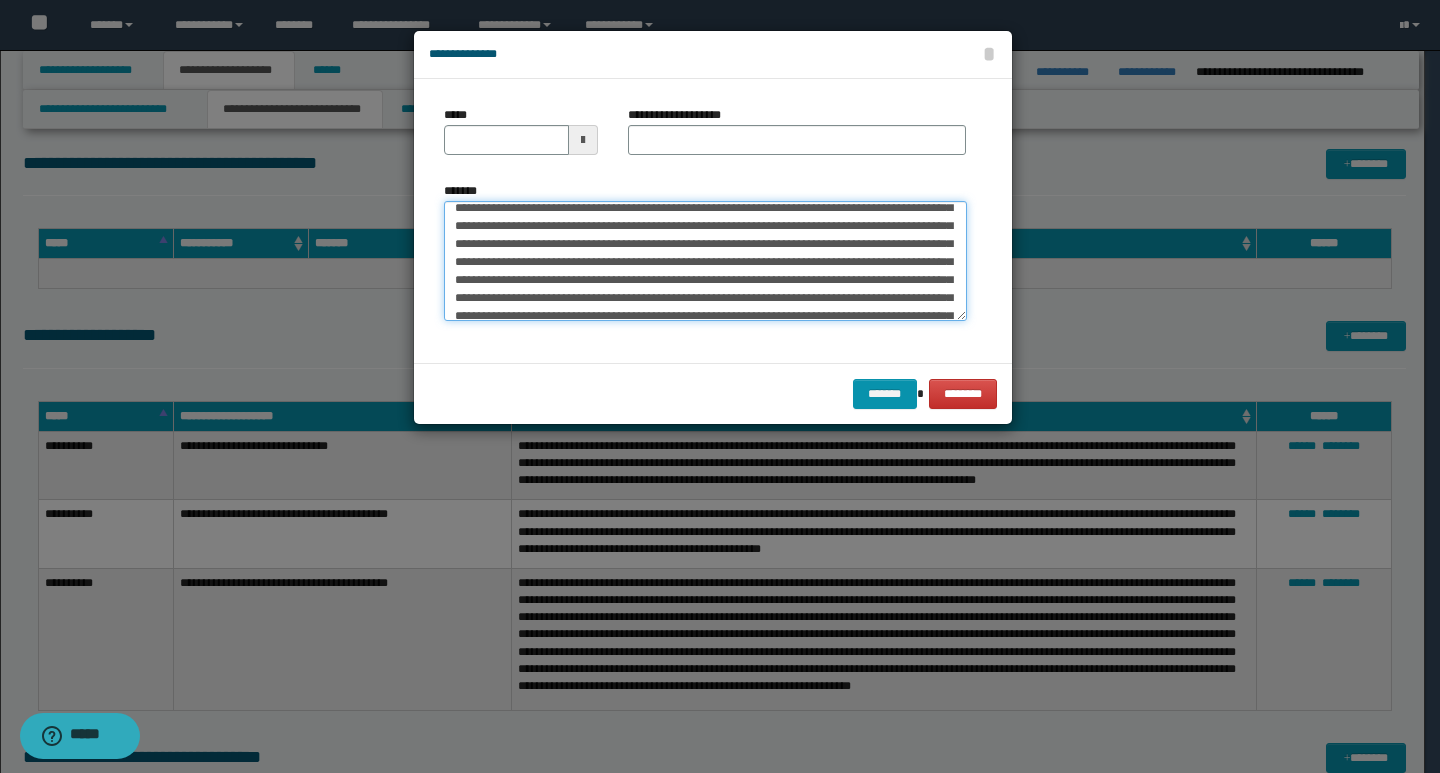 scroll, scrollTop: 0, scrollLeft: 0, axis: both 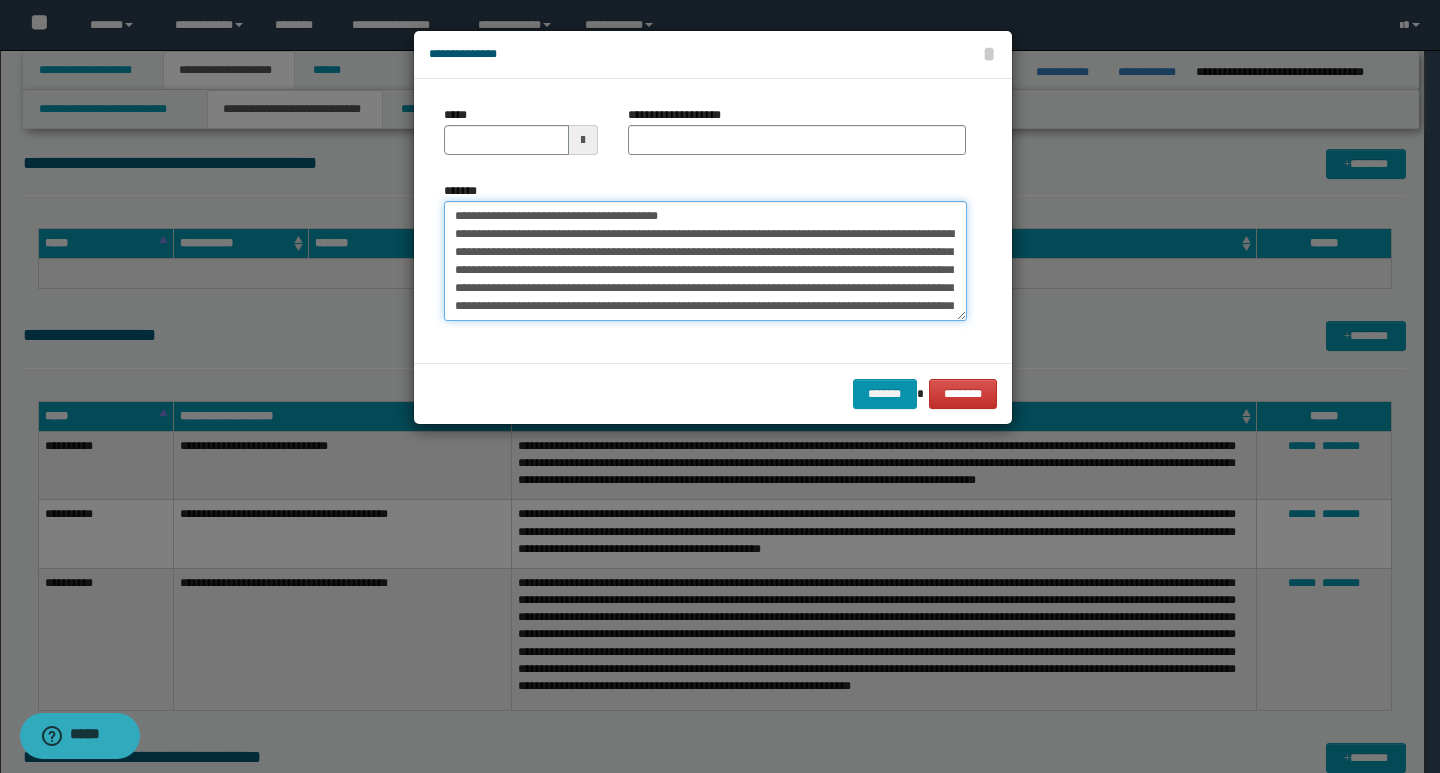 drag, startPoint x: 455, startPoint y: 210, endPoint x: 522, endPoint y: 213, distance: 67.06713 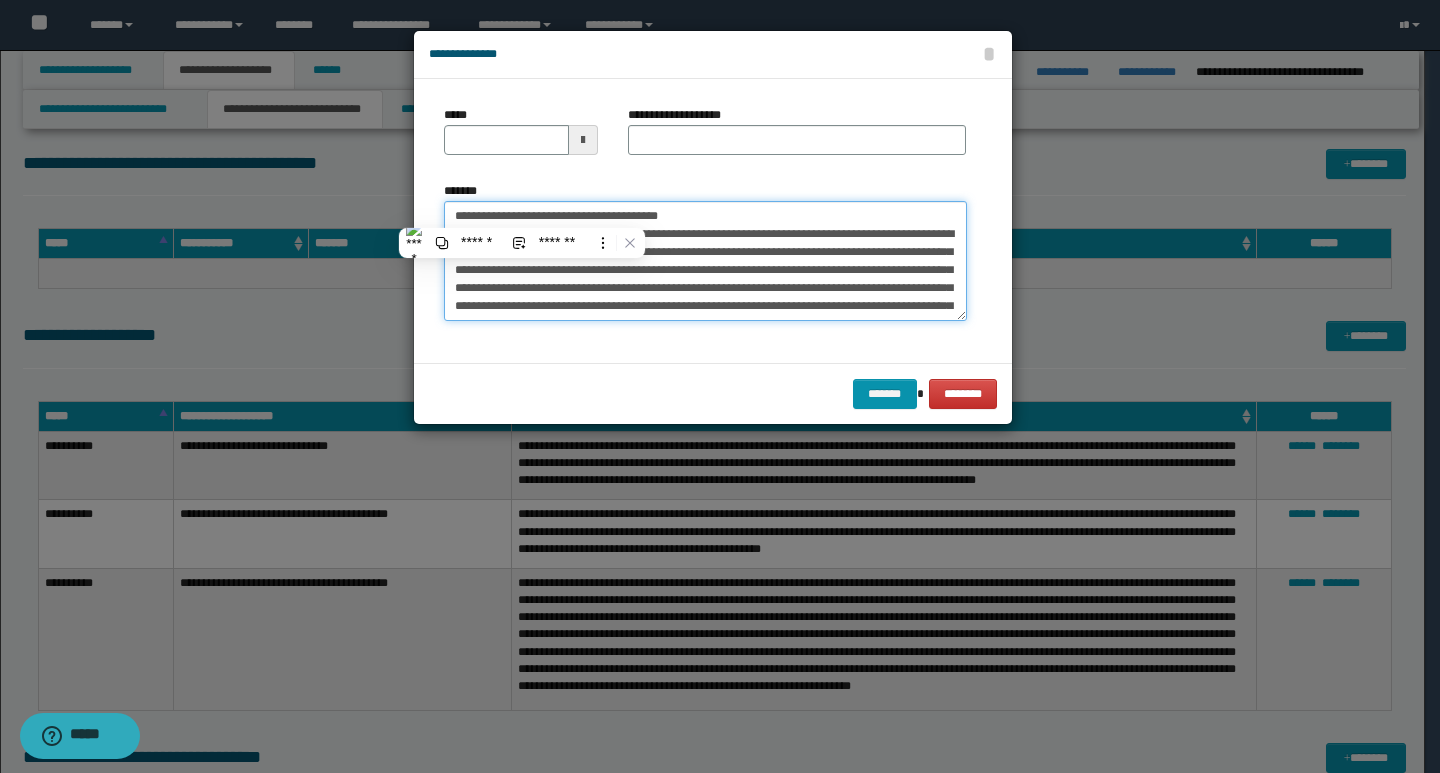 type on "**********" 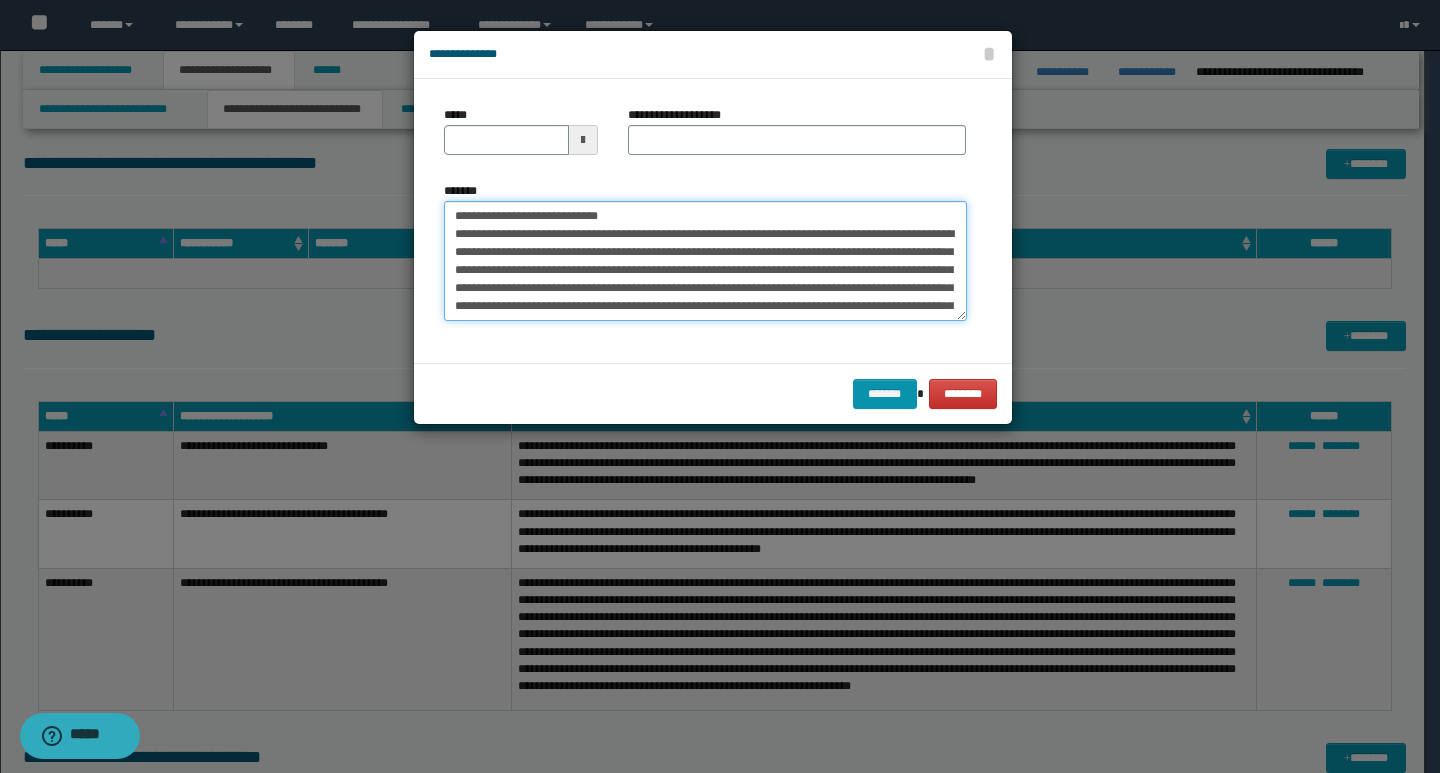 type 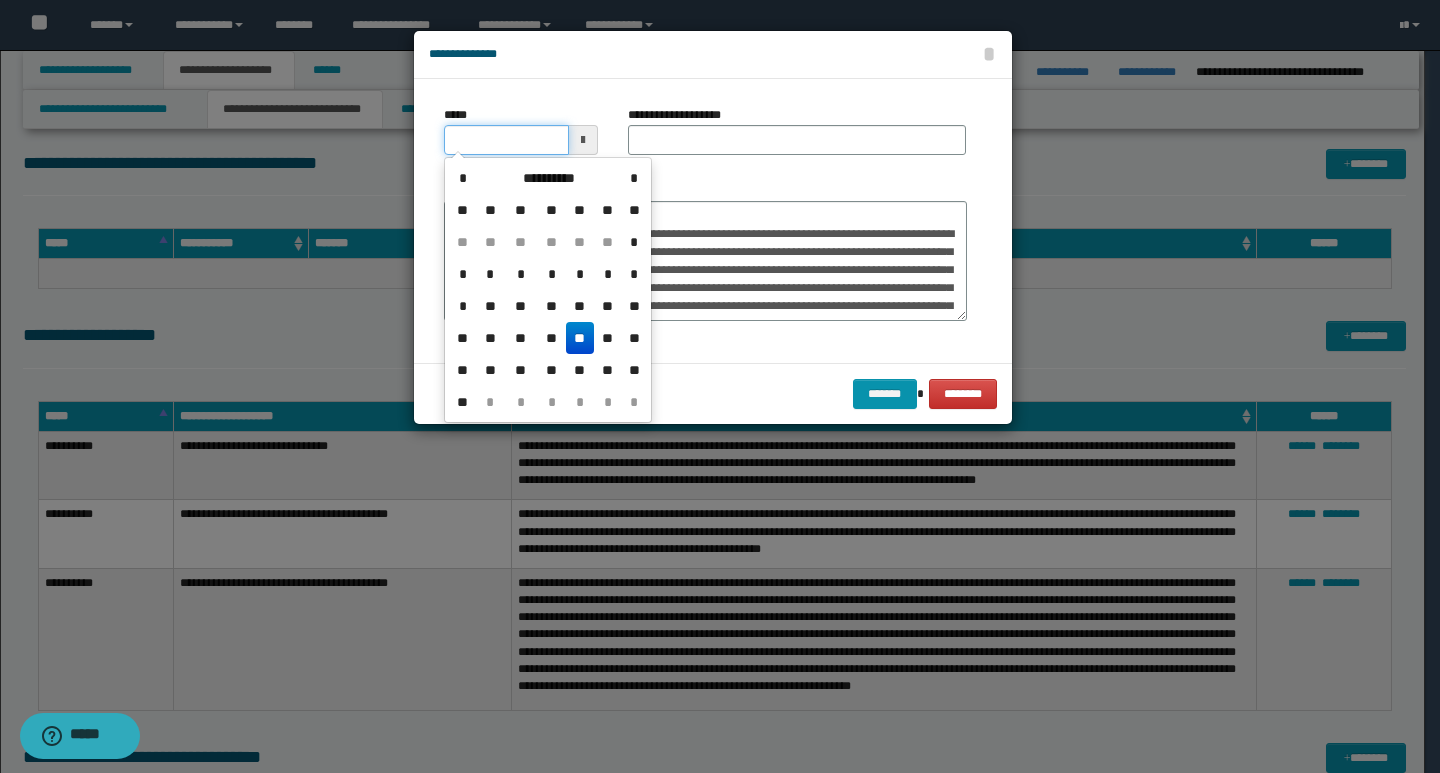 click on "*****" at bounding box center [506, 140] 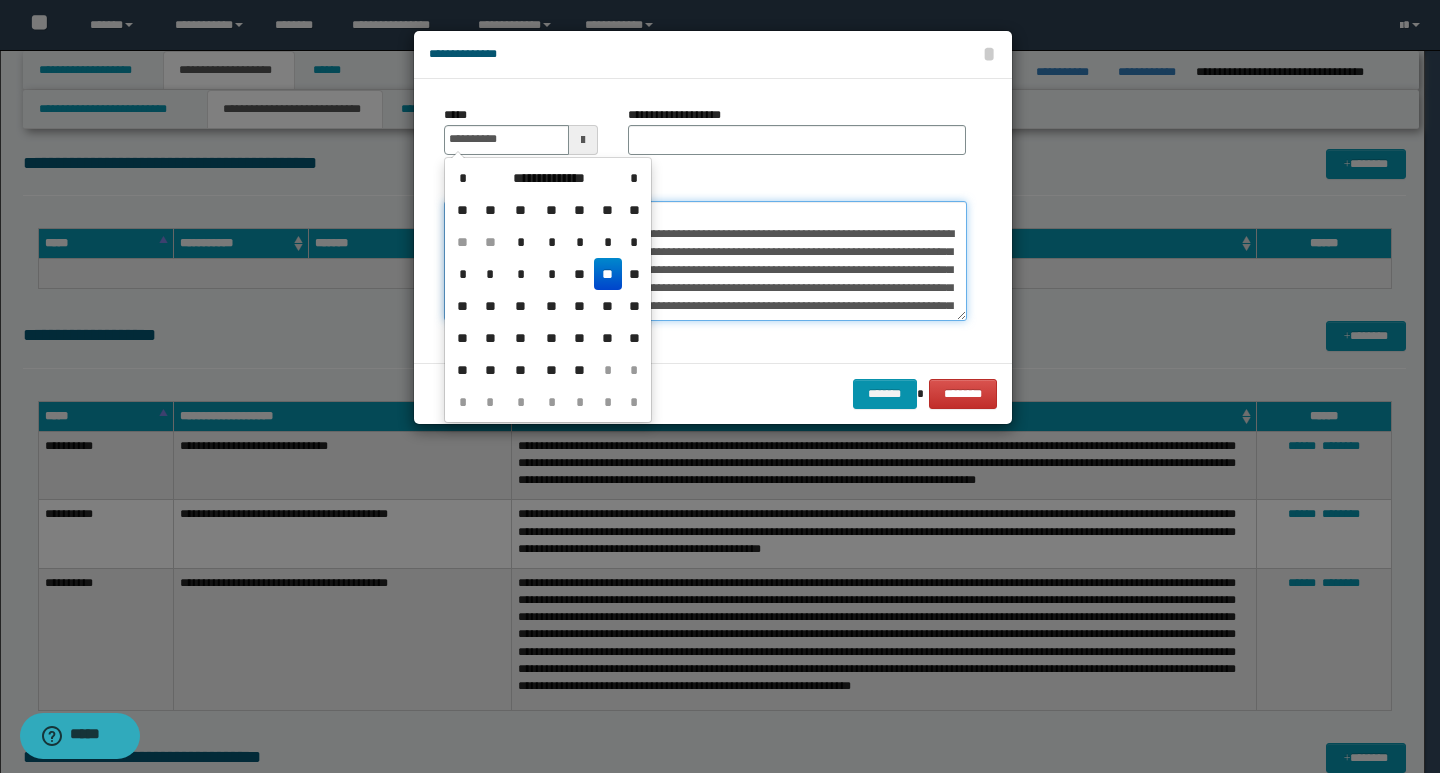 type on "**********" 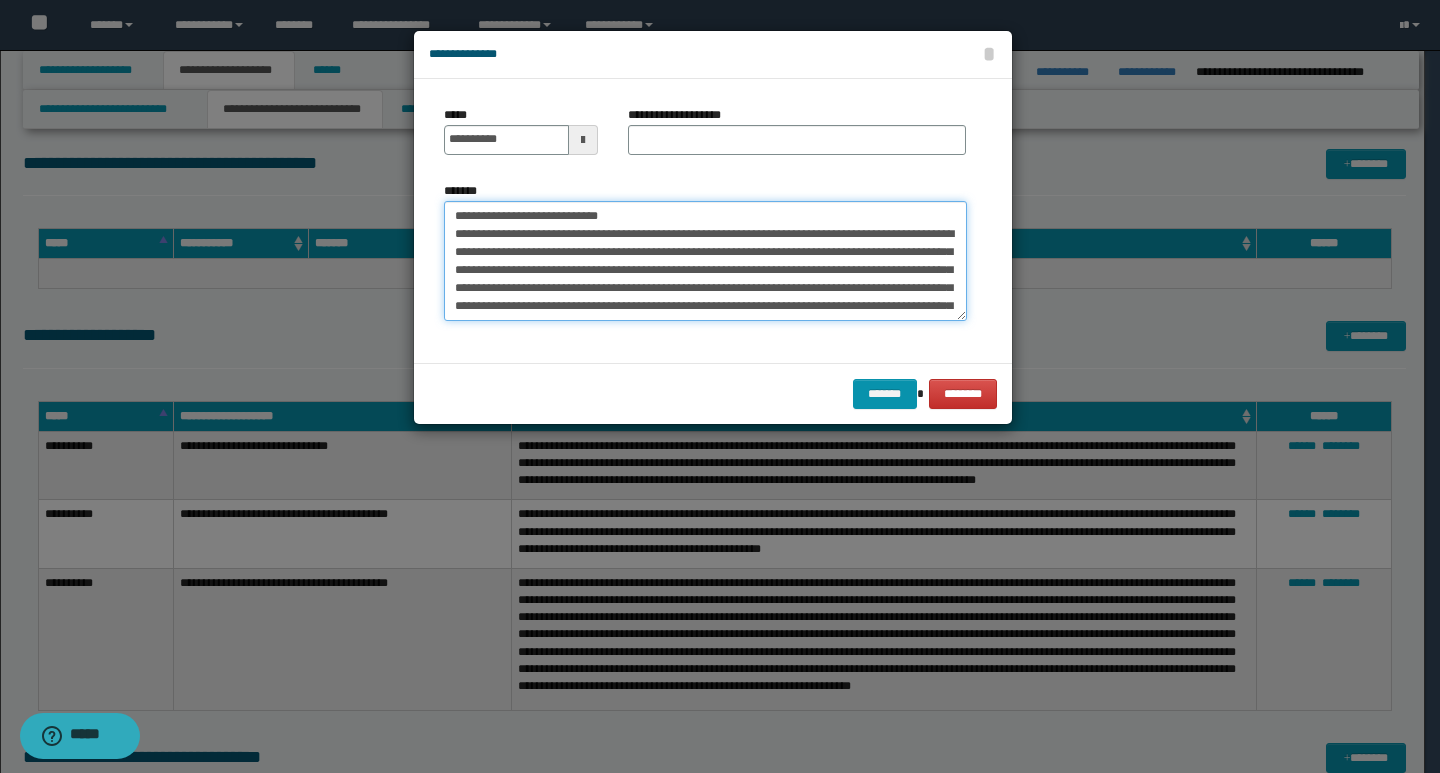 drag, startPoint x: 715, startPoint y: 216, endPoint x: 448, endPoint y: 210, distance: 267.0674 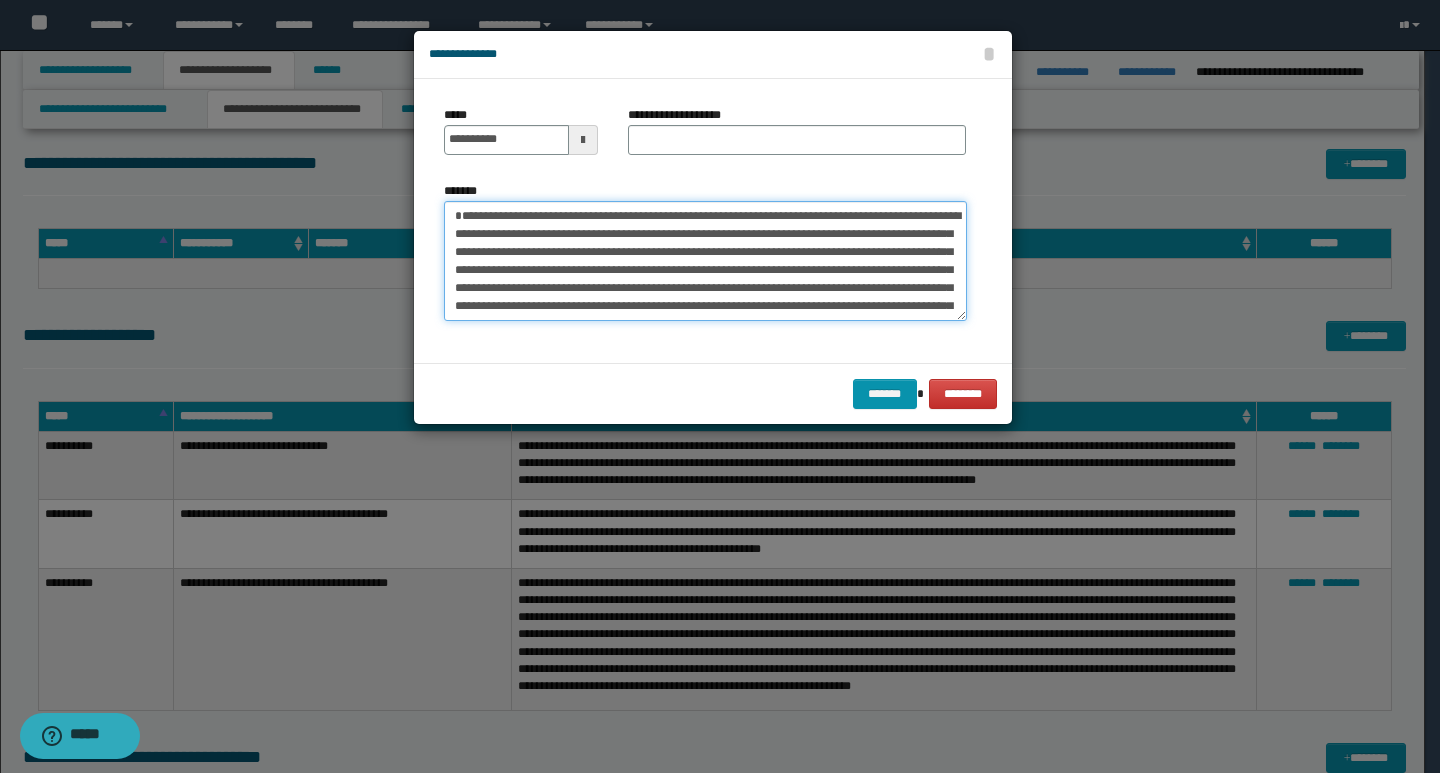 type on "**********" 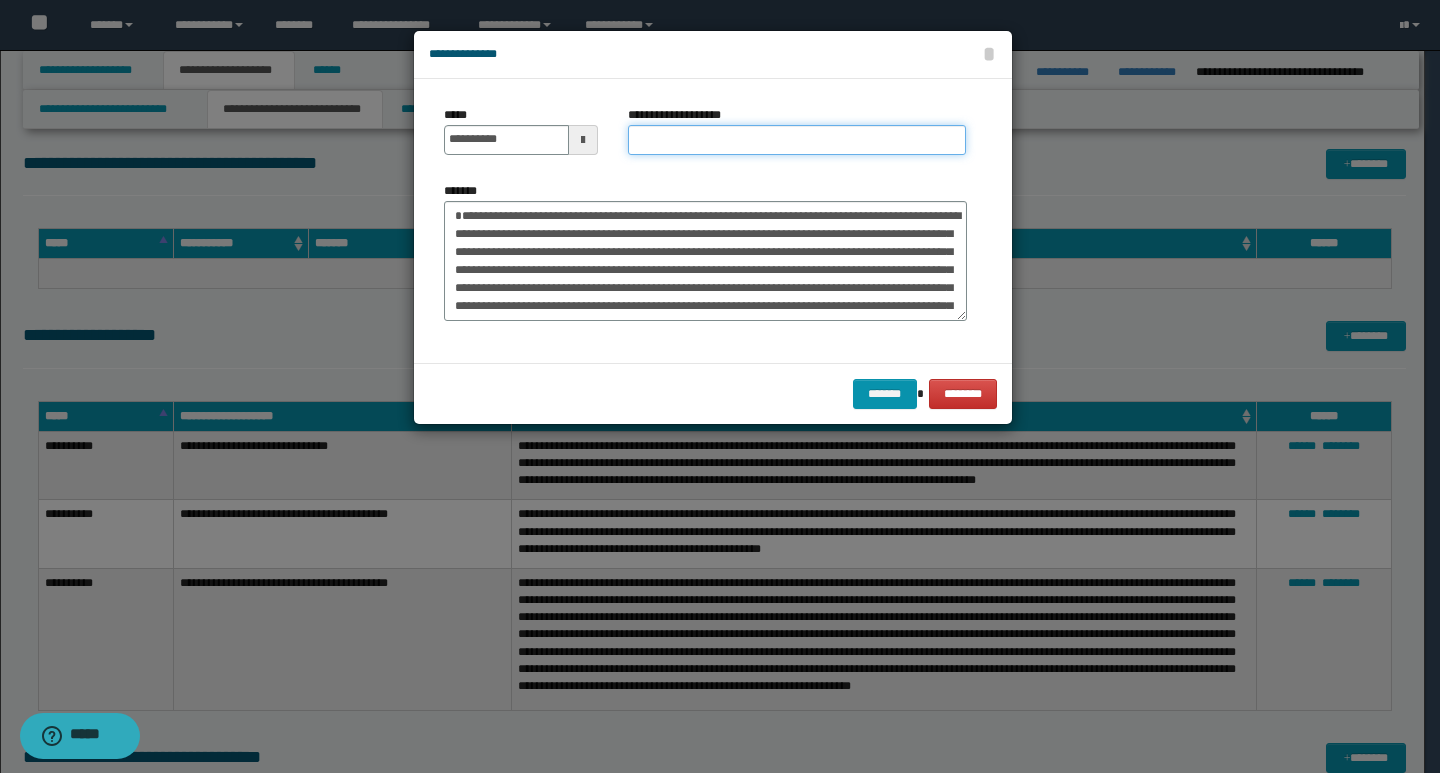 click on "**********" at bounding box center (797, 140) 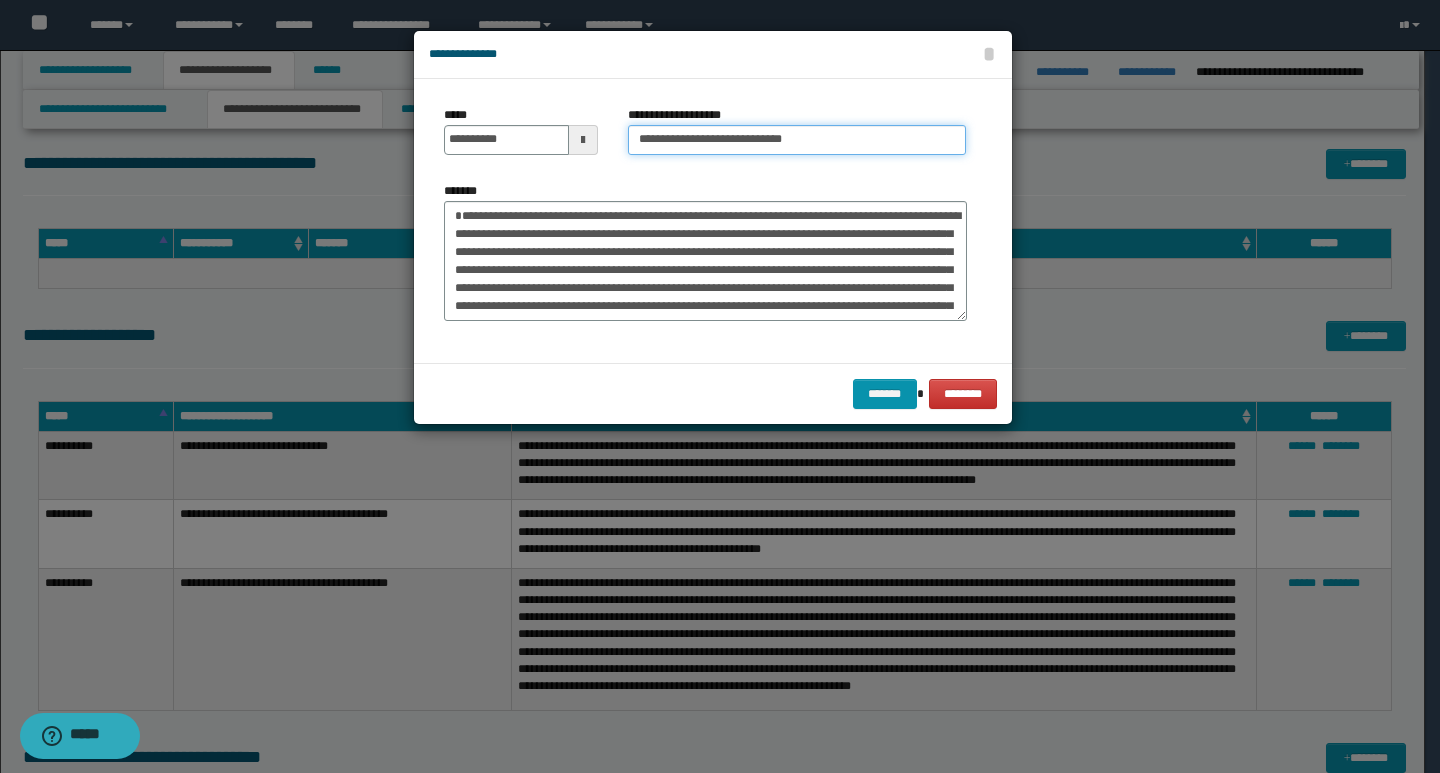 type on "**********" 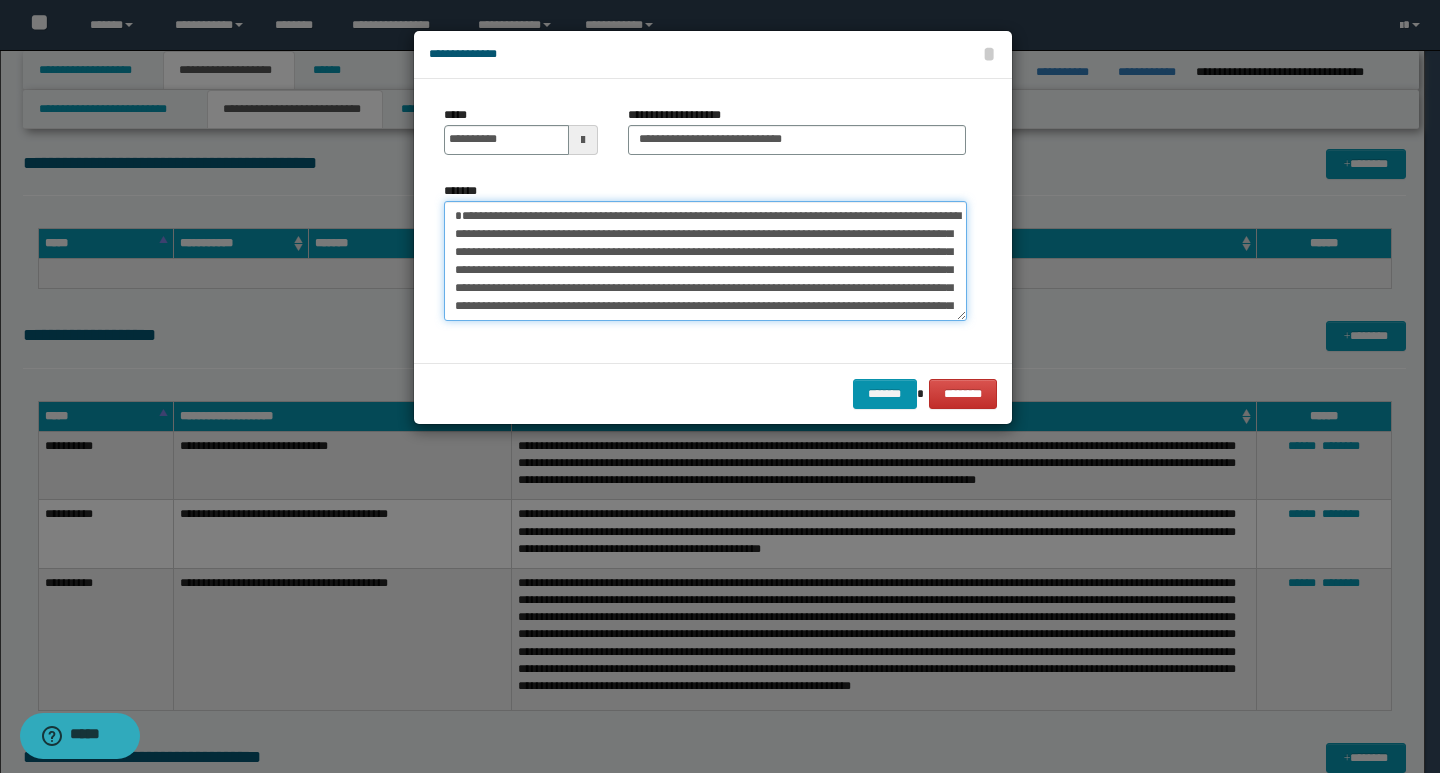 drag, startPoint x: 450, startPoint y: 205, endPoint x: 529, endPoint y: 234, distance: 84.15462 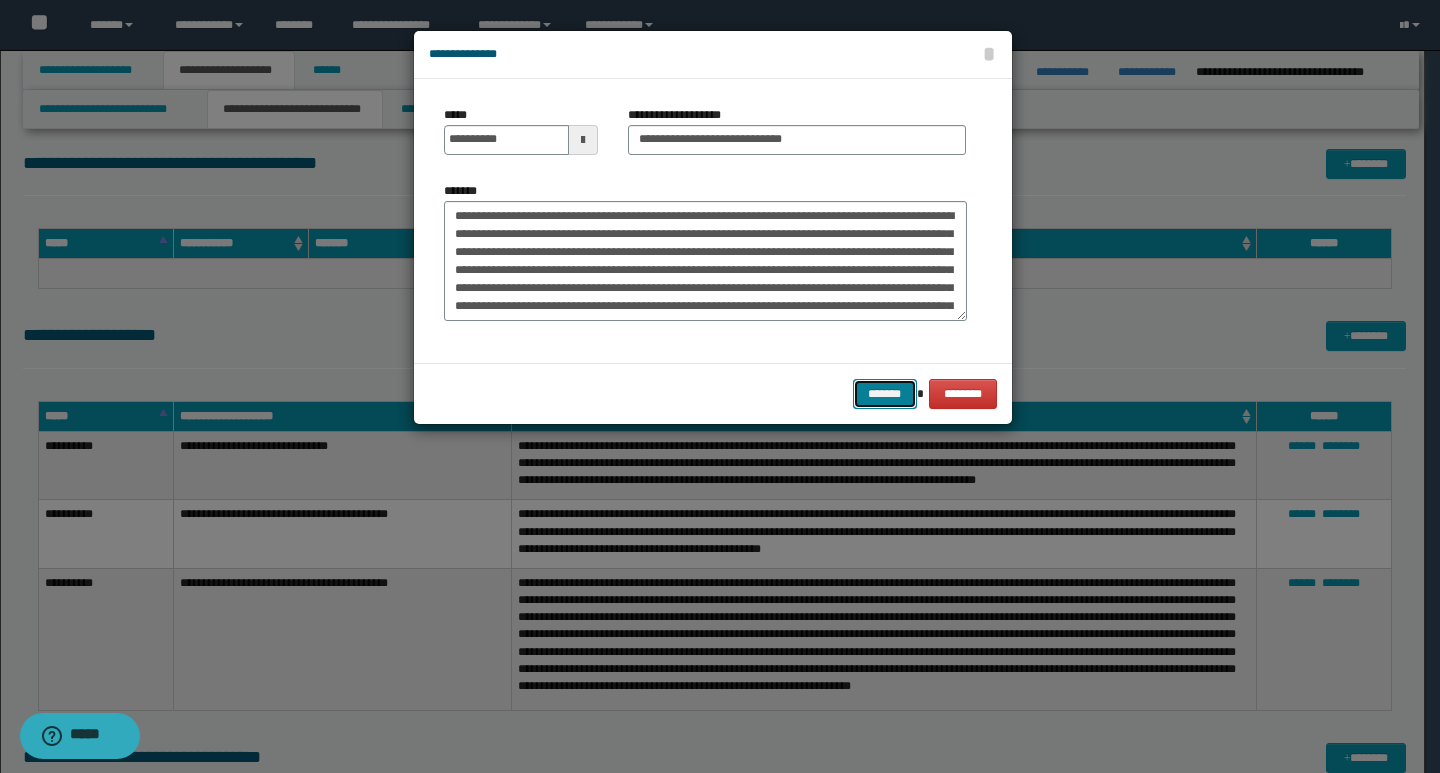 click on "*******" at bounding box center (885, 394) 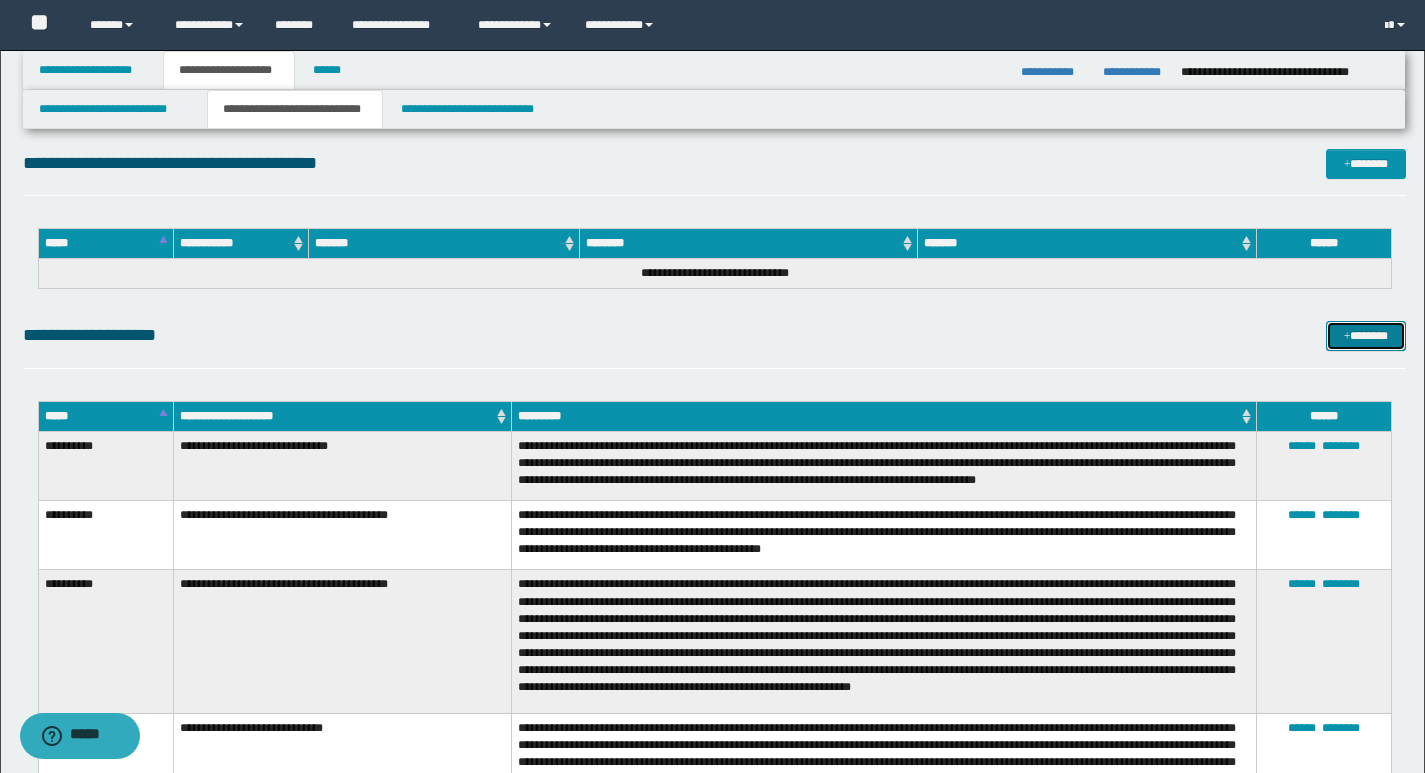 click on "*******" at bounding box center [1366, 336] 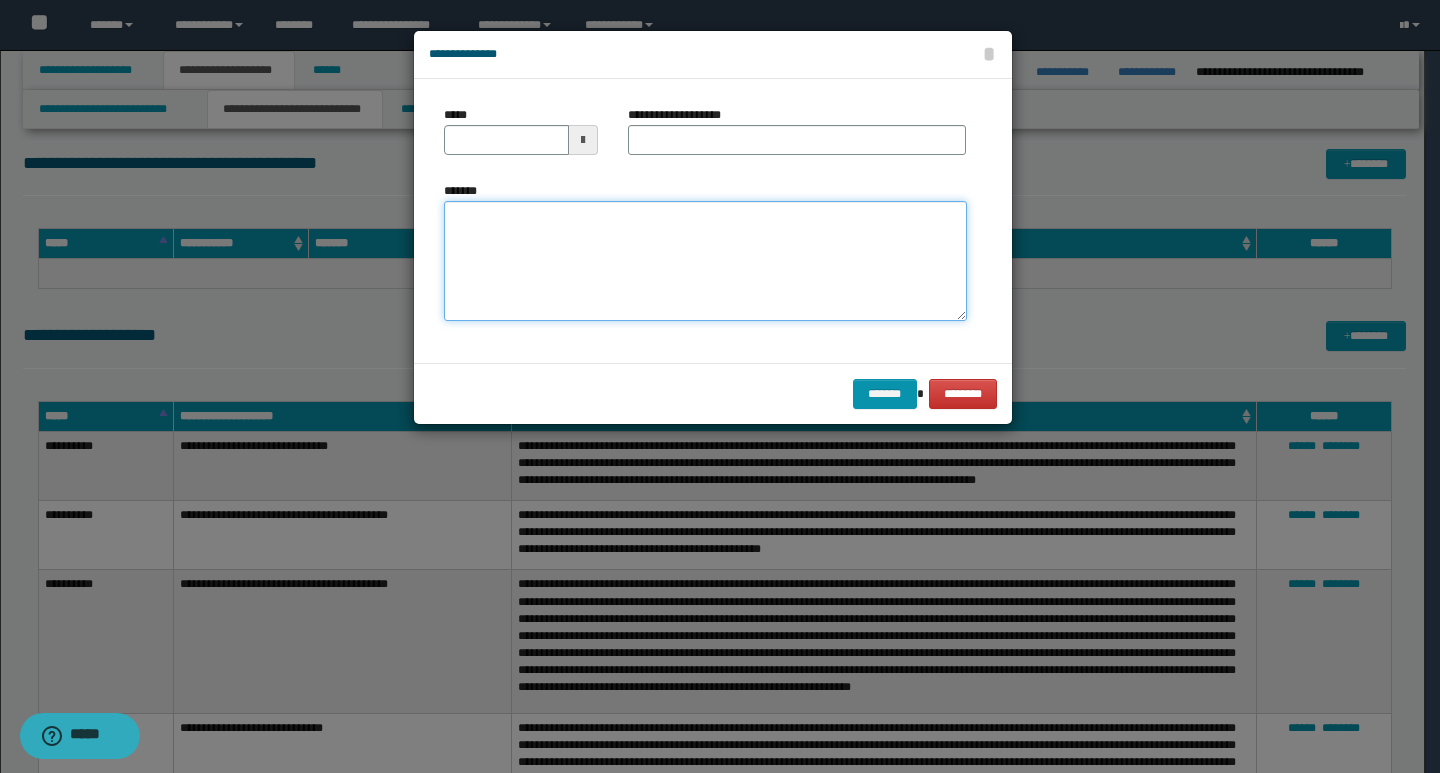click on "*******" at bounding box center [705, 261] 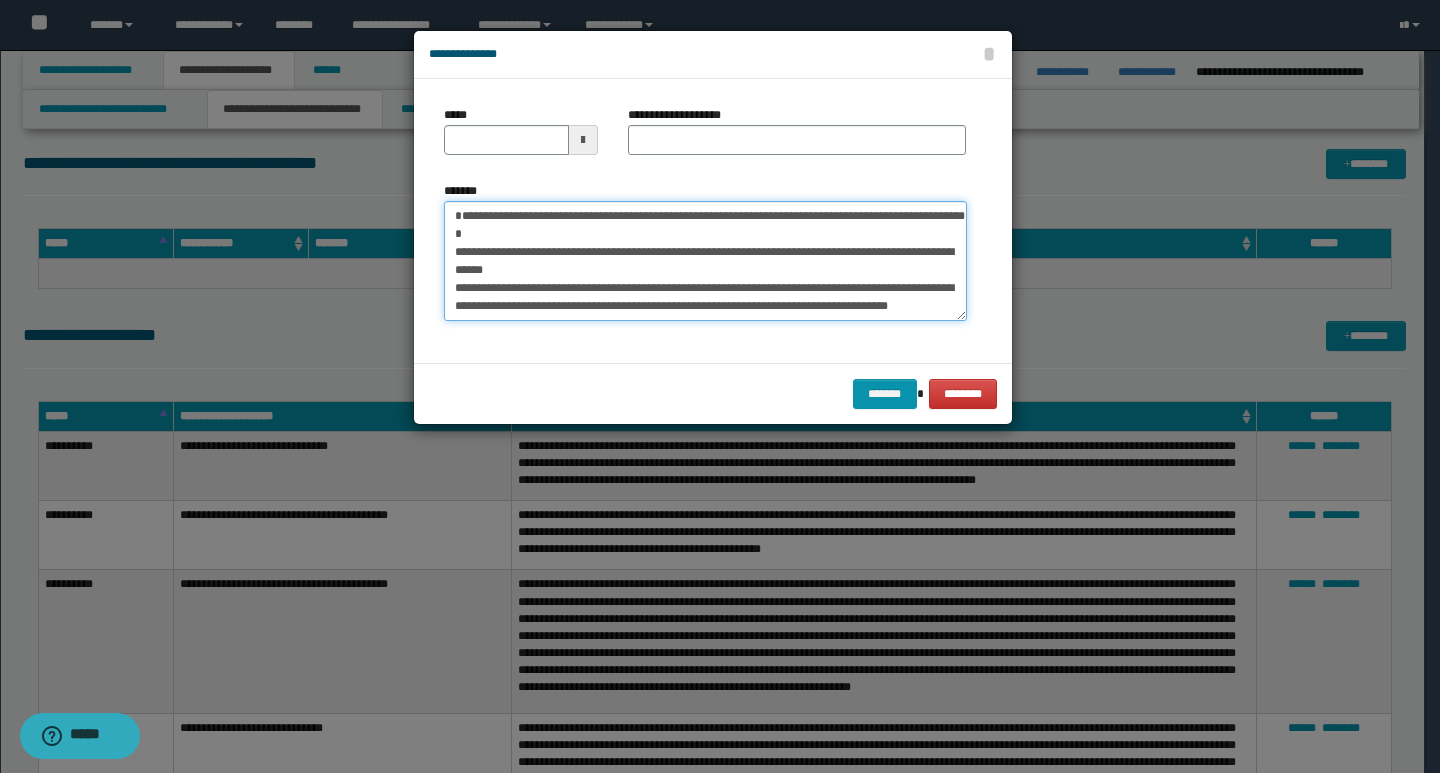 scroll, scrollTop: 0, scrollLeft: 0, axis: both 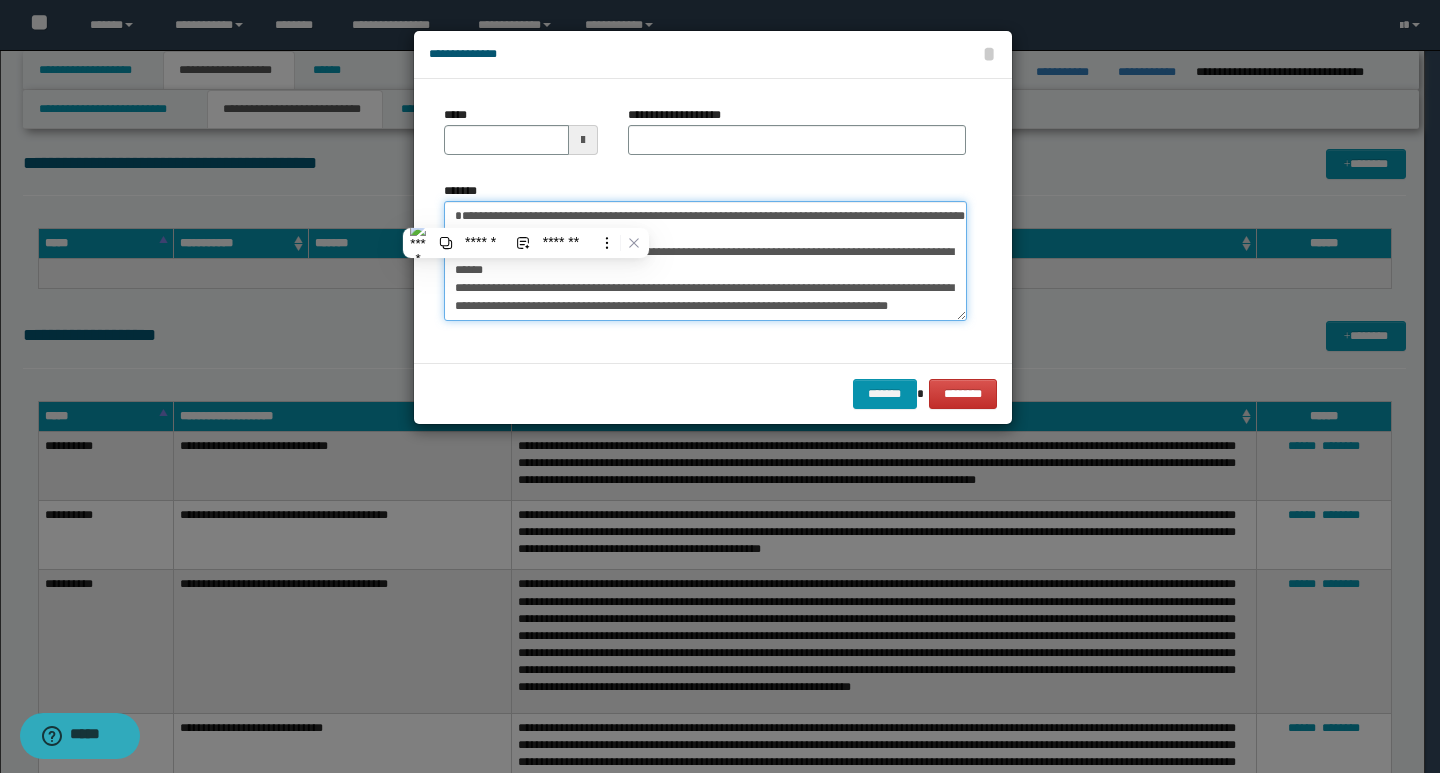 type on "**********" 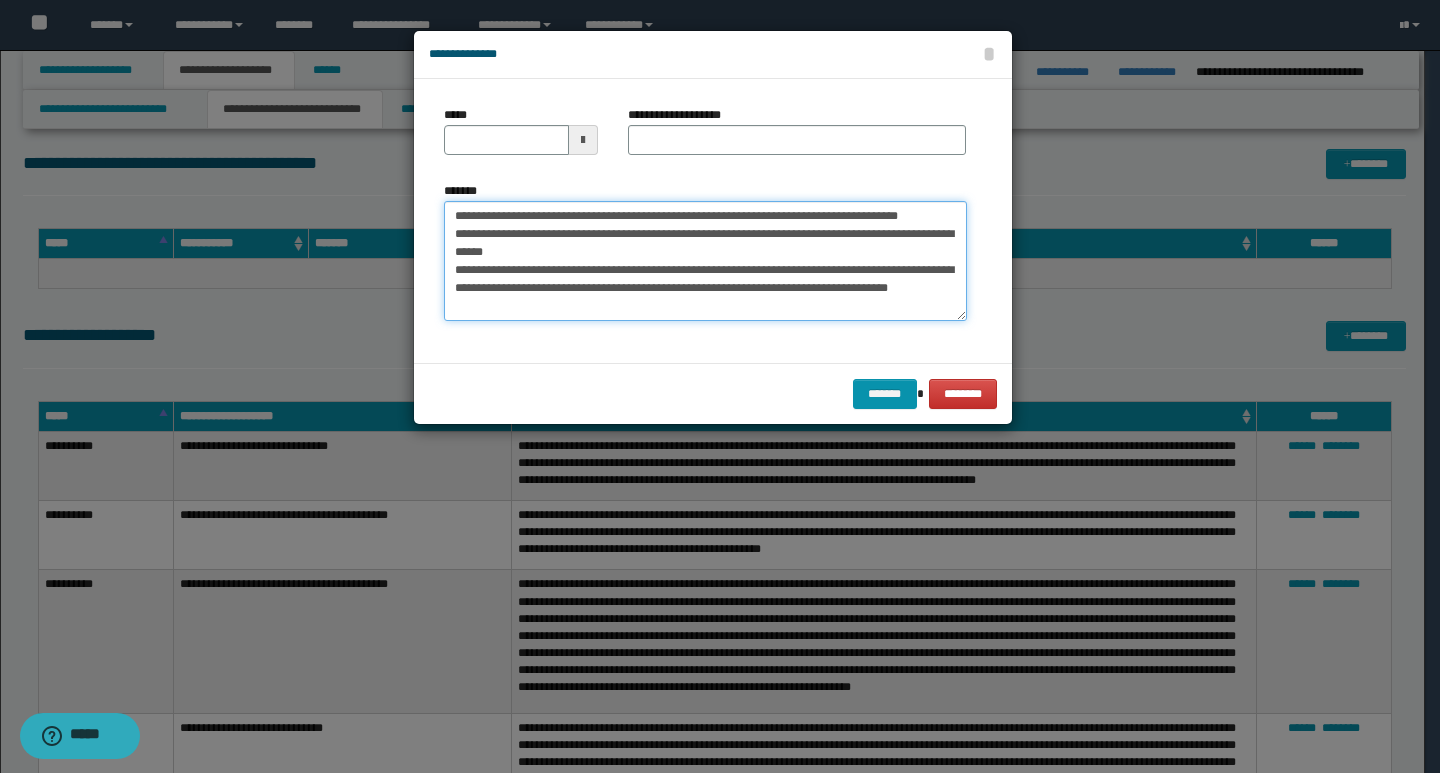 type 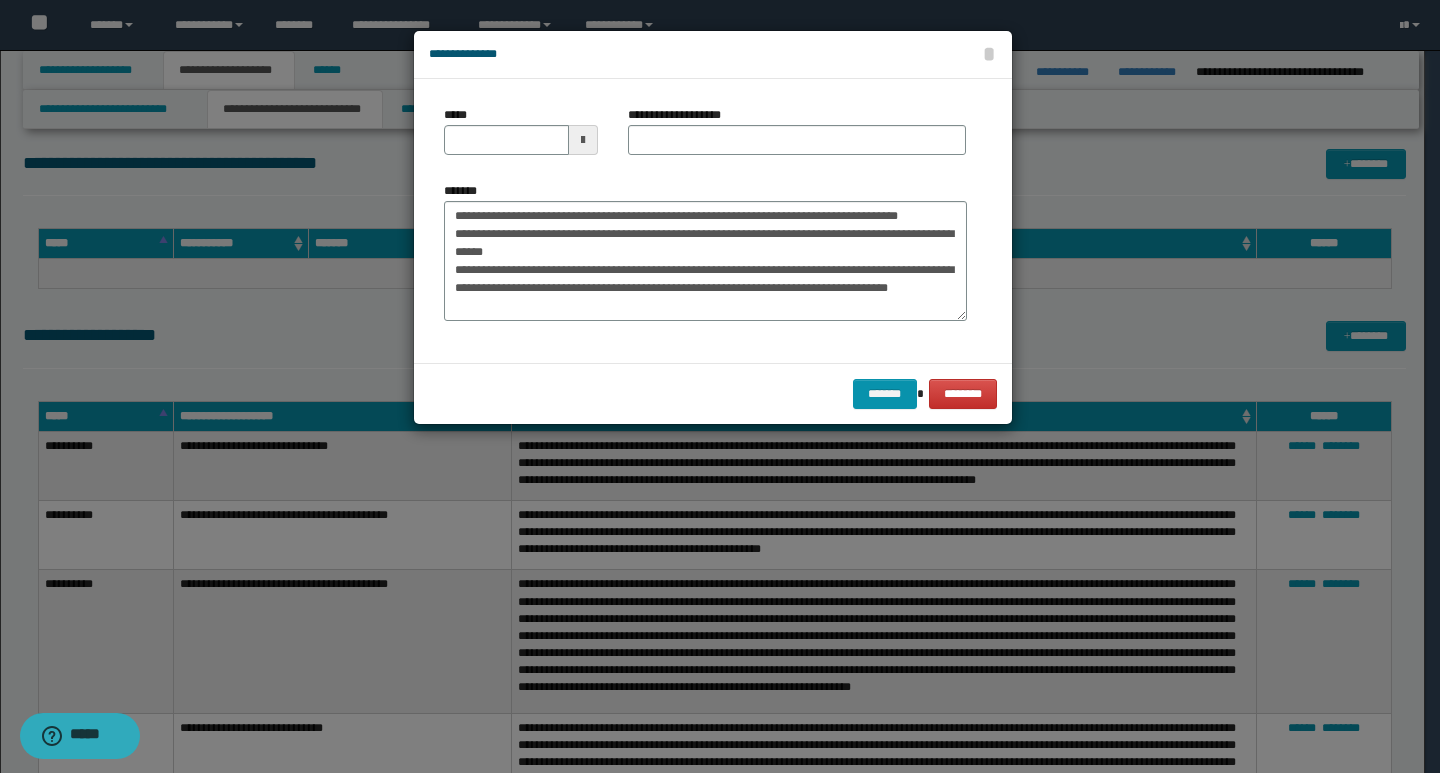 click on "*****" at bounding box center [521, 138] 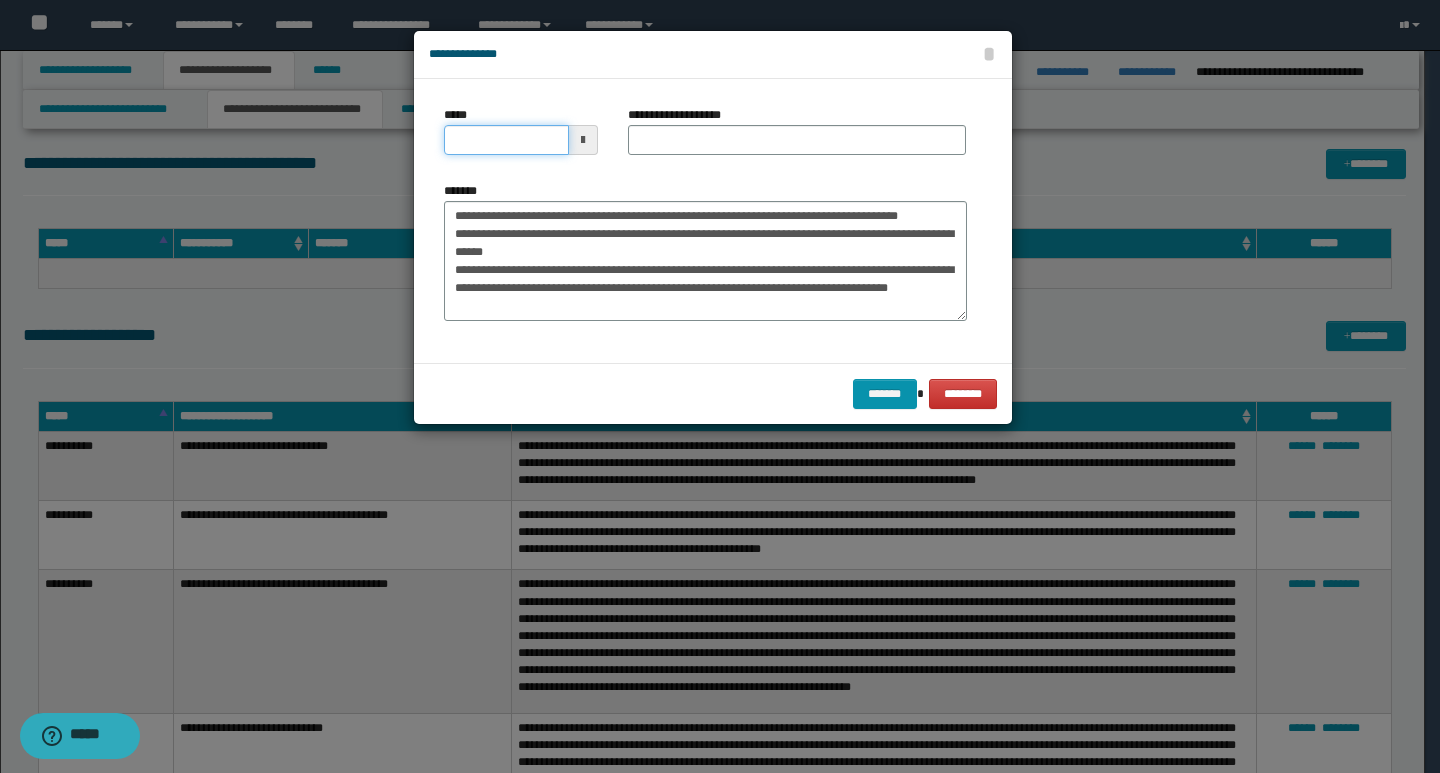 click on "*****" at bounding box center [506, 140] 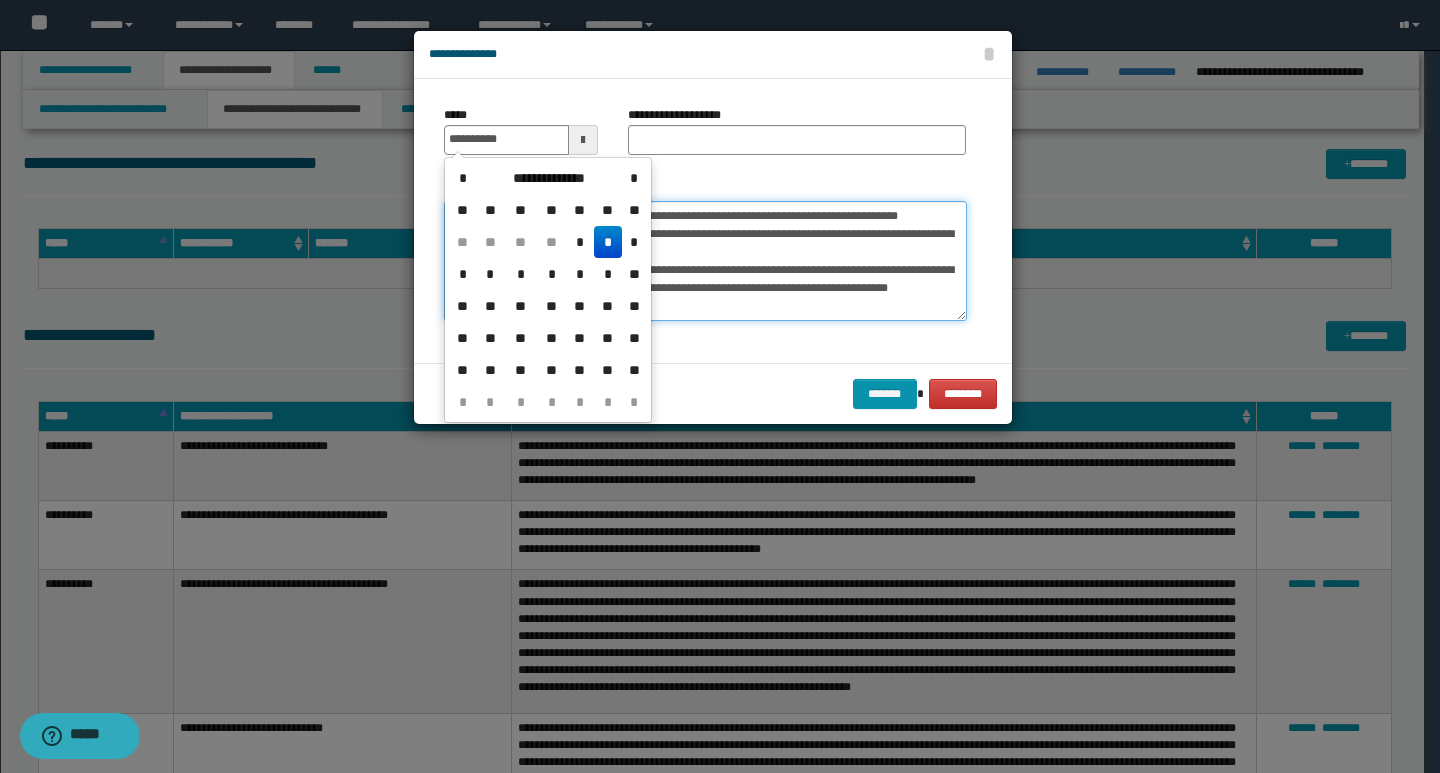 type on "**********" 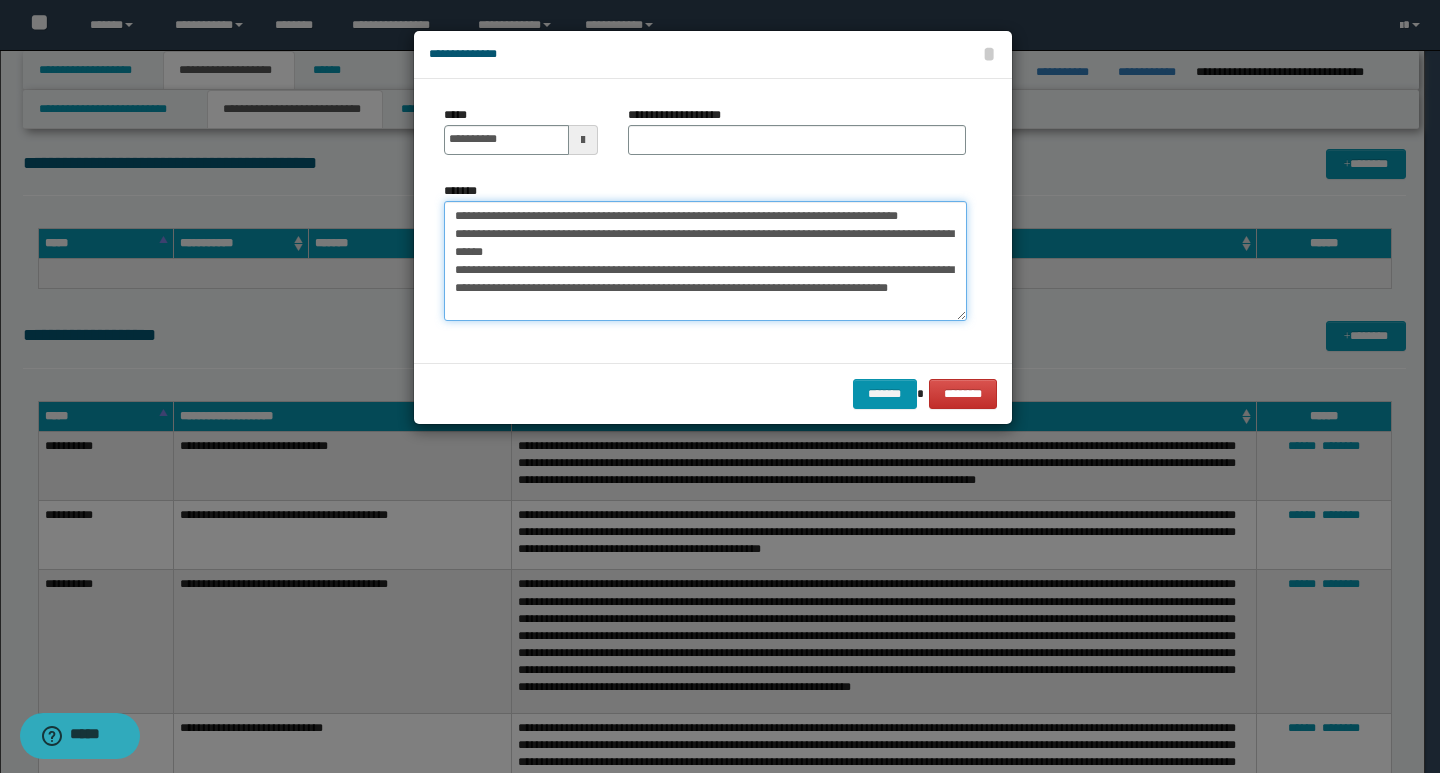 drag, startPoint x: 947, startPoint y: 213, endPoint x: 452, endPoint y: 220, distance: 495.0495 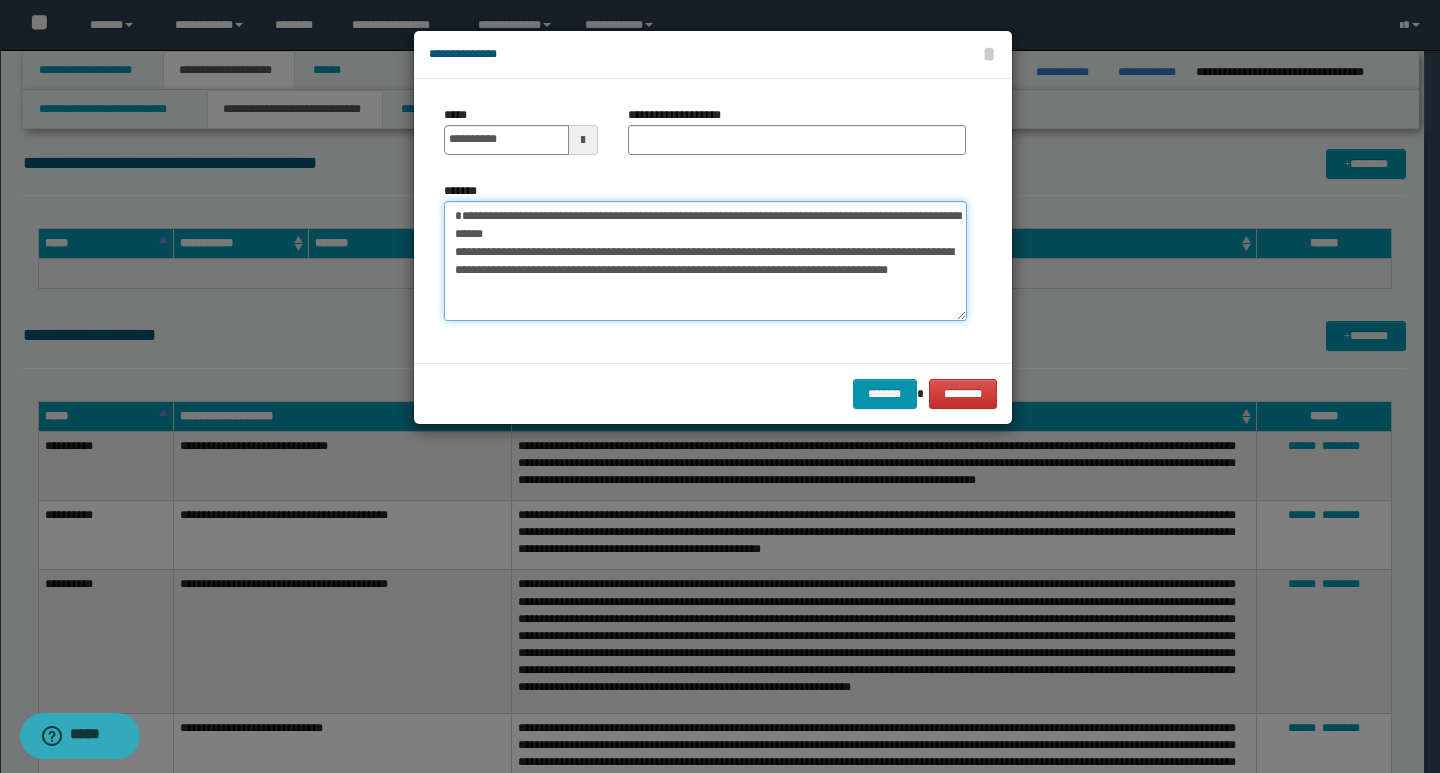 type on "**********" 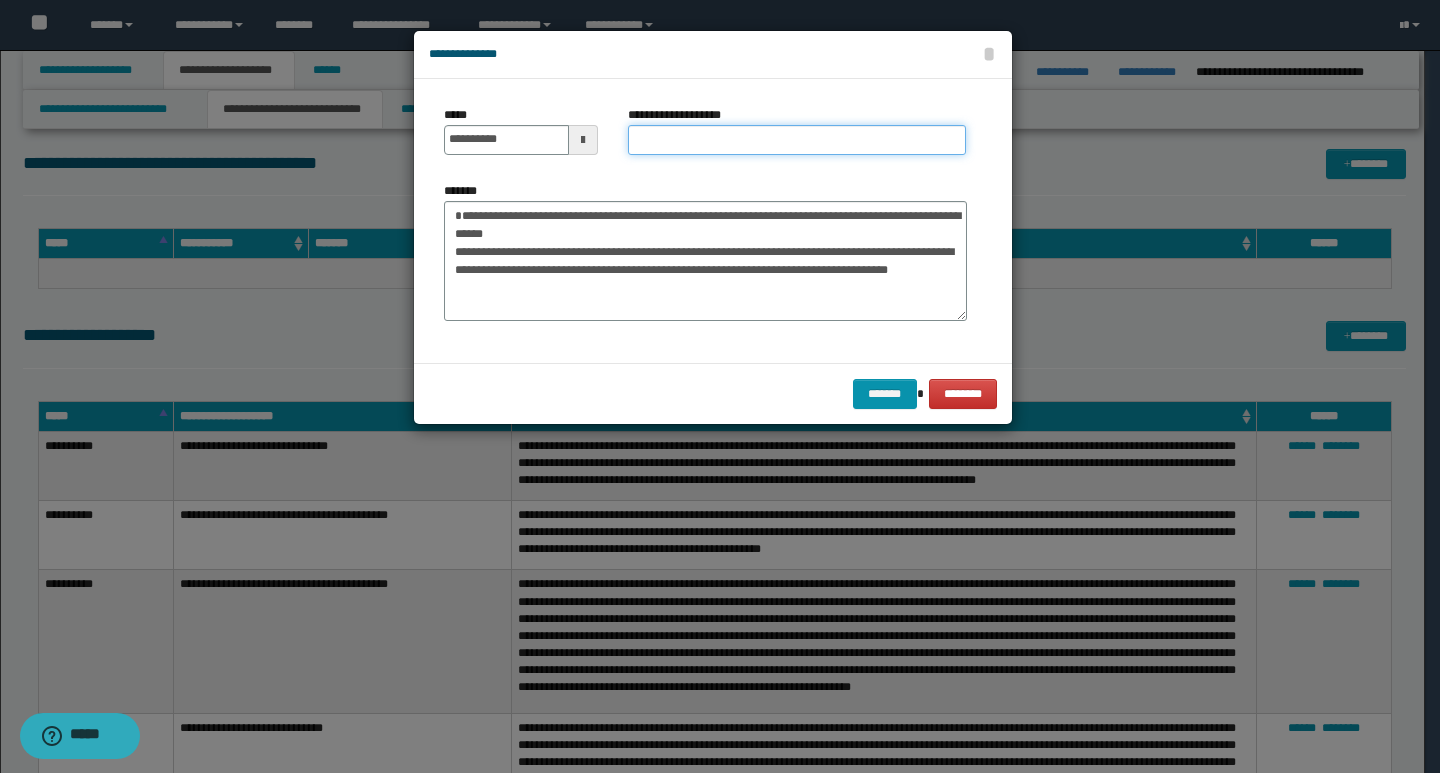 click on "**********" at bounding box center [797, 140] 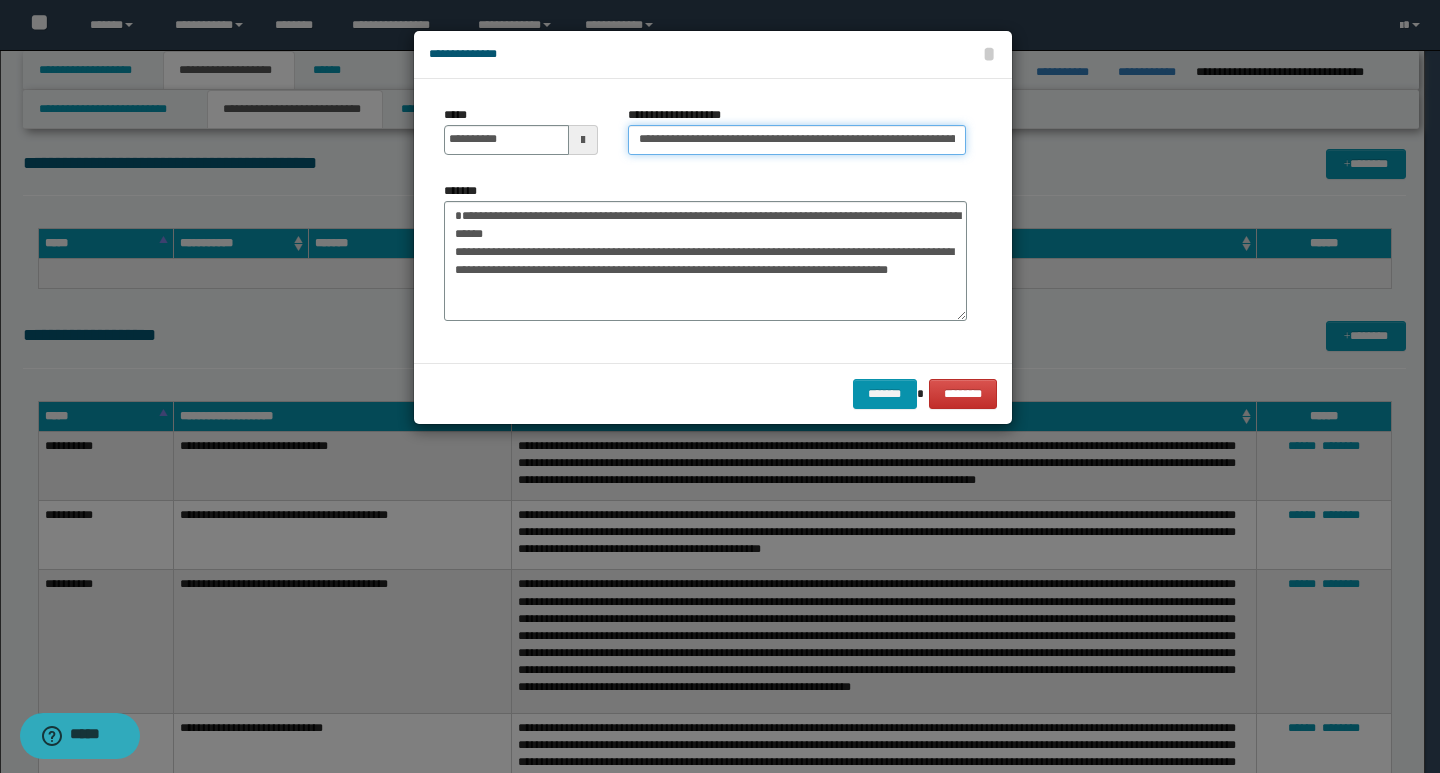 scroll, scrollTop: 0, scrollLeft: 170, axis: horizontal 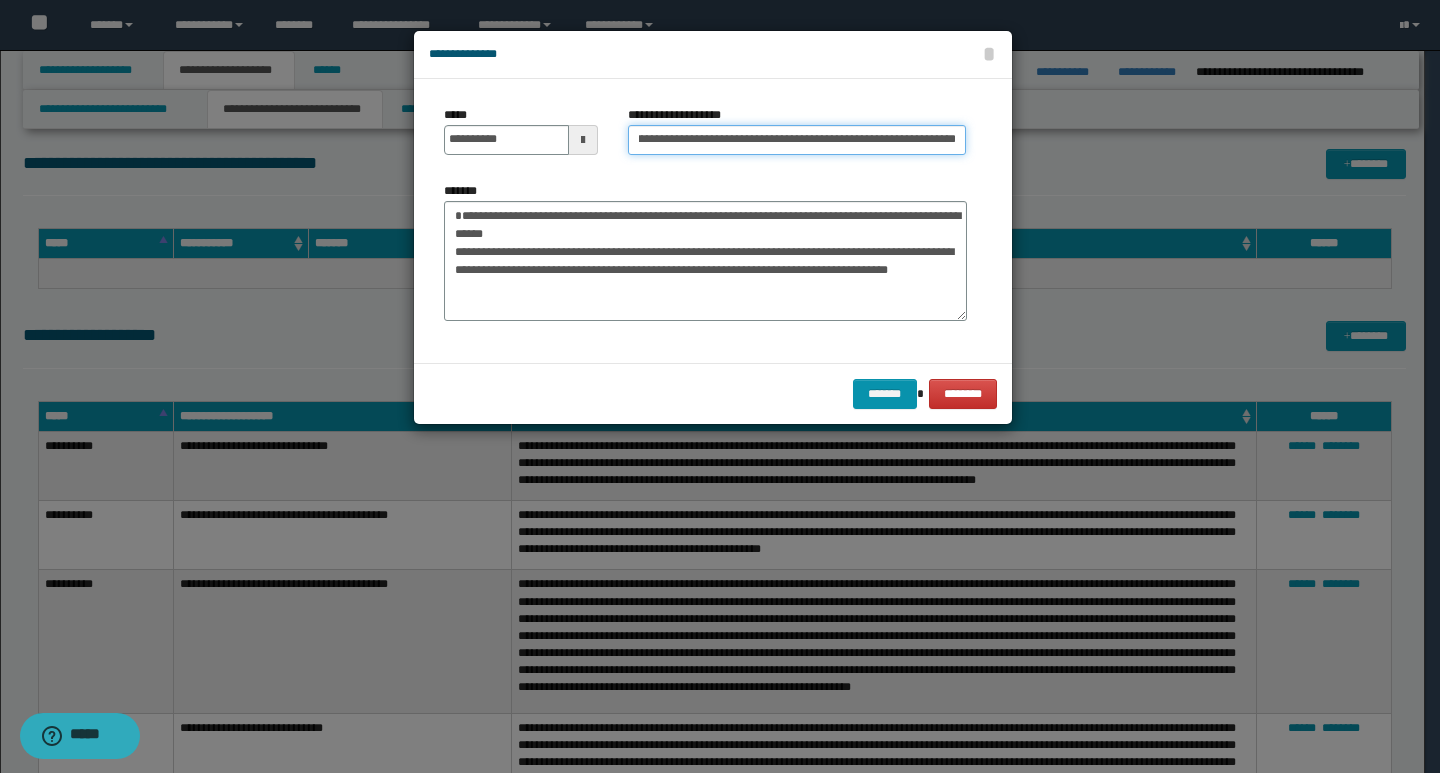 type on "**********" 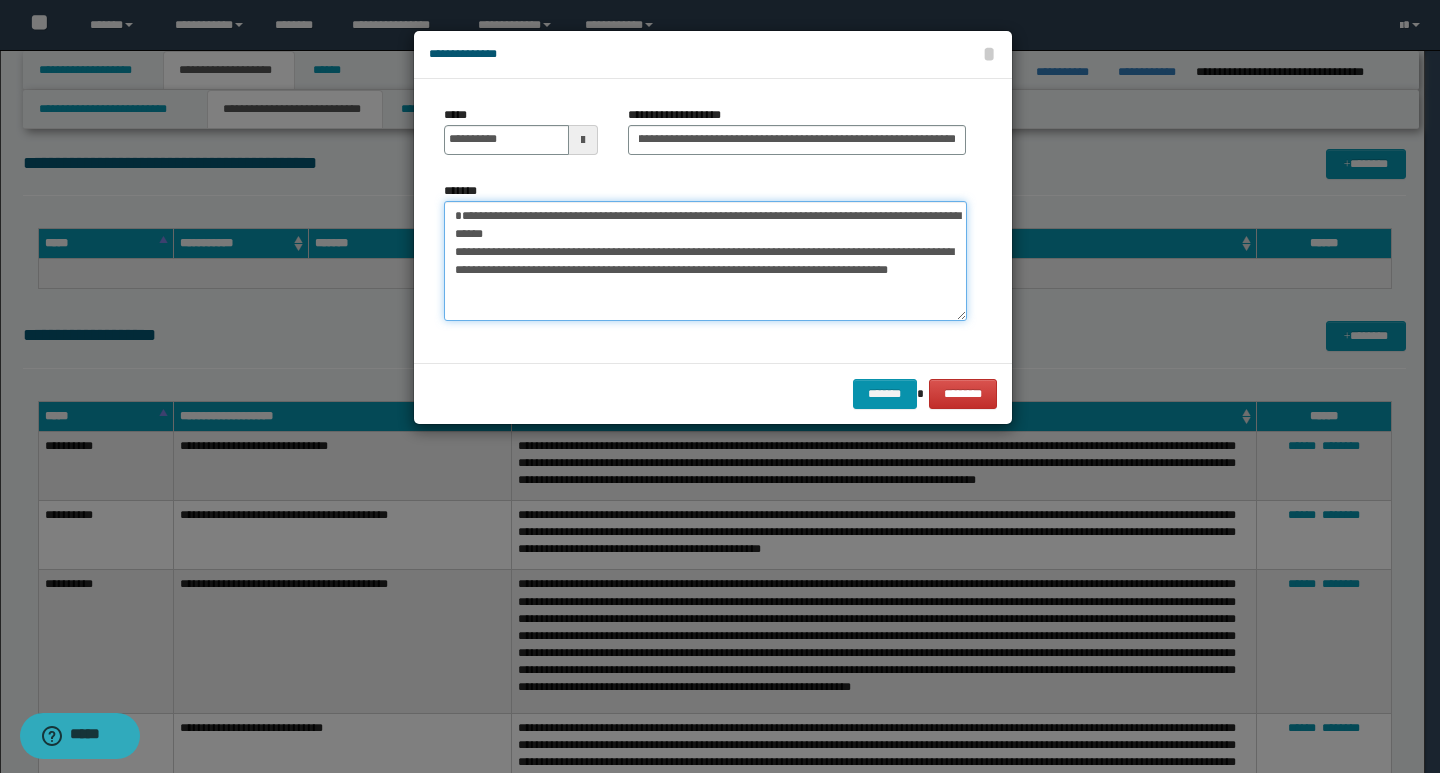 drag, startPoint x: 449, startPoint y: 212, endPoint x: 479, endPoint y: 222, distance: 31.622776 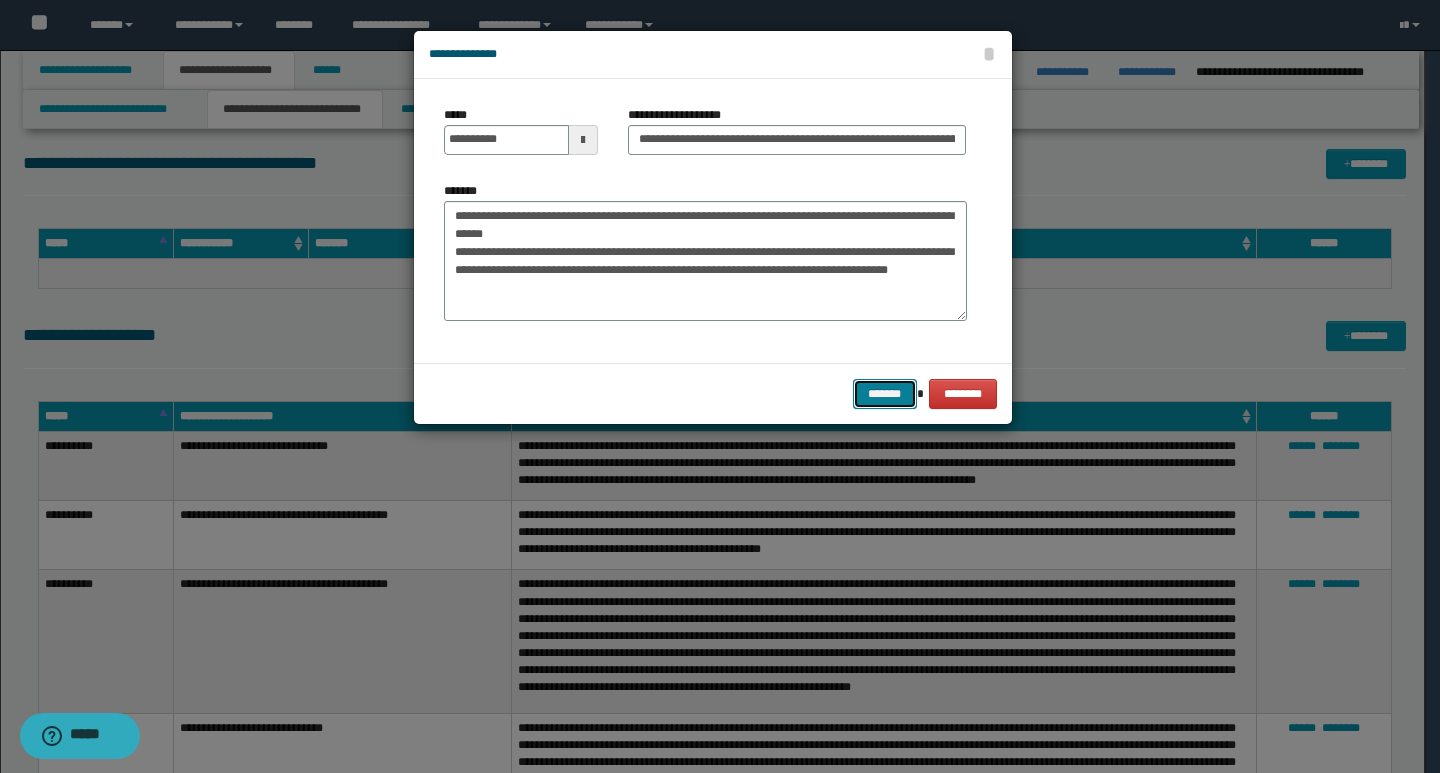 click on "*******" at bounding box center [885, 394] 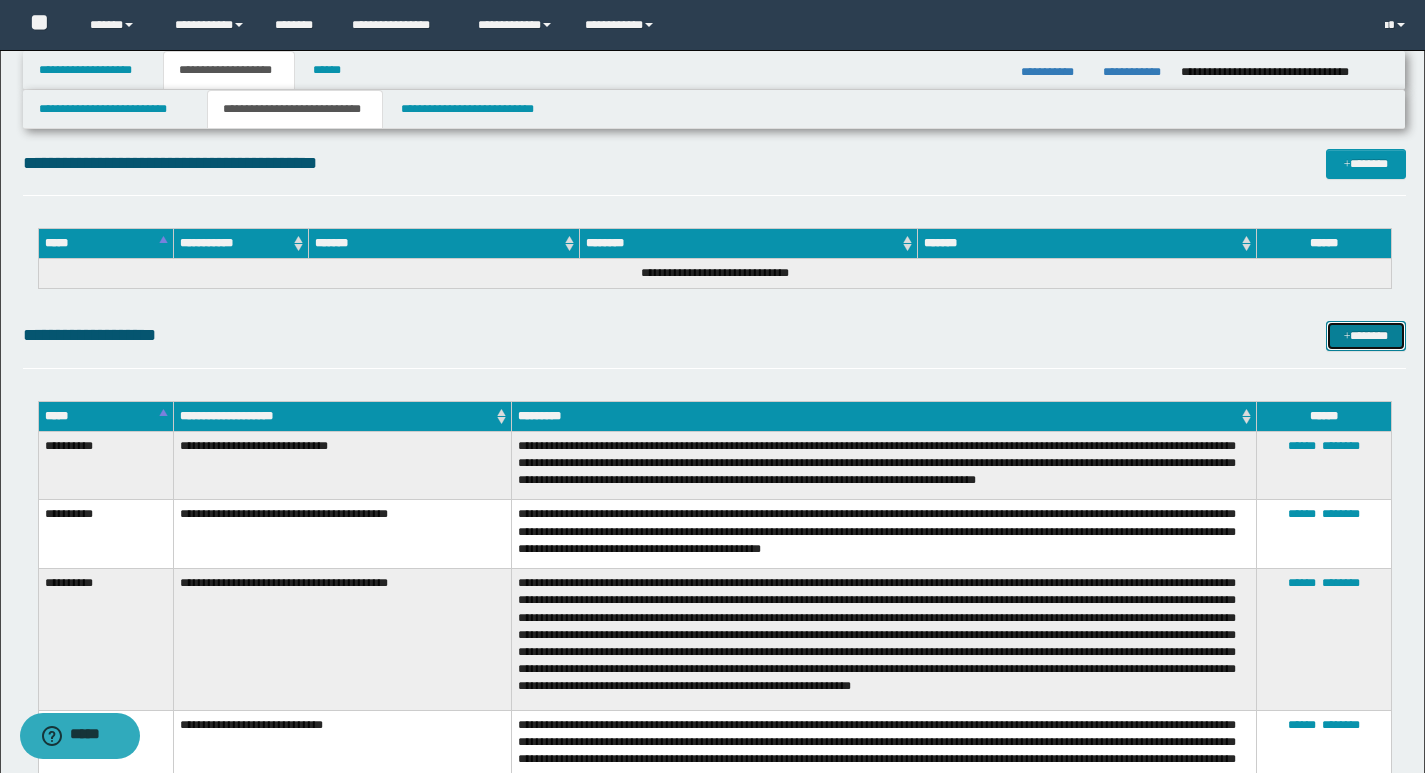 click on "*******" at bounding box center [1366, 336] 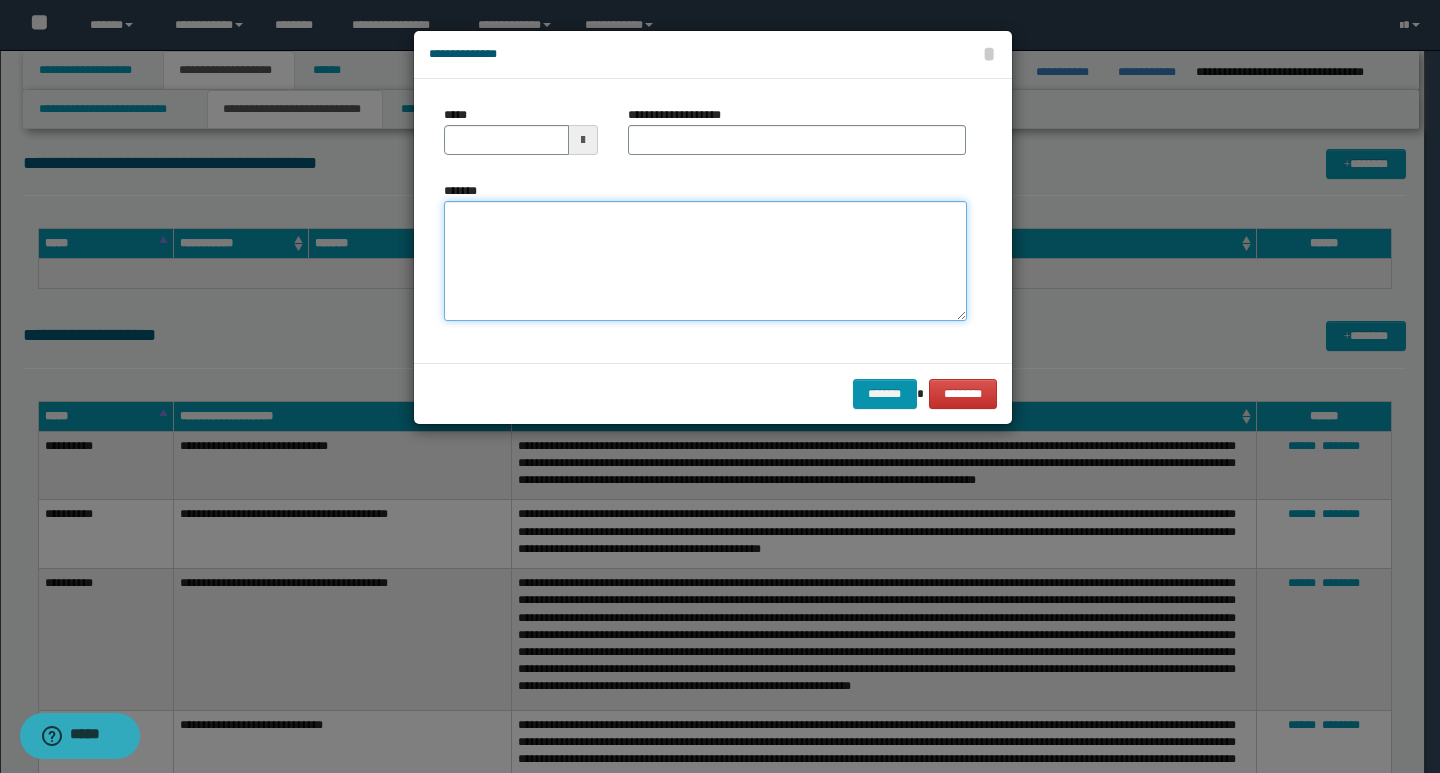click on "*******" at bounding box center [705, 261] 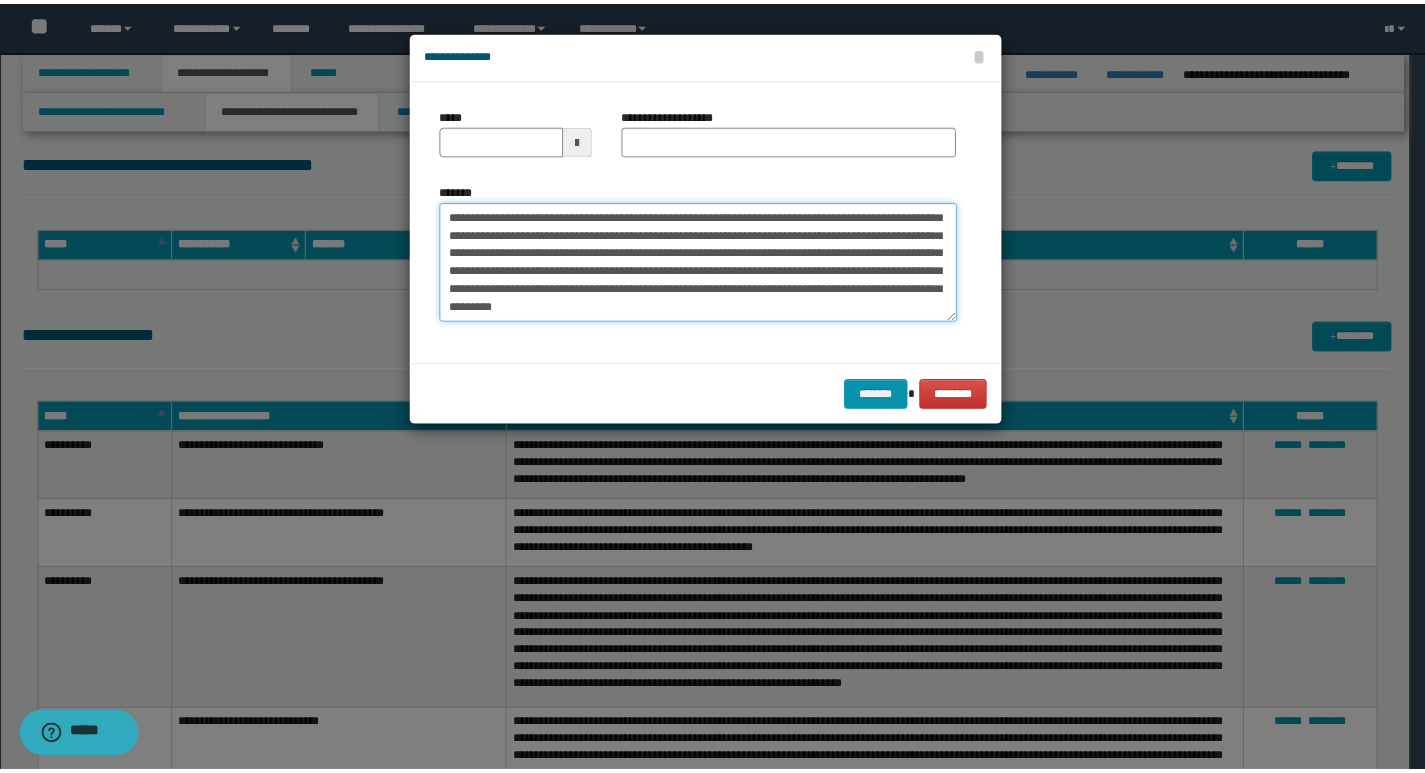 scroll, scrollTop: 0, scrollLeft: 0, axis: both 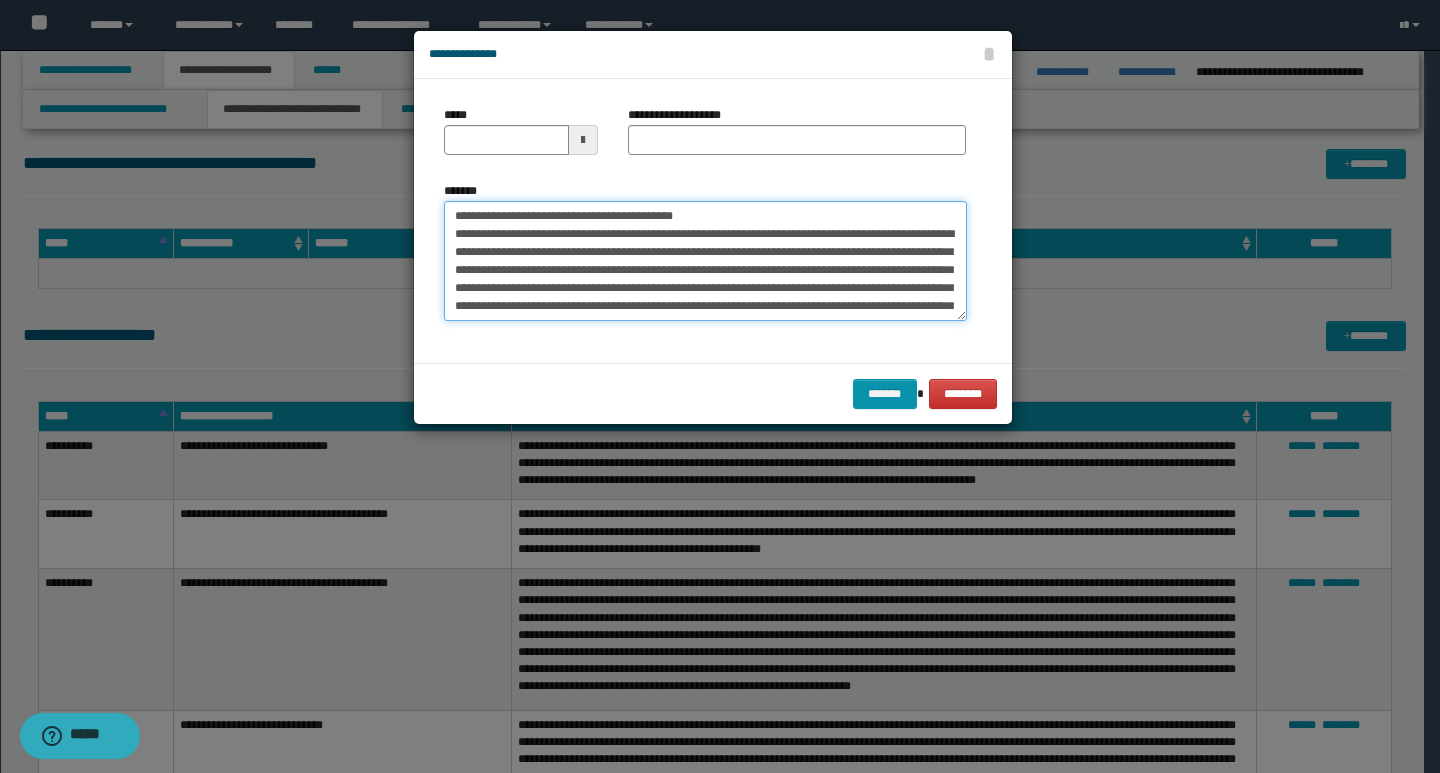 drag, startPoint x: 454, startPoint y: 219, endPoint x: 519, endPoint y: 216, distance: 65.06919 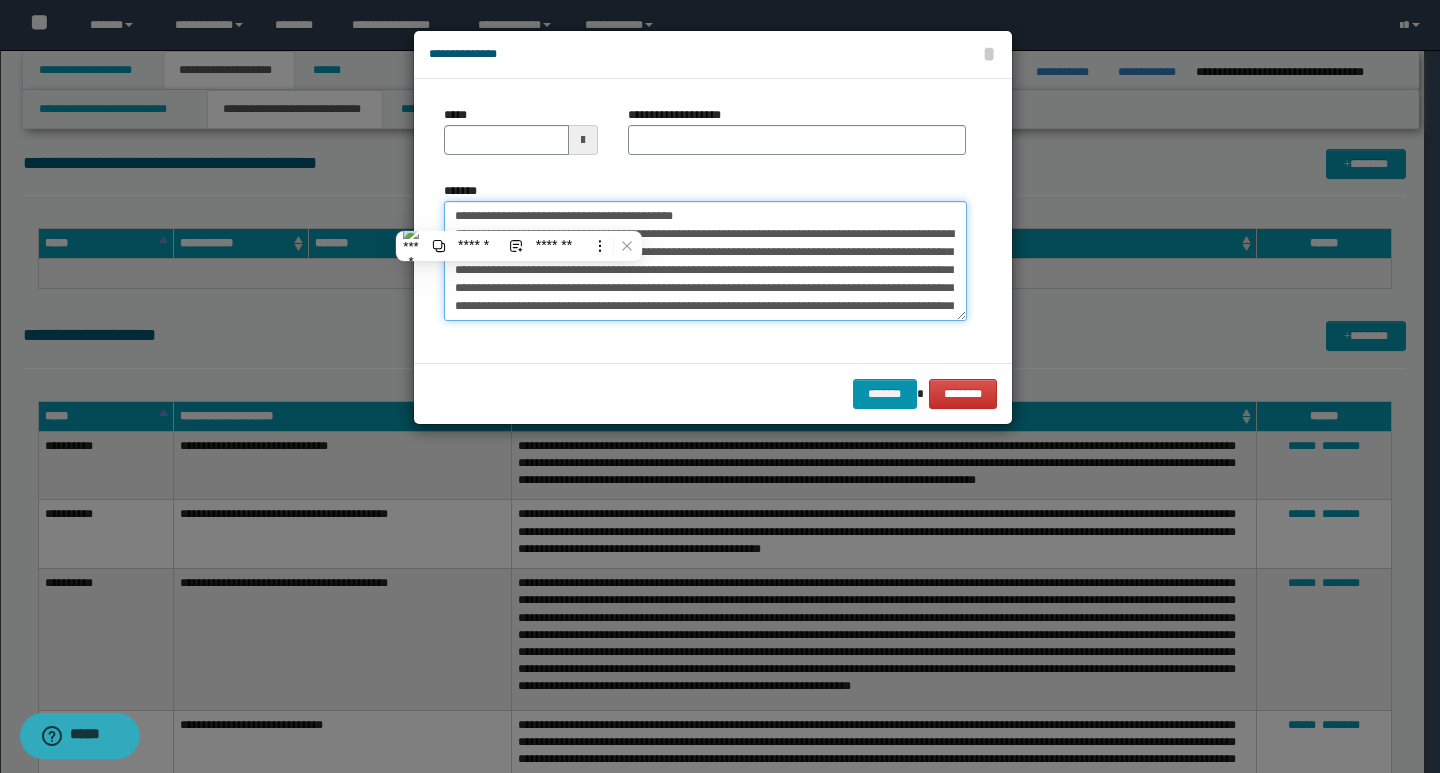 type on "**********" 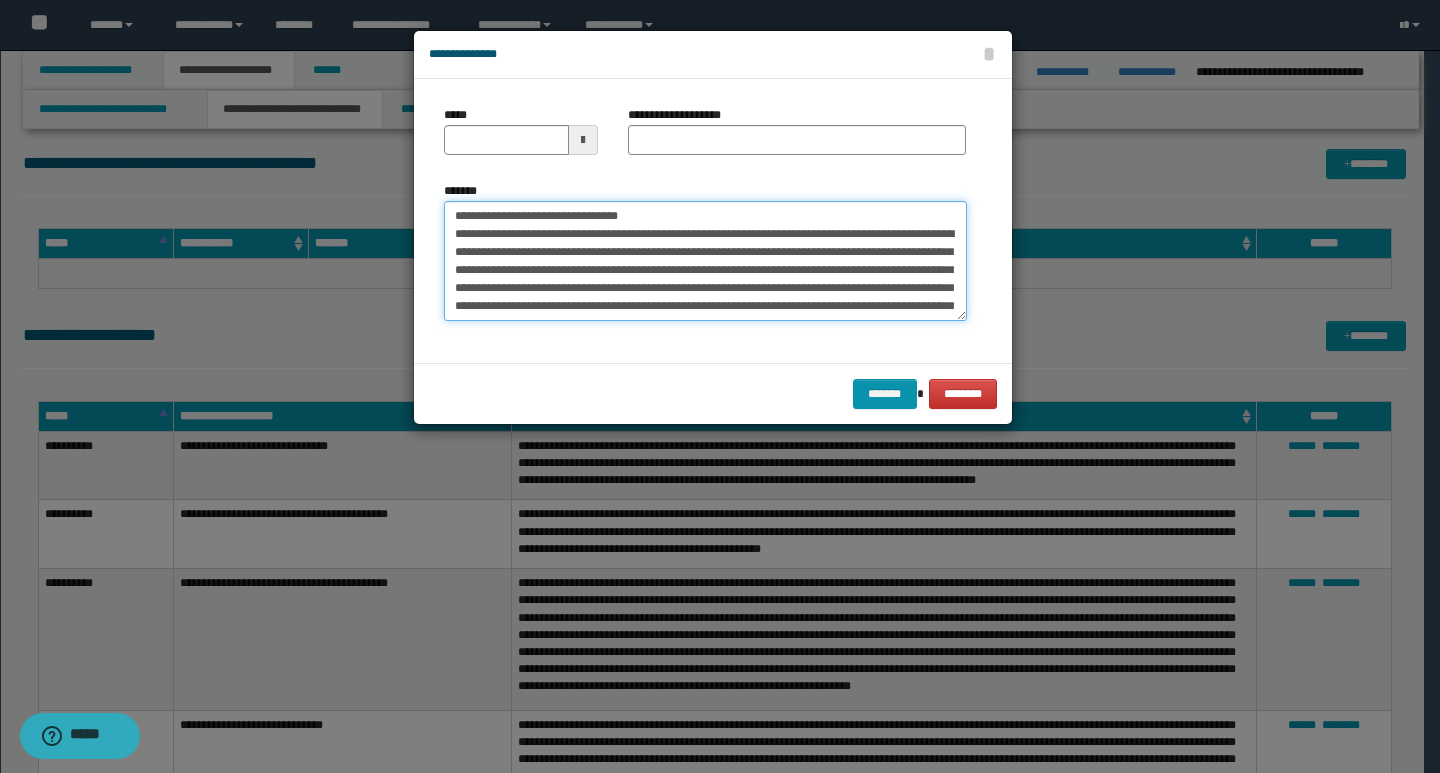 type 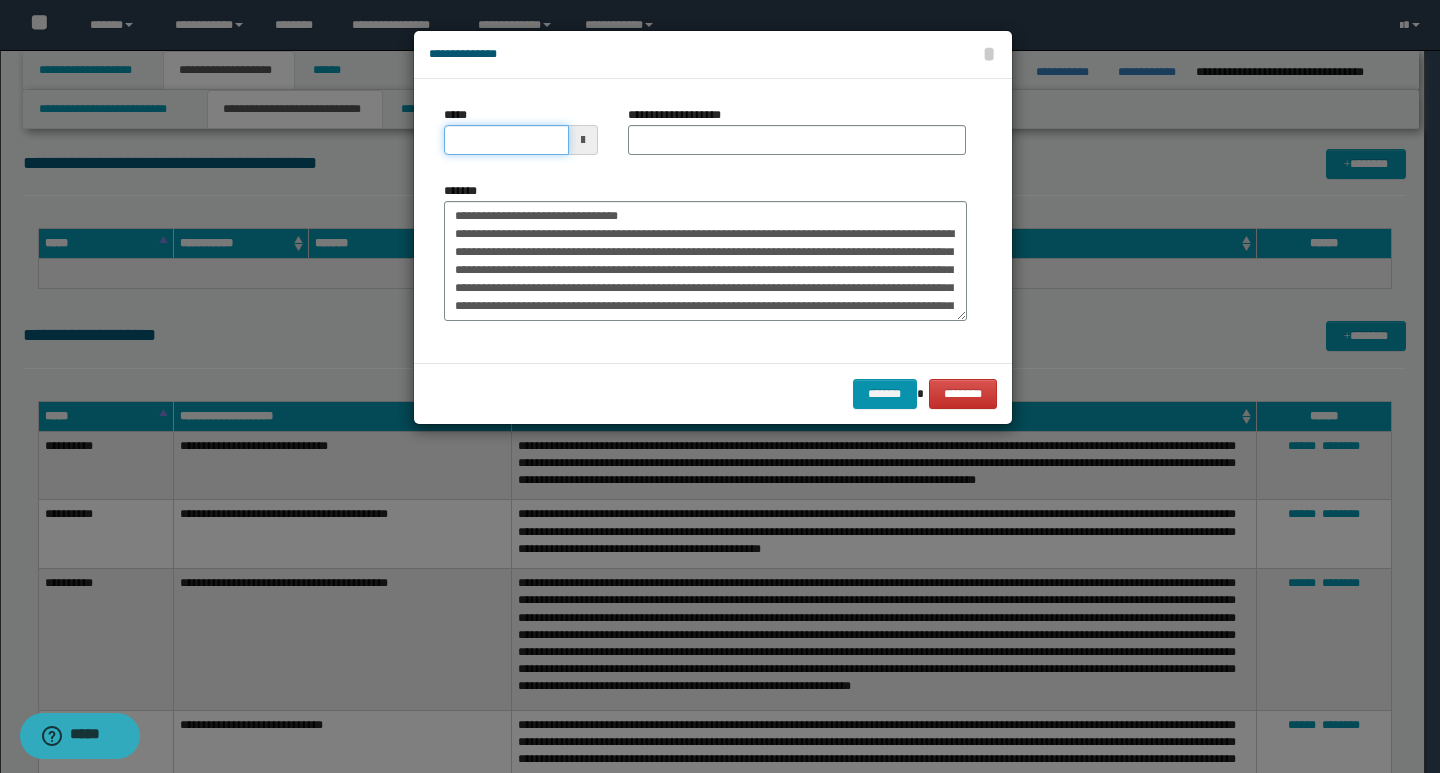 click on "*****" at bounding box center [506, 140] 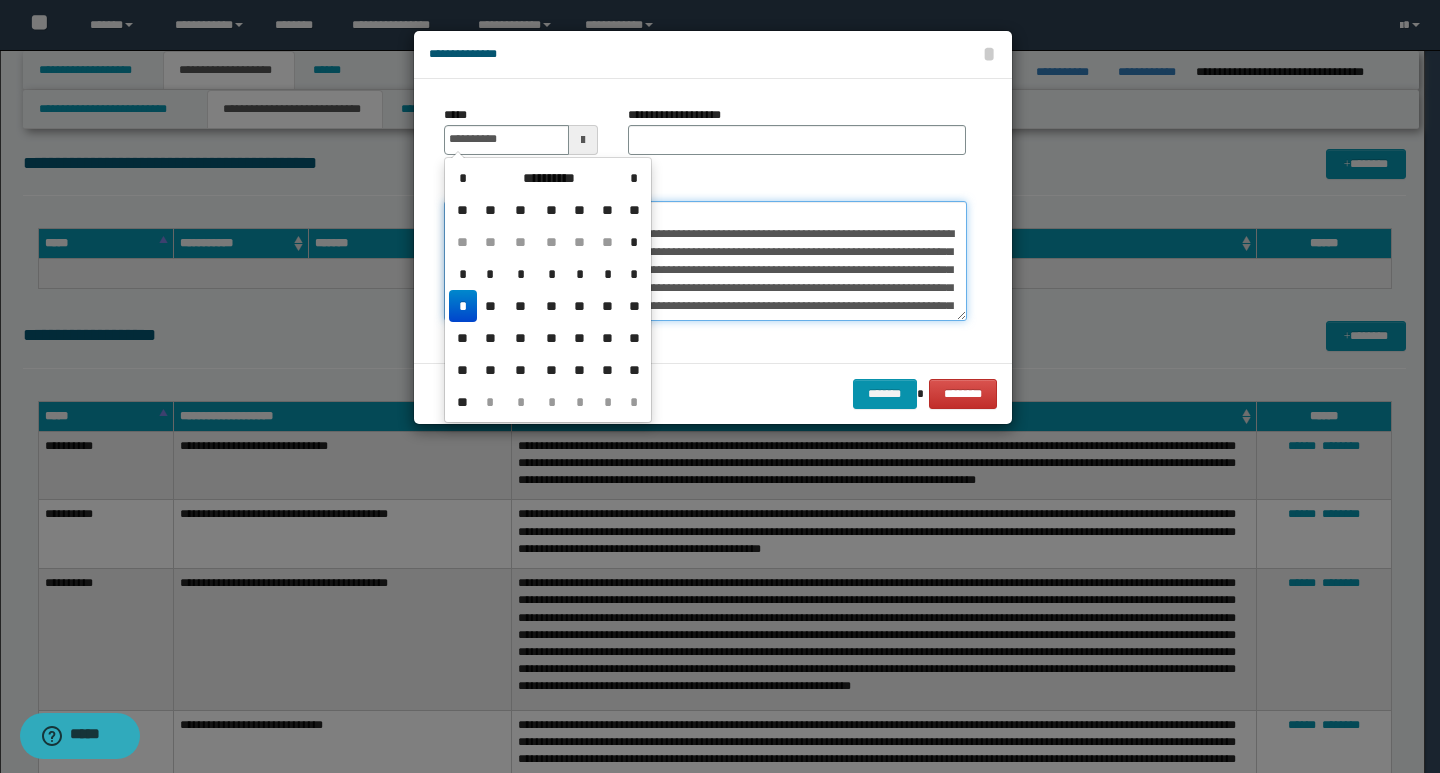 type on "**********" 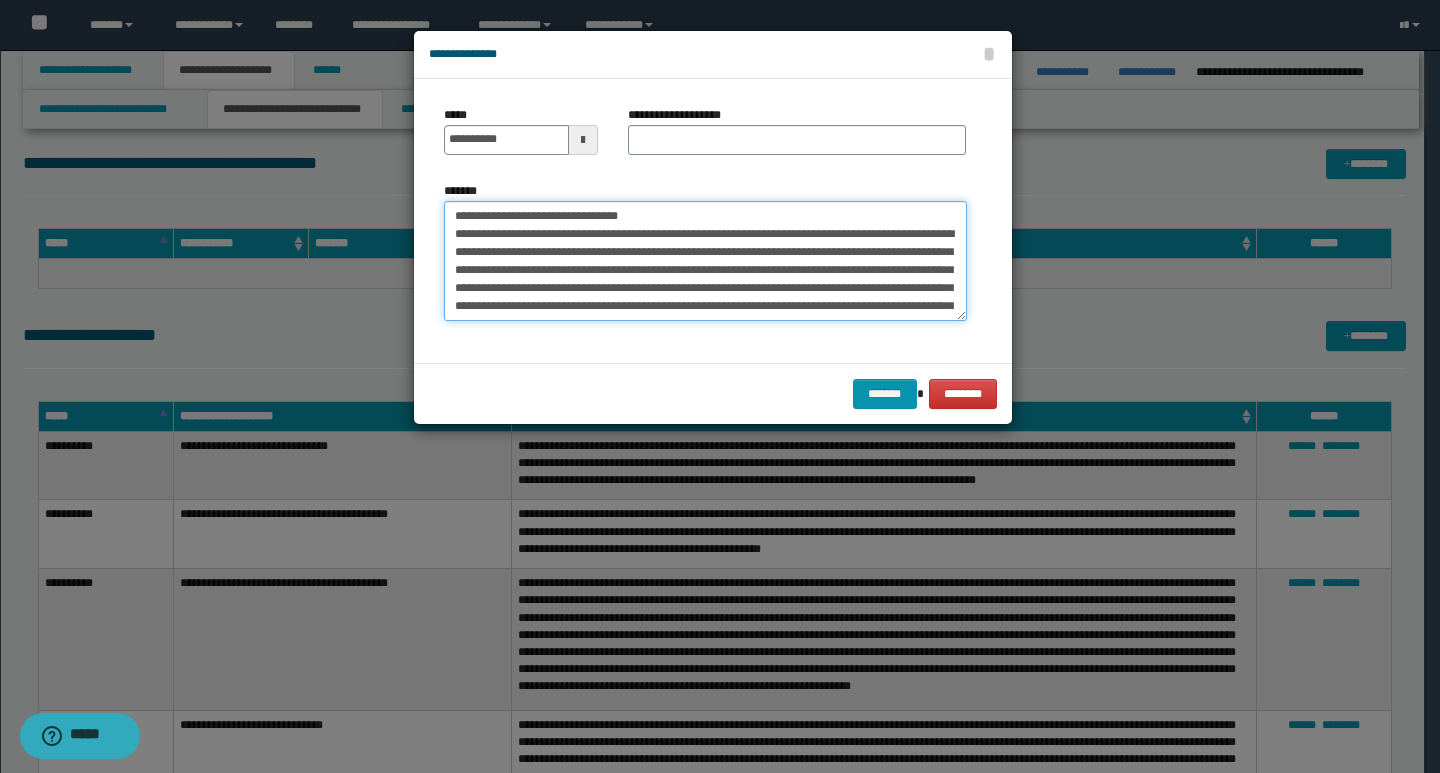 drag, startPoint x: 696, startPoint y: 216, endPoint x: 453, endPoint y: 216, distance: 243 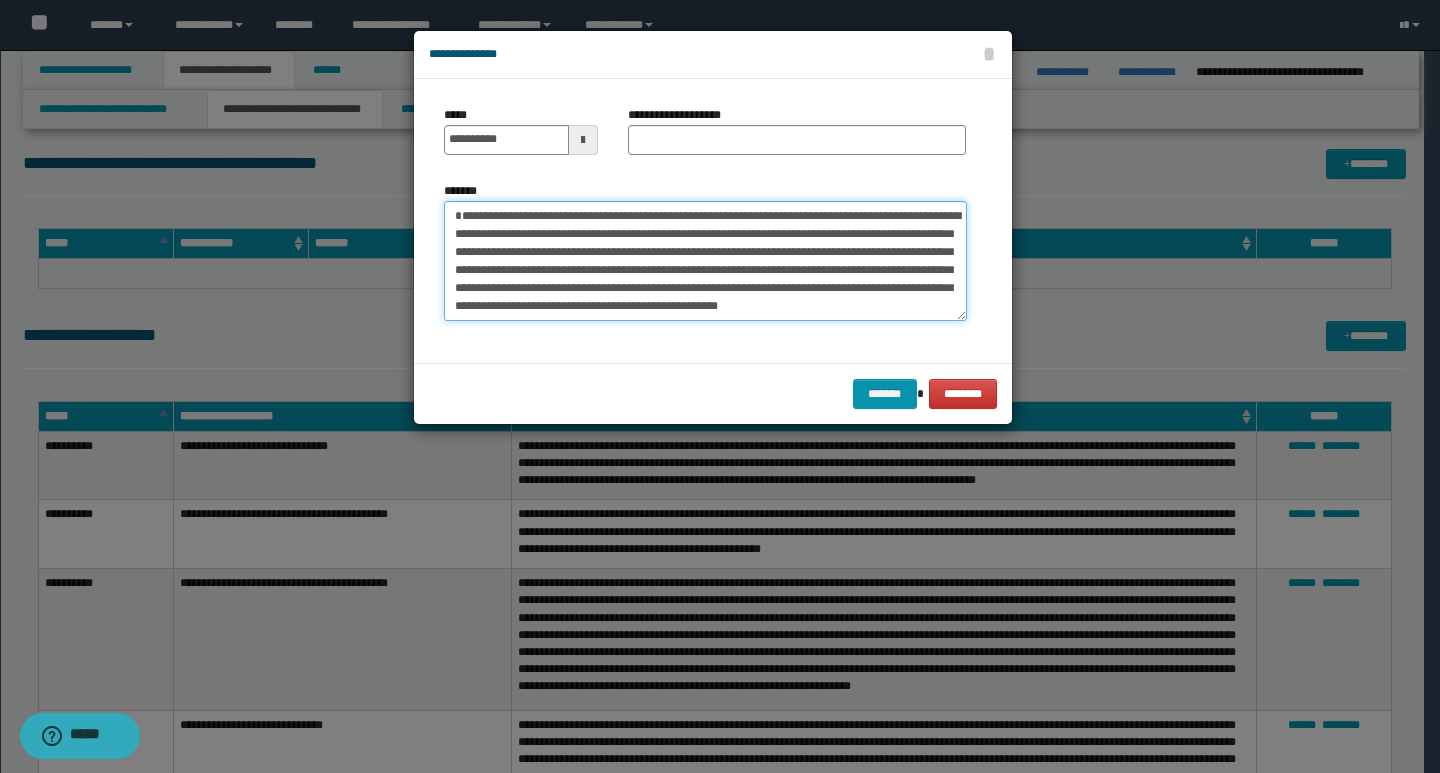 type on "**********" 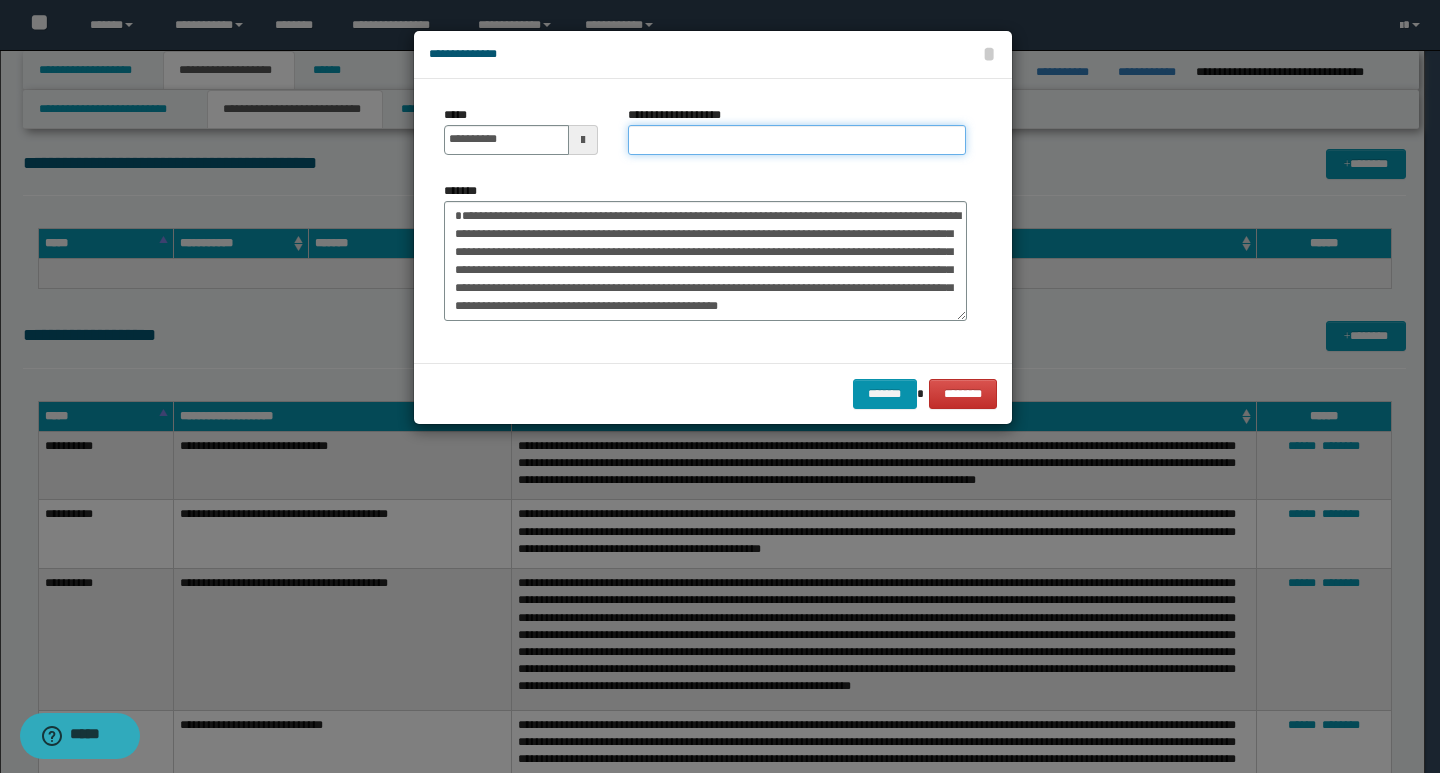 click on "**********" at bounding box center [797, 140] 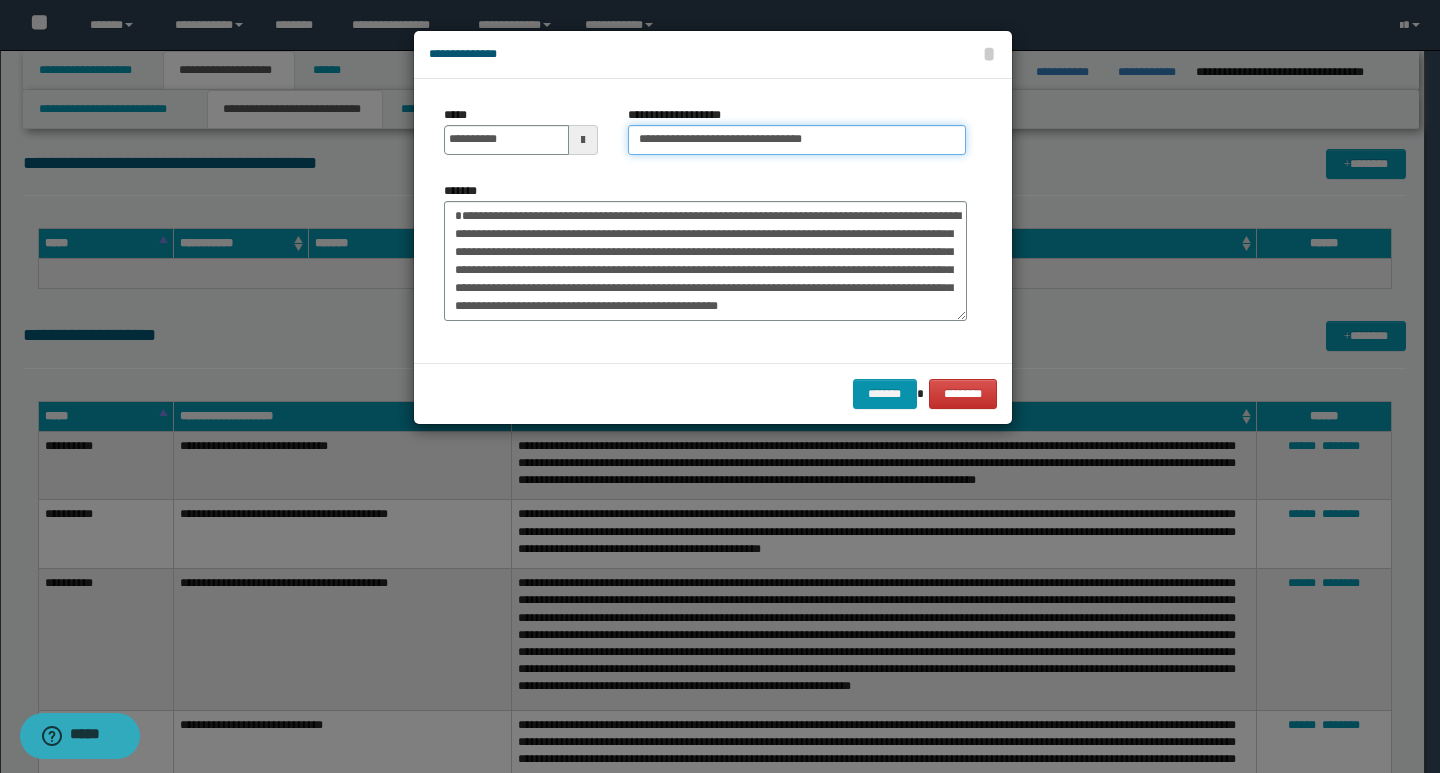 type on "**********" 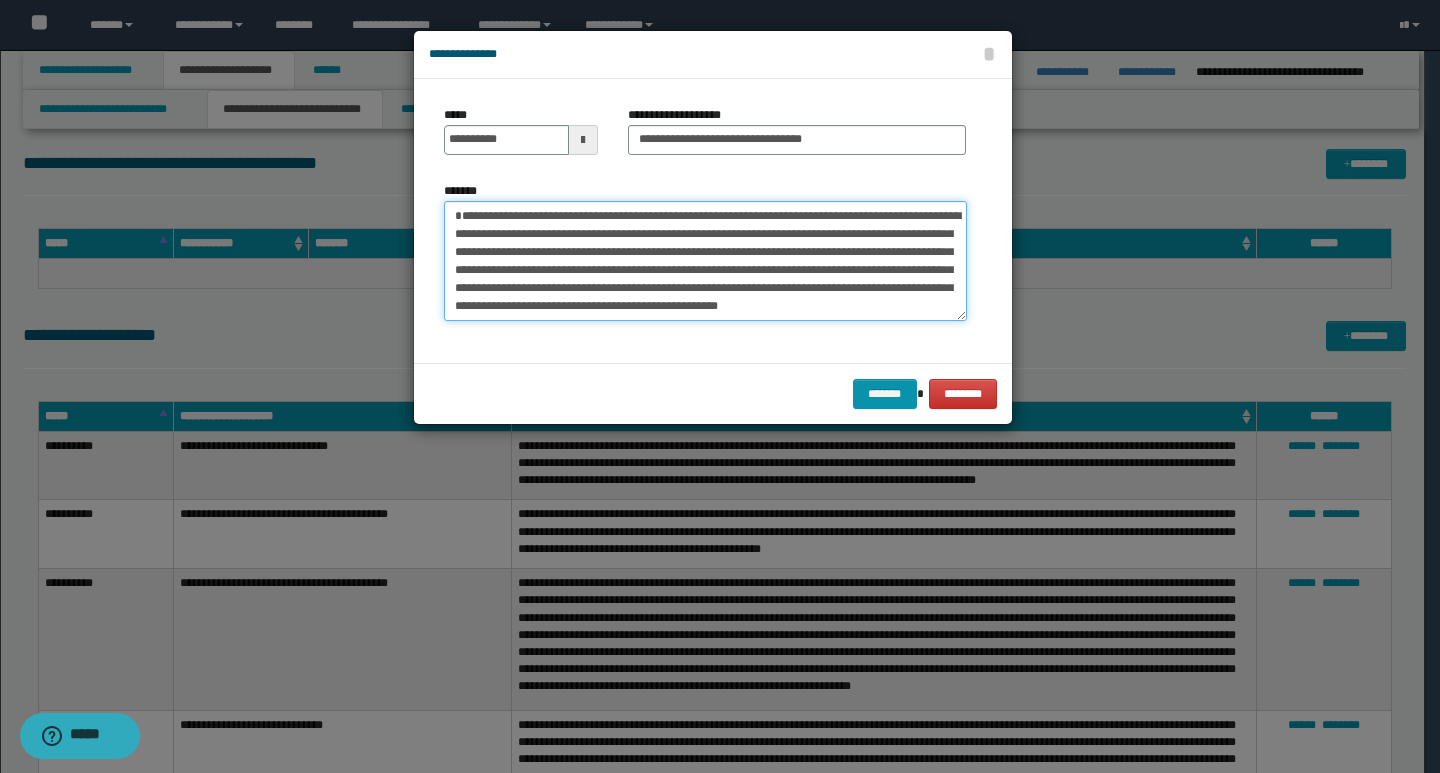 drag, startPoint x: 458, startPoint y: 215, endPoint x: 624, endPoint y: 246, distance: 168.86977 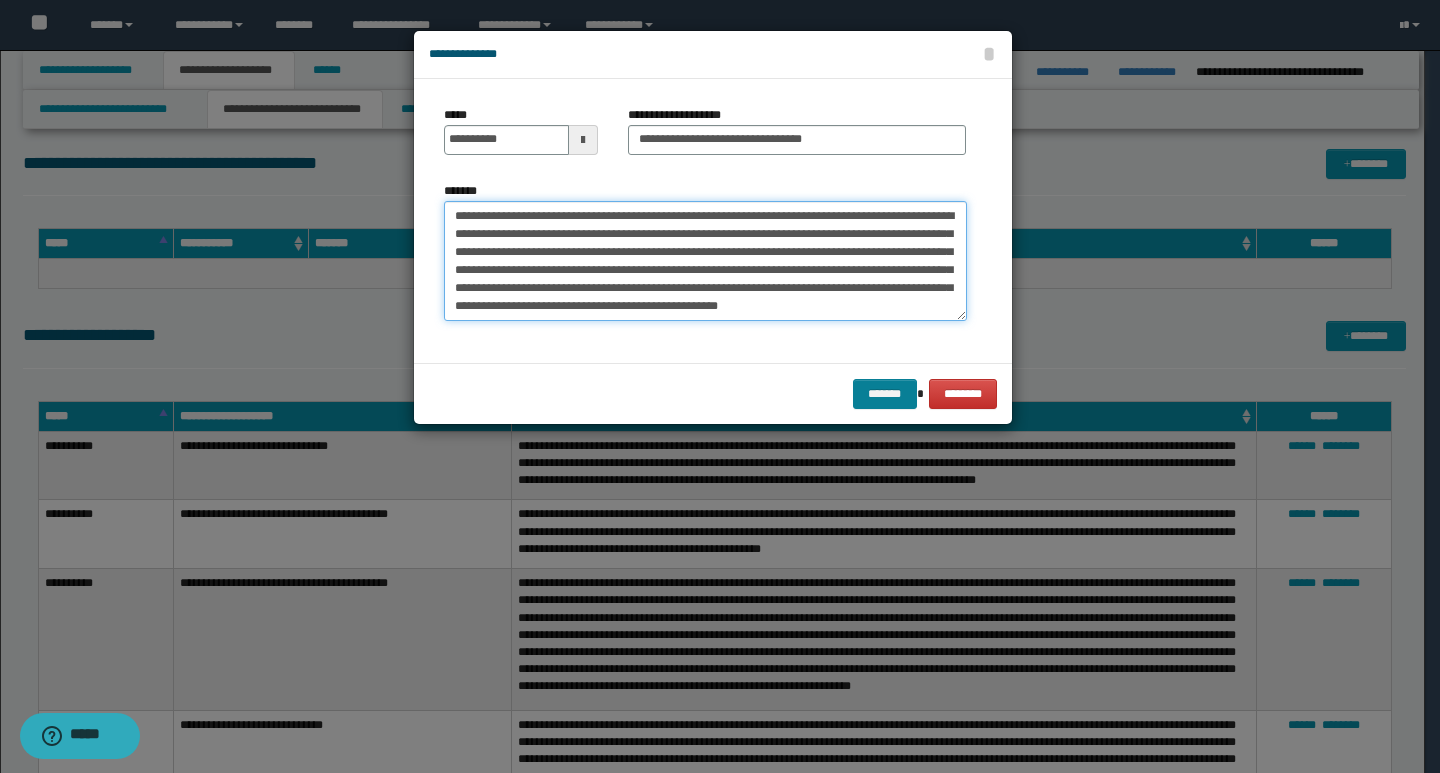 type on "**********" 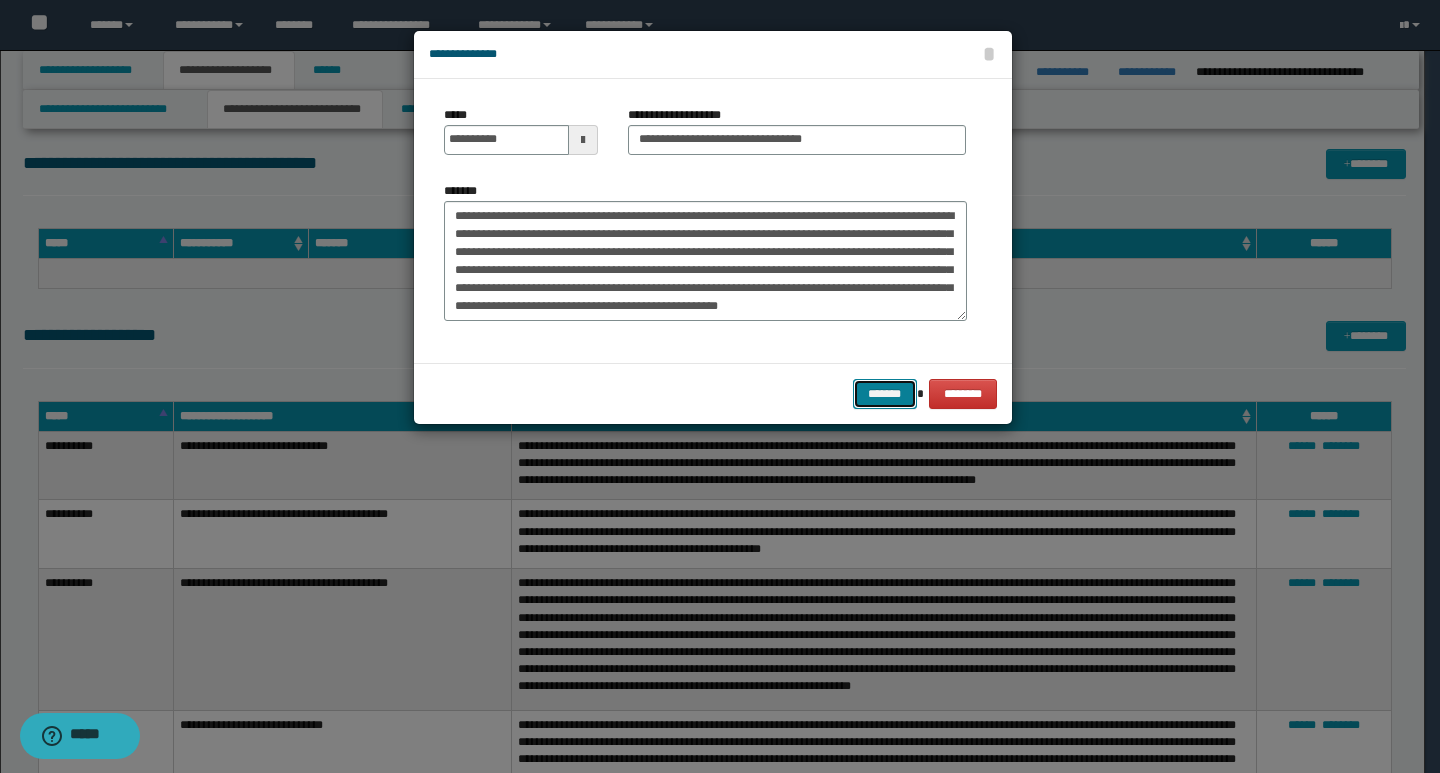 click on "*******" at bounding box center [885, 394] 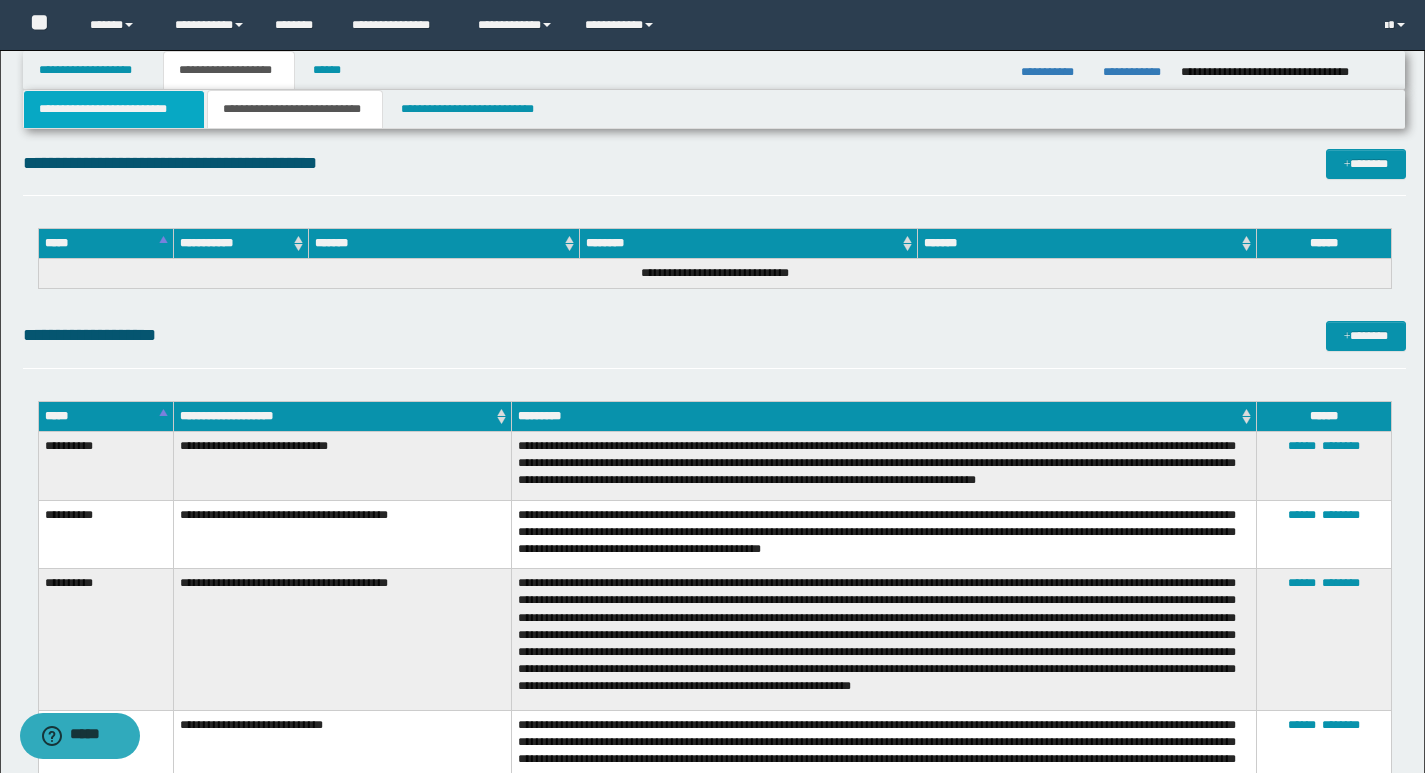 click on "**********" at bounding box center (114, 109) 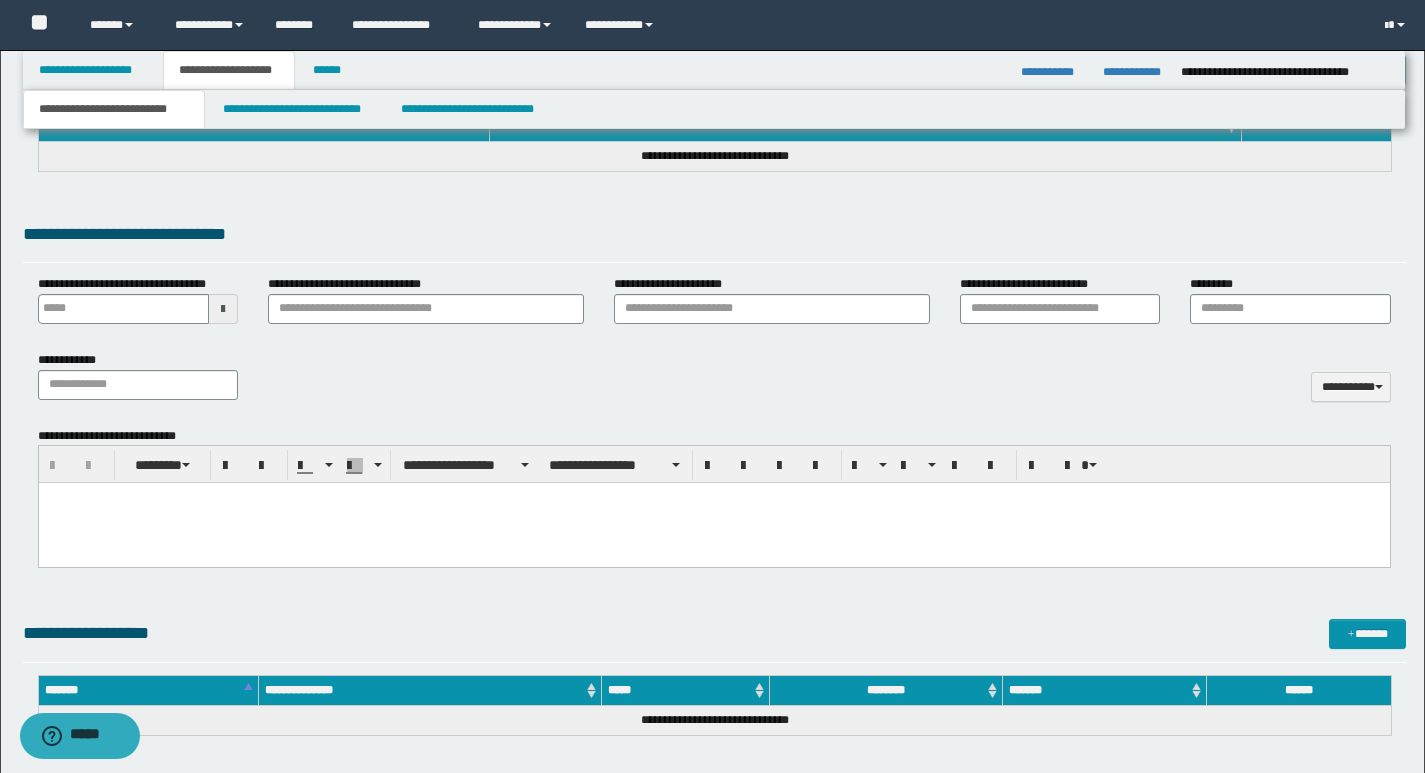 scroll, scrollTop: 663, scrollLeft: 0, axis: vertical 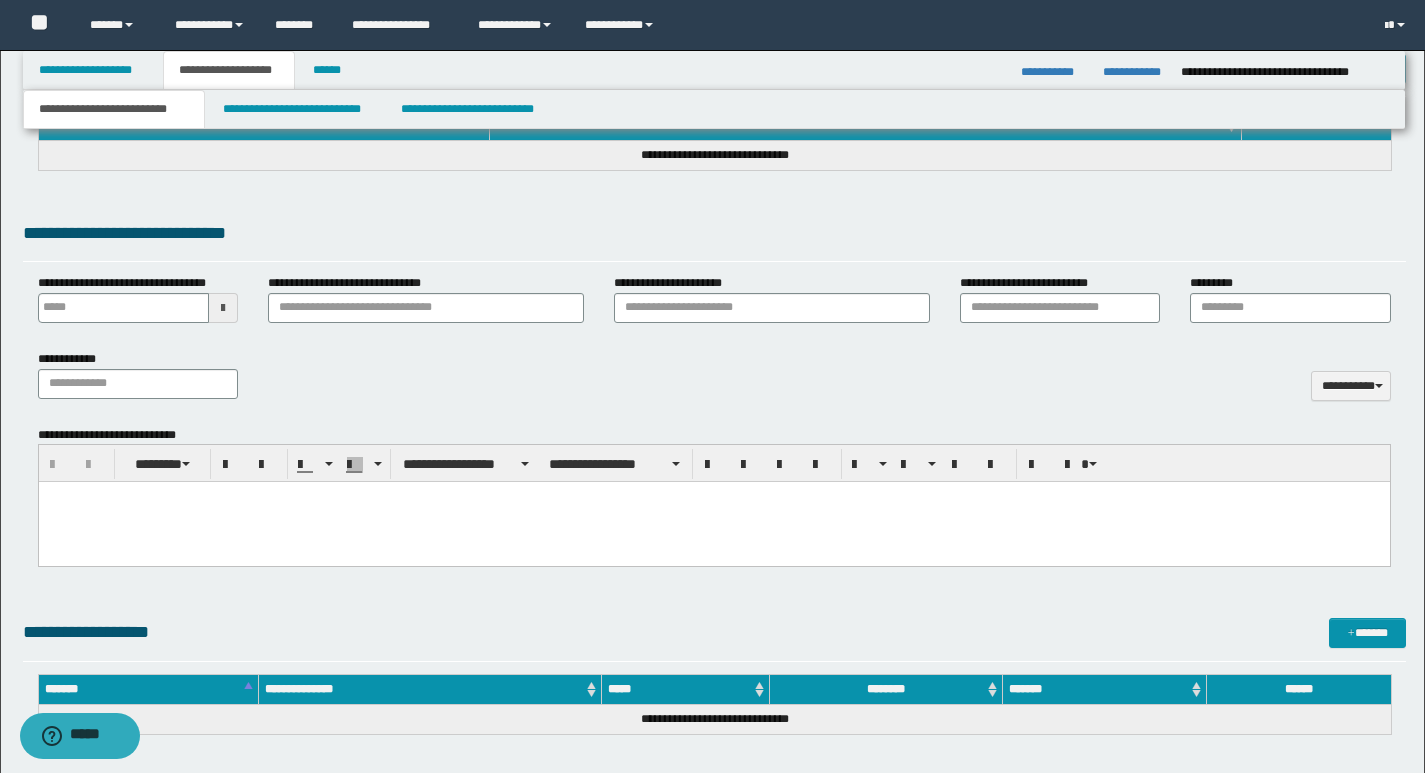 click at bounding box center (713, 497) 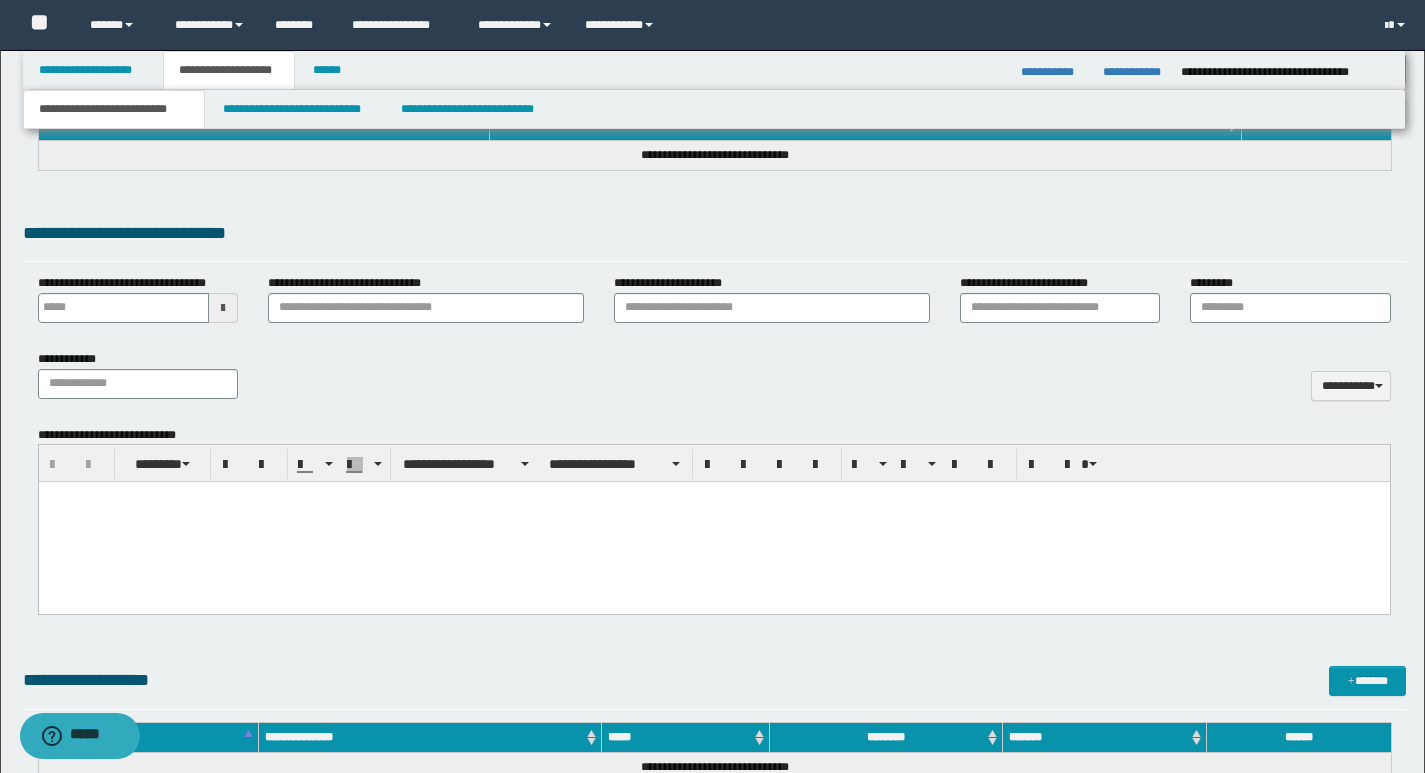 click at bounding box center [713, 522] 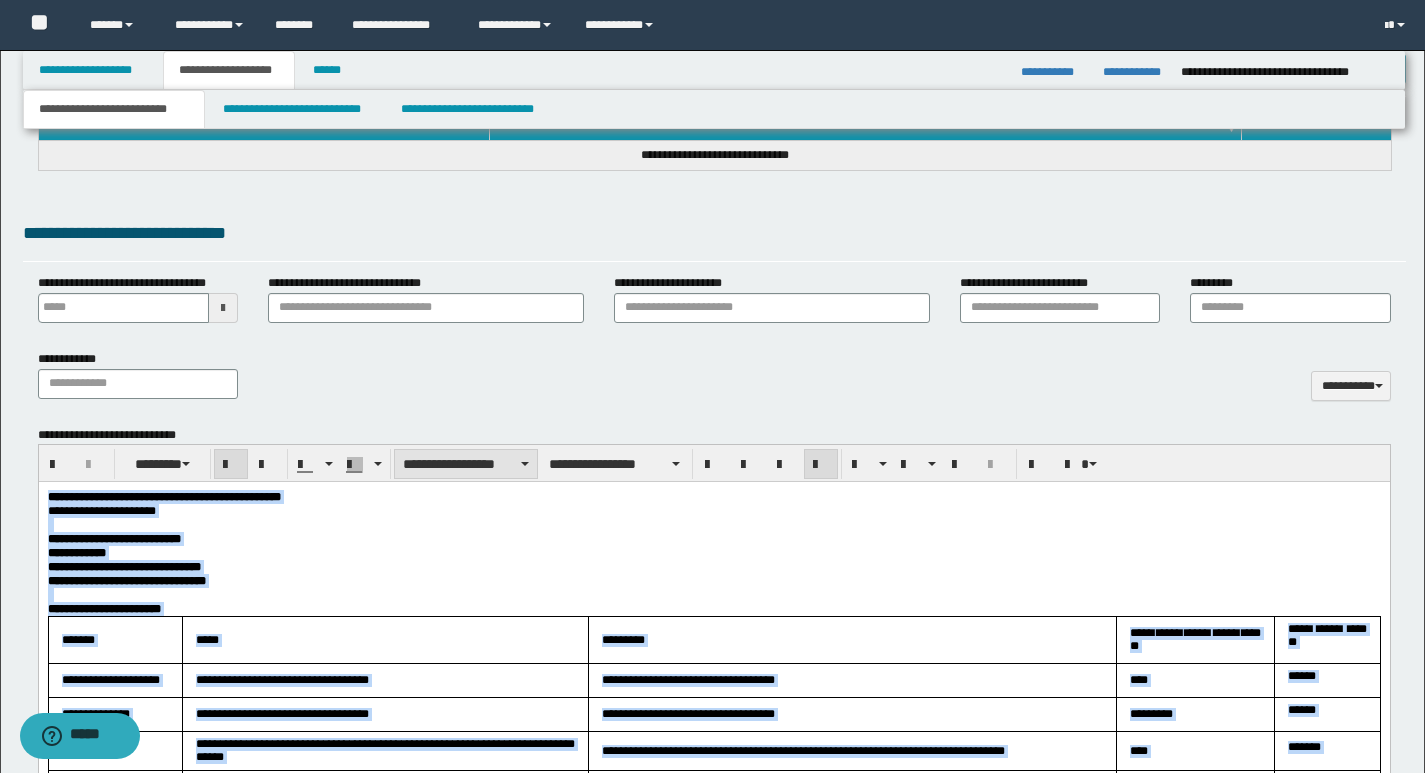 click on "**********" at bounding box center (466, 464) 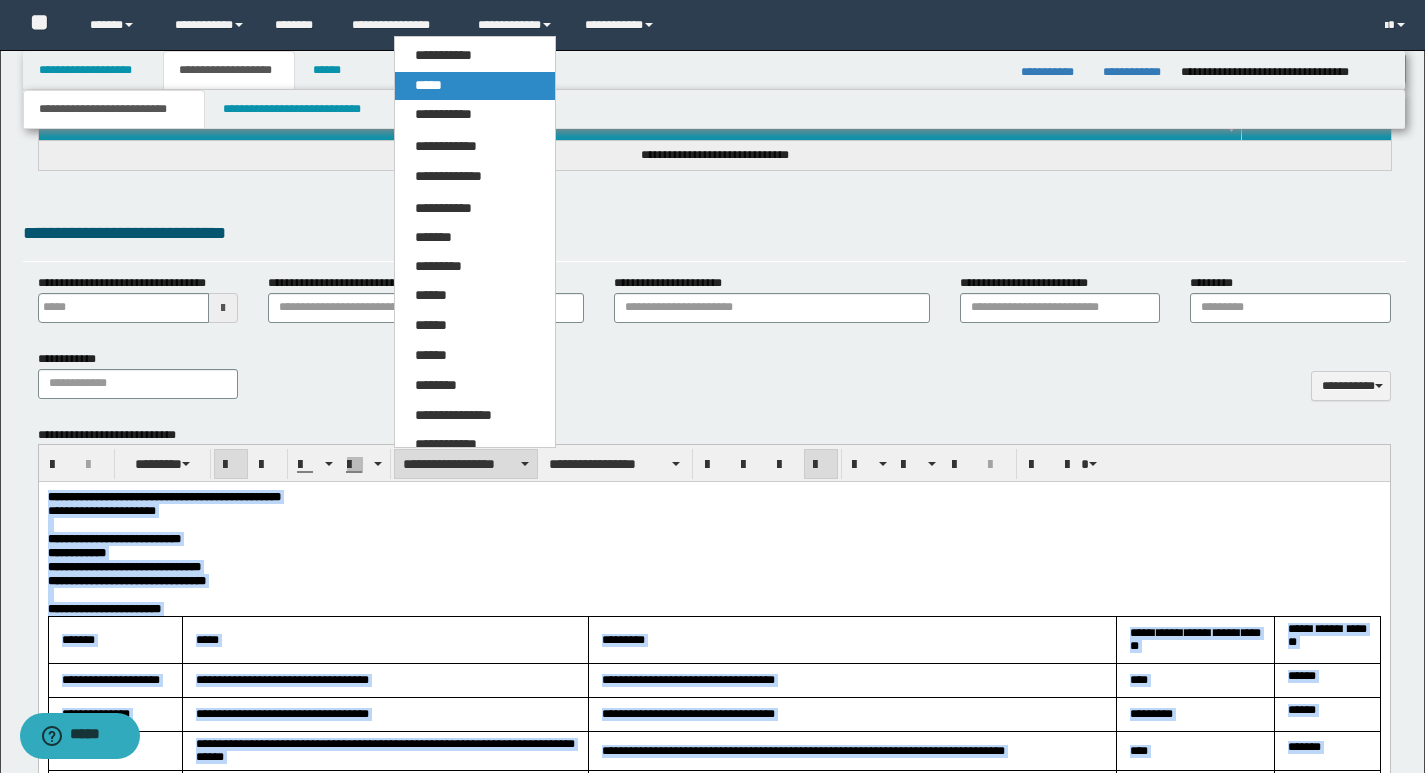 click on "*****" at bounding box center (475, 86) 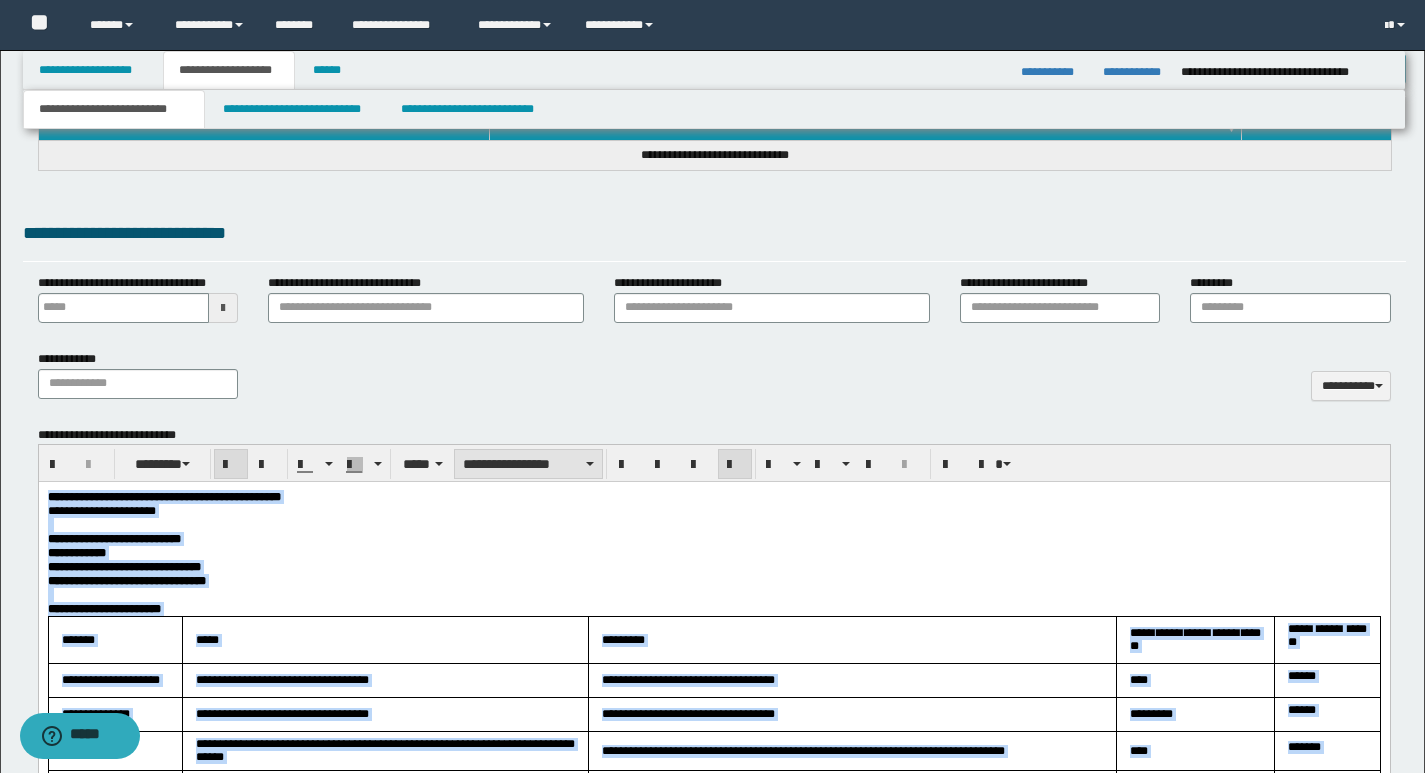 click on "**********" at bounding box center [528, 464] 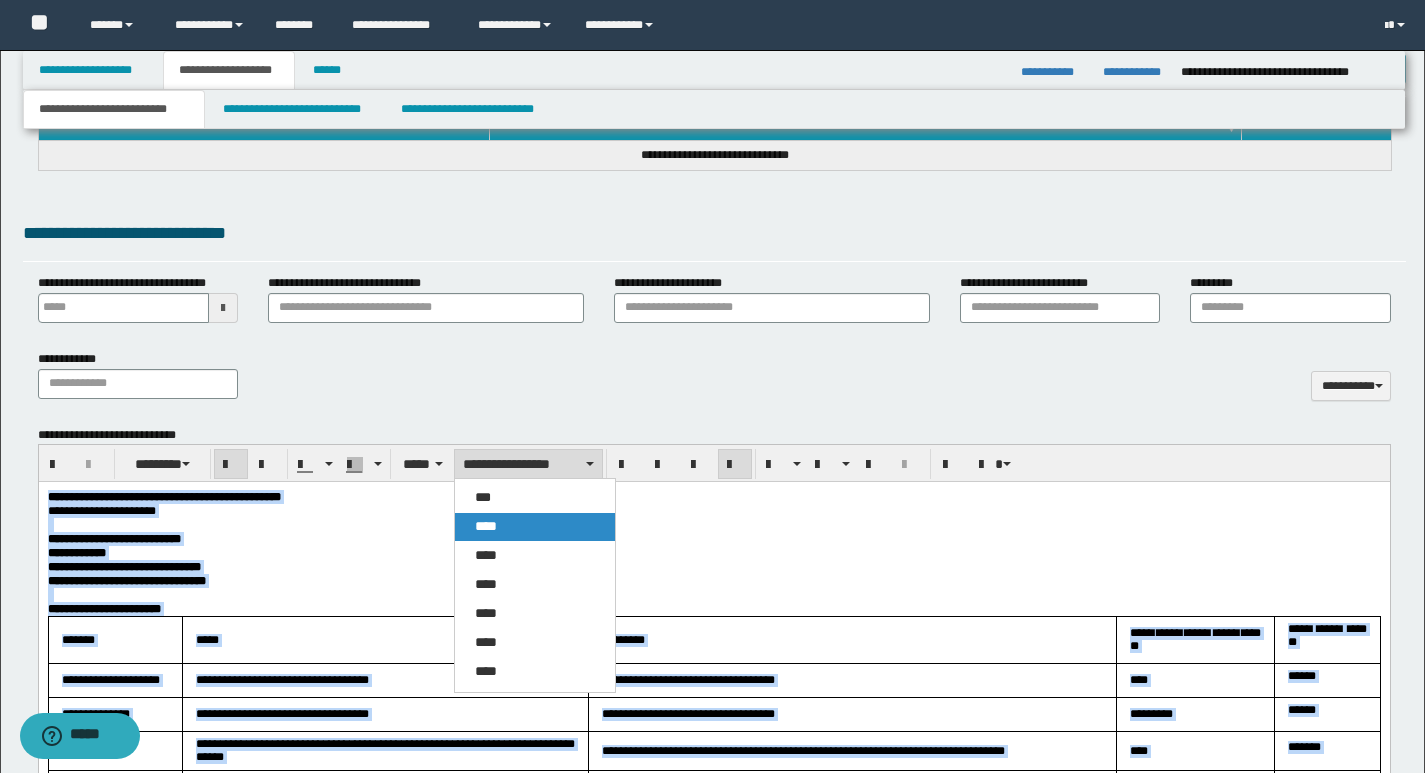 click on "****" at bounding box center [486, 526] 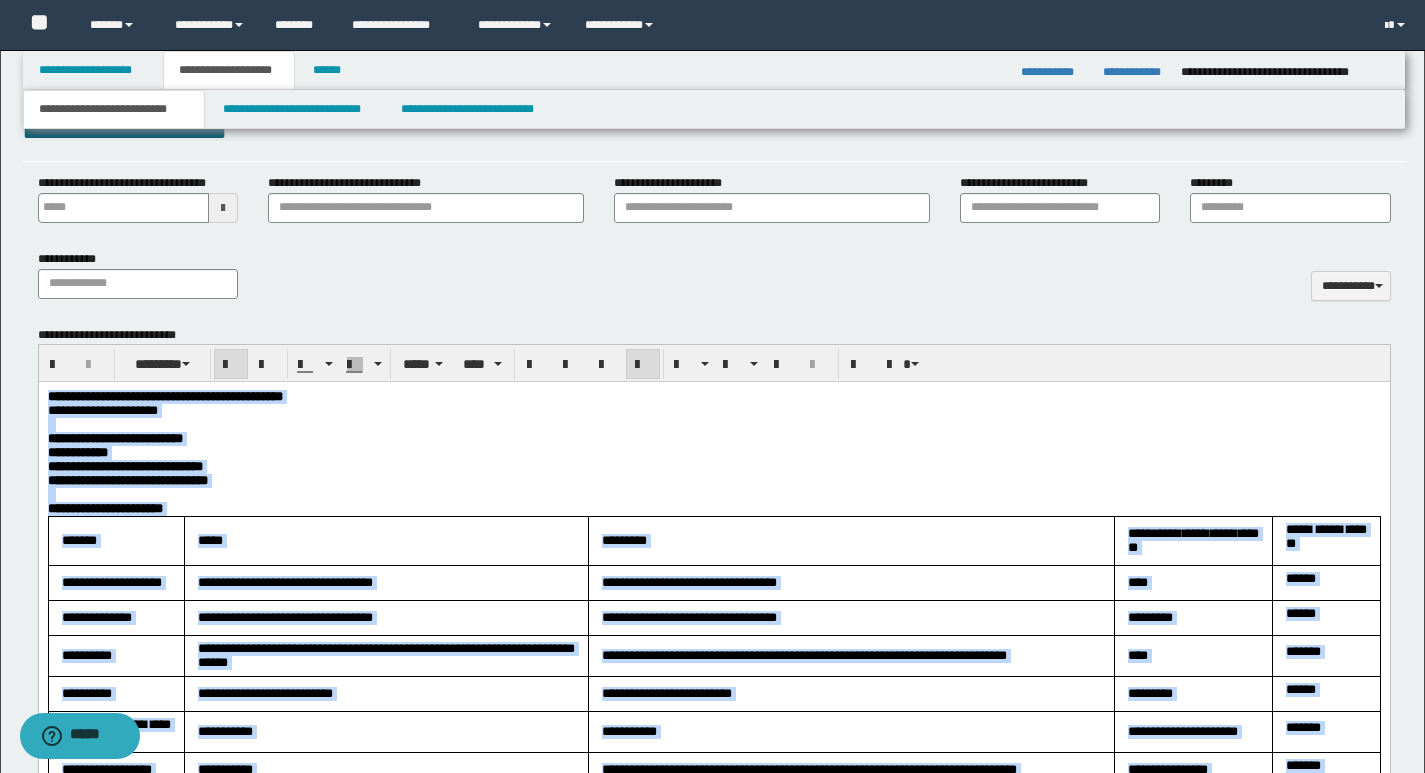 scroll, scrollTop: 463, scrollLeft: 0, axis: vertical 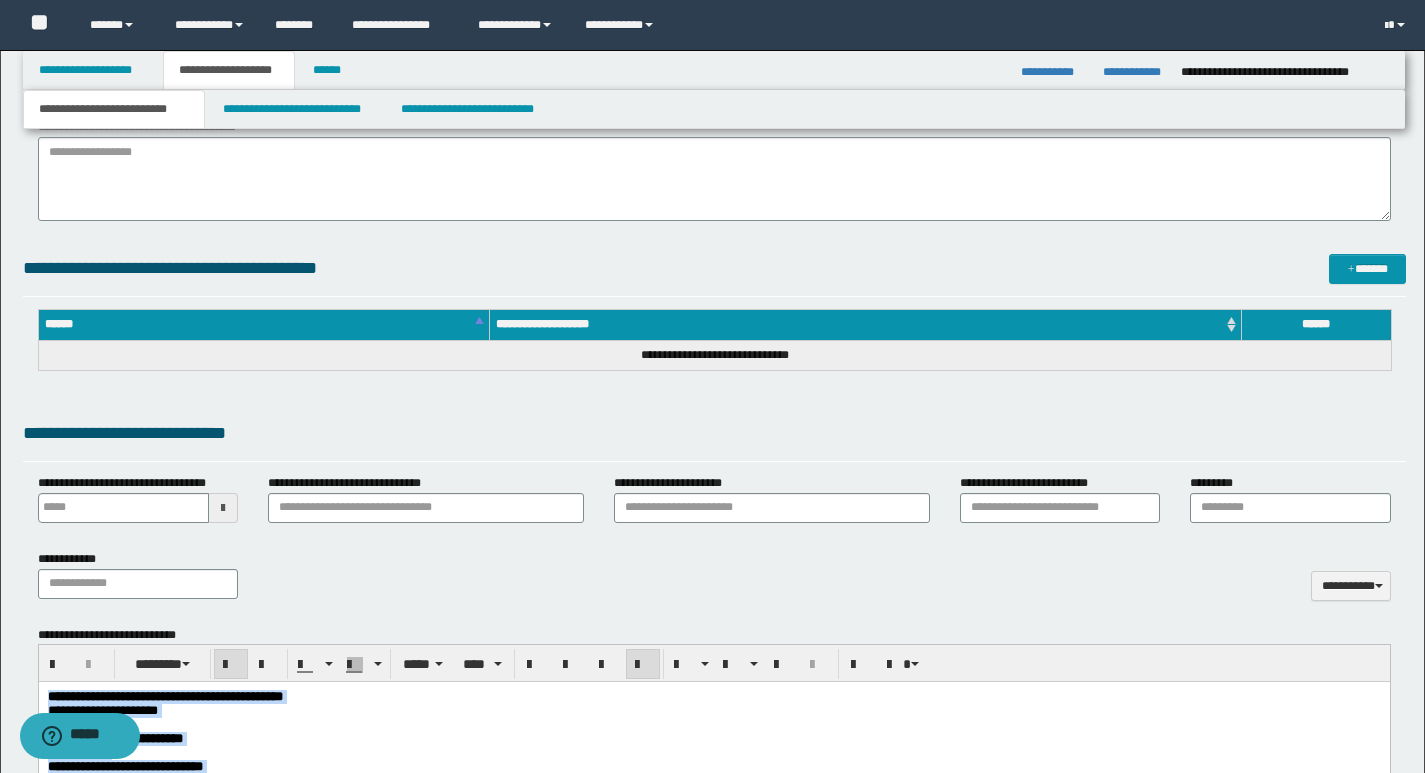 click at bounding box center (643, 665) 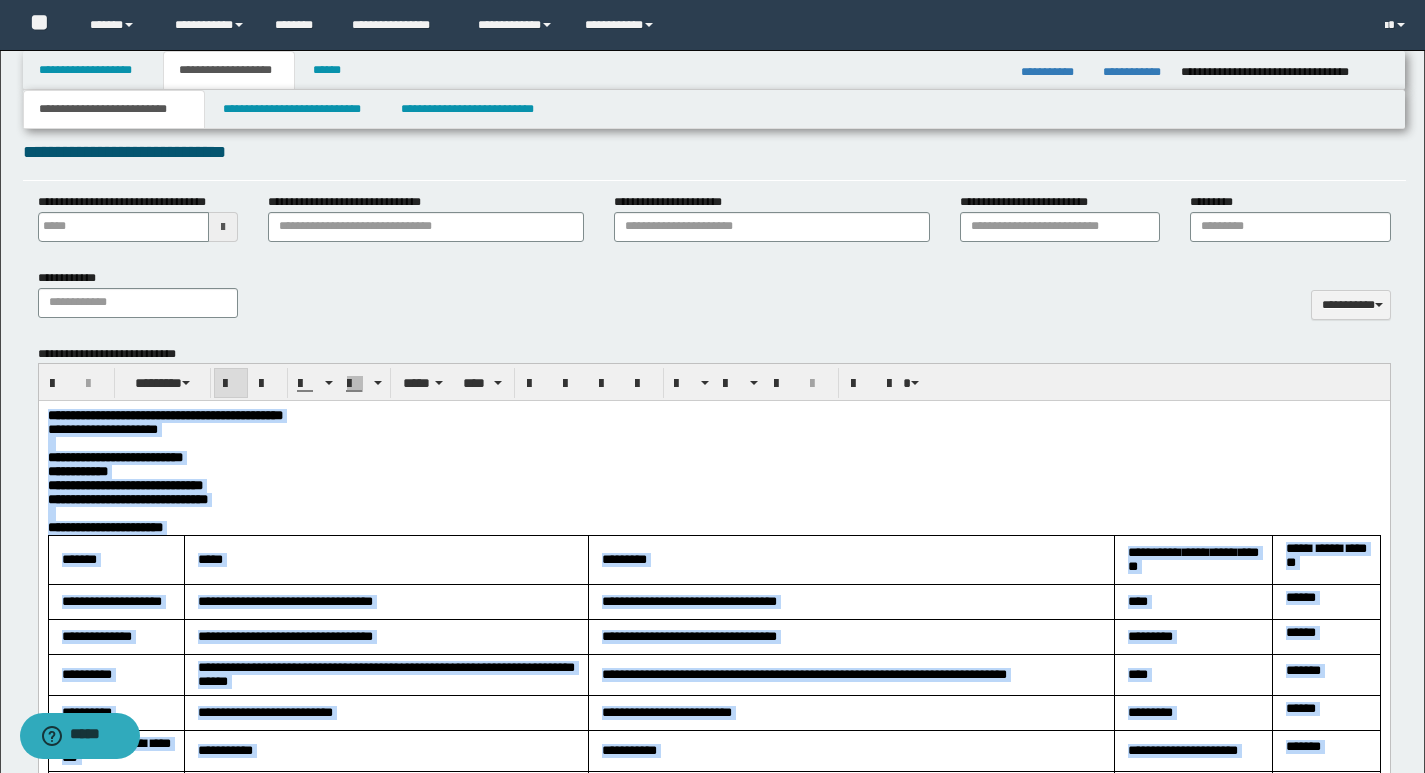 scroll, scrollTop: 663, scrollLeft: 0, axis: vertical 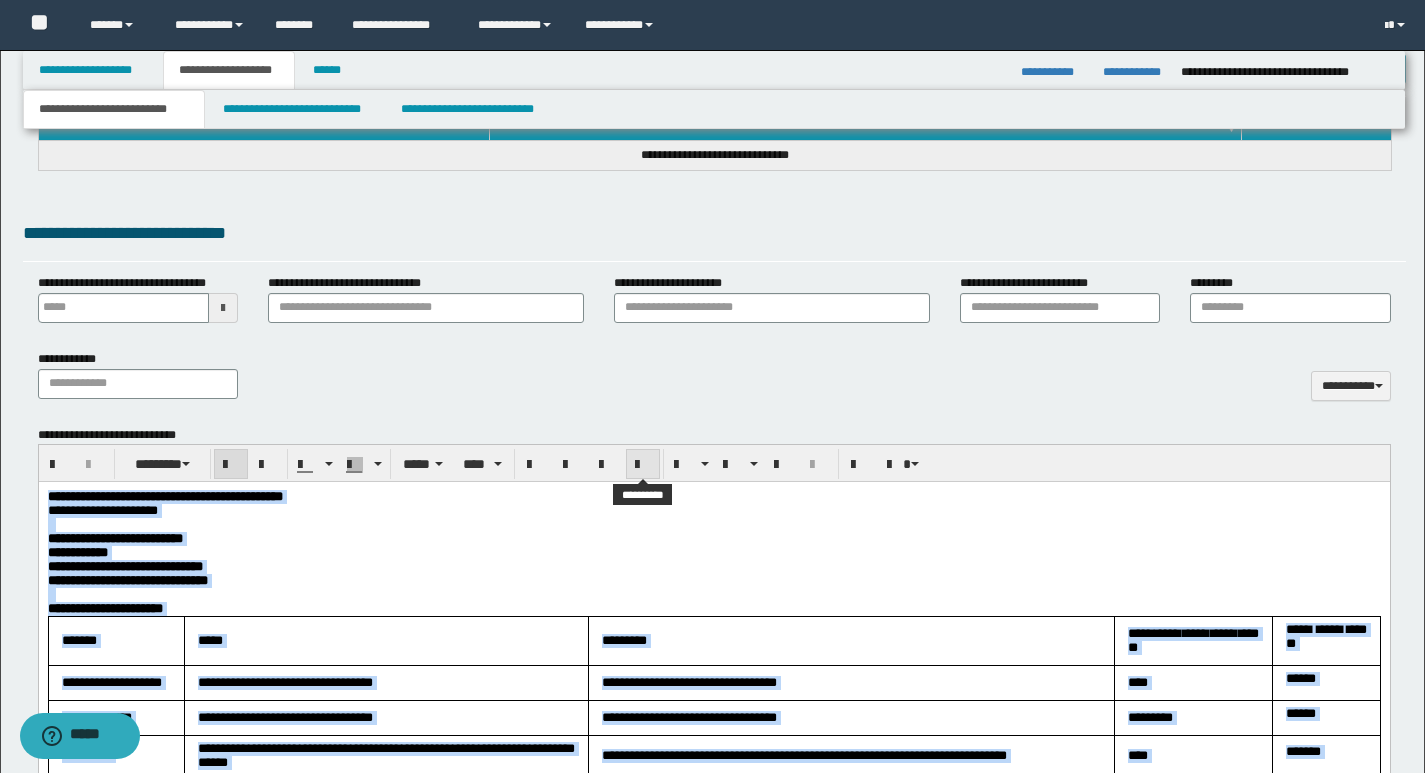 click at bounding box center [643, 465] 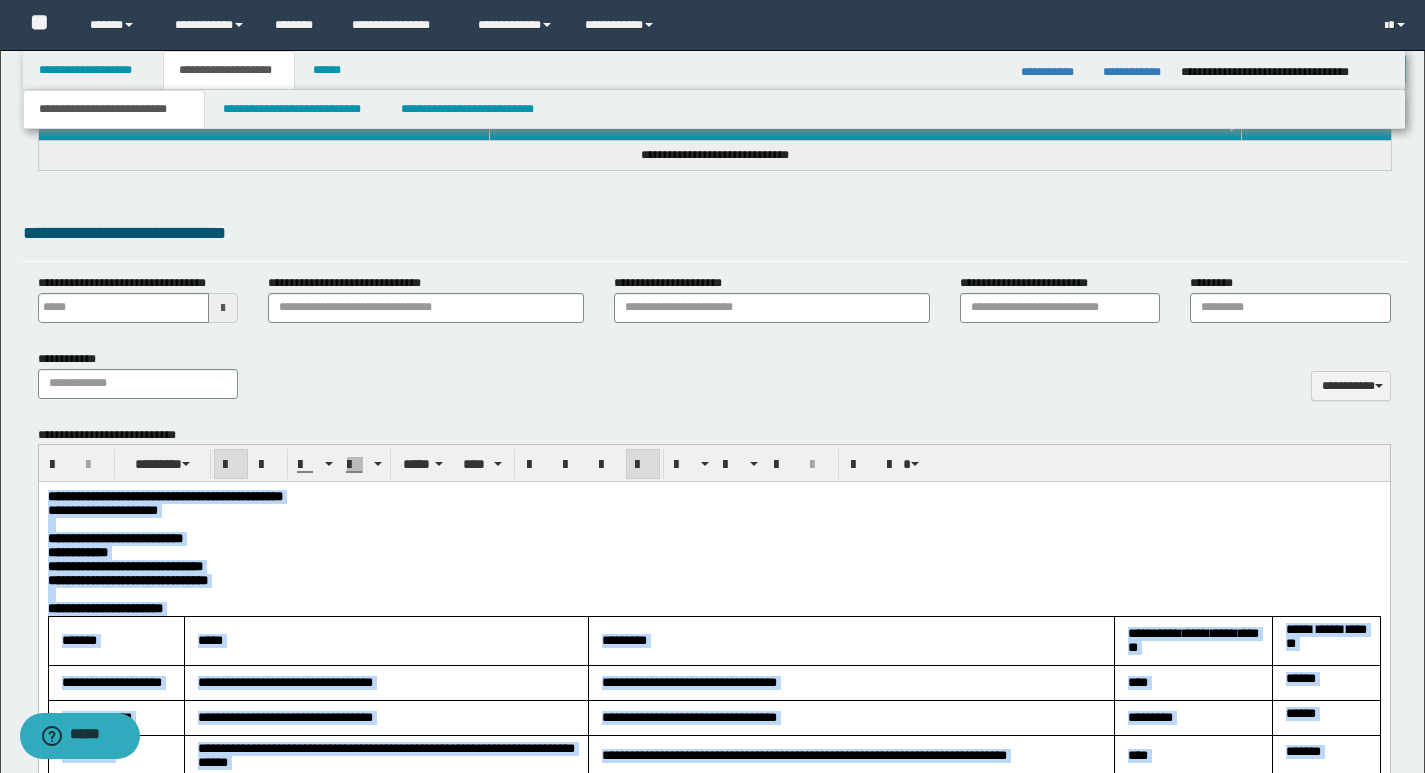 click on "**********" at bounding box center [713, 553] 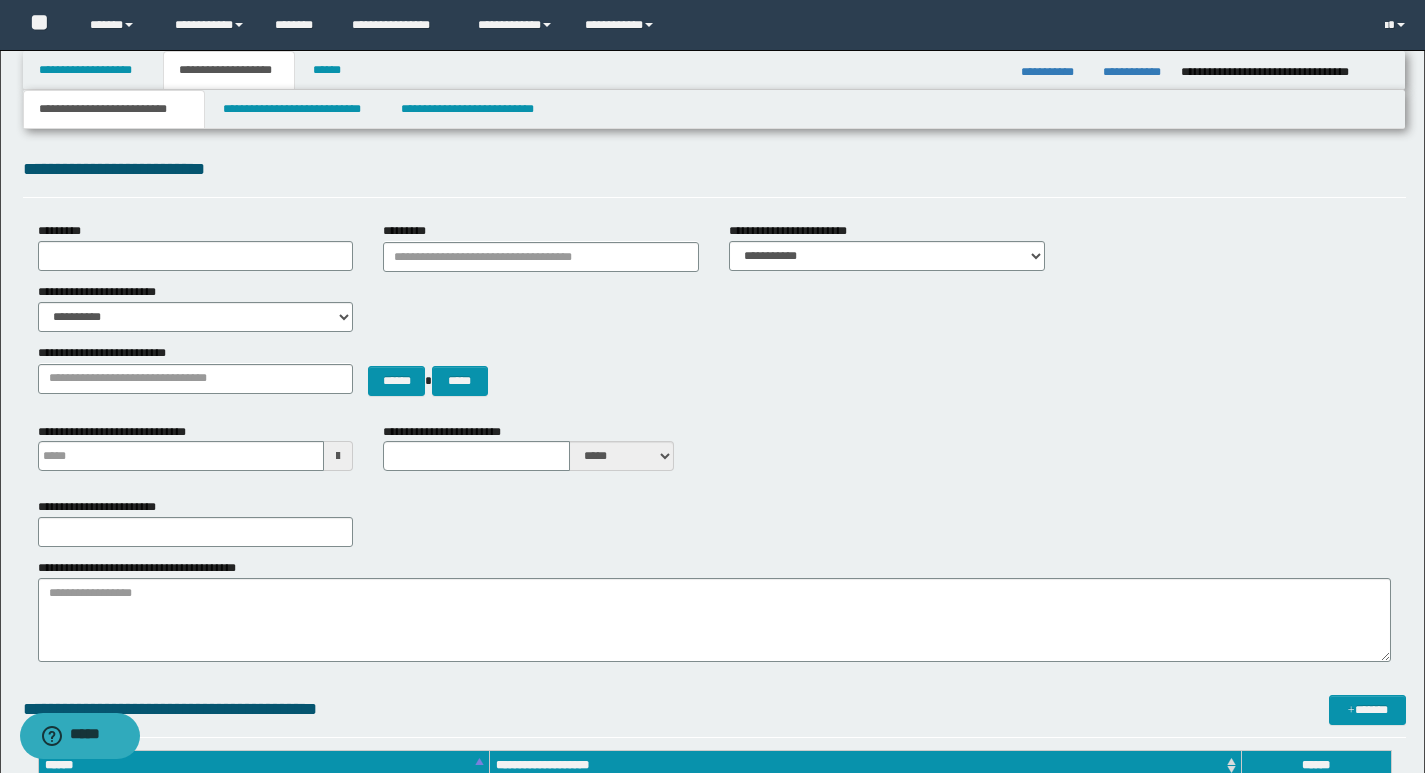 scroll, scrollTop: 0, scrollLeft: 0, axis: both 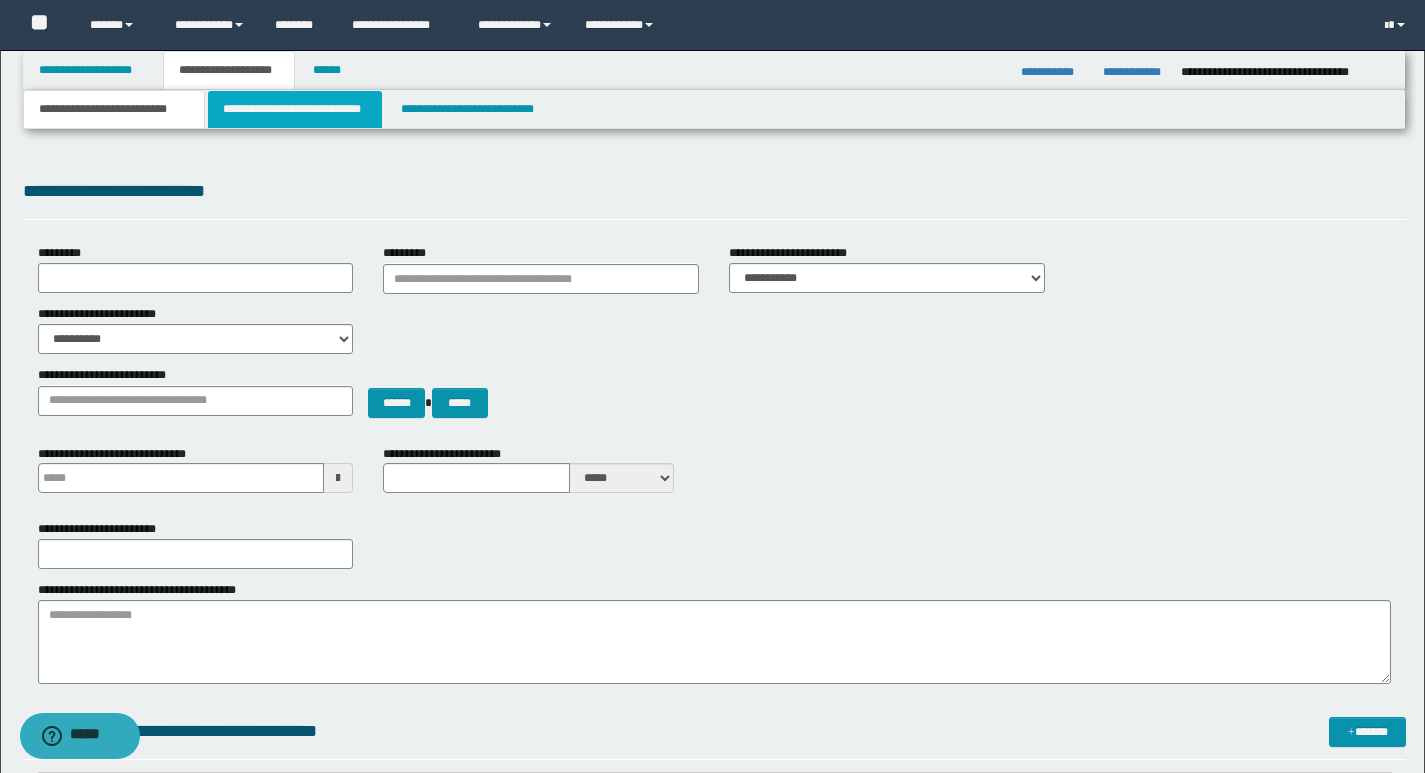 click on "**********" at bounding box center [295, 109] 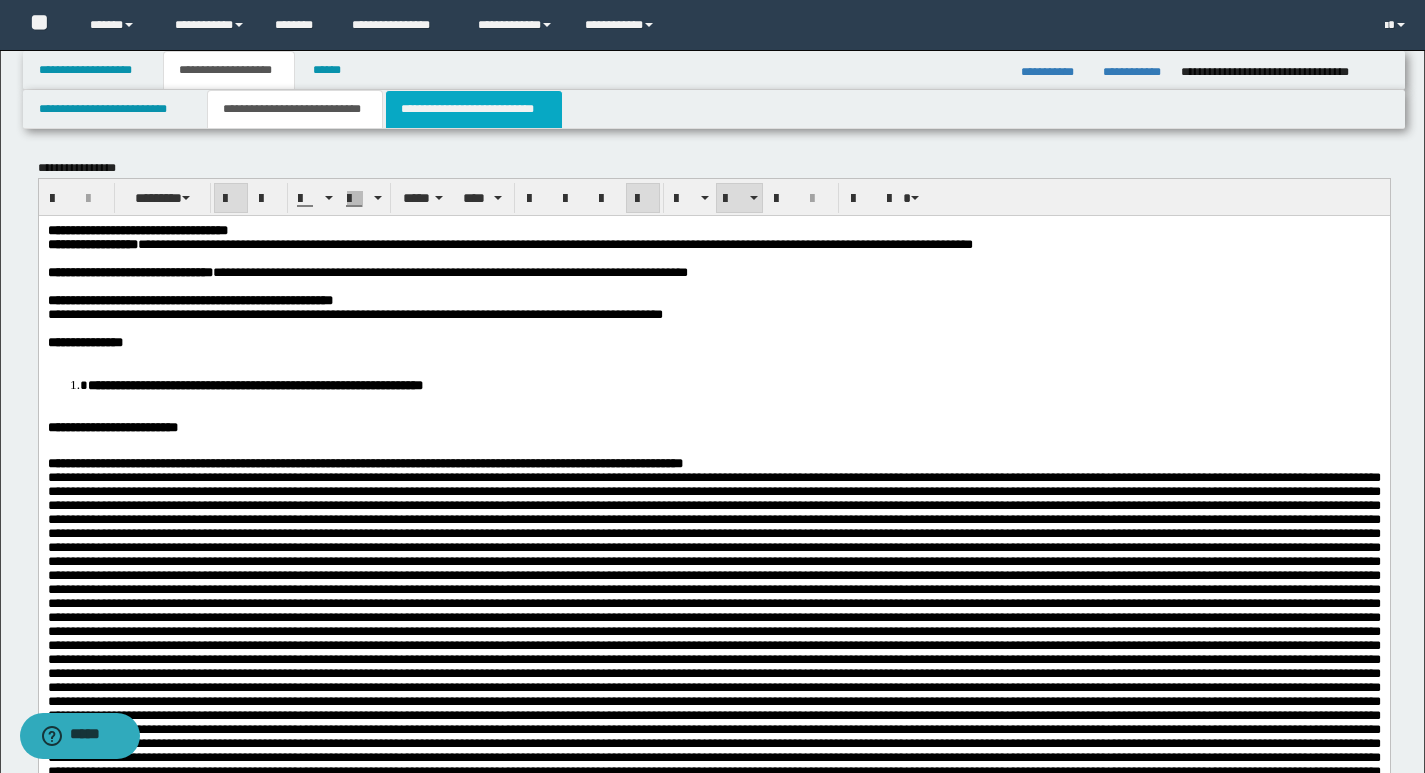 click on "**********" at bounding box center [474, 109] 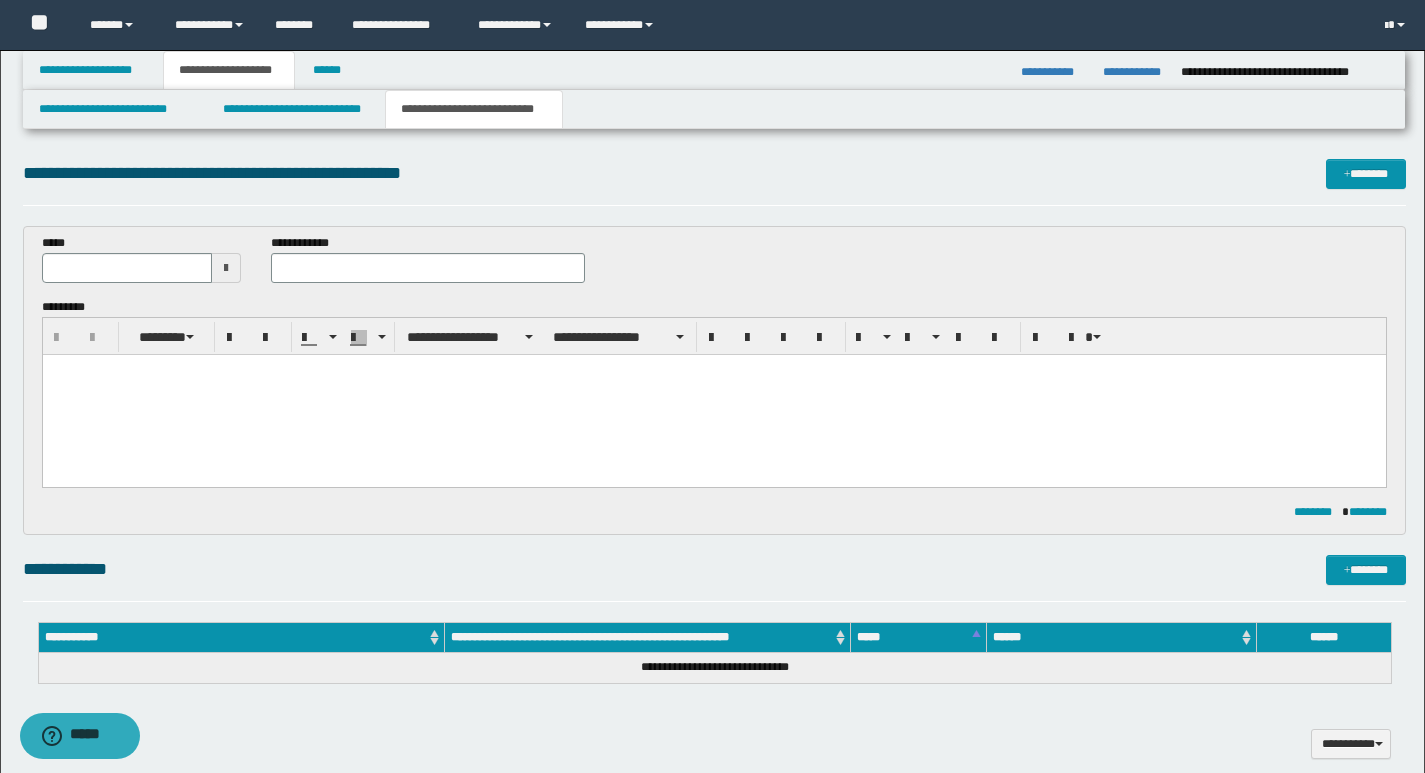 scroll, scrollTop: 0, scrollLeft: 0, axis: both 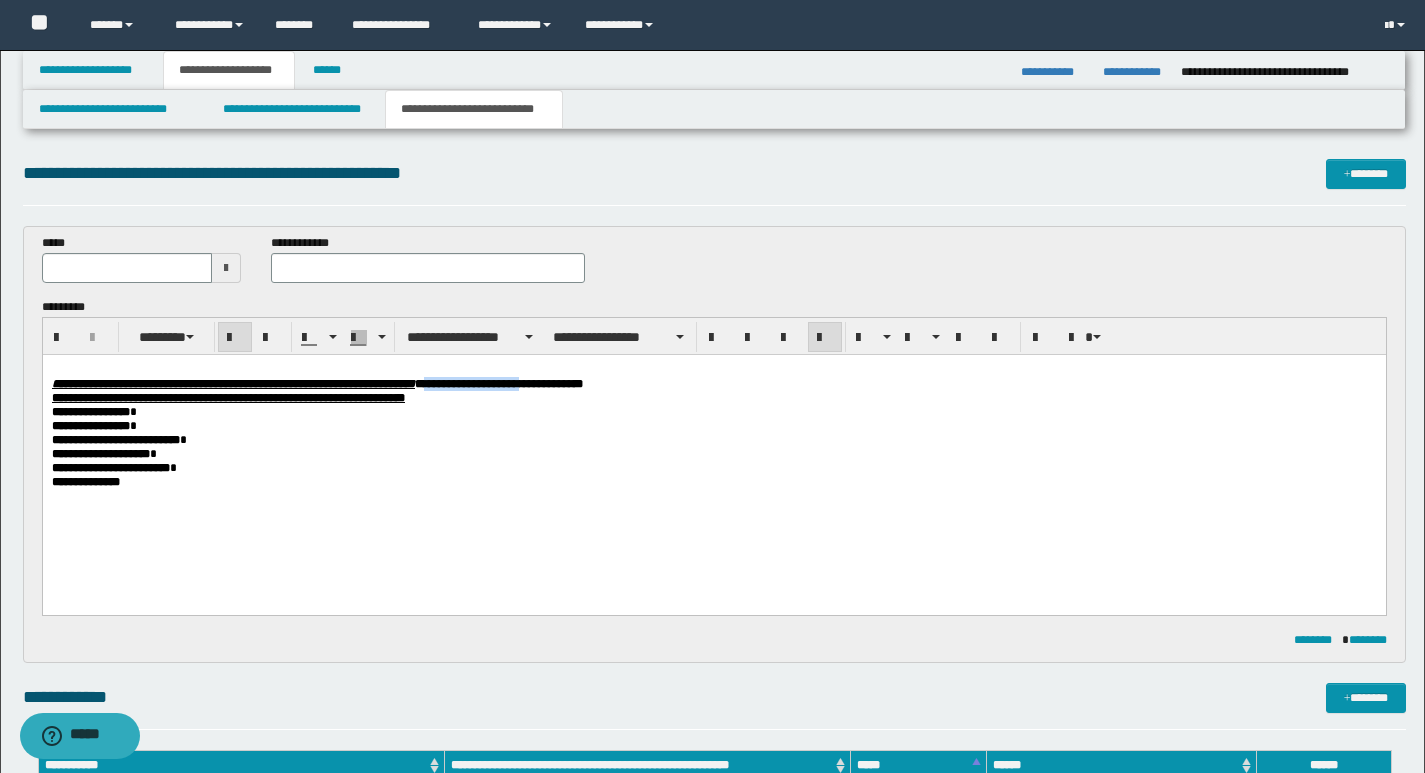 drag, startPoint x: 566, startPoint y: 386, endPoint x: 671, endPoint y: 384, distance: 105.01904 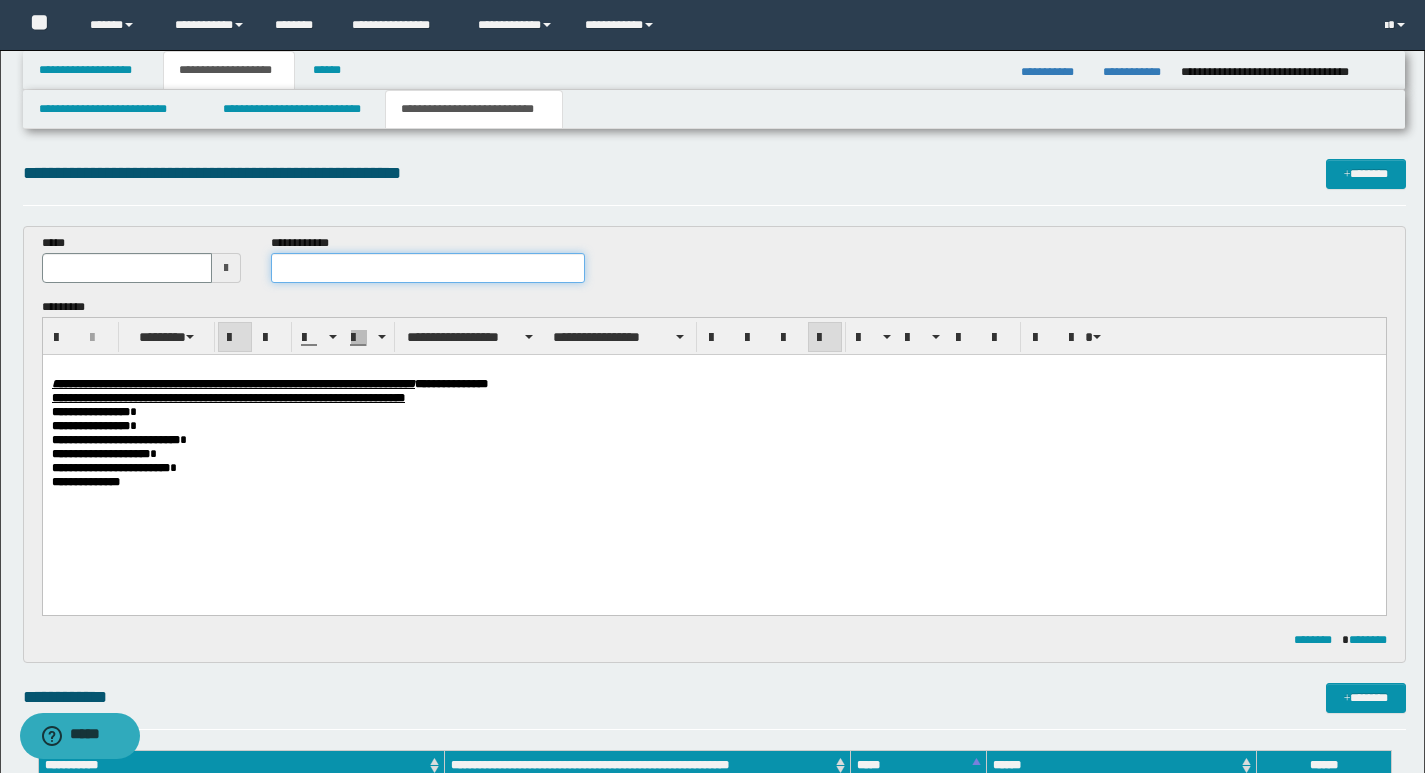 click at bounding box center [428, 268] 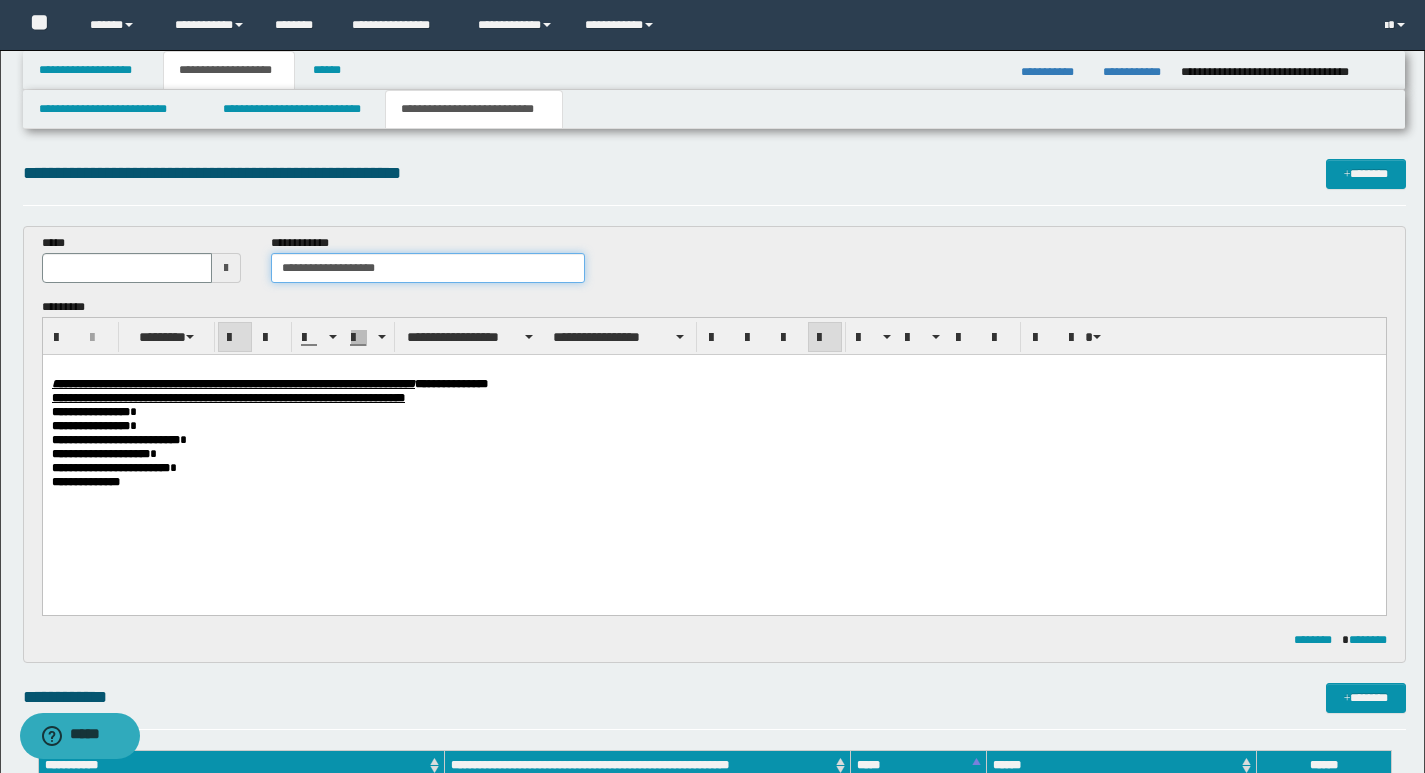 type on "**********" 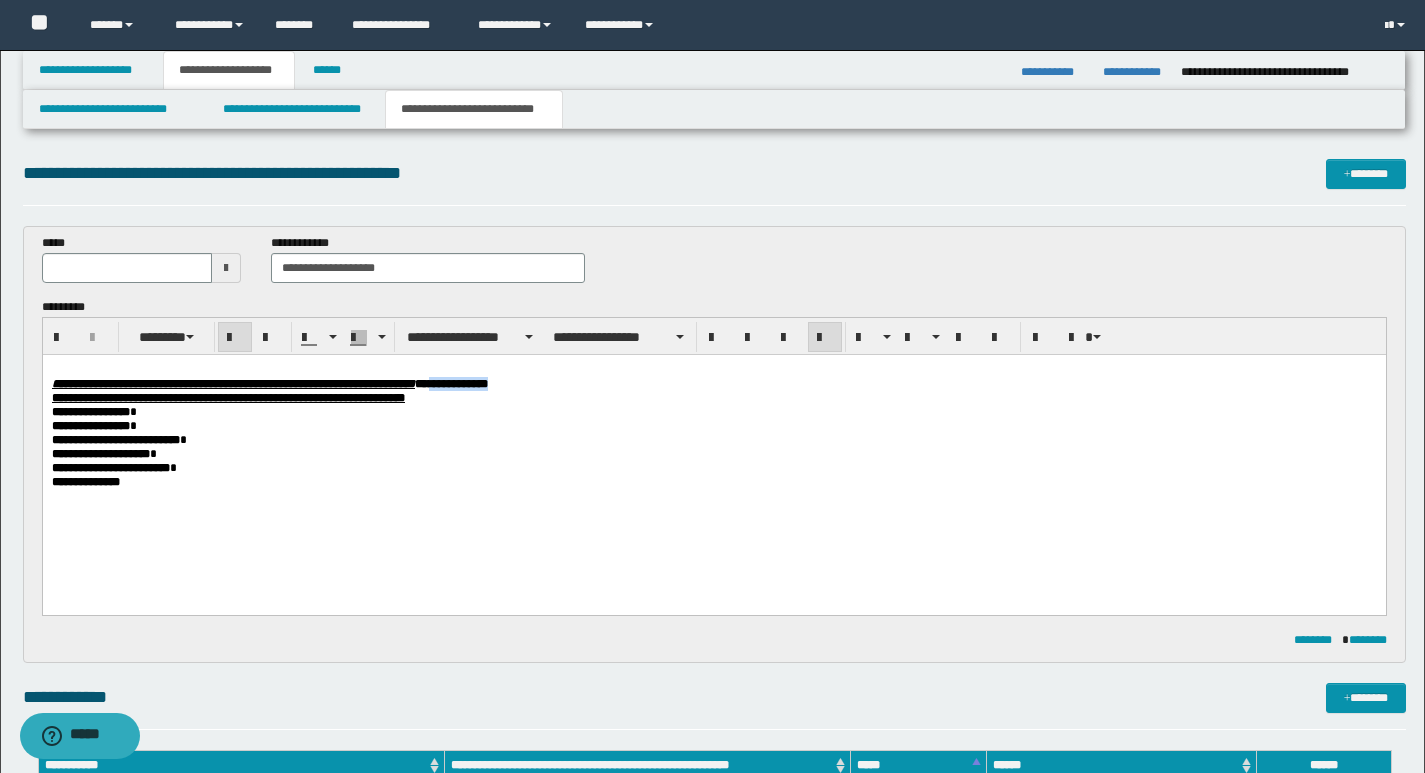 drag, startPoint x: 569, startPoint y: 389, endPoint x: 668, endPoint y: 387, distance: 99.0202 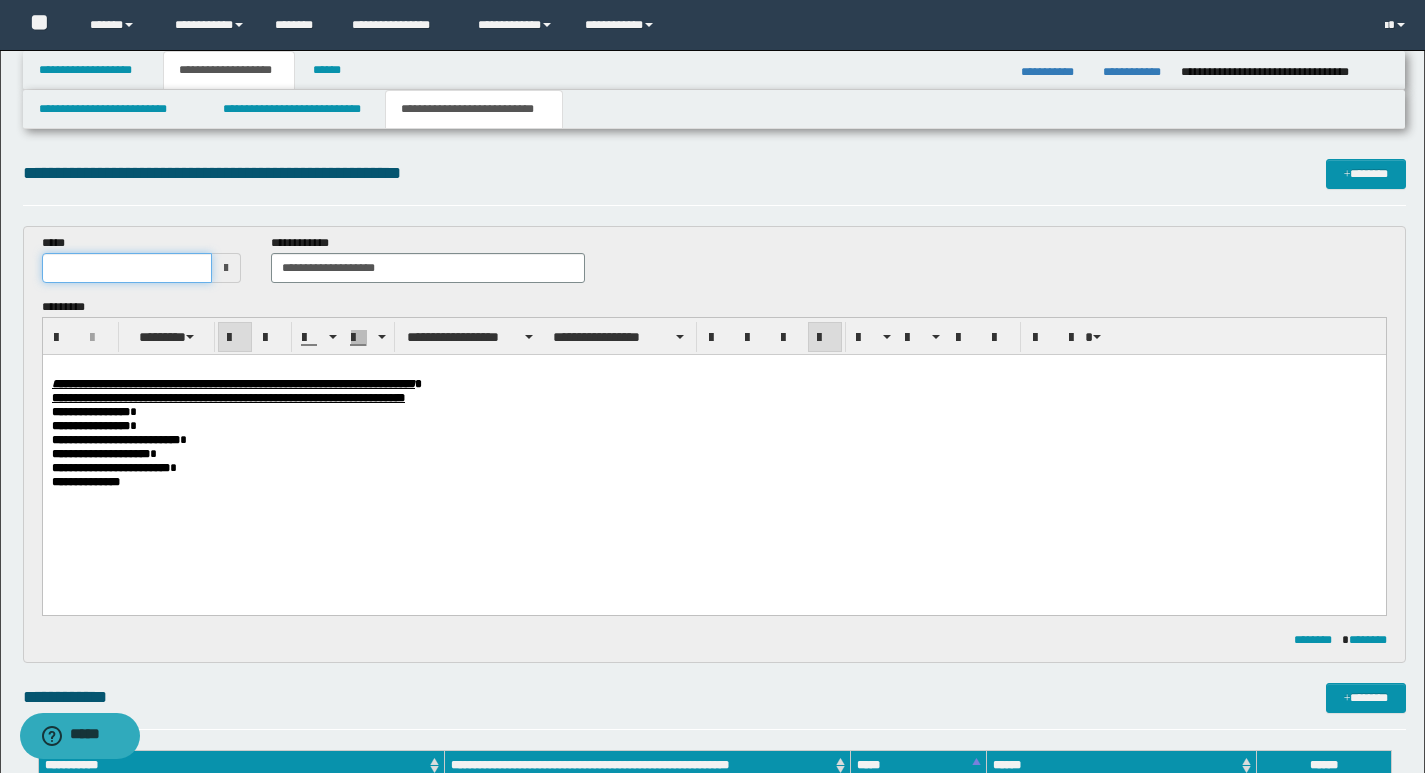 click at bounding box center [127, 268] 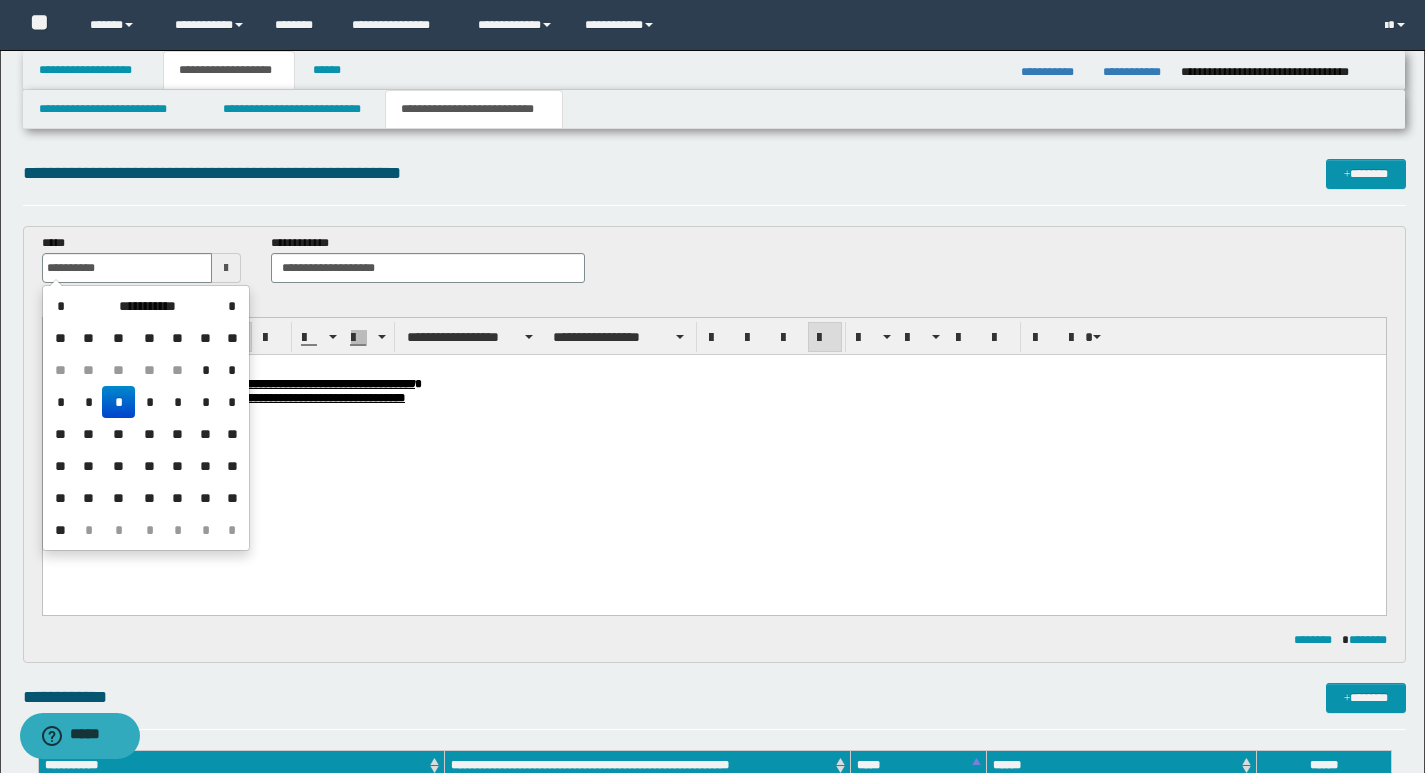 click on "*" at bounding box center (118, 402) 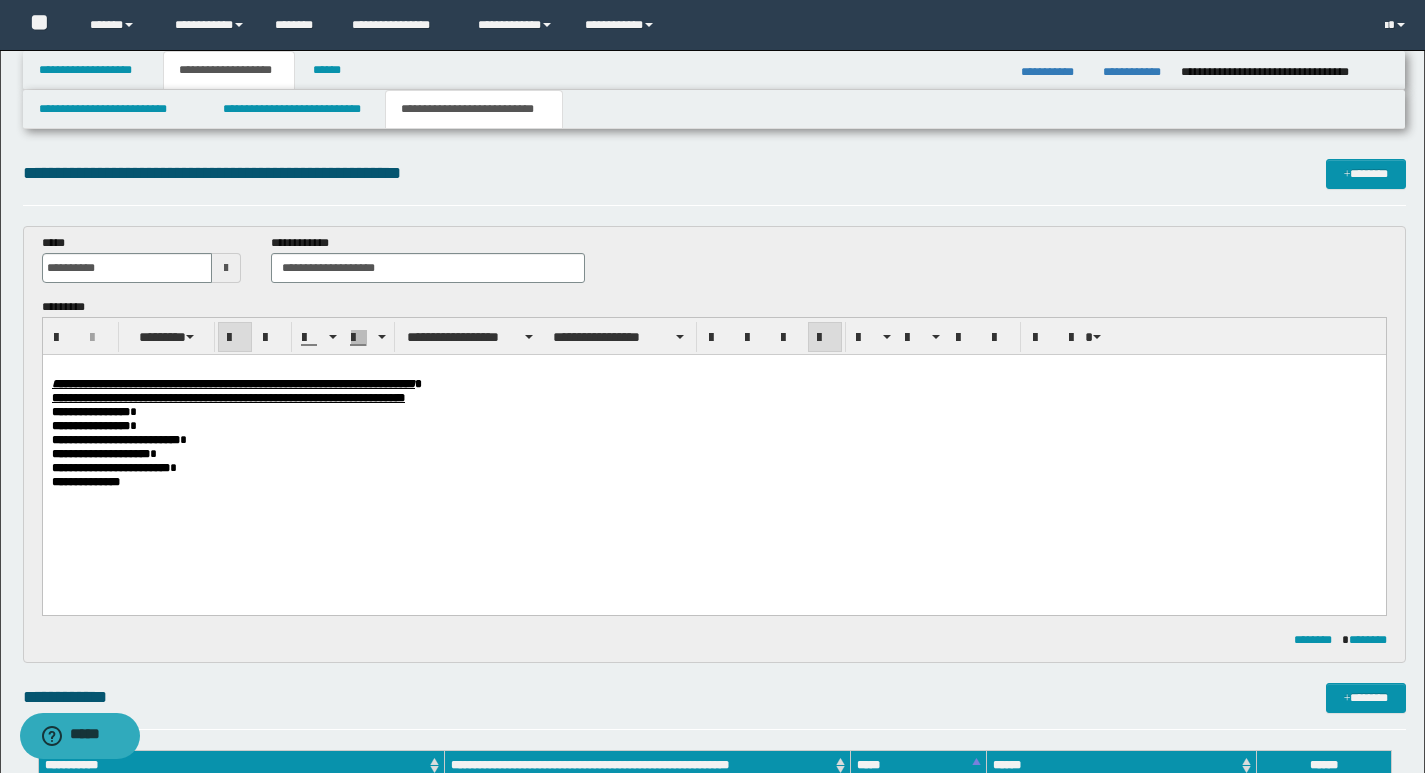 click on "**********" at bounding box center (713, 451) 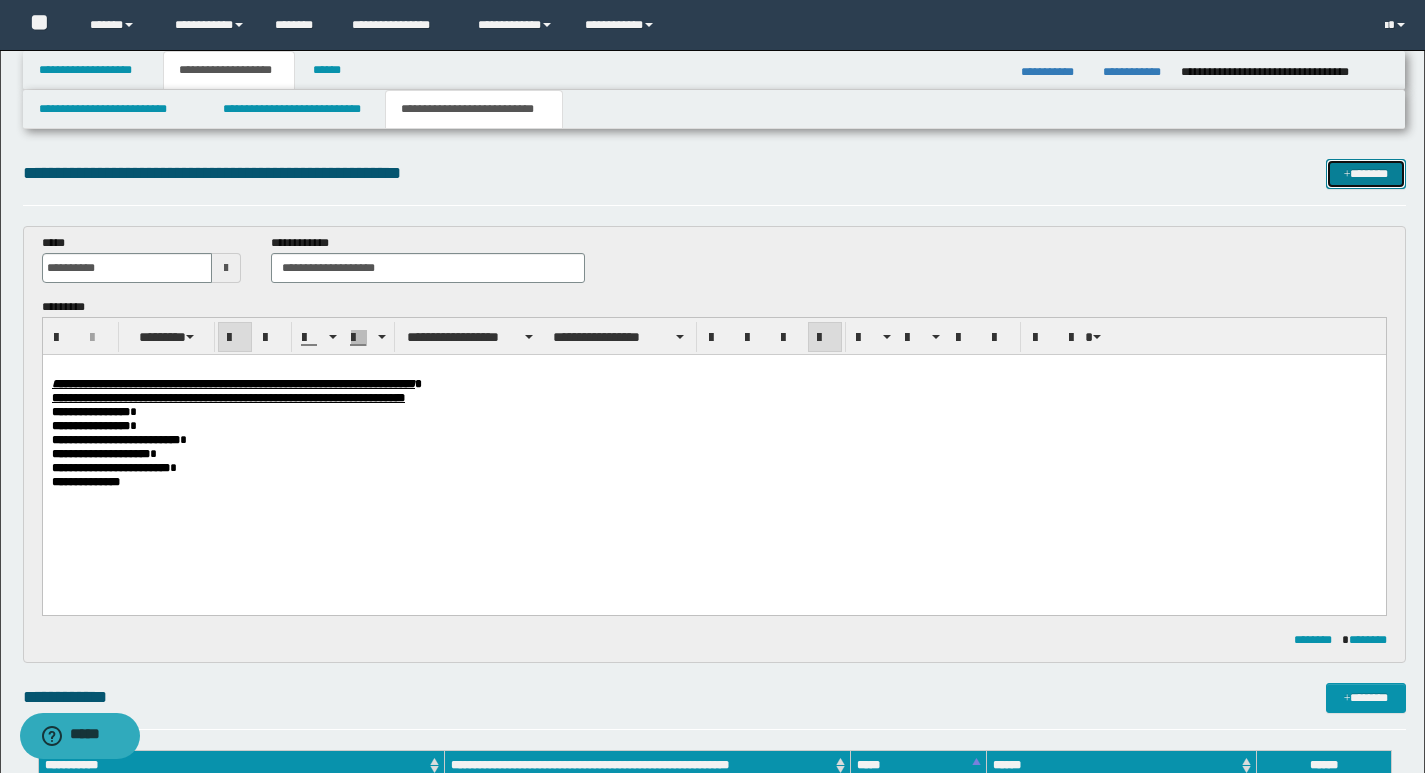click on "*******" at bounding box center [1366, 174] 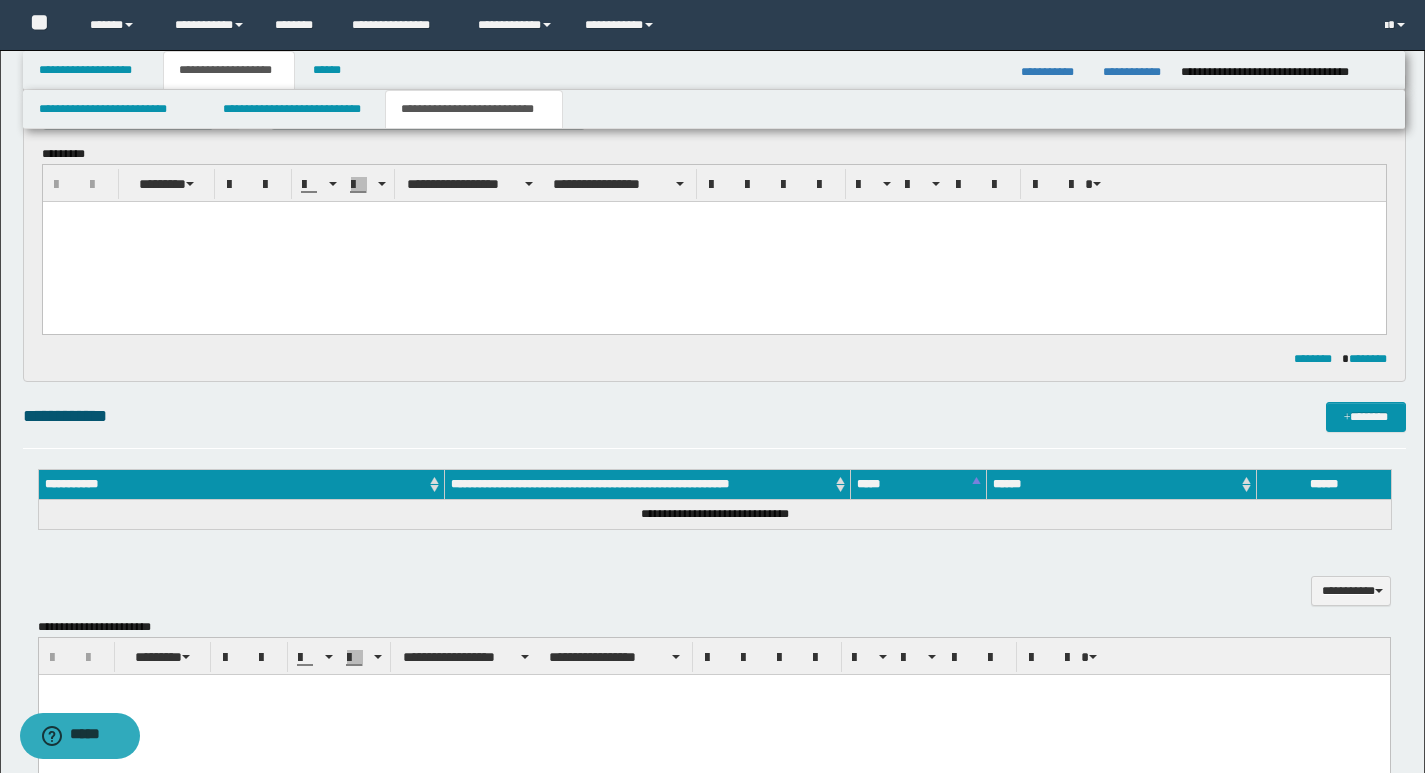 scroll, scrollTop: 0, scrollLeft: 0, axis: both 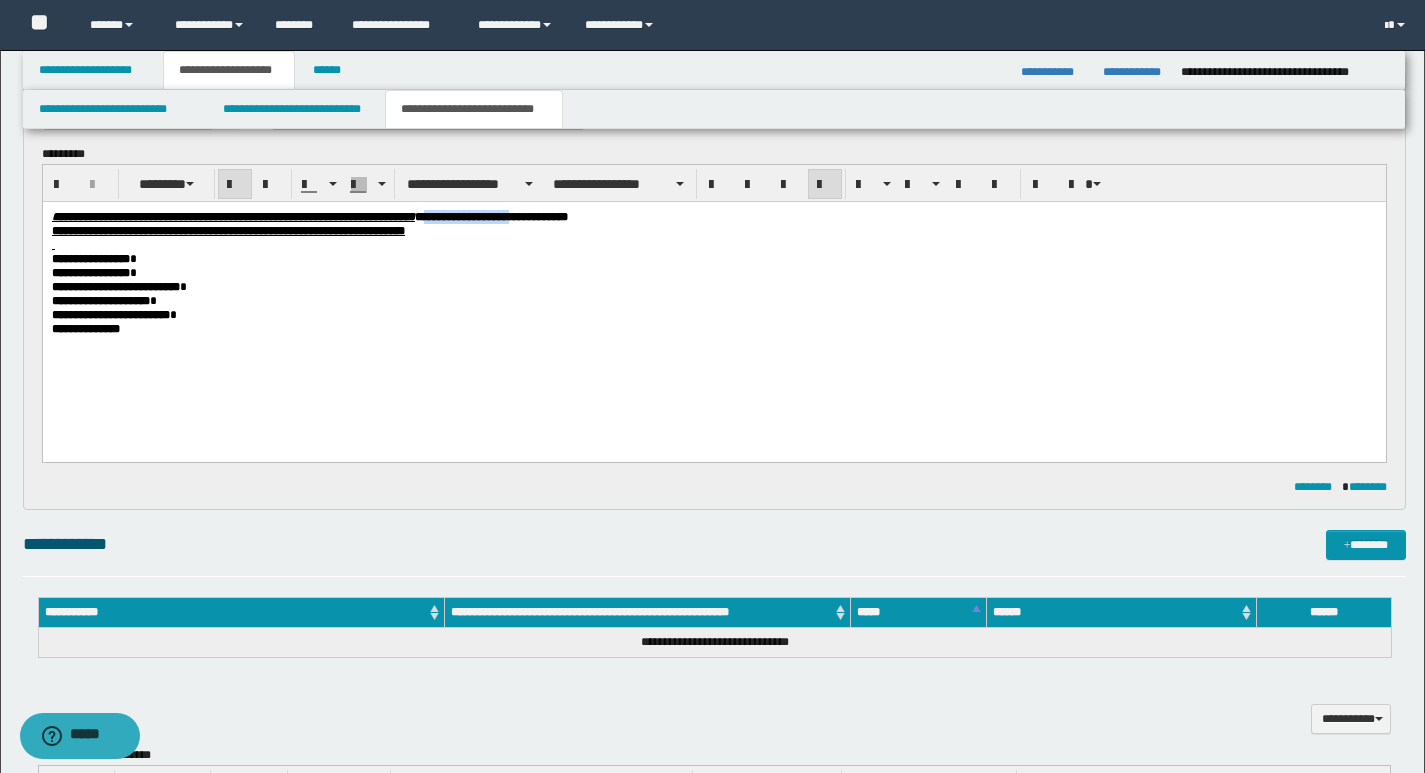drag, startPoint x: 565, startPoint y: 216, endPoint x: 658, endPoint y: 216, distance: 93 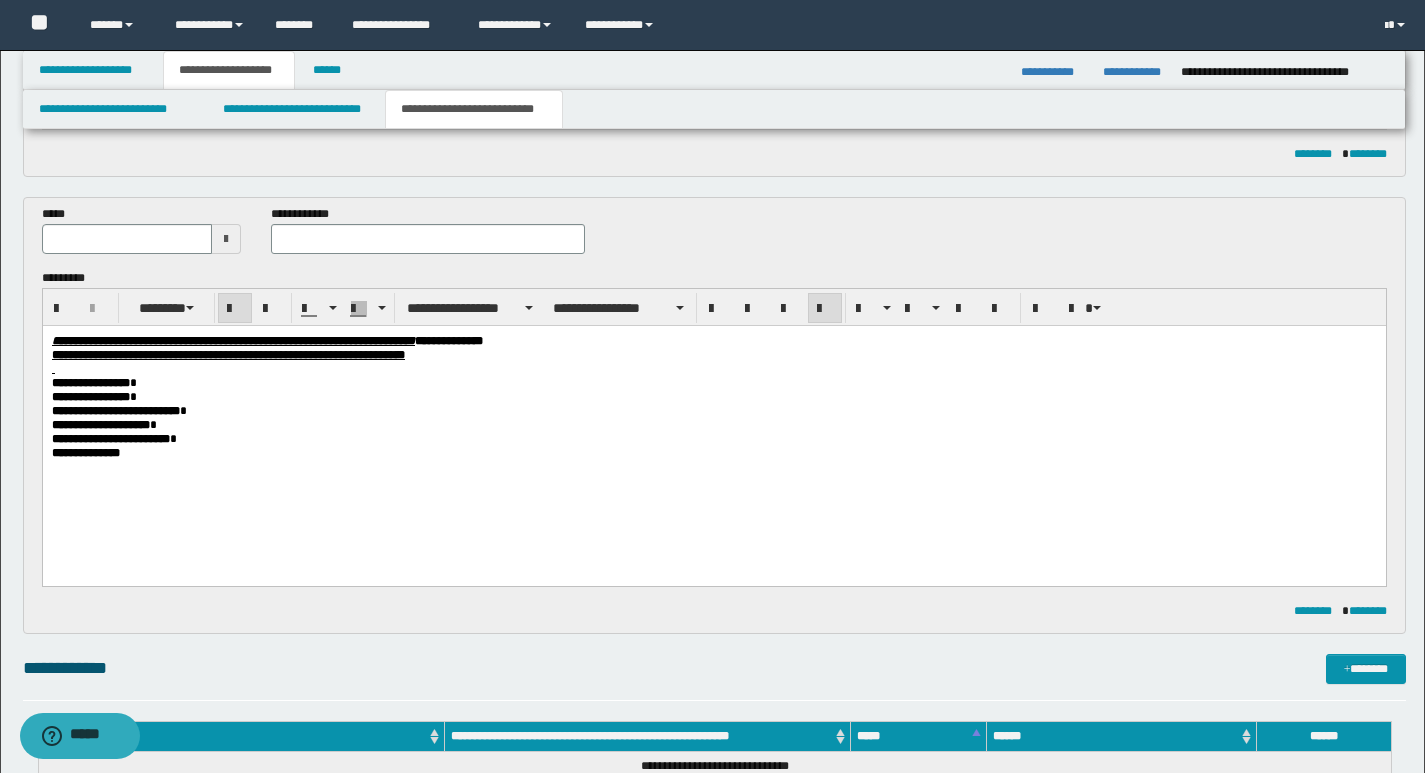 scroll, scrollTop: 210, scrollLeft: 0, axis: vertical 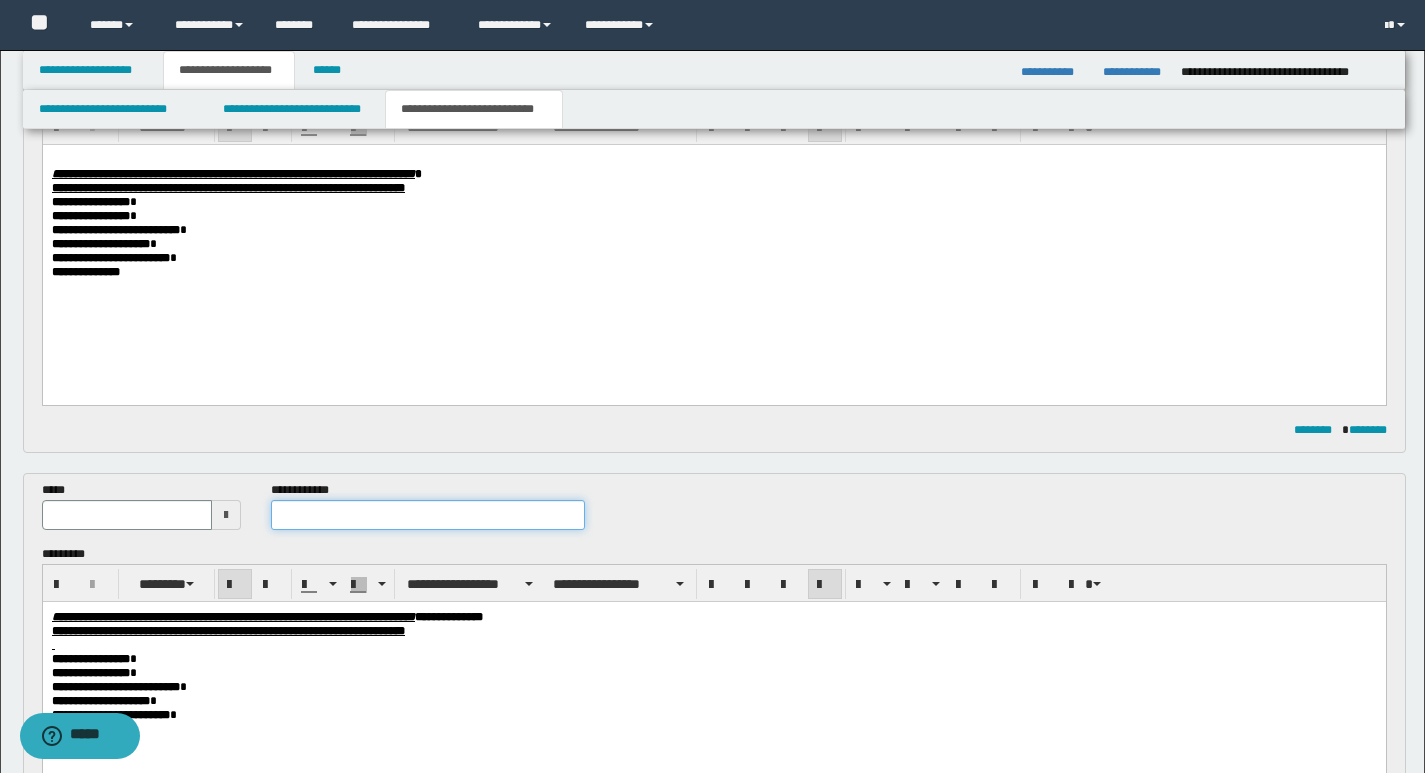 click at bounding box center [428, 515] 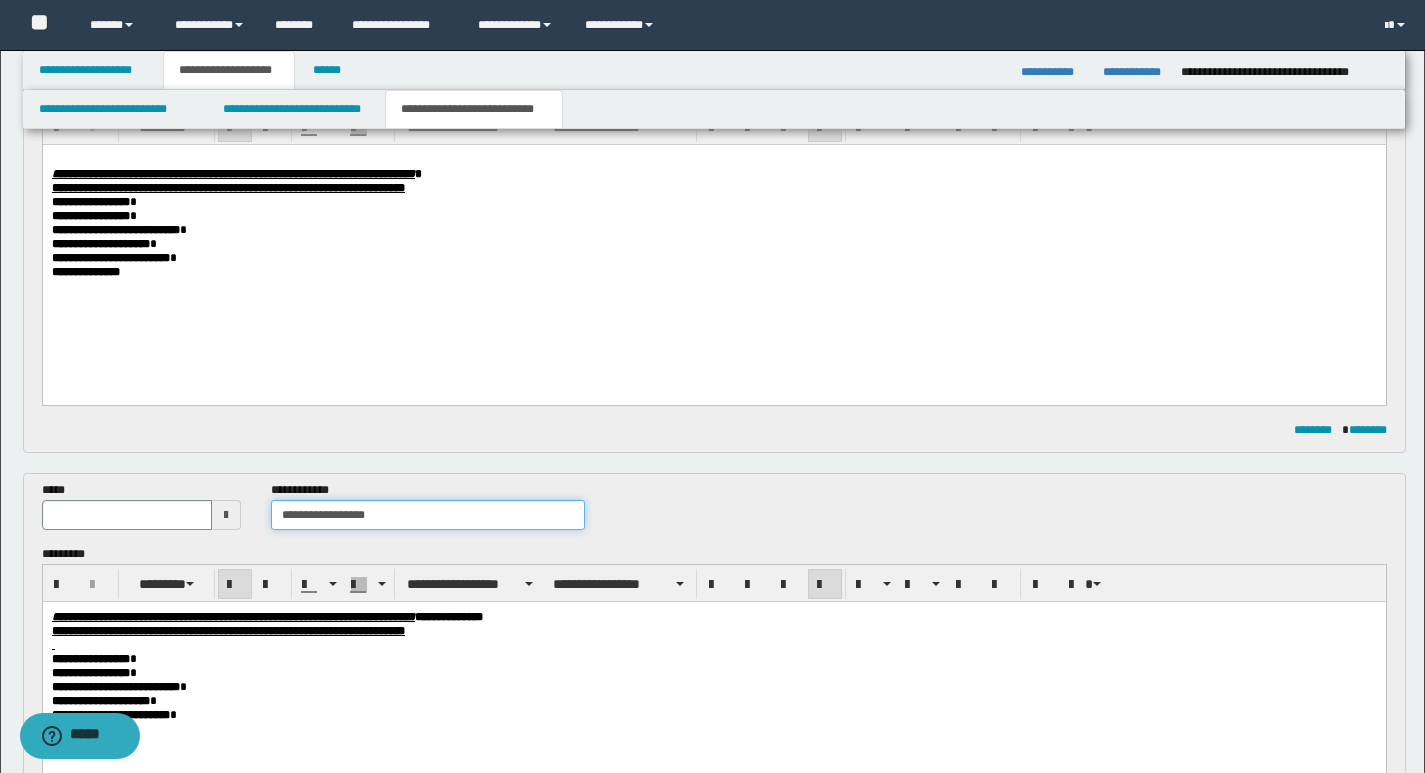 type on "**********" 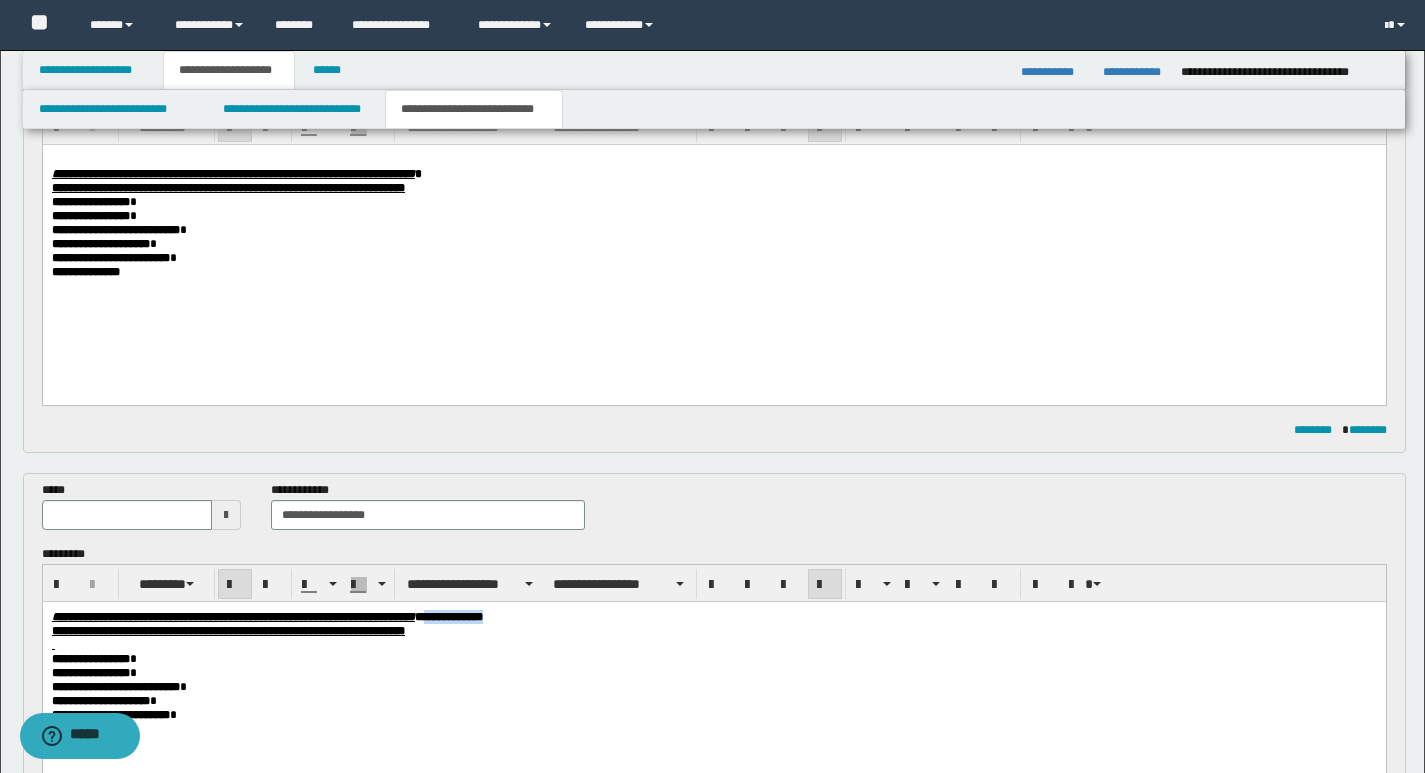 drag, startPoint x: 563, startPoint y: 623, endPoint x: 635, endPoint y: 619, distance: 72.11102 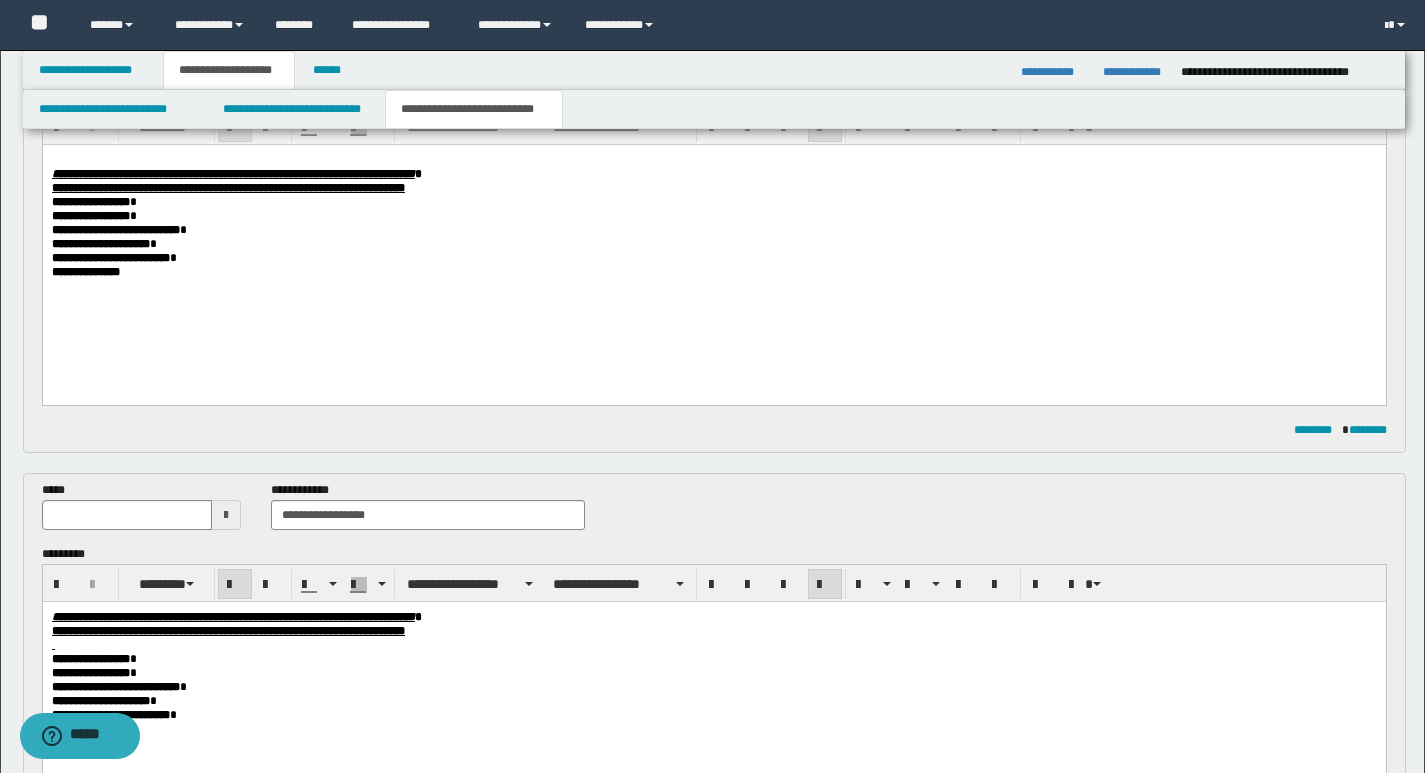 click at bounding box center (127, 515) 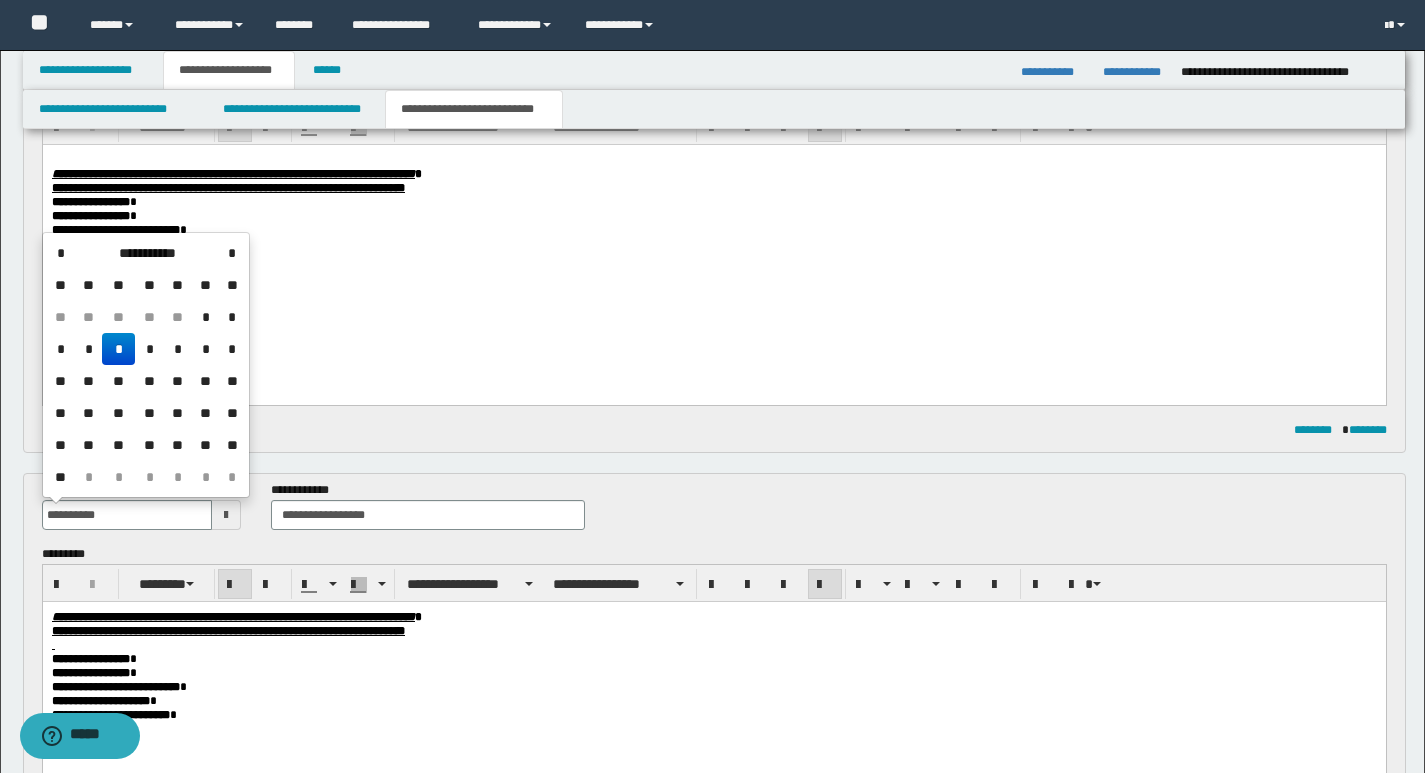 click on "*" at bounding box center (118, 349) 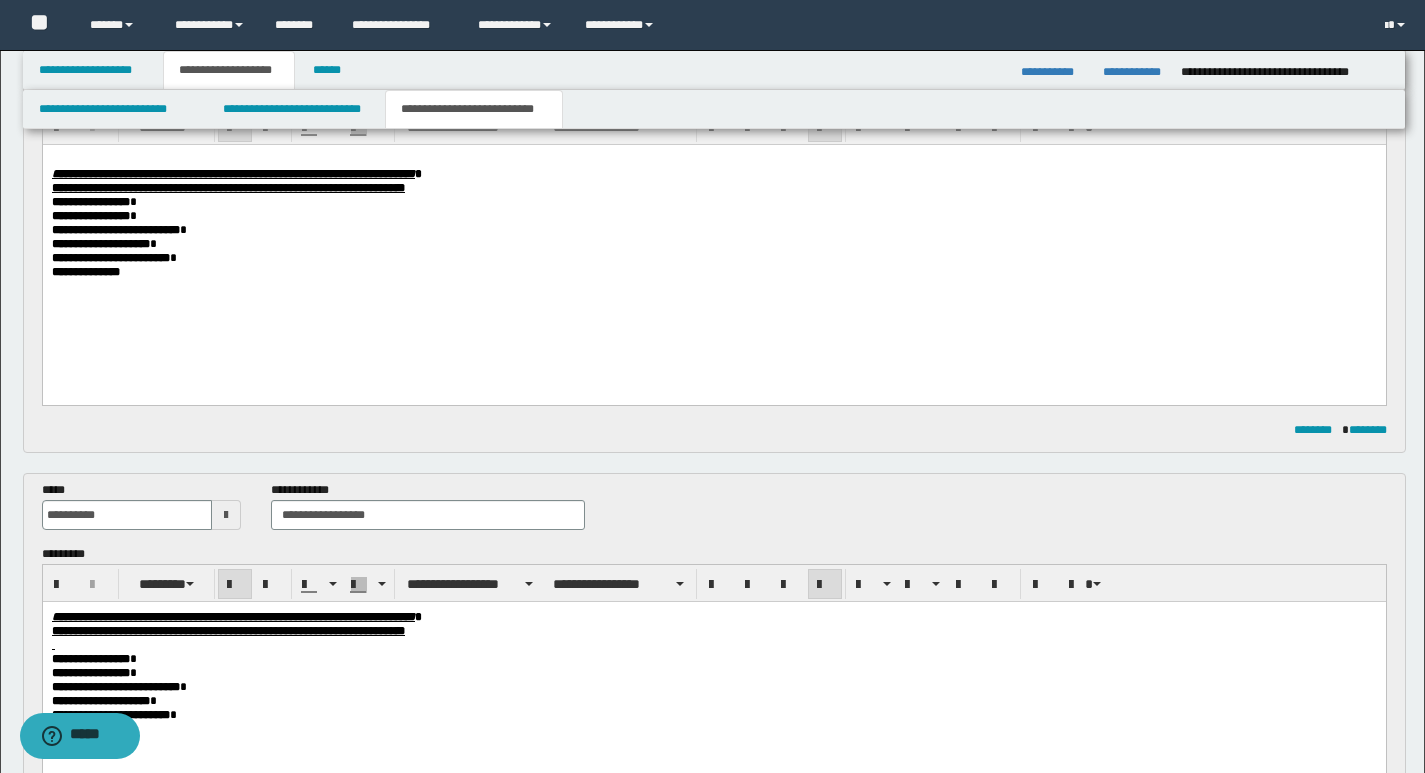 click on "**********" at bounding box center [713, 672] 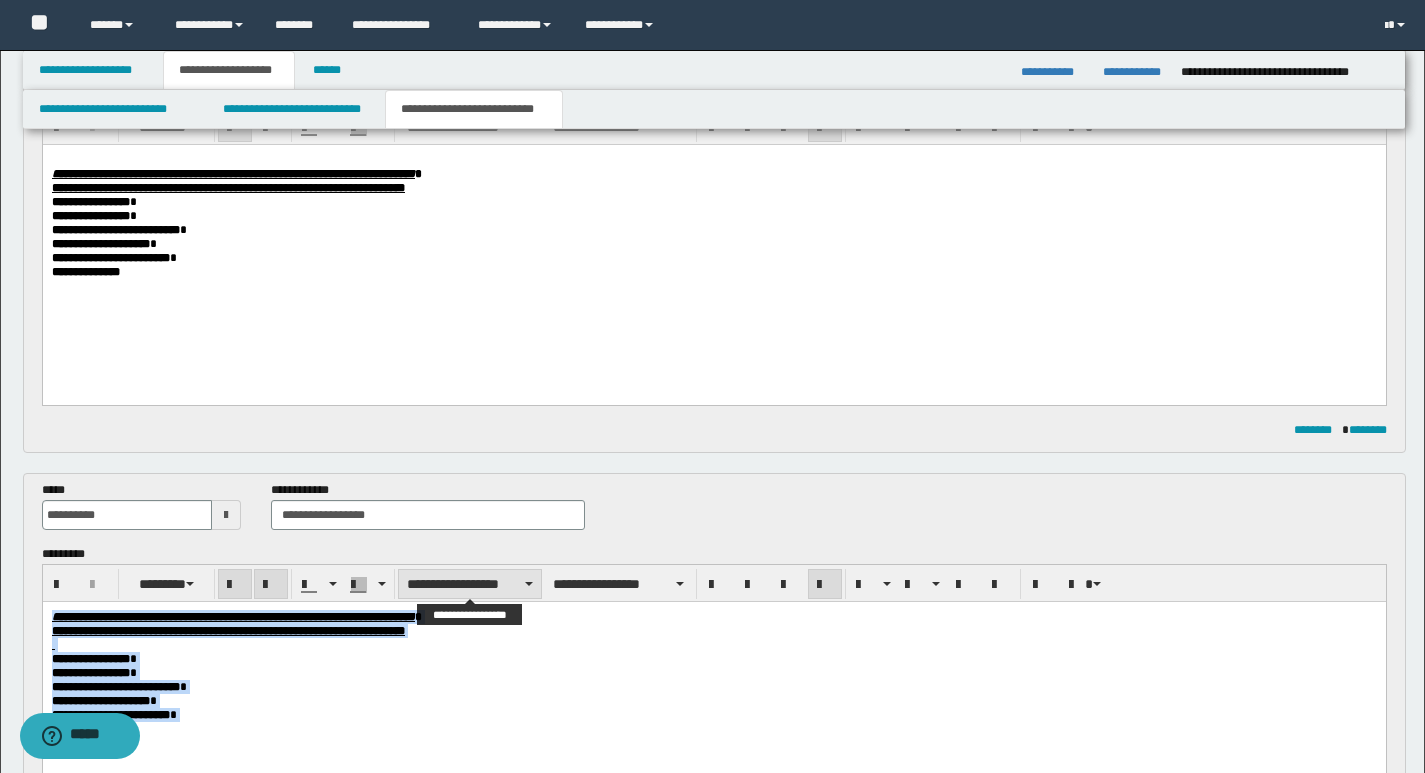 click on "**********" at bounding box center [470, 584] 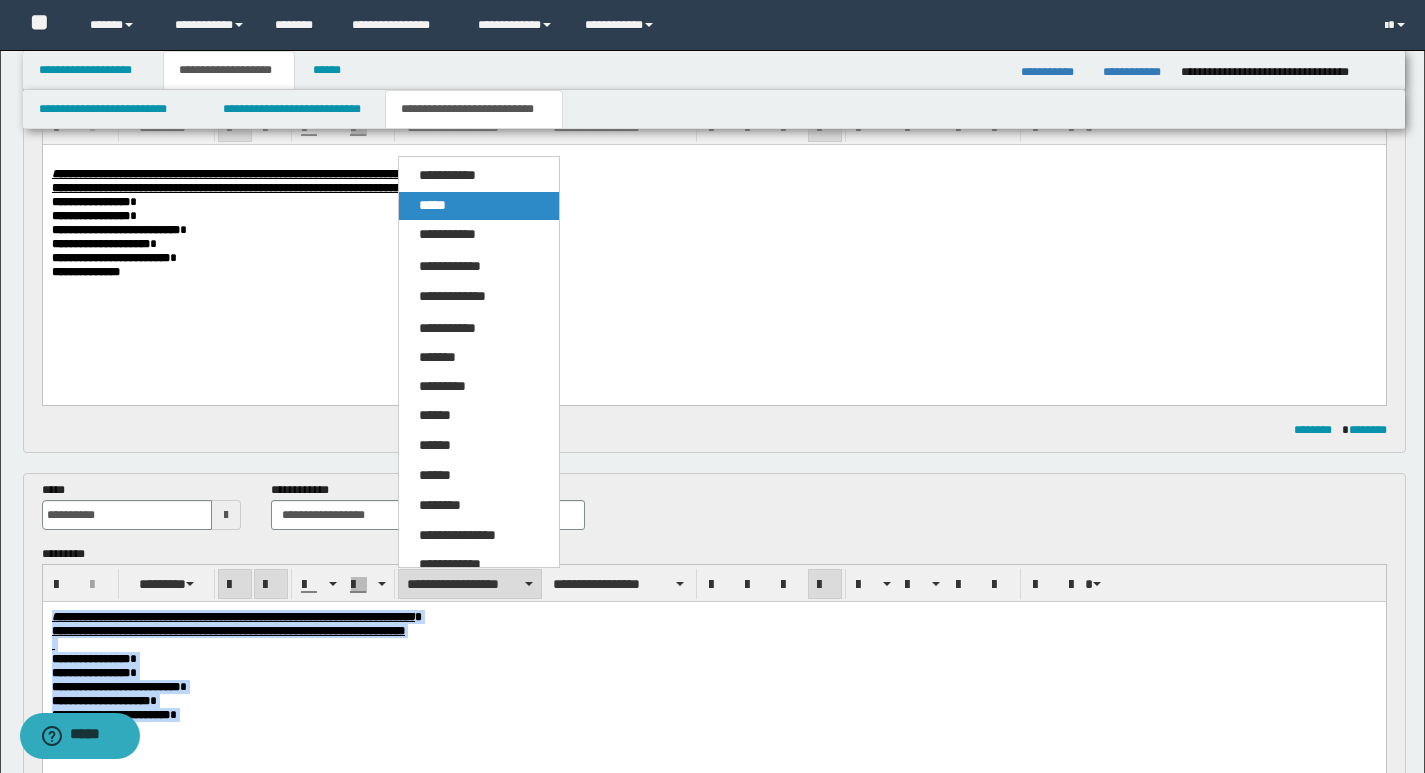 click on "*****" at bounding box center [479, 206] 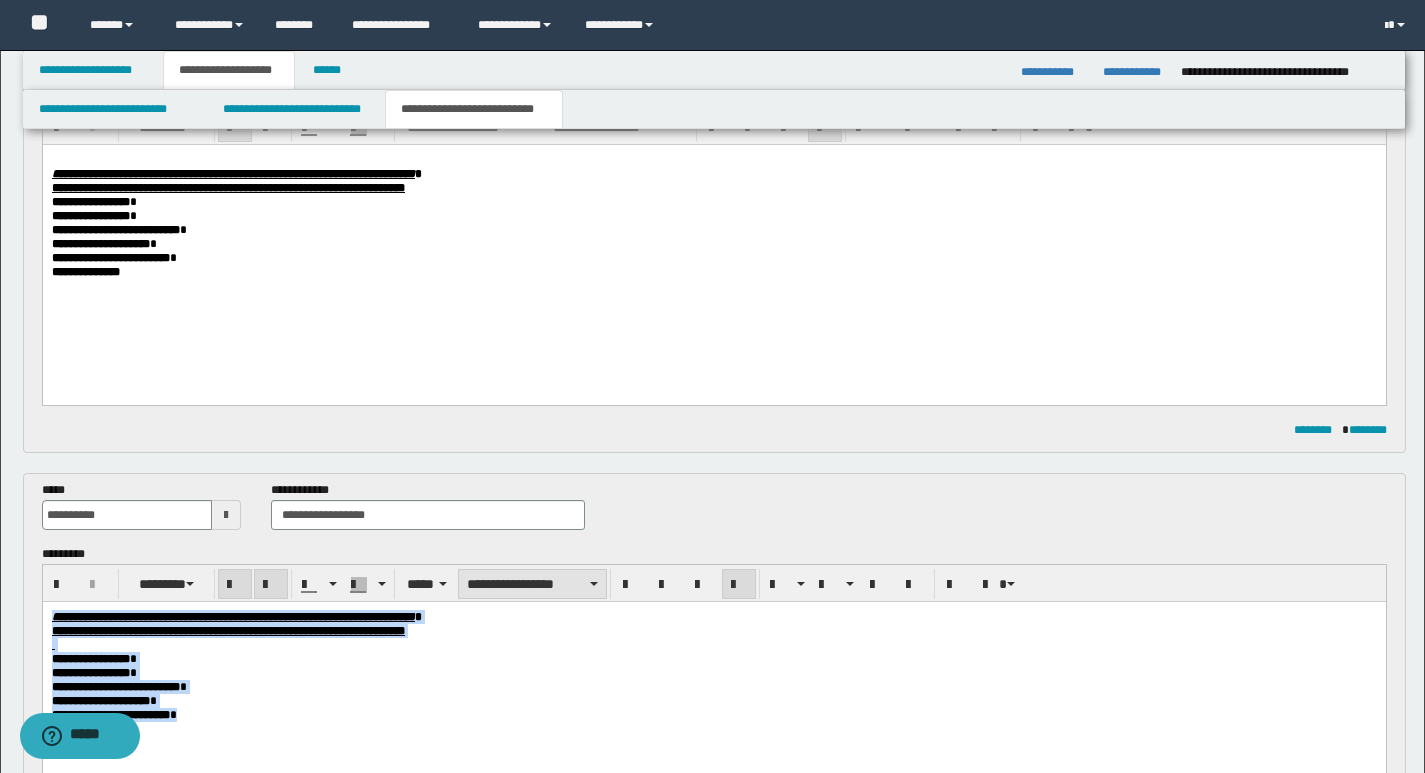 click on "**********" at bounding box center (532, 584) 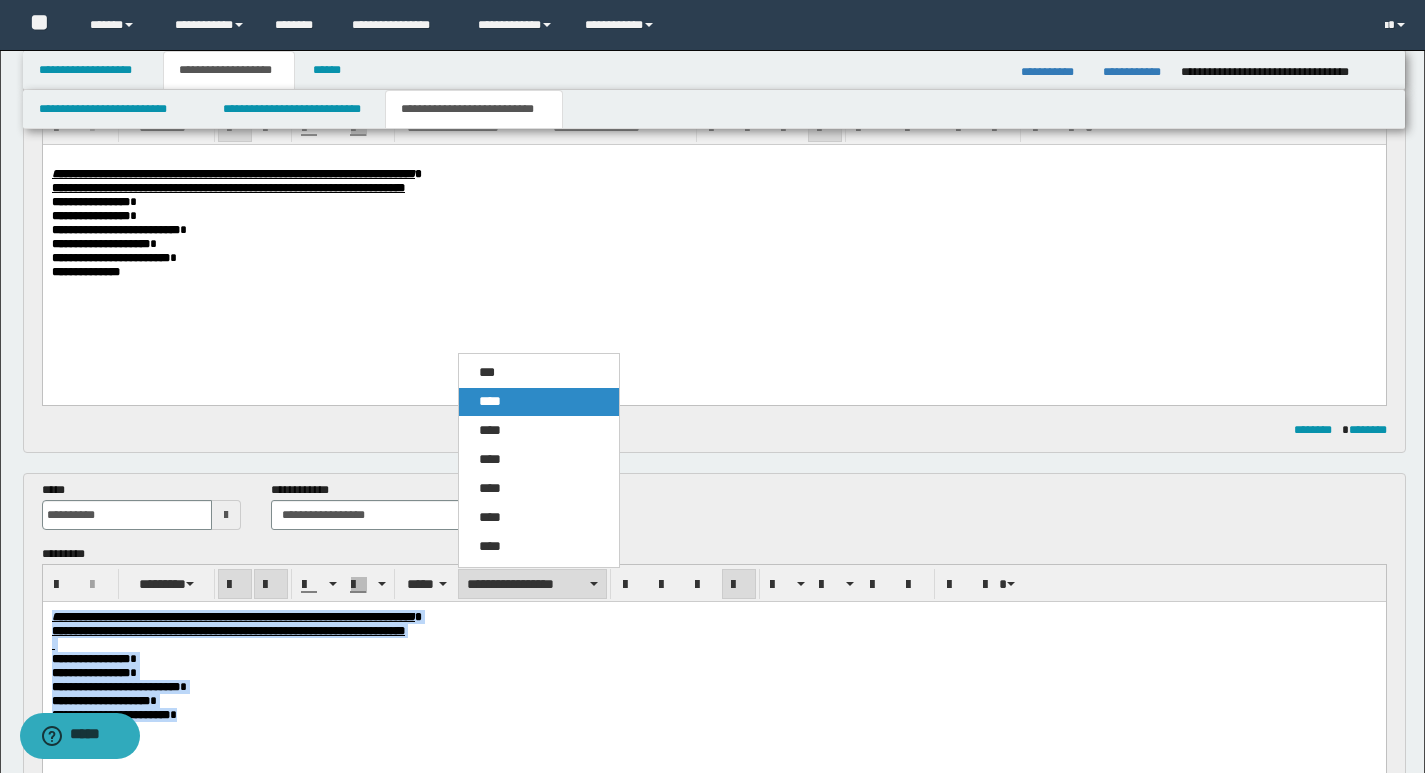 click on "****" at bounding box center [490, 401] 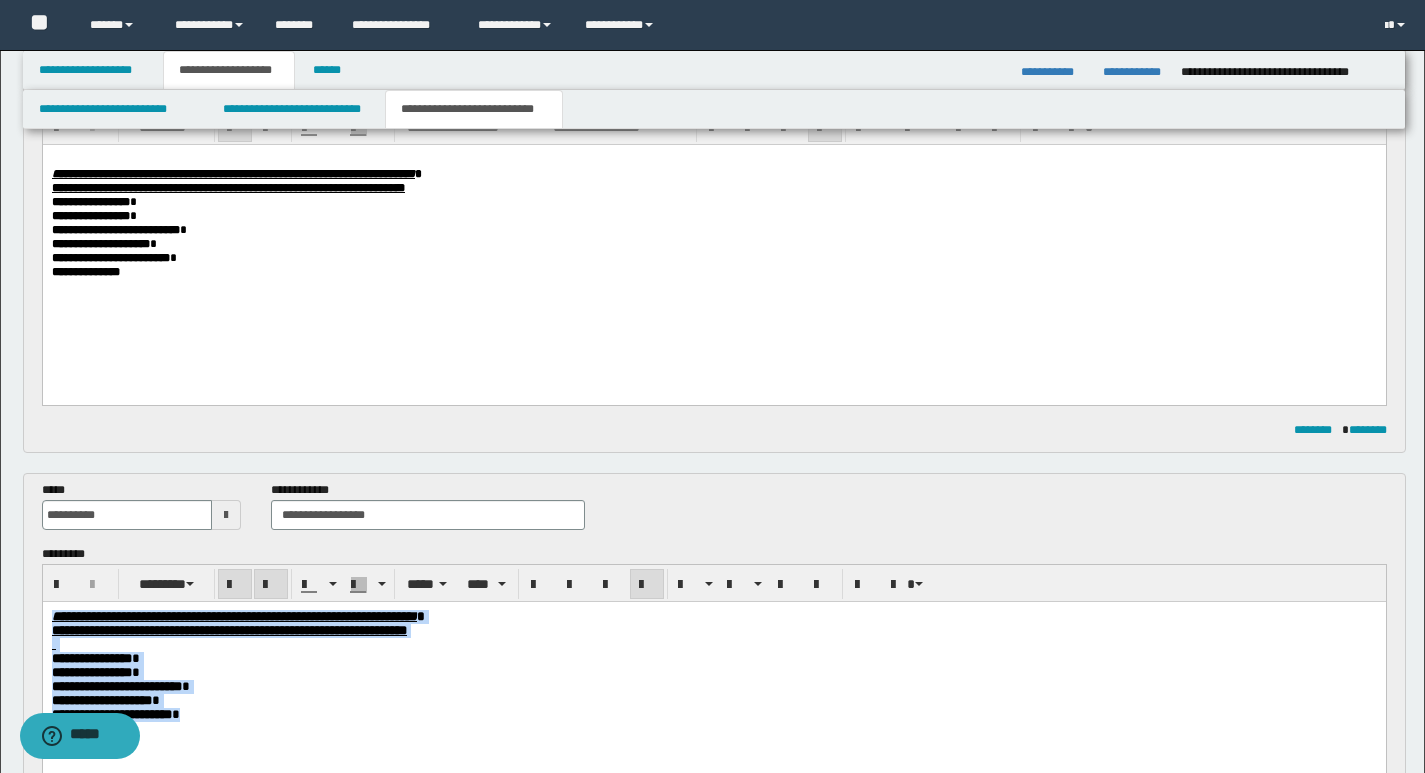 click on "**********" at bounding box center (713, 686) 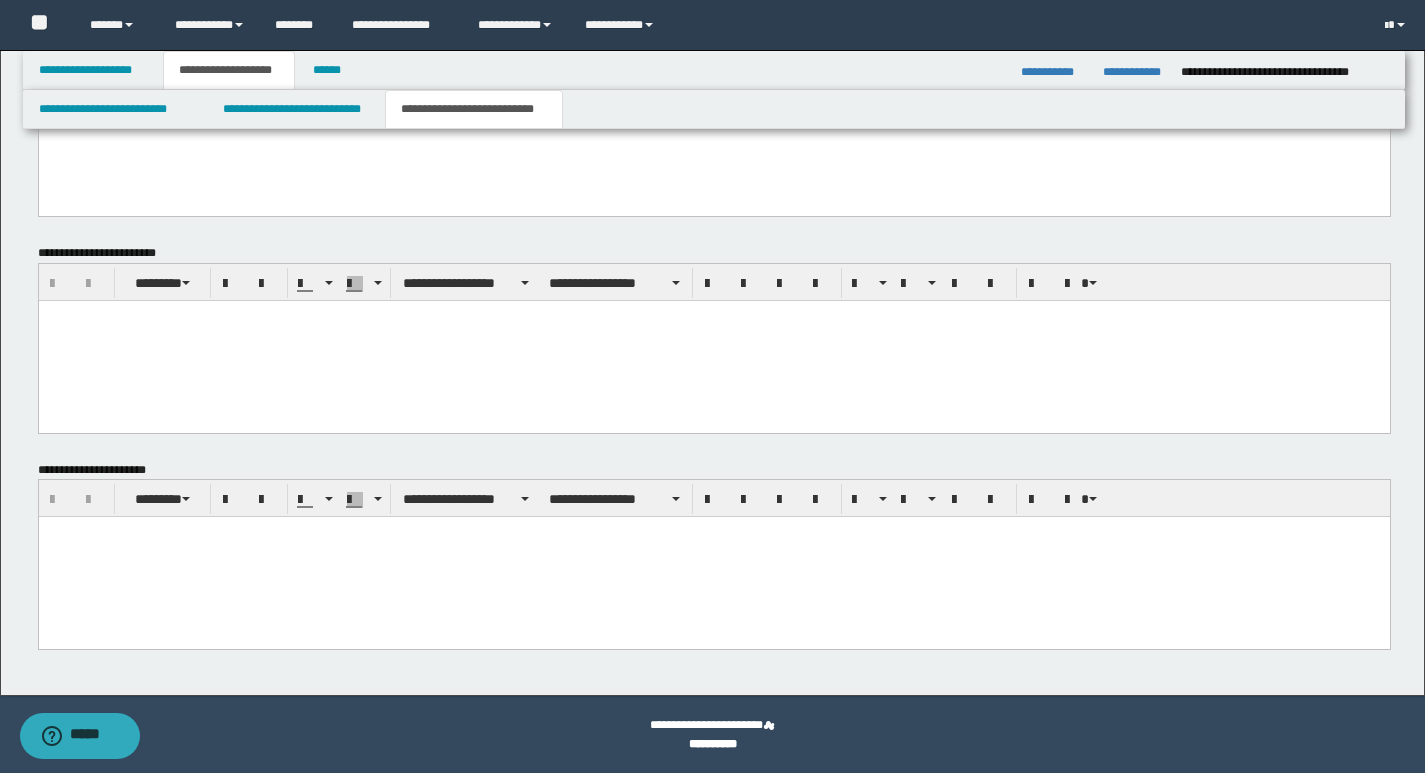 scroll, scrollTop: 1330, scrollLeft: 0, axis: vertical 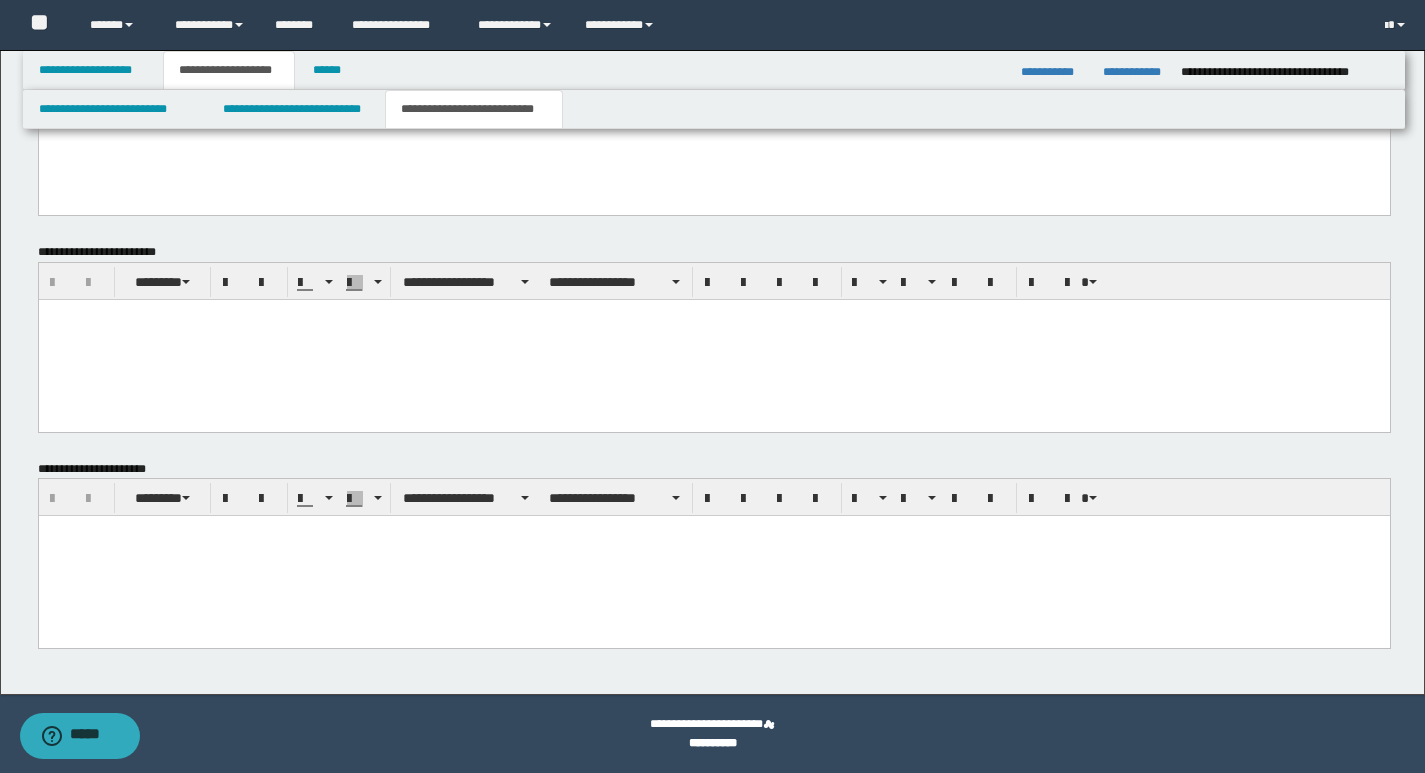 click at bounding box center (713, 556) 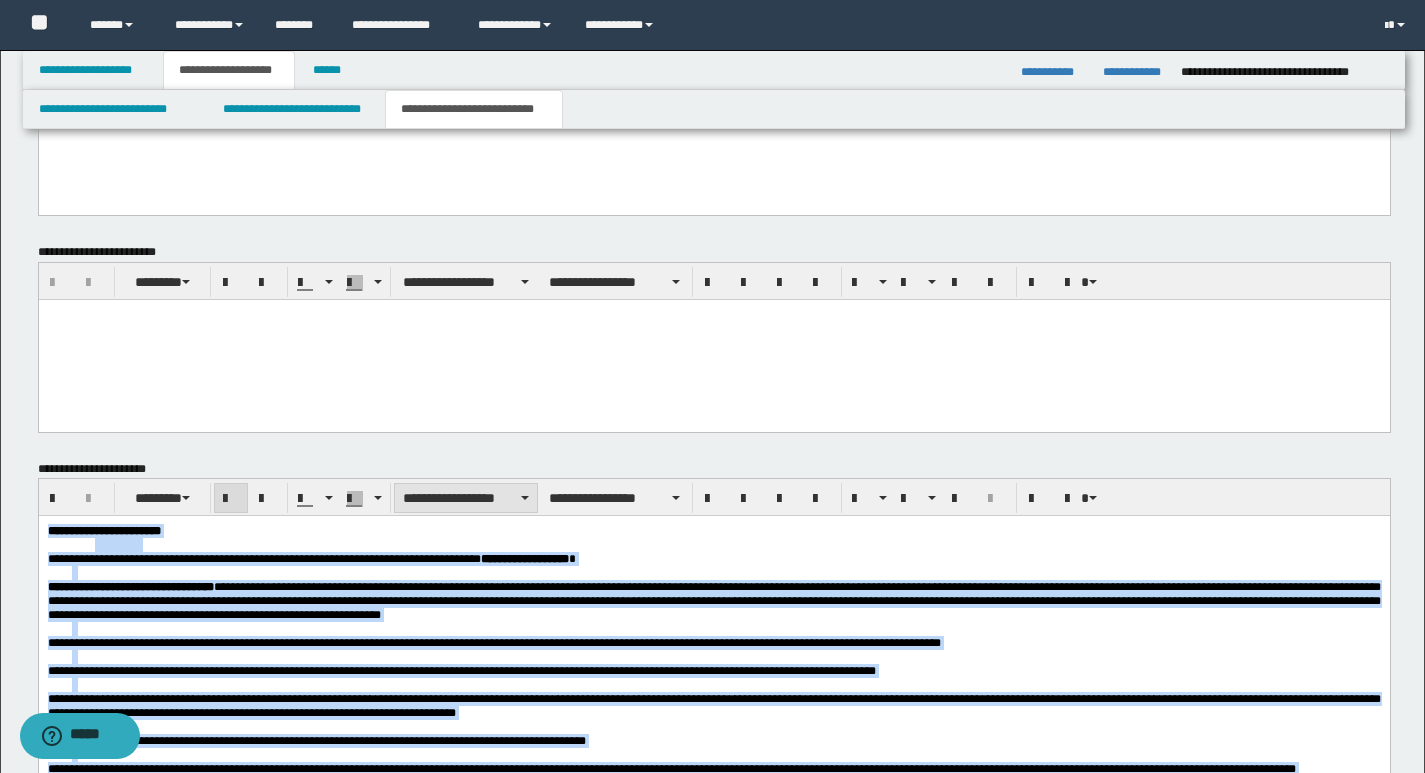 click on "**********" at bounding box center [466, 498] 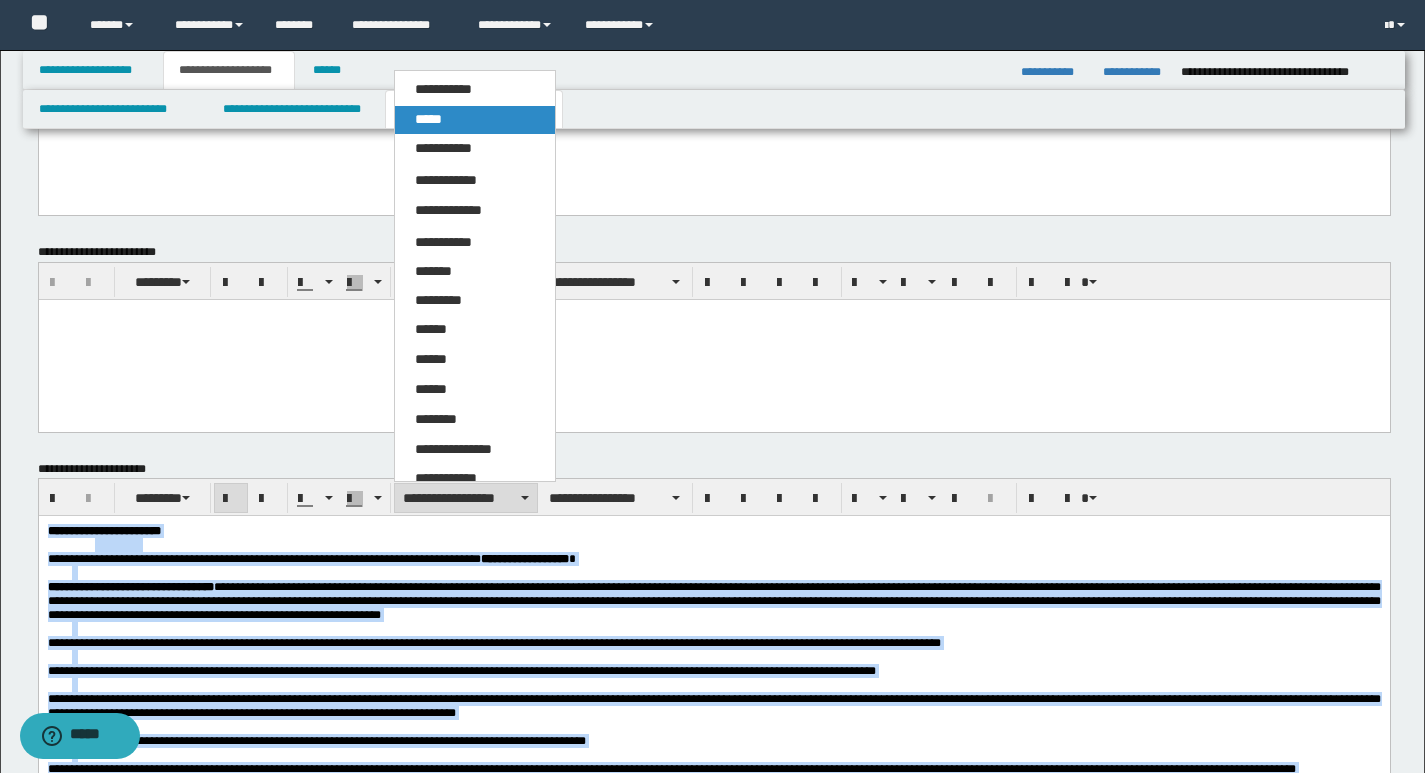 click on "*****" at bounding box center [475, 120] 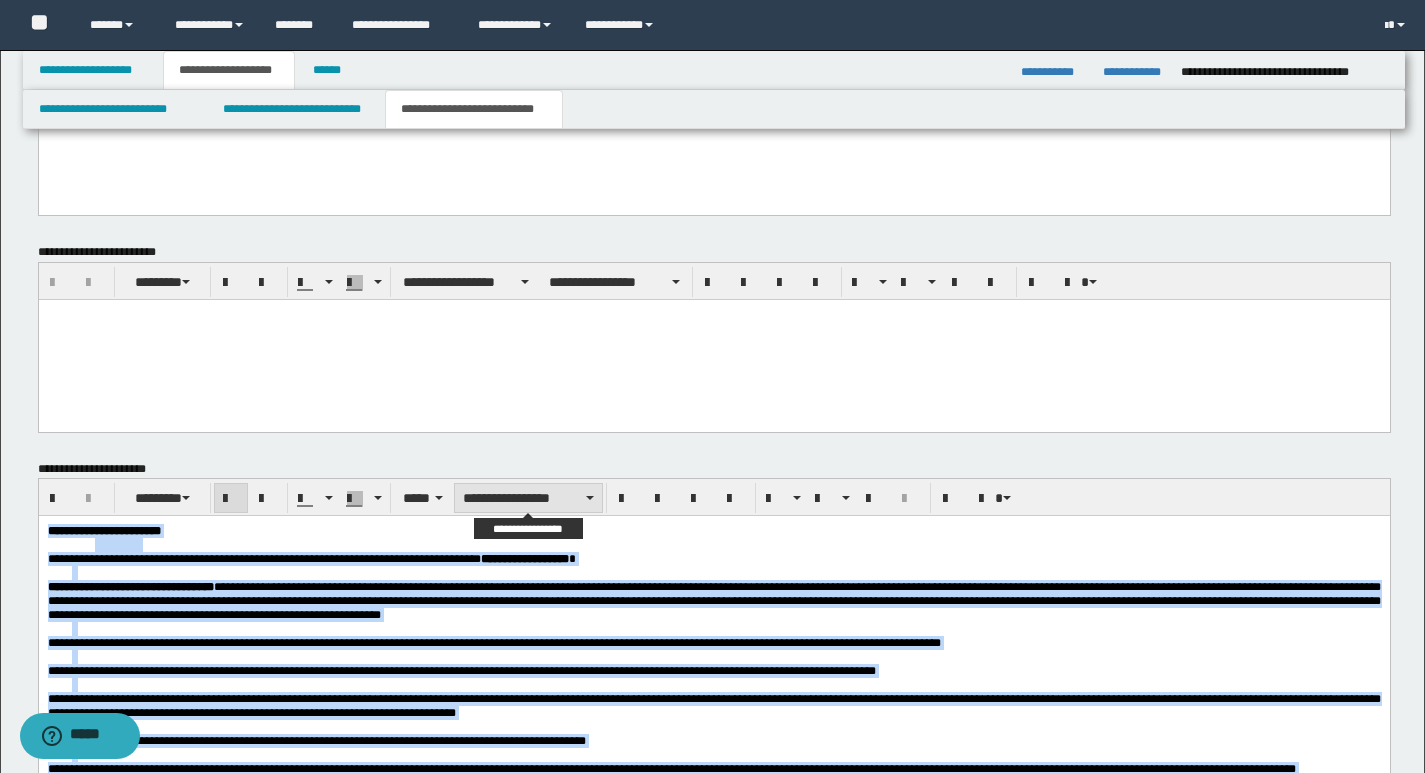 click on "**********" at bounding box center [528, 498] 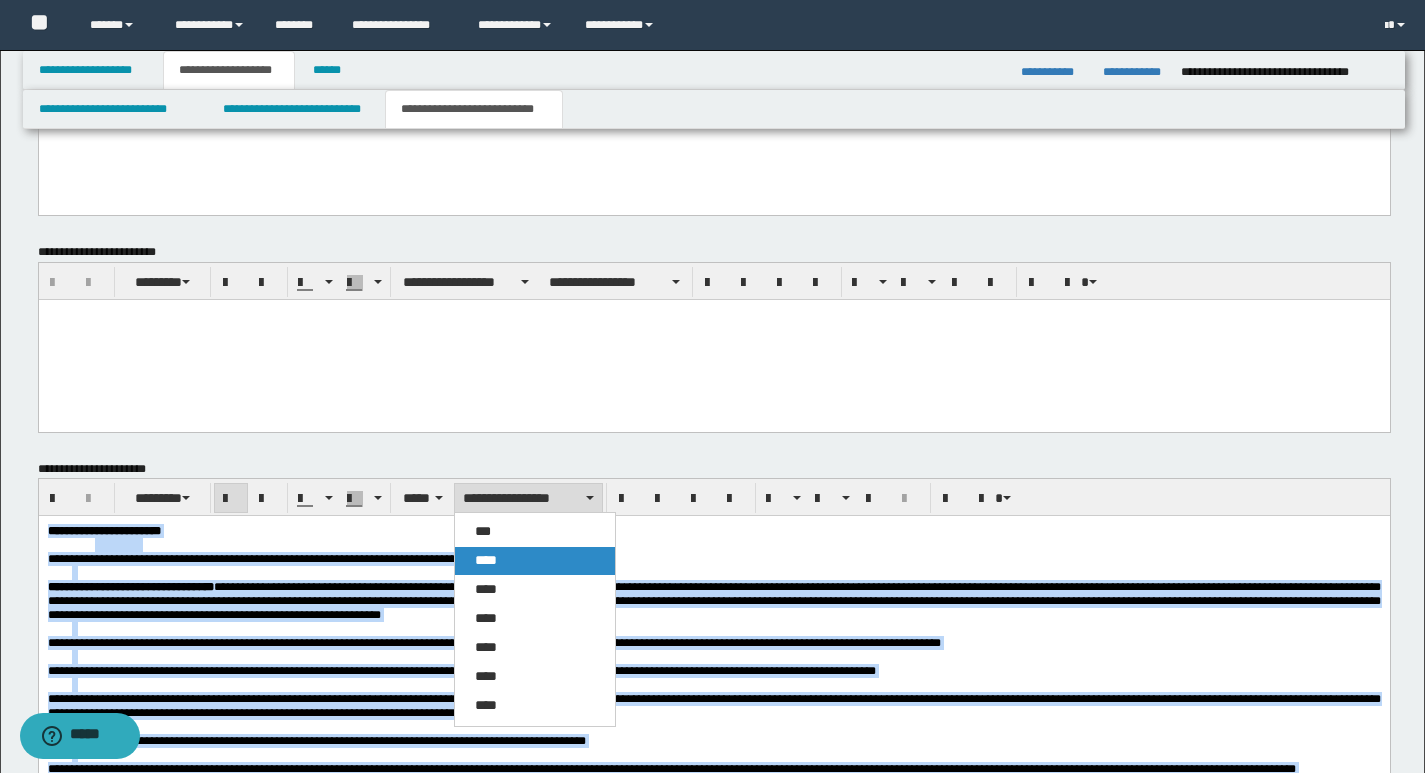drag, startPoint x: 494, startPoint y: 560, endPoint x: 563, endPoint y: 24, distance: 540.423 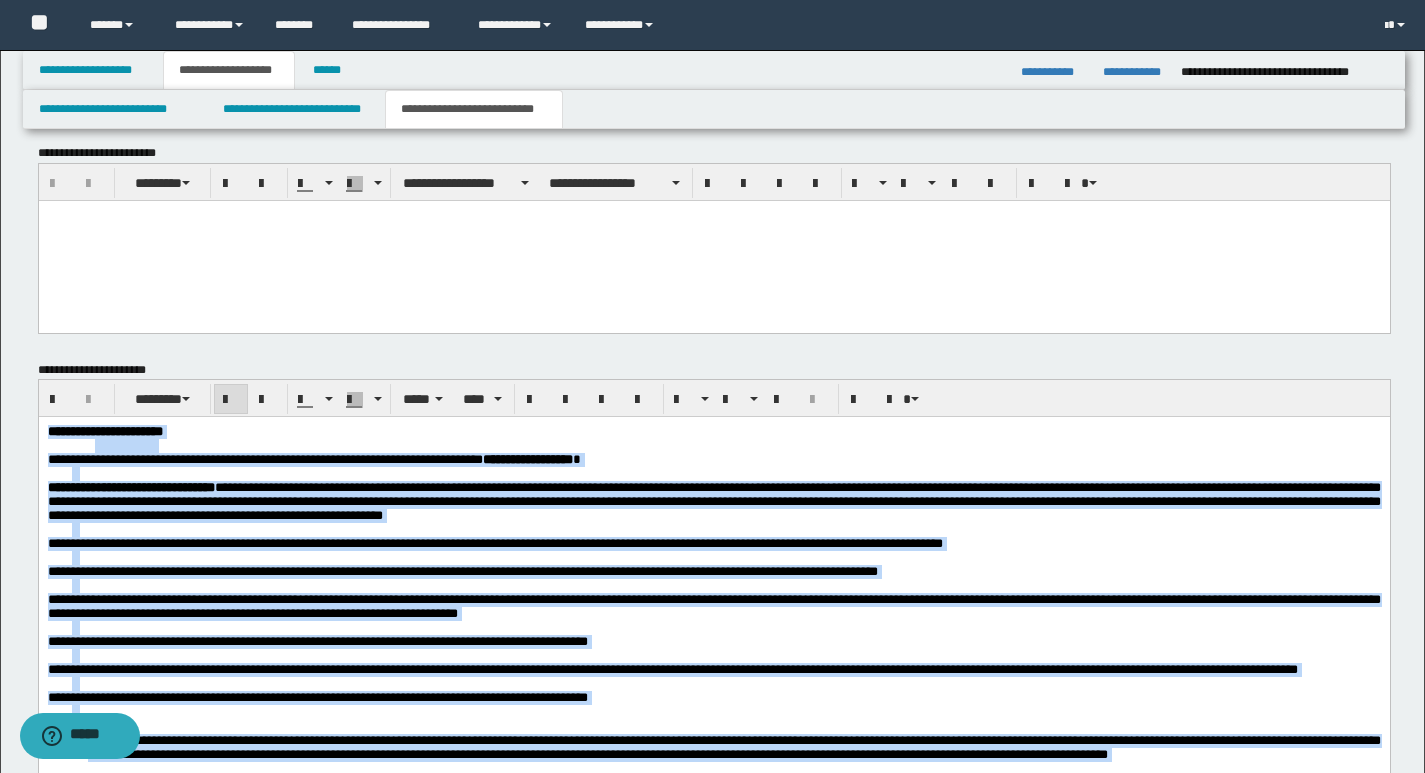 scroll, scrollTop: 1430, scrollLeft: 0, axis: vertical 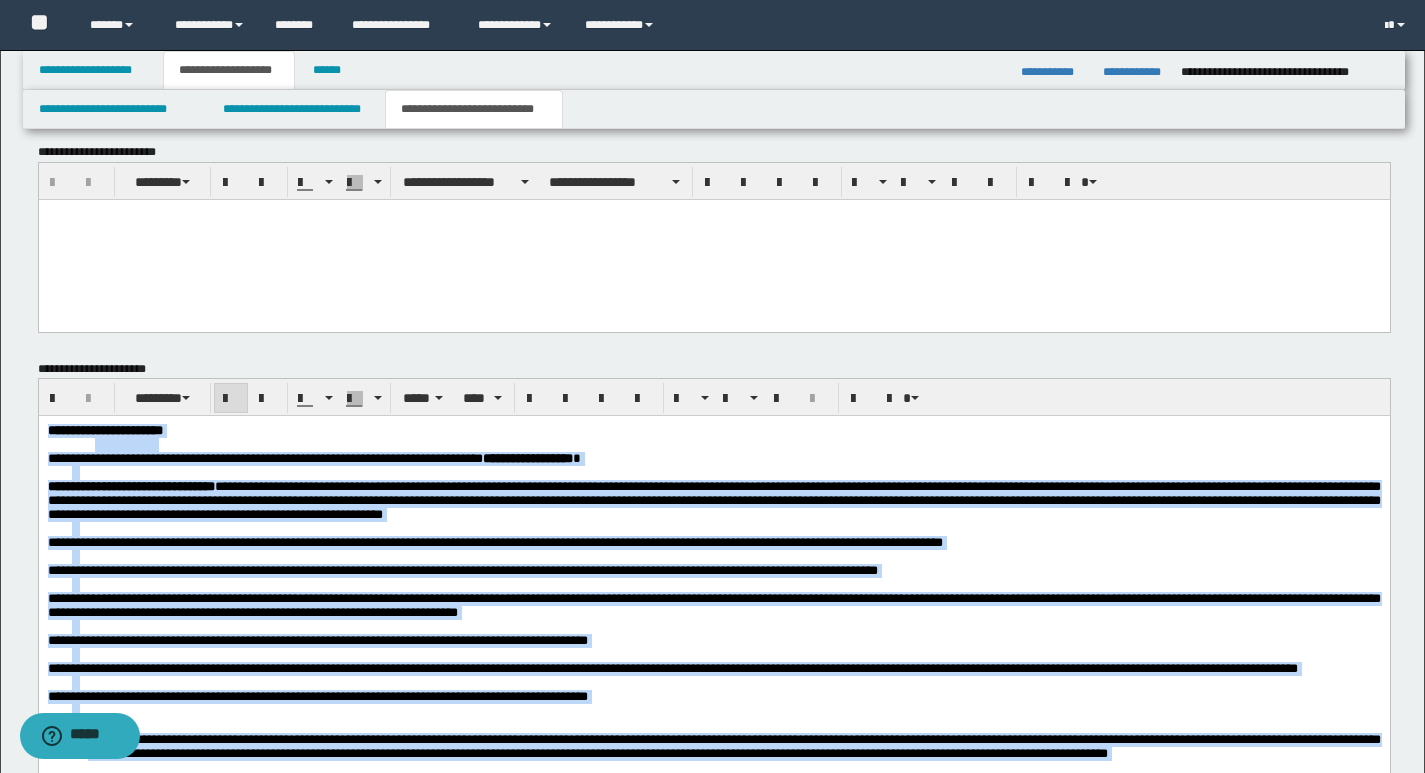 click at bounding box center (737, 445) 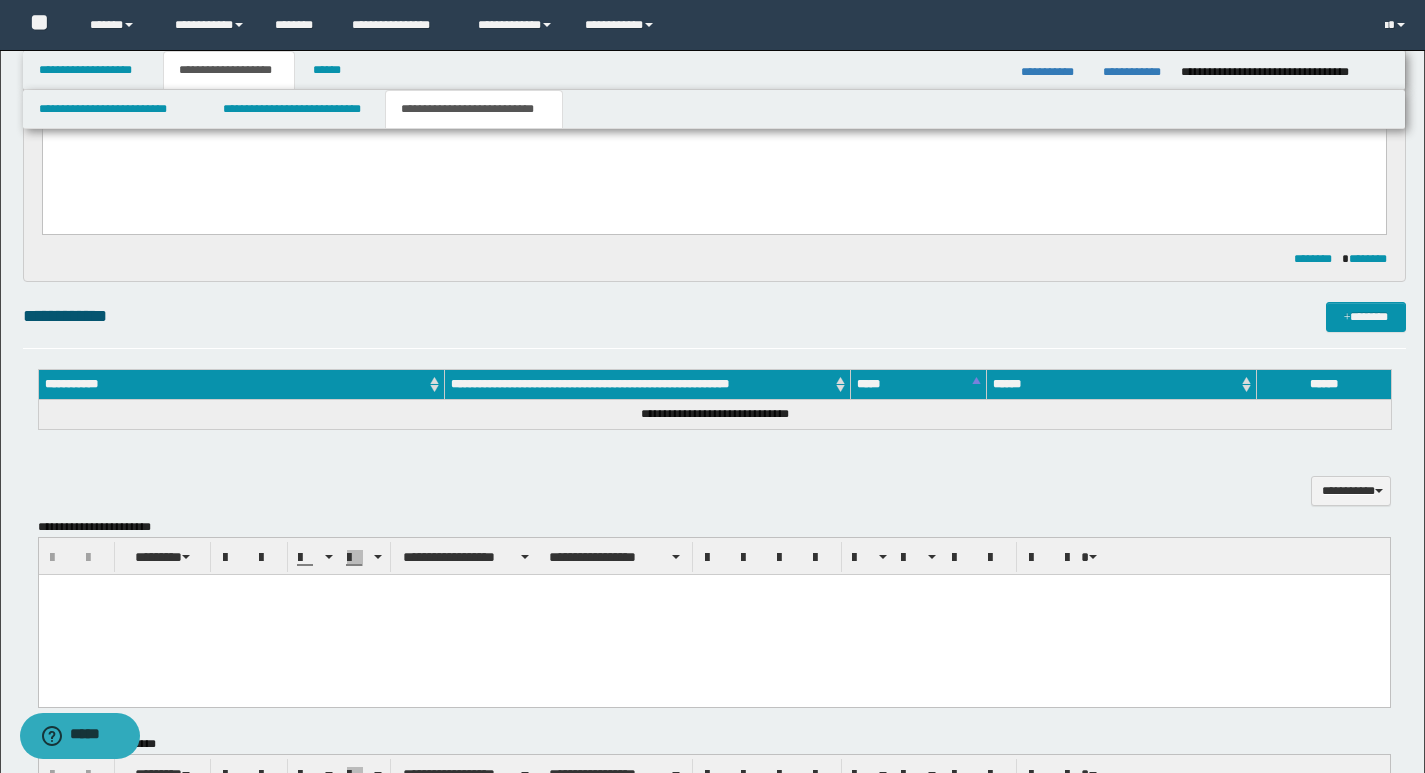scroll, scrollTop: 830, scrollLeft: 0, axis: vertical 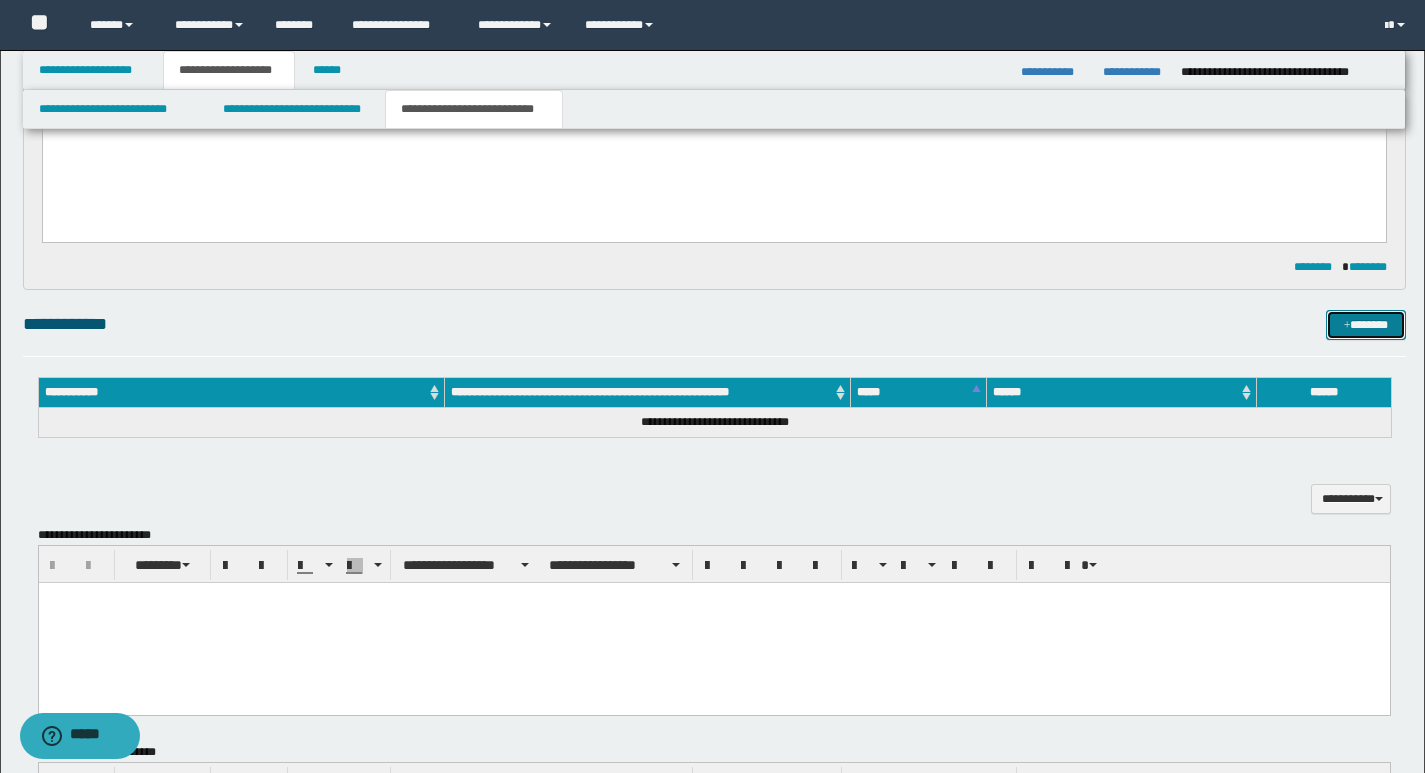click on "*******" at bounding box center (1366, 325) 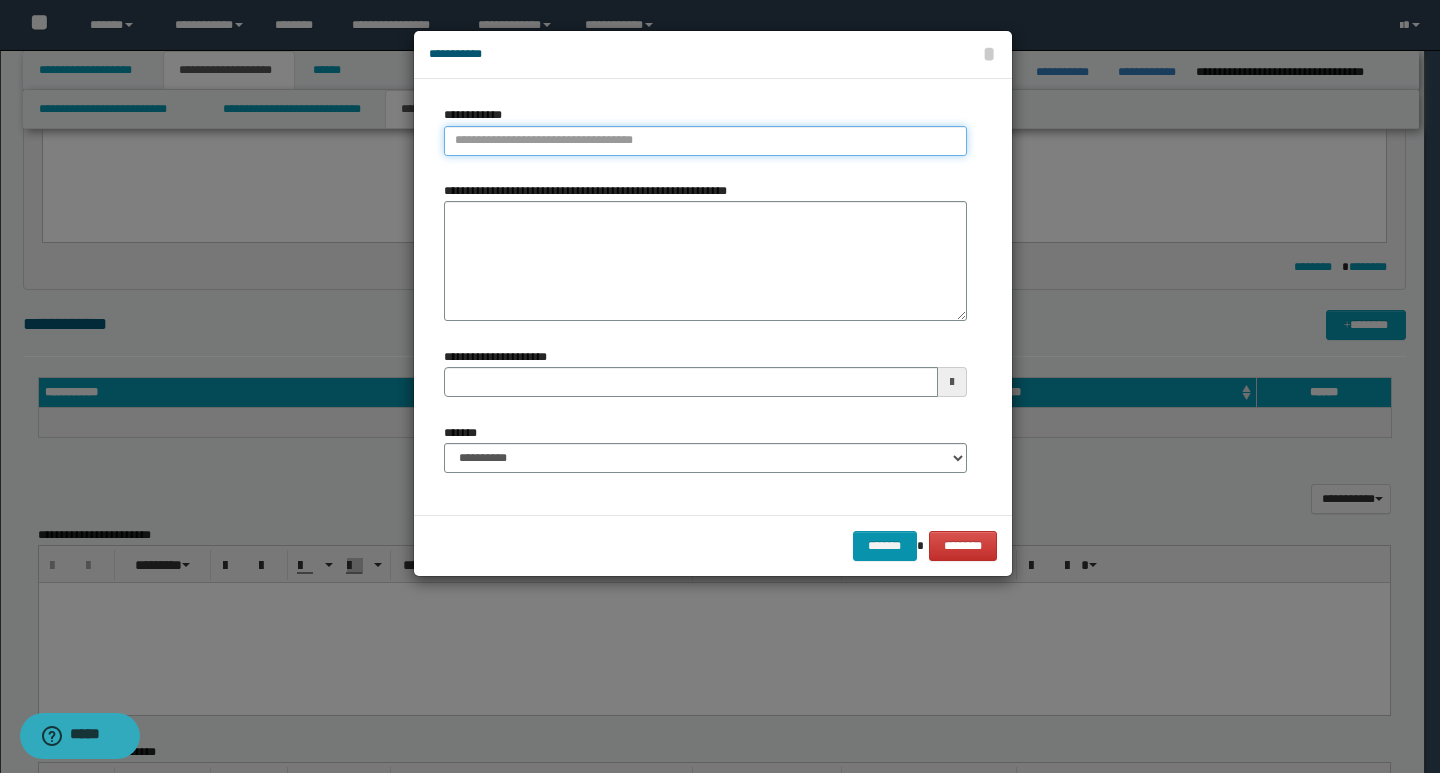 click on "**********" at bounding box center (705, 141) 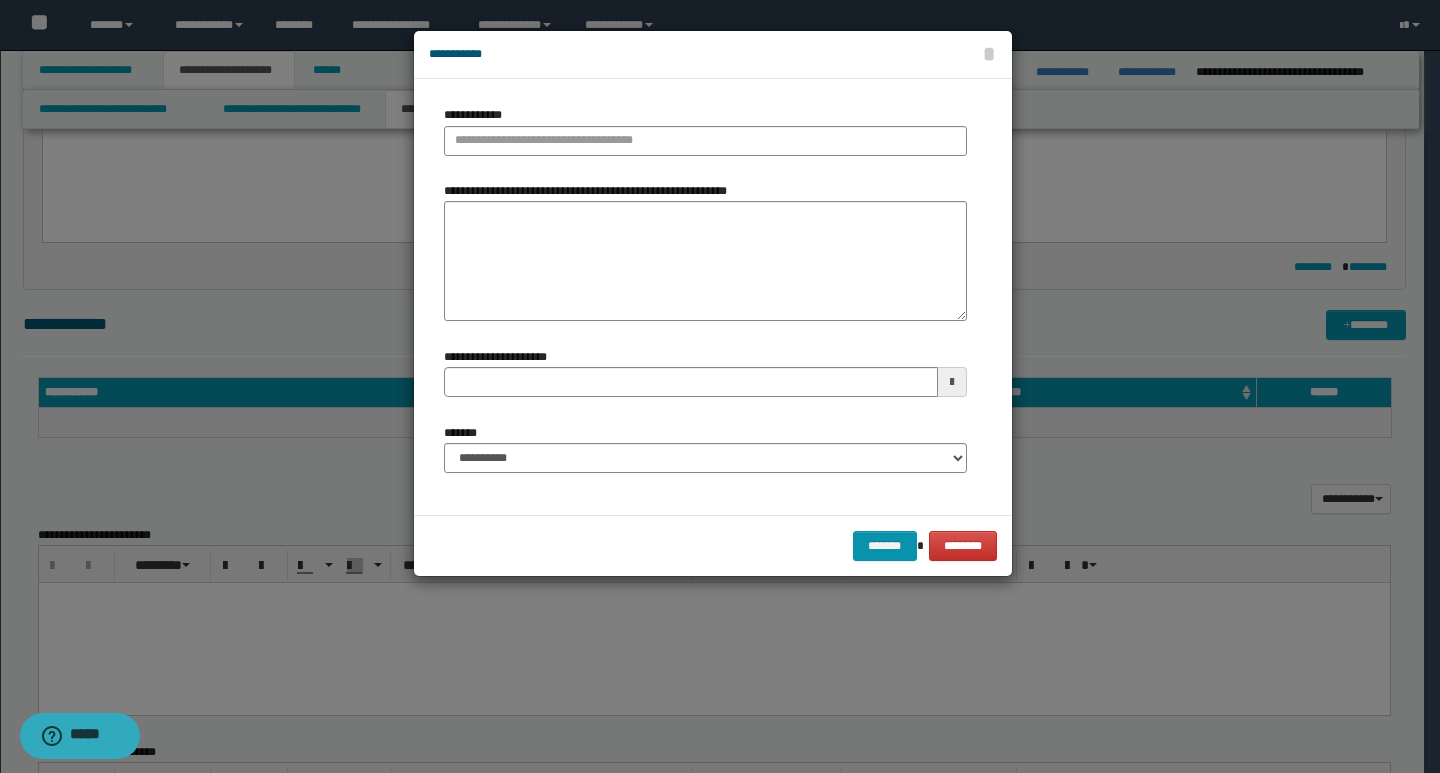 click on "**********" at bounding box center [705, 138] 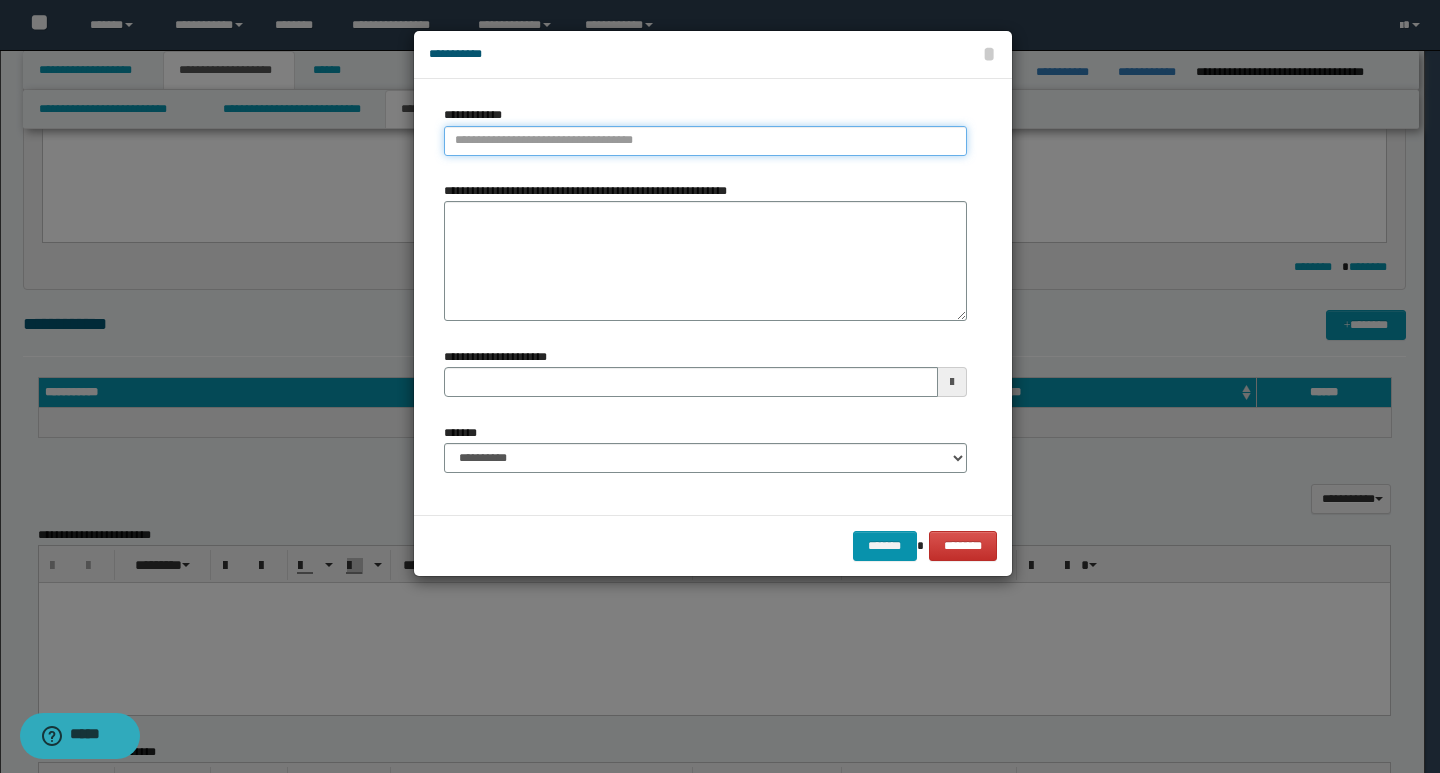 click on "**********" at bounding box center [705, 141] 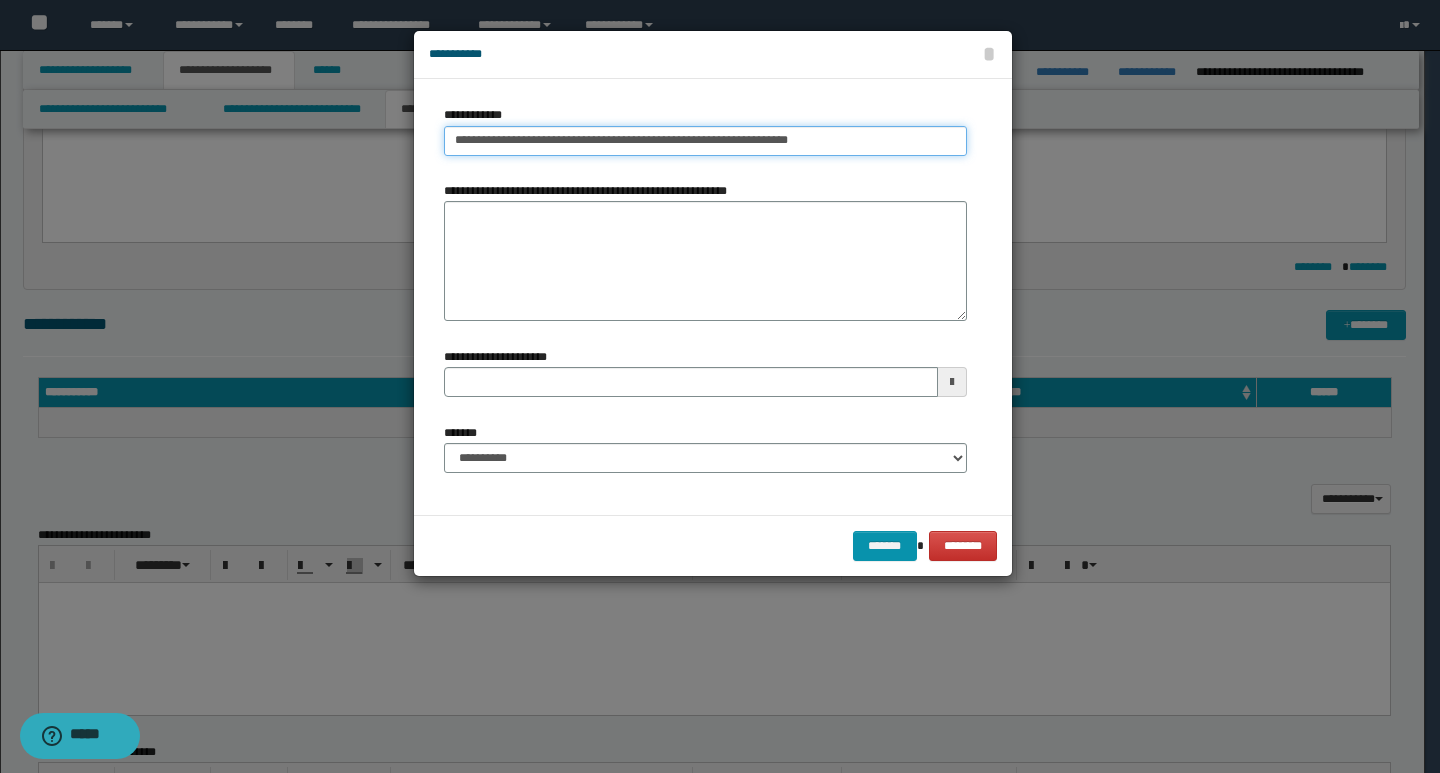 drag, startPoint x: 758, startPoint y: 142, endPoint x: 820, endPoint y: 142, distance: 62 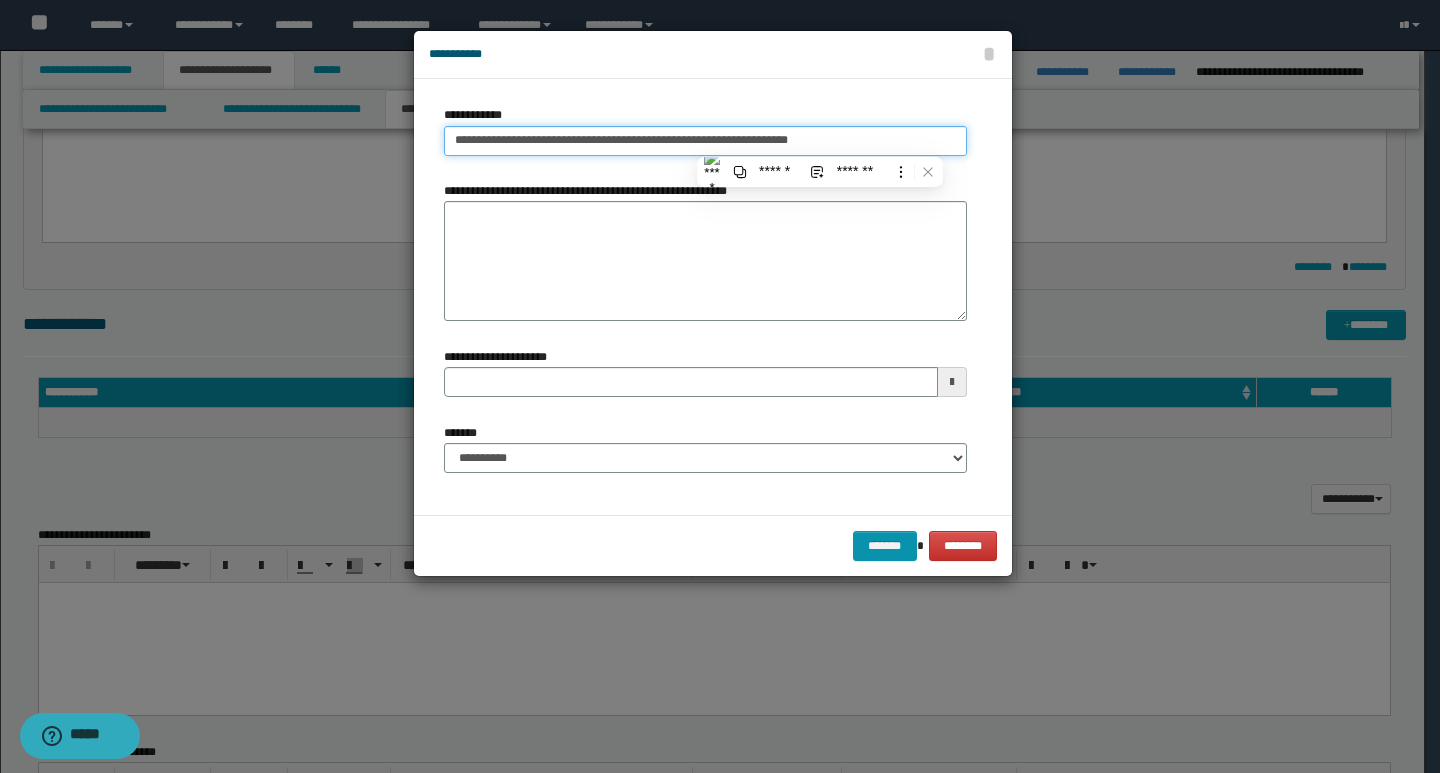 type on "**********" 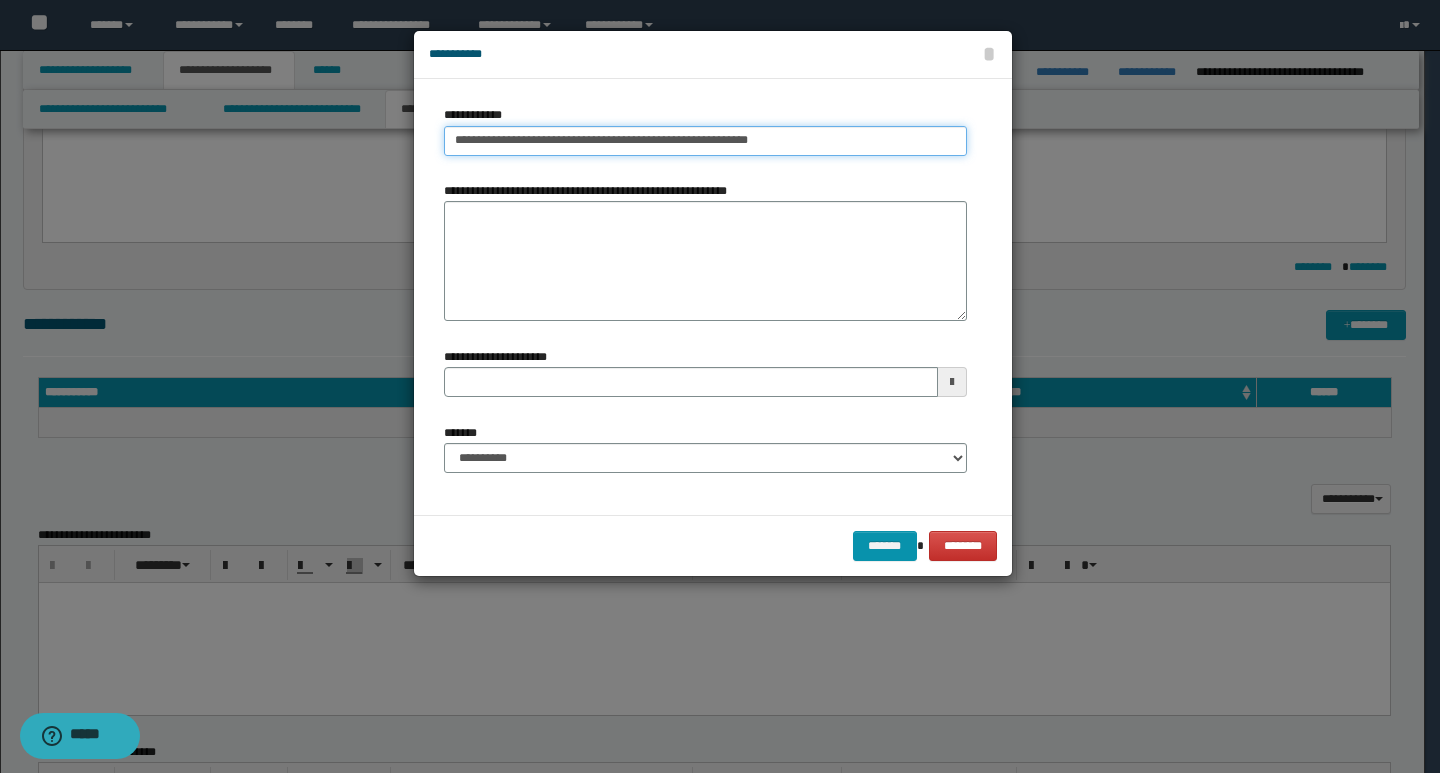 type on "**********" 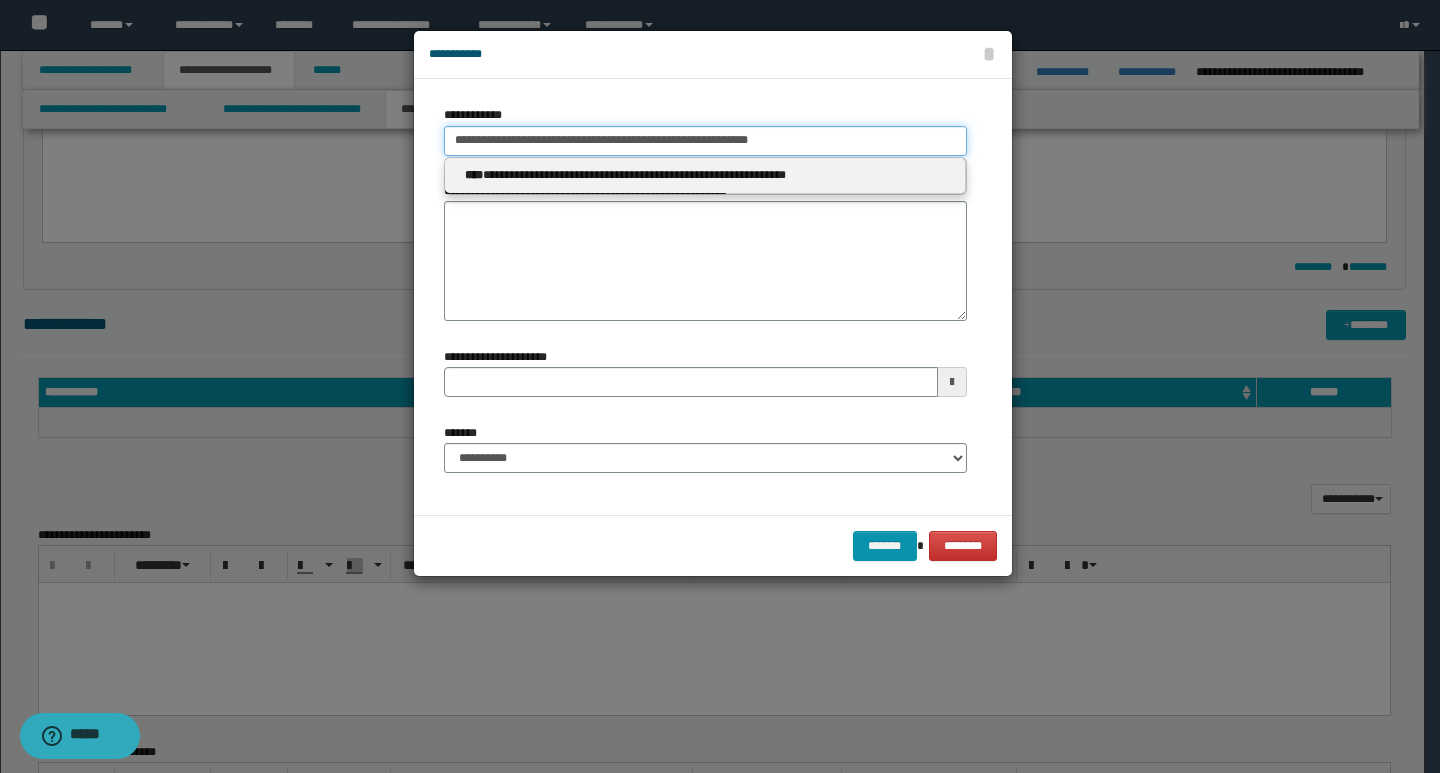 type on "**********" 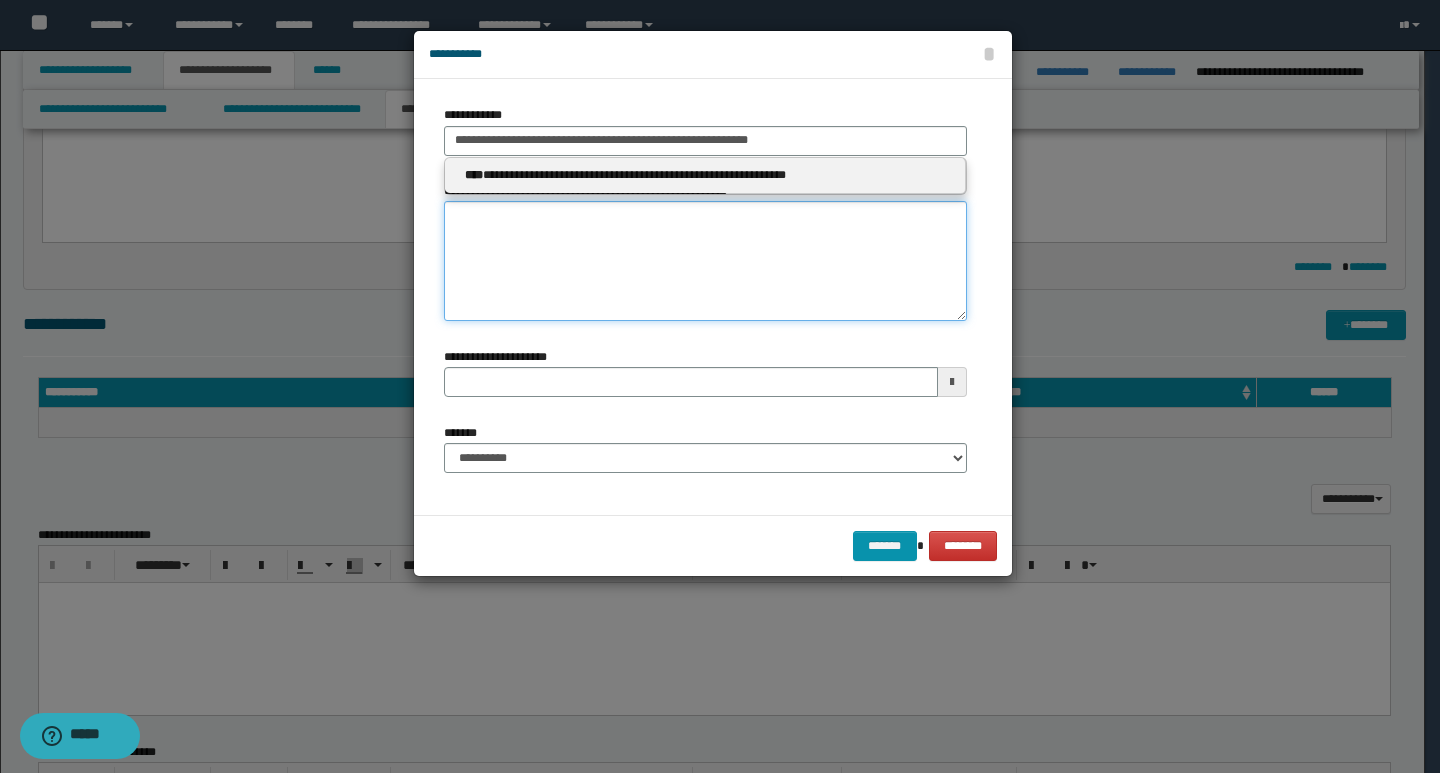 type 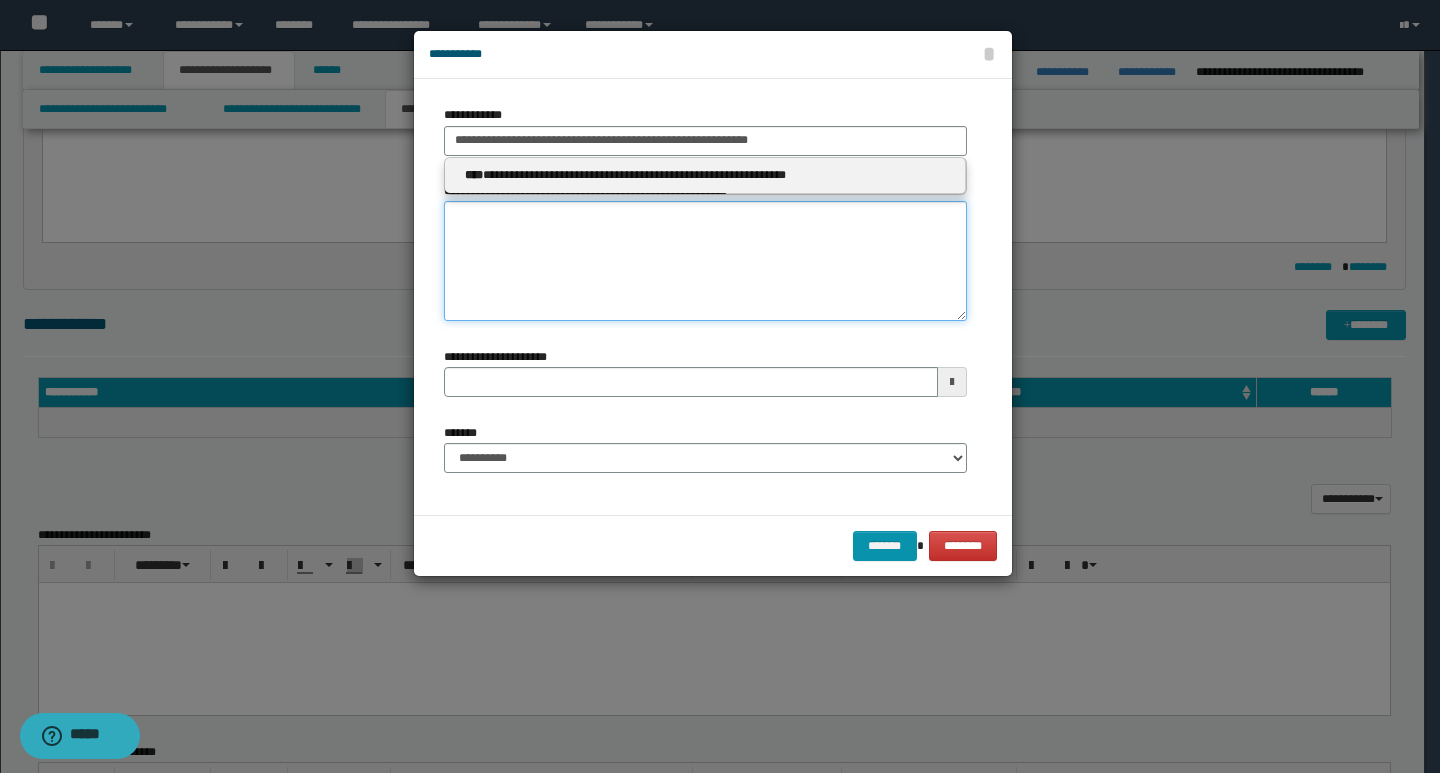 click on "**********" at bounding box center (705, 261) 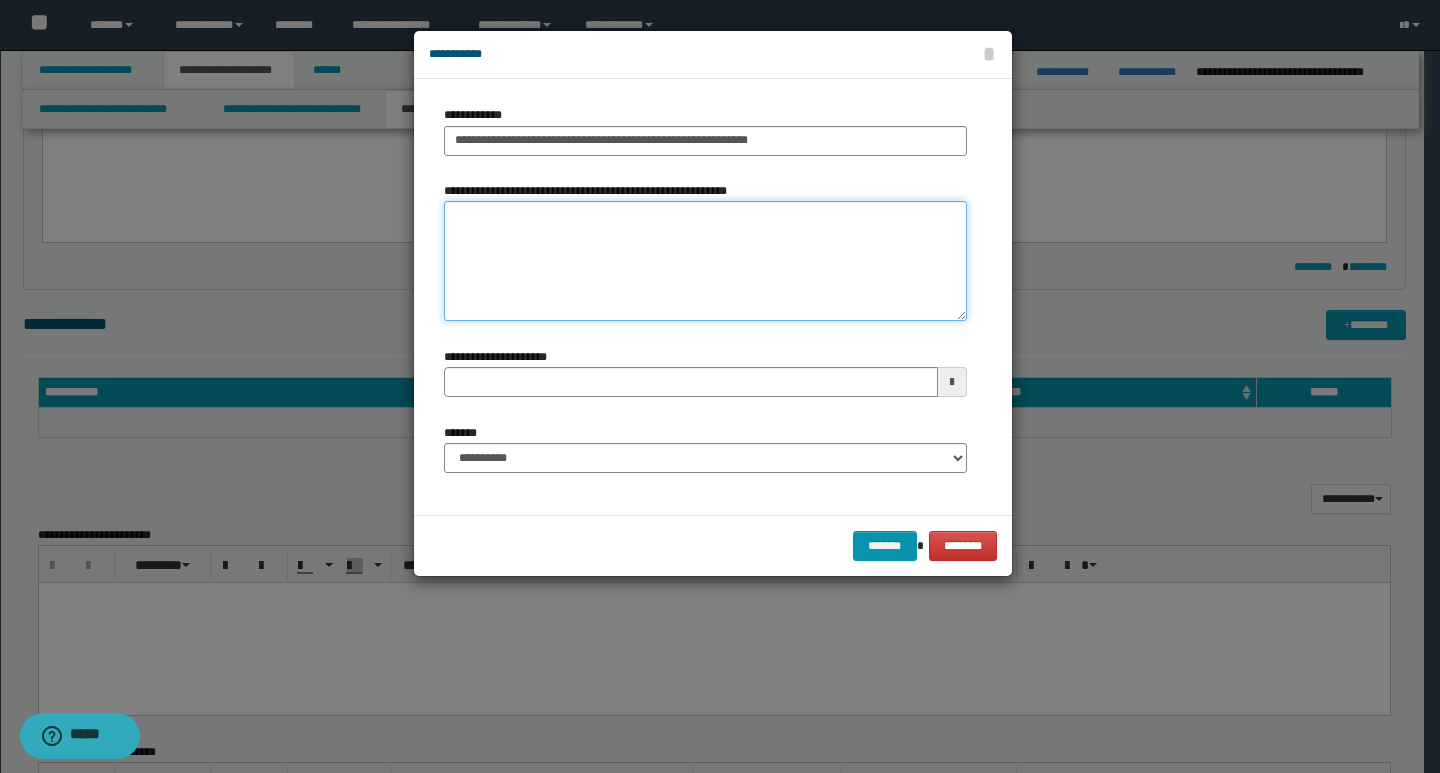 paste on "********" 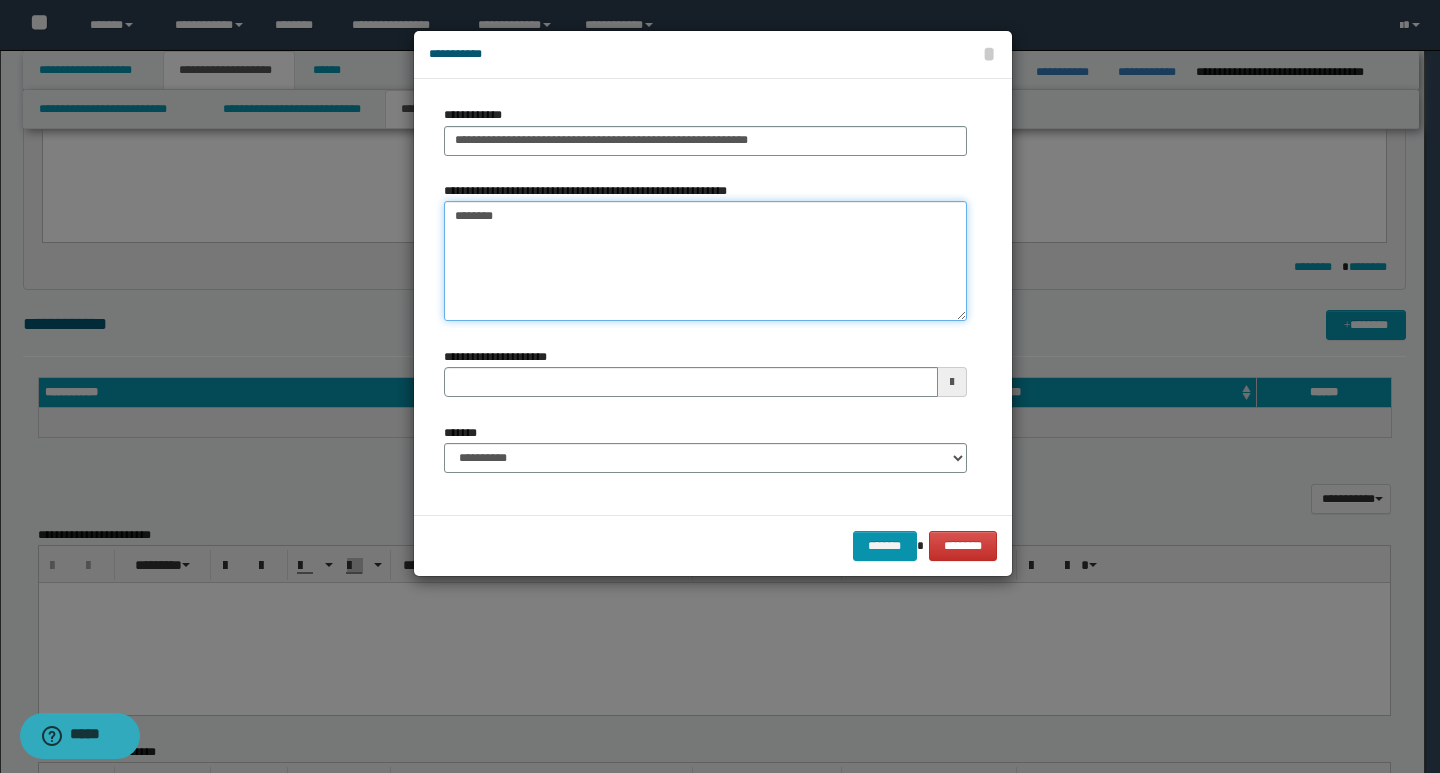 type on "********" 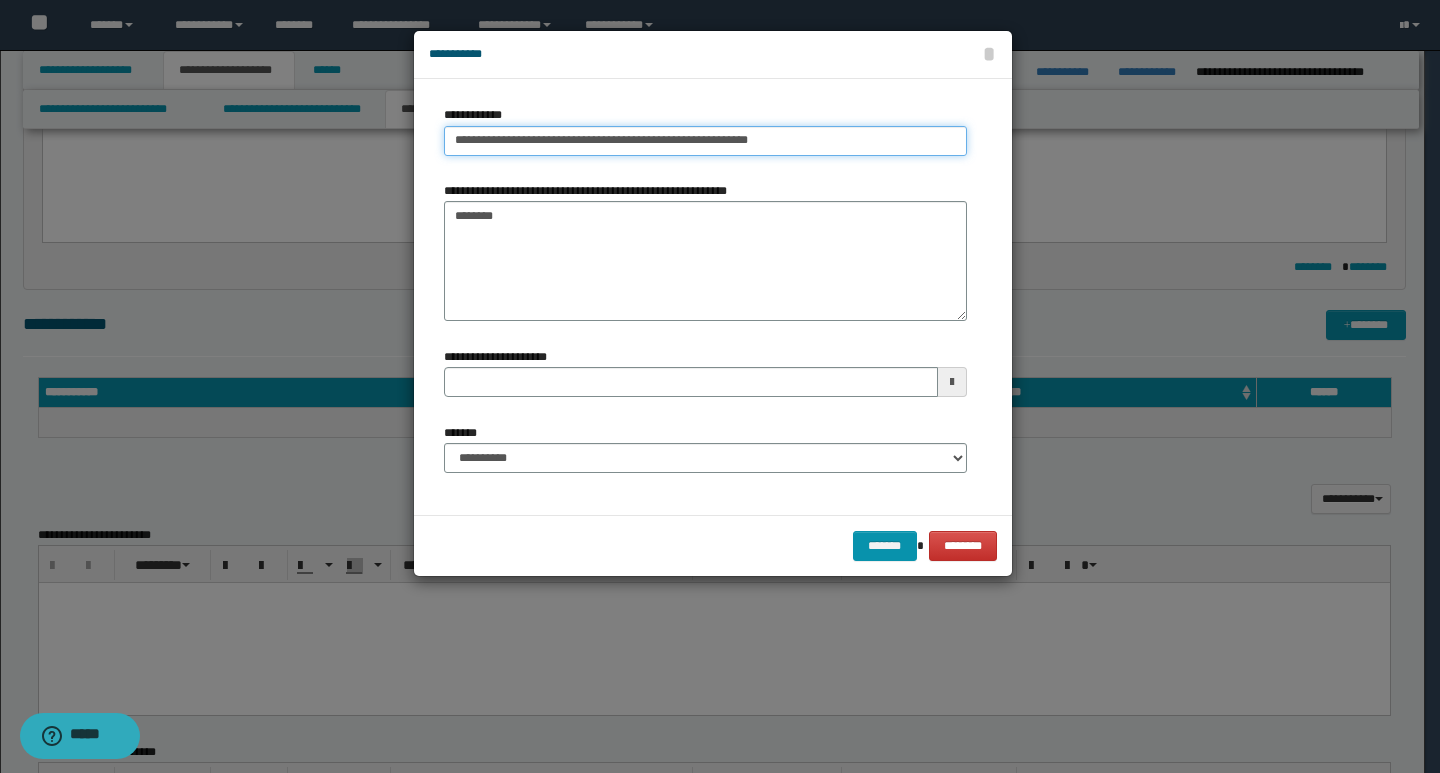 type on "**********" 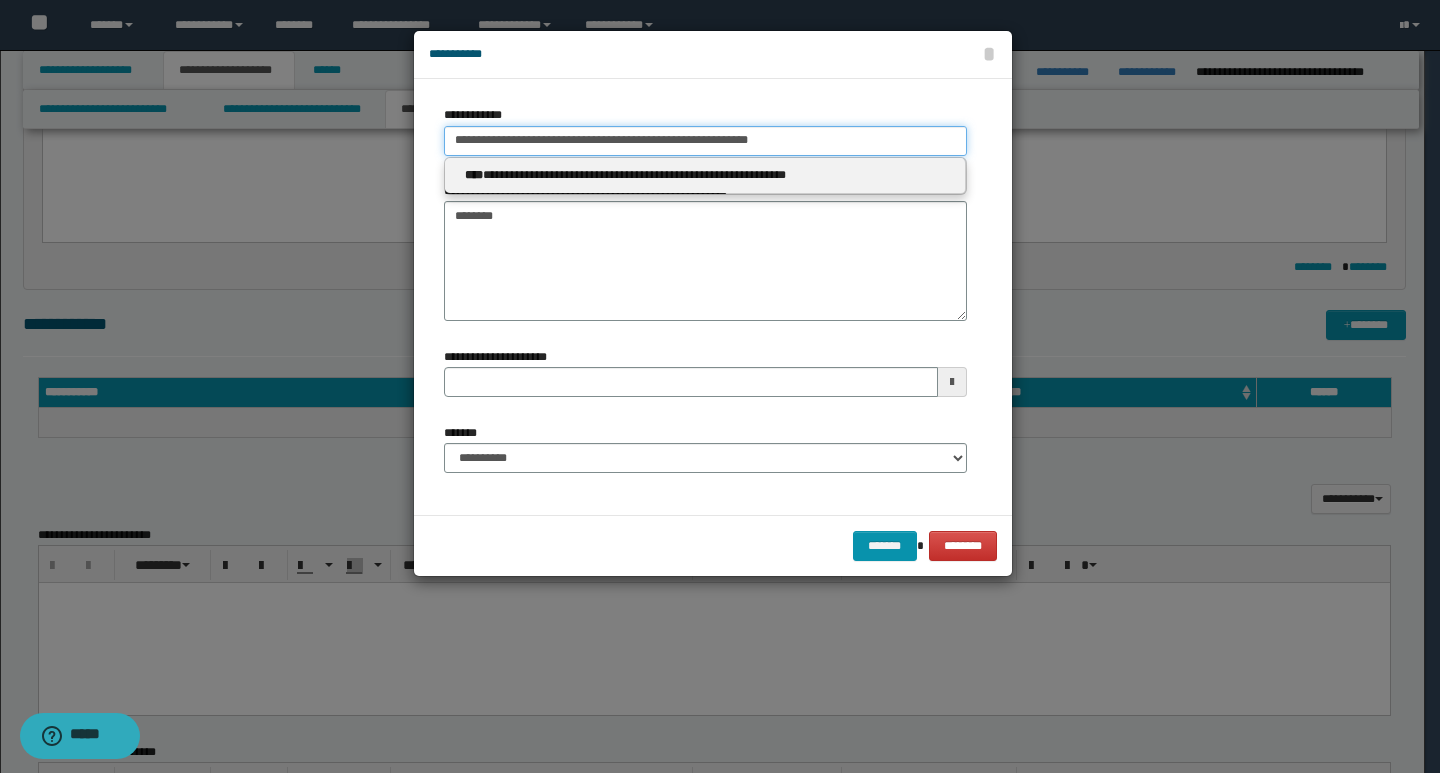click on "**********" at bounding box center [705, 141] 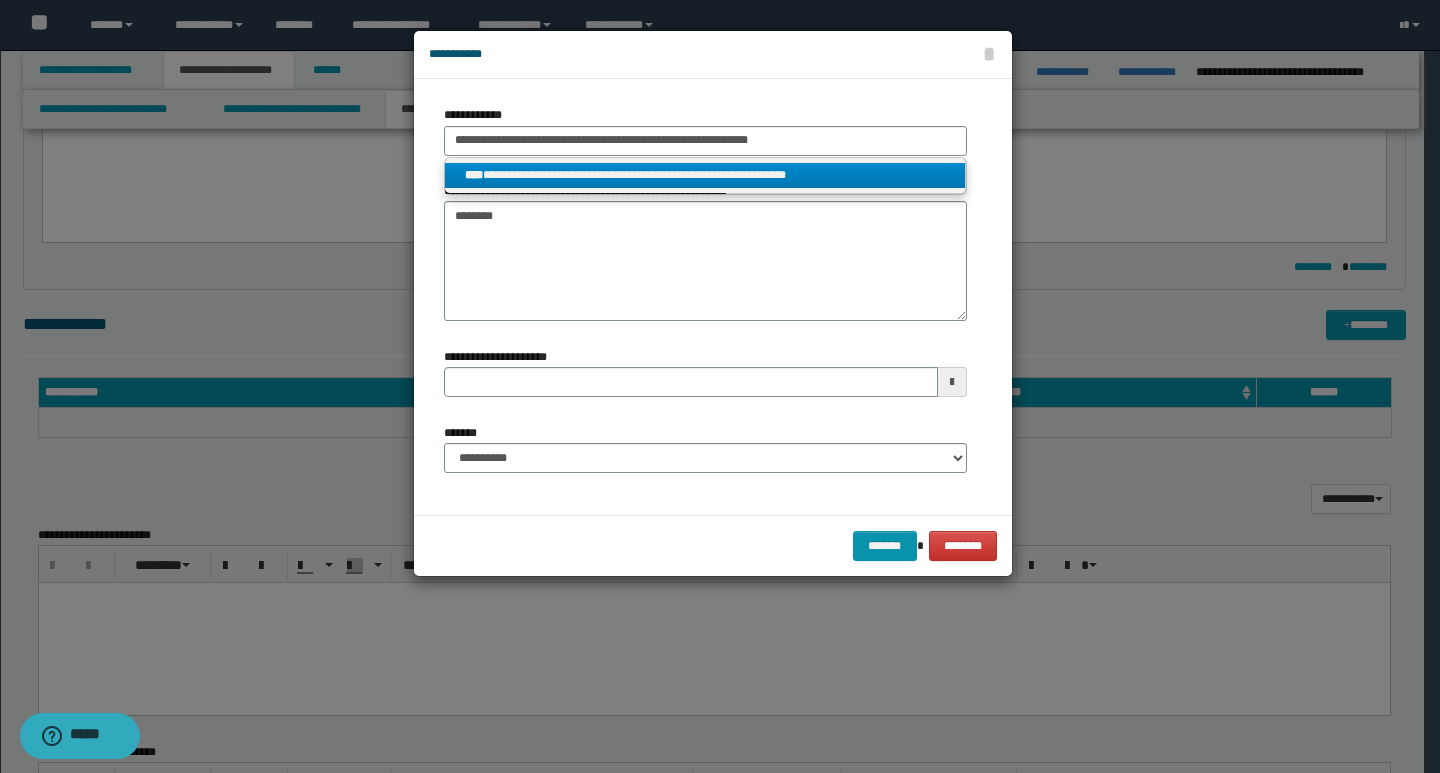 click on "**********" at bounding box center (705, 175) 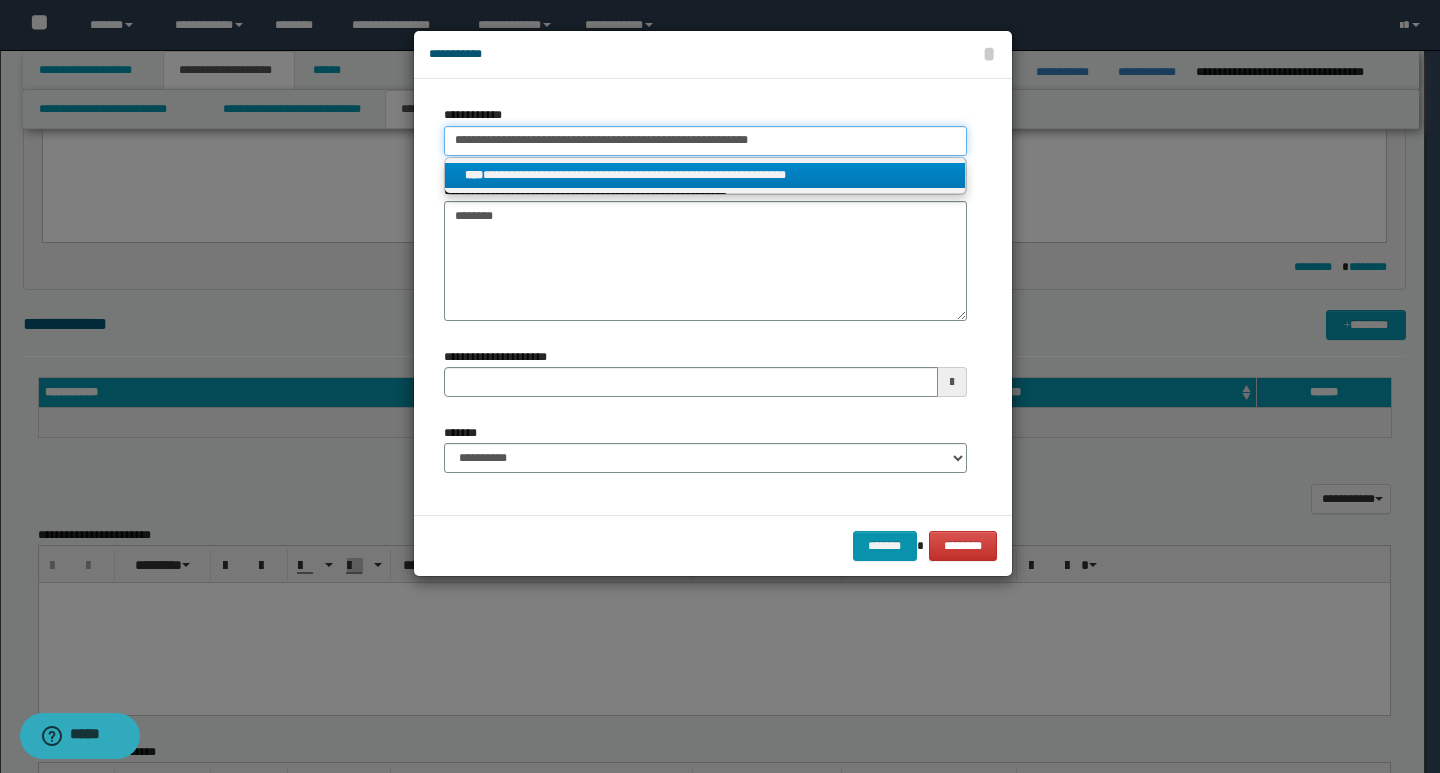 type 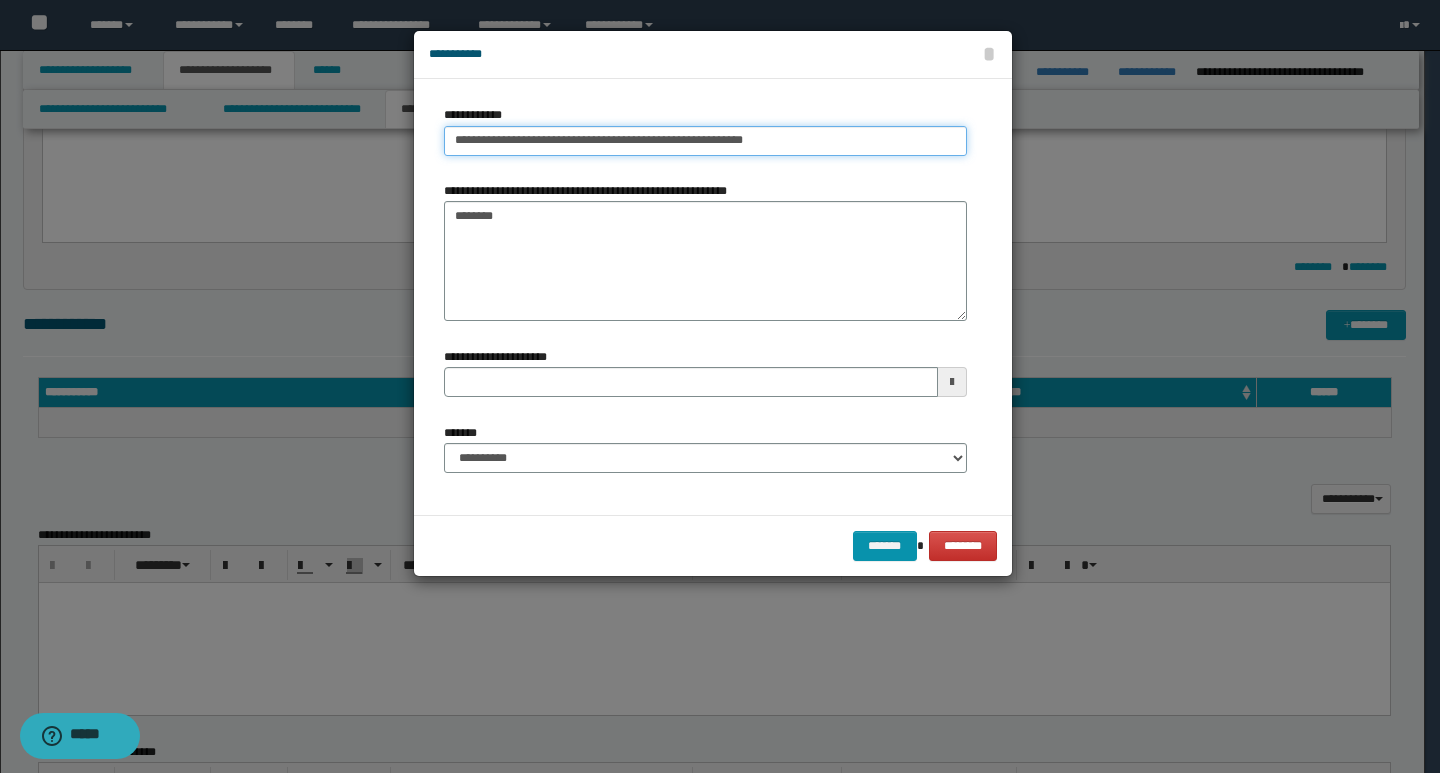 type 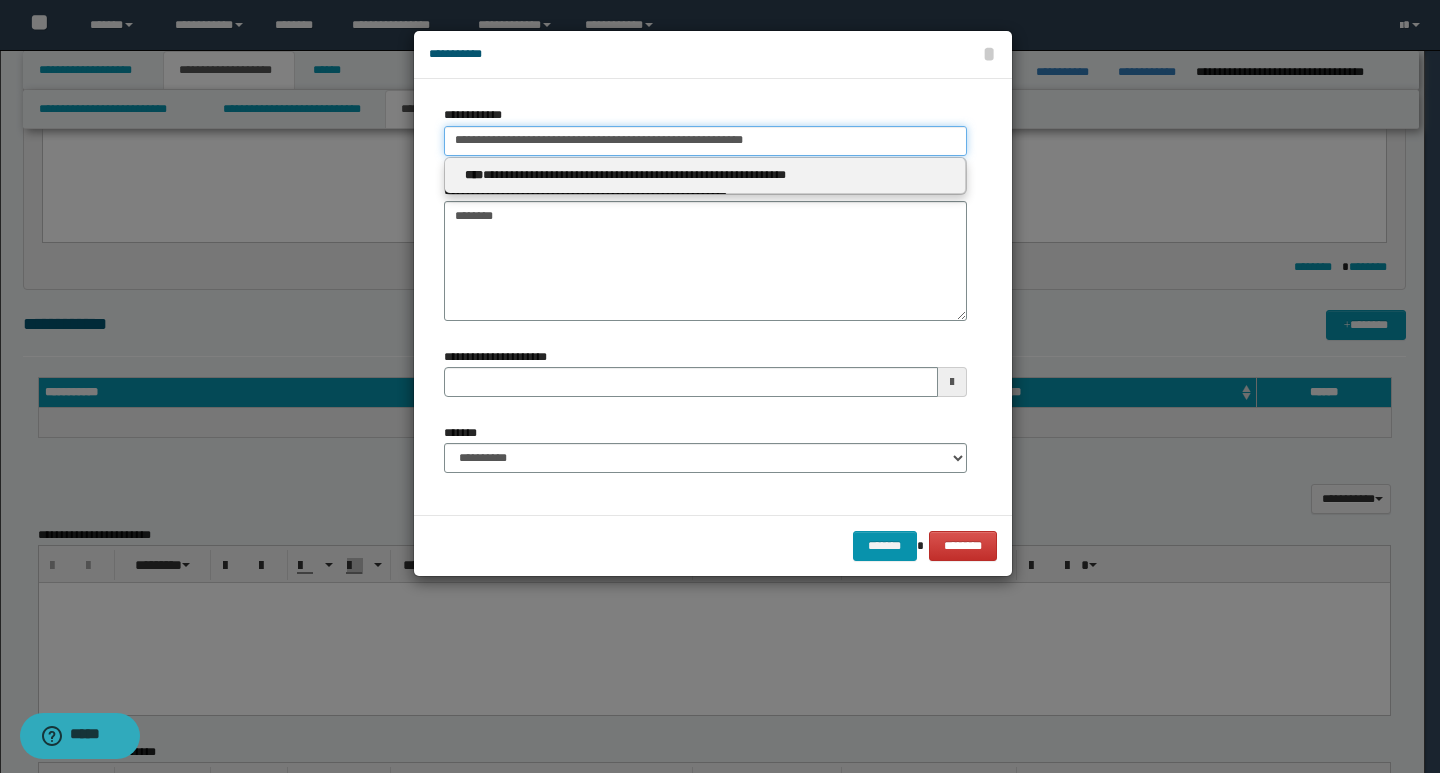 type 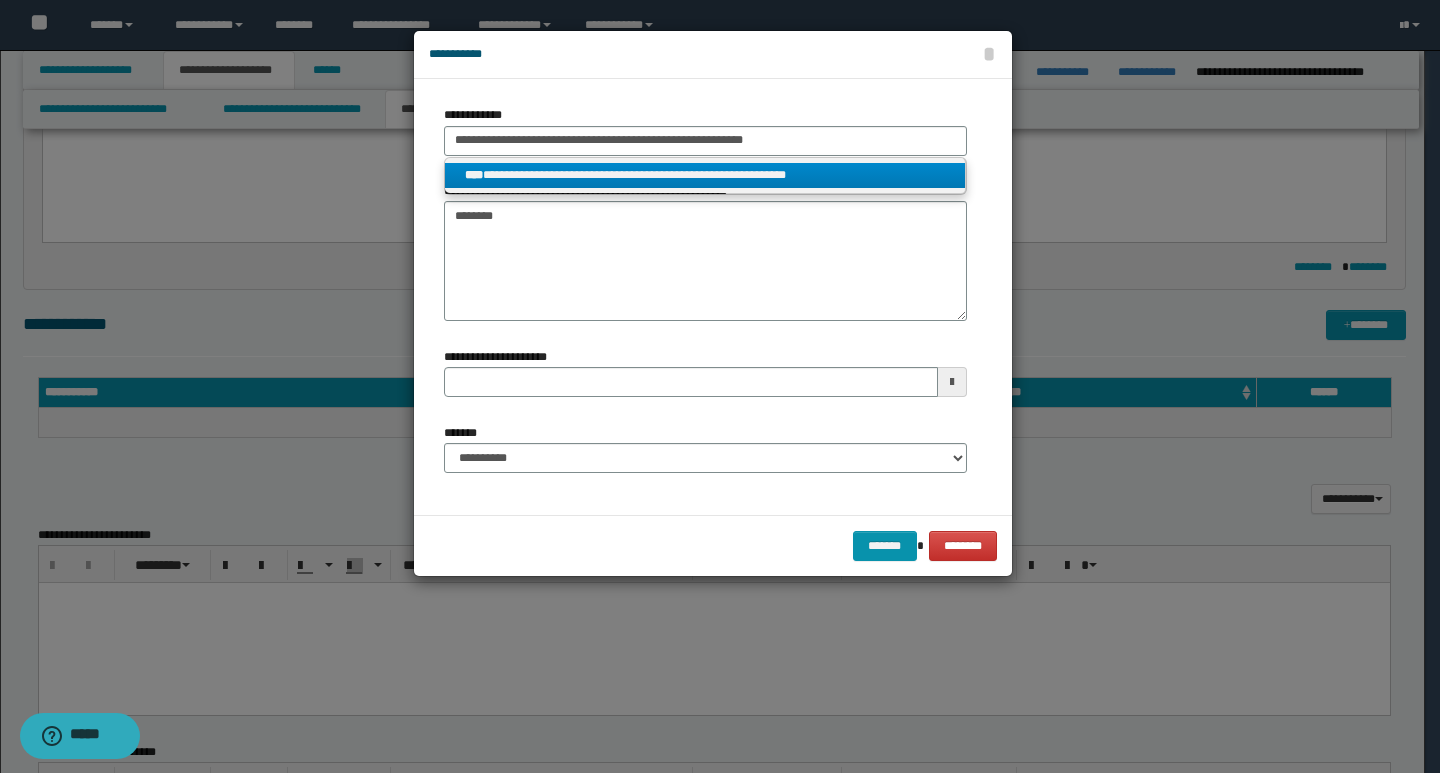 click on "**********" at bounding box center (705, 175) 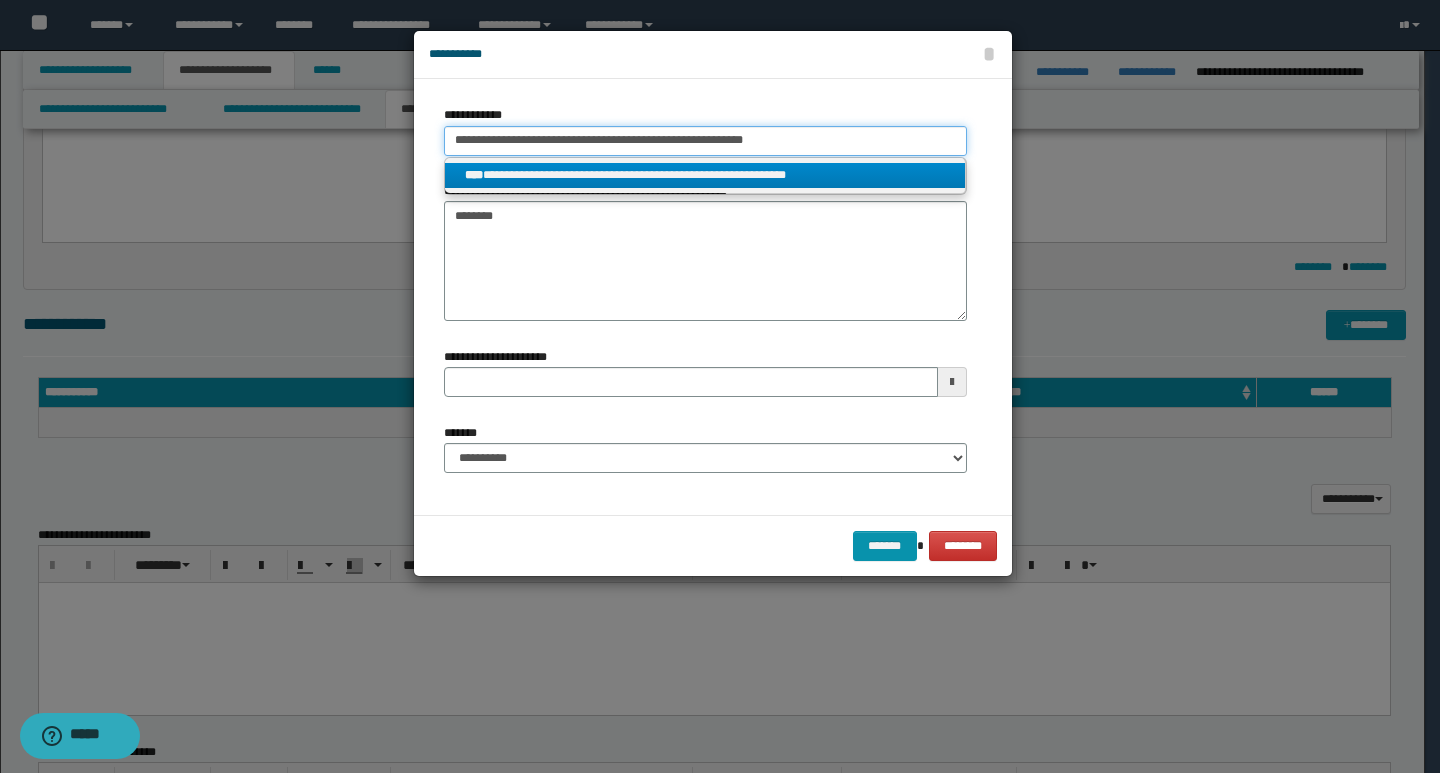 type 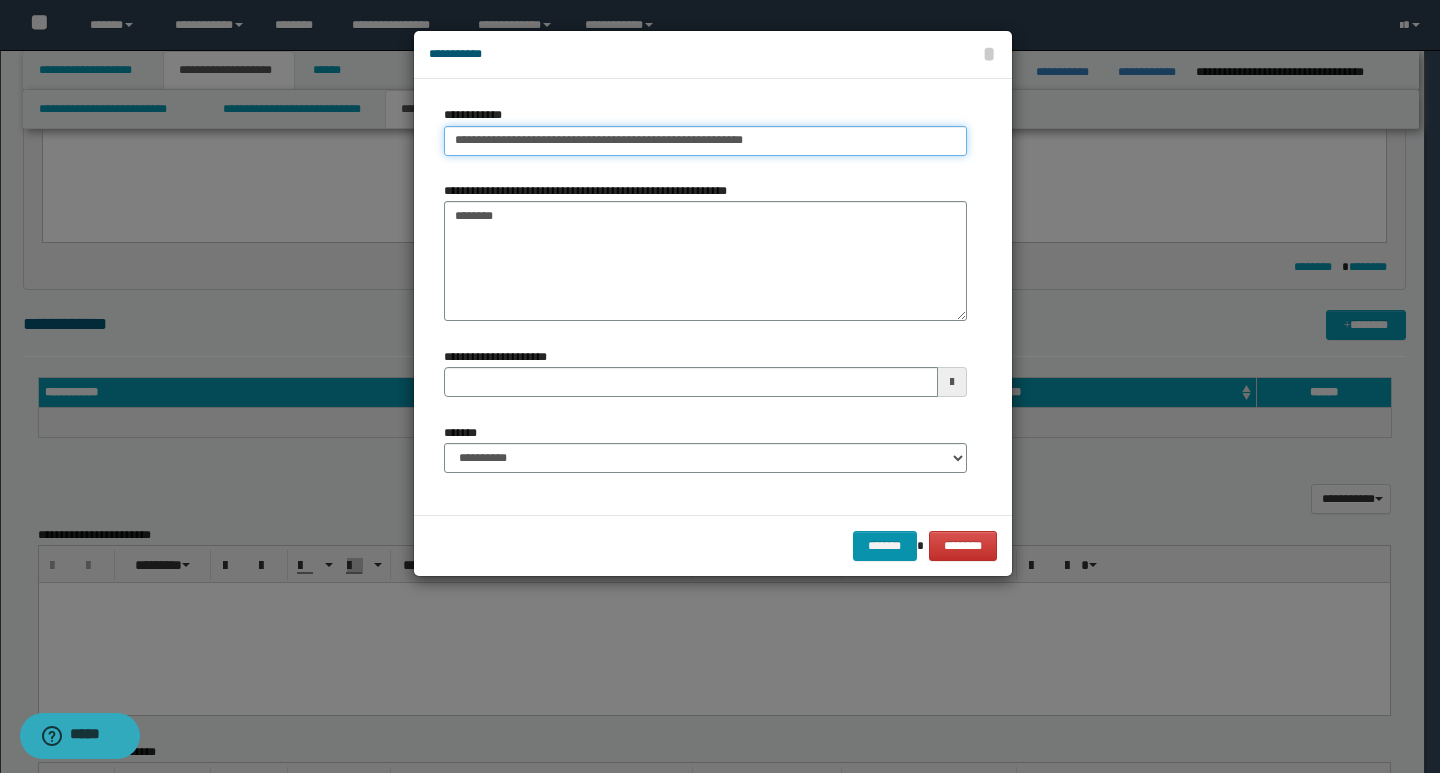 type 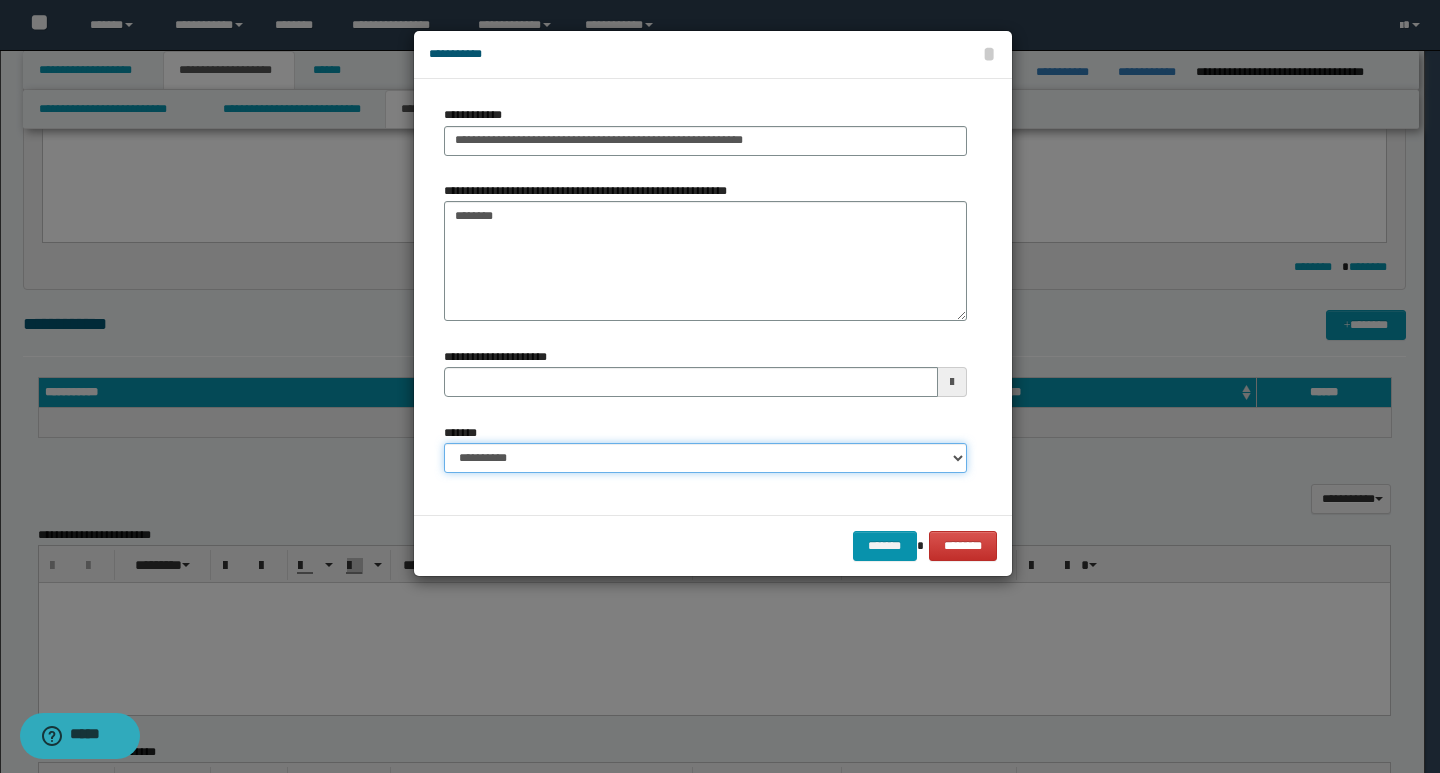 click on "**********" at bounding box center [705, 458] 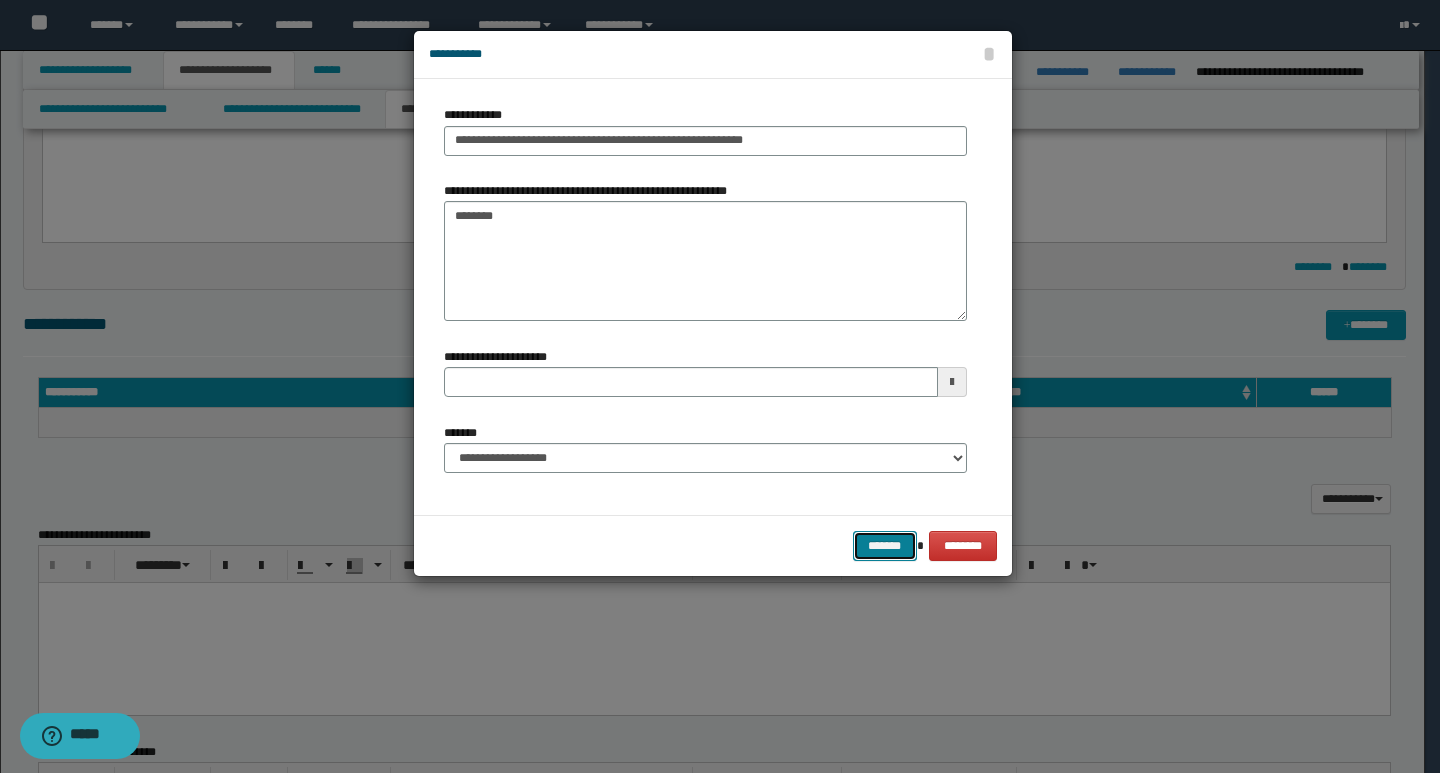 click on "*******" at bounding box center (885, 546) 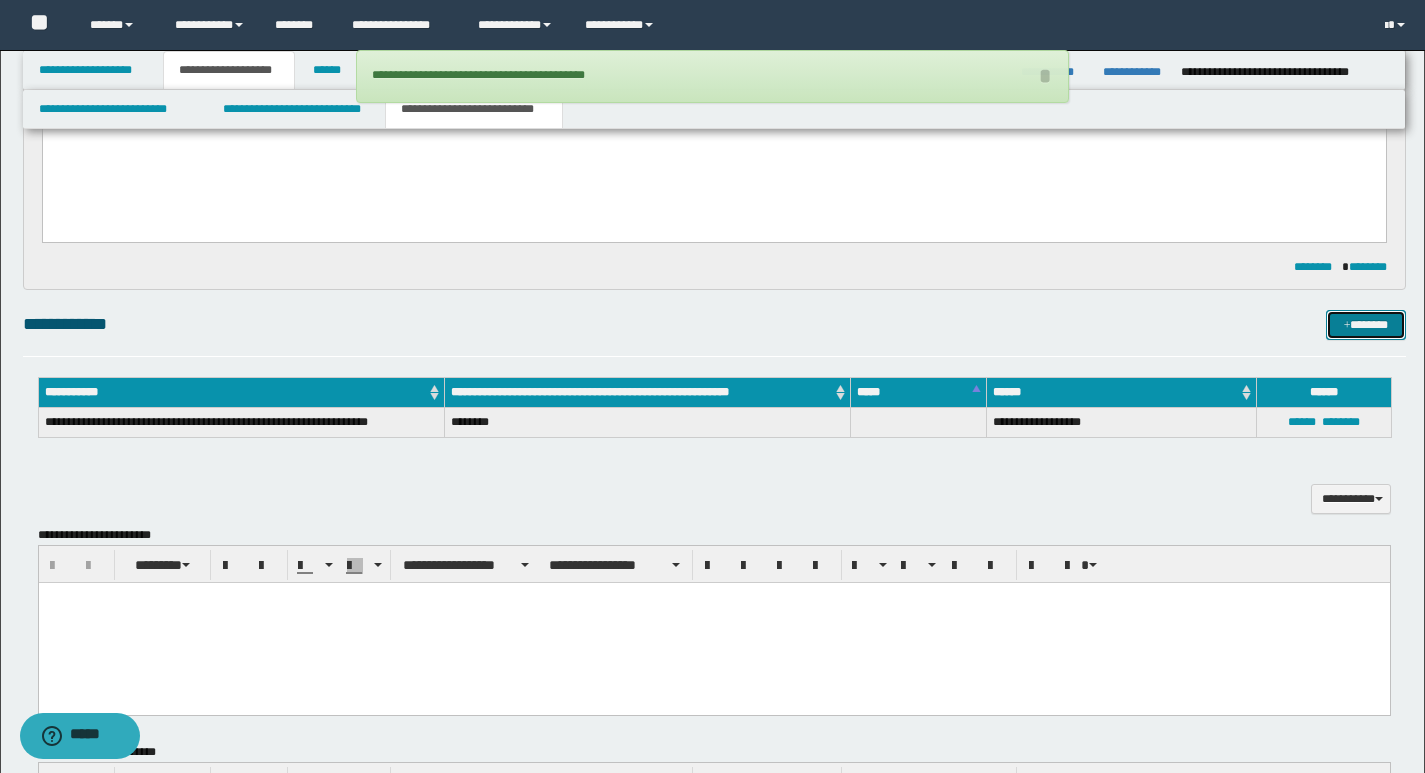 type 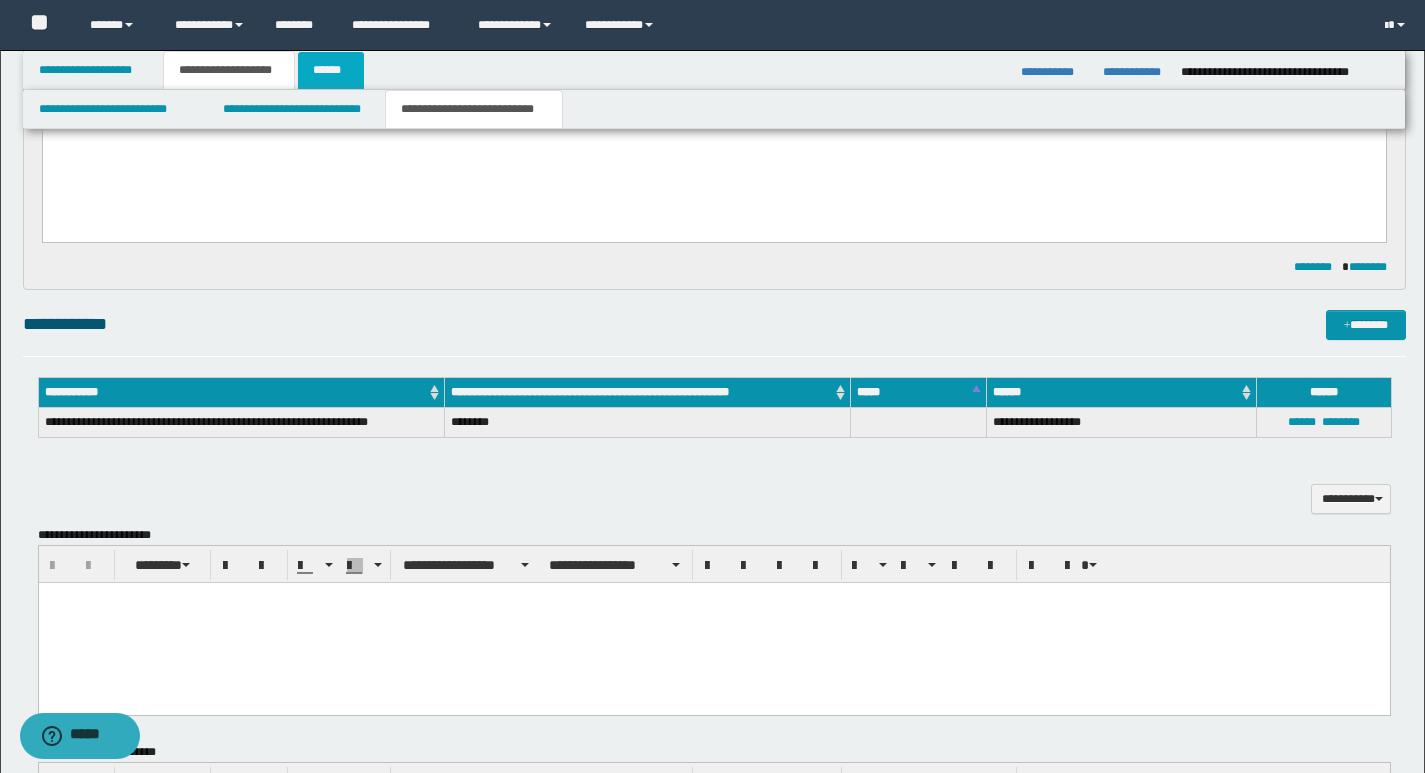click on "******" at bounding box center (331, 70) 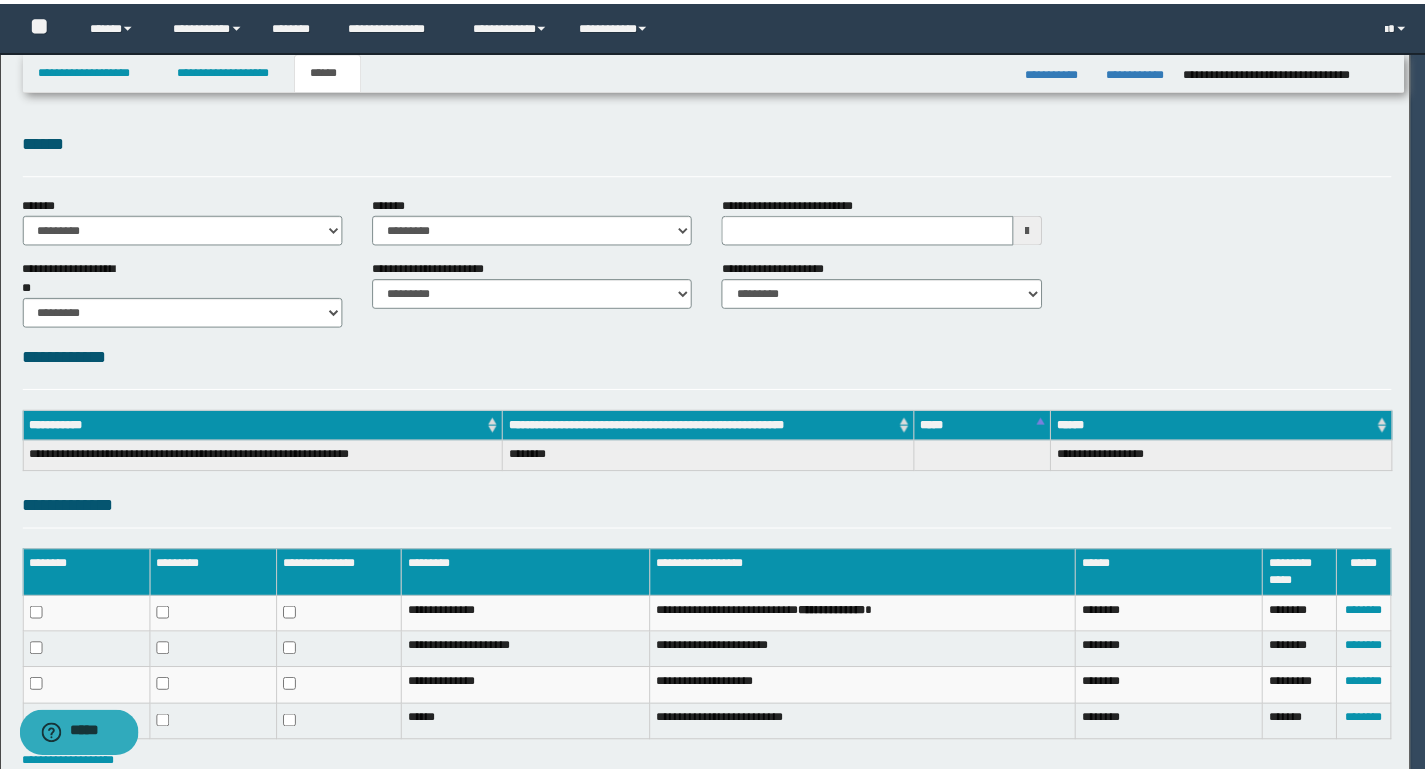 scroll, scrollTop: 0, scrollLeft: 0, axis: both 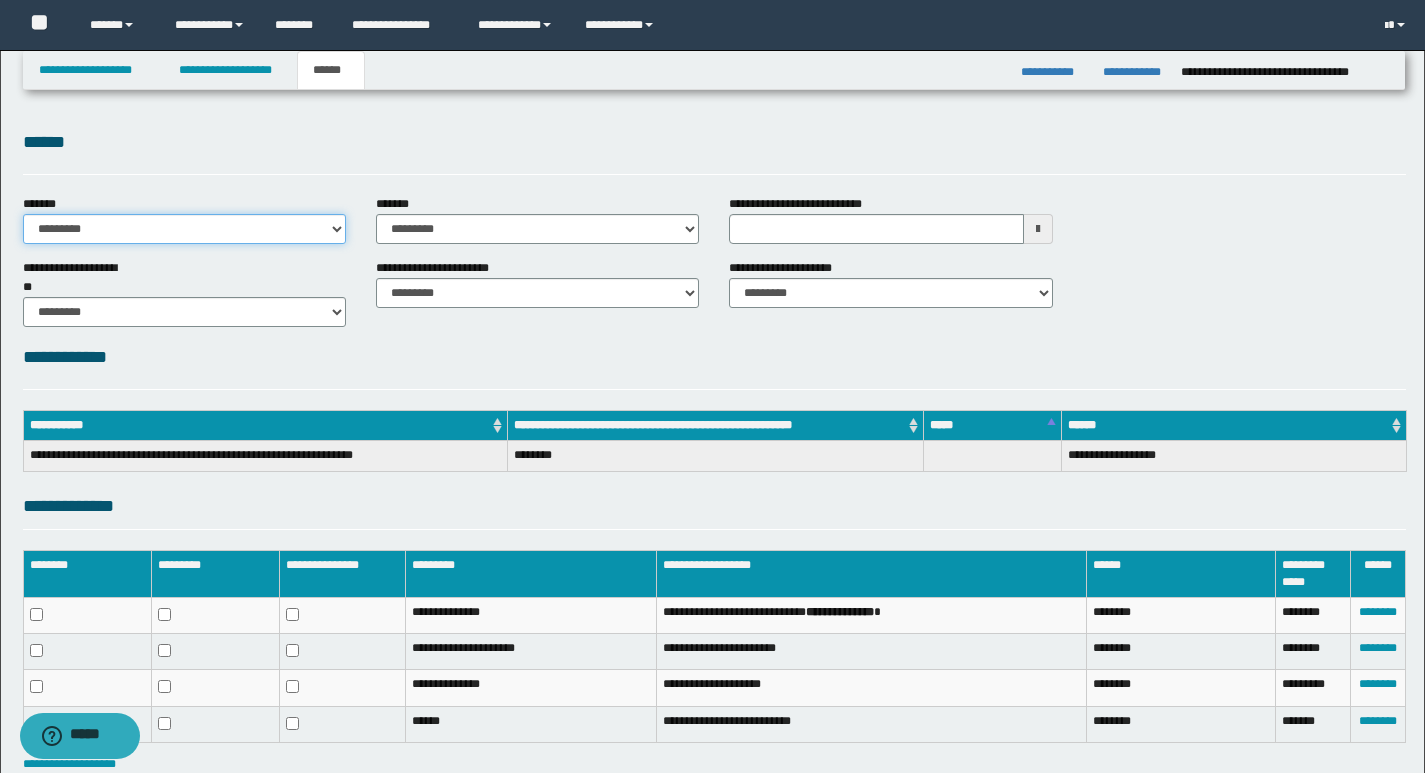 click on "**********" at bounding box center [184, 229] 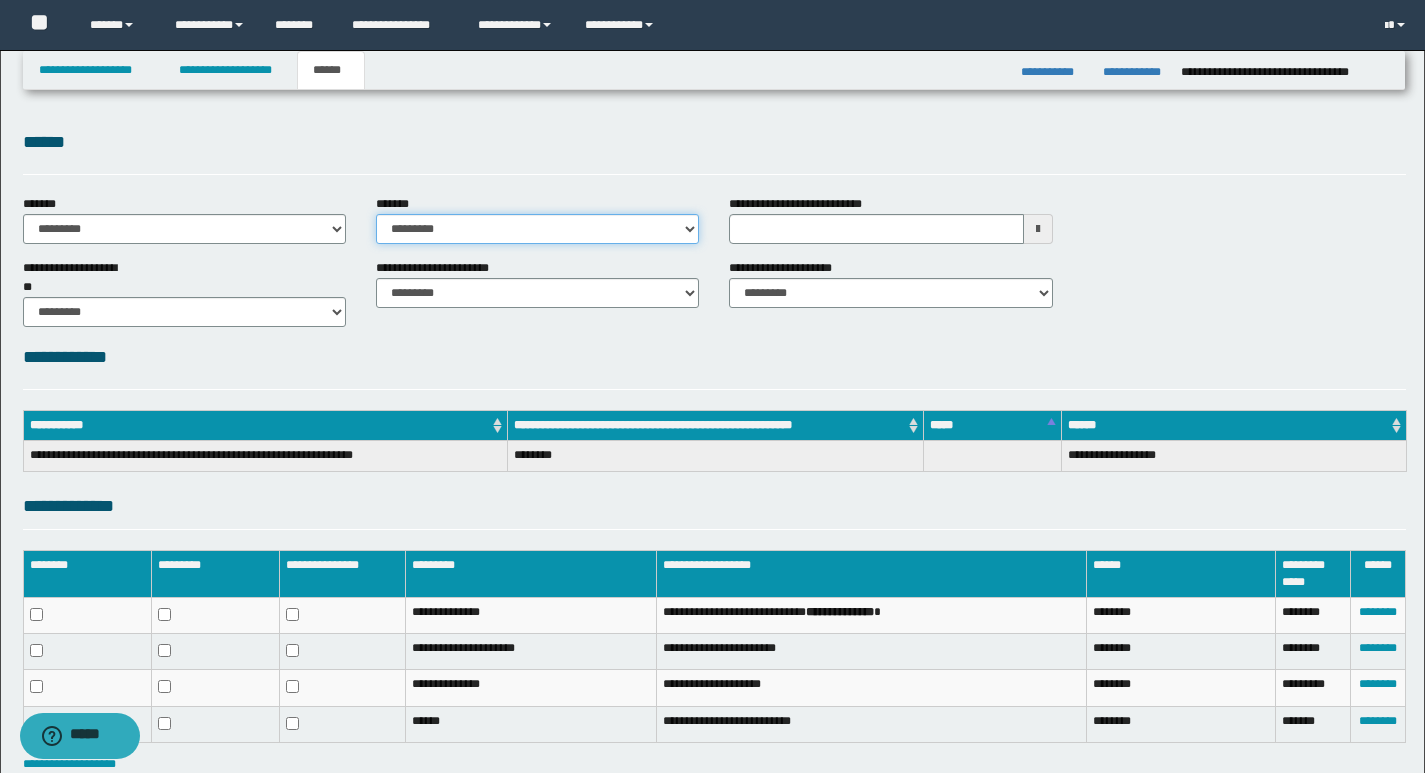 click on "**********" at bounding box center [537, 229] 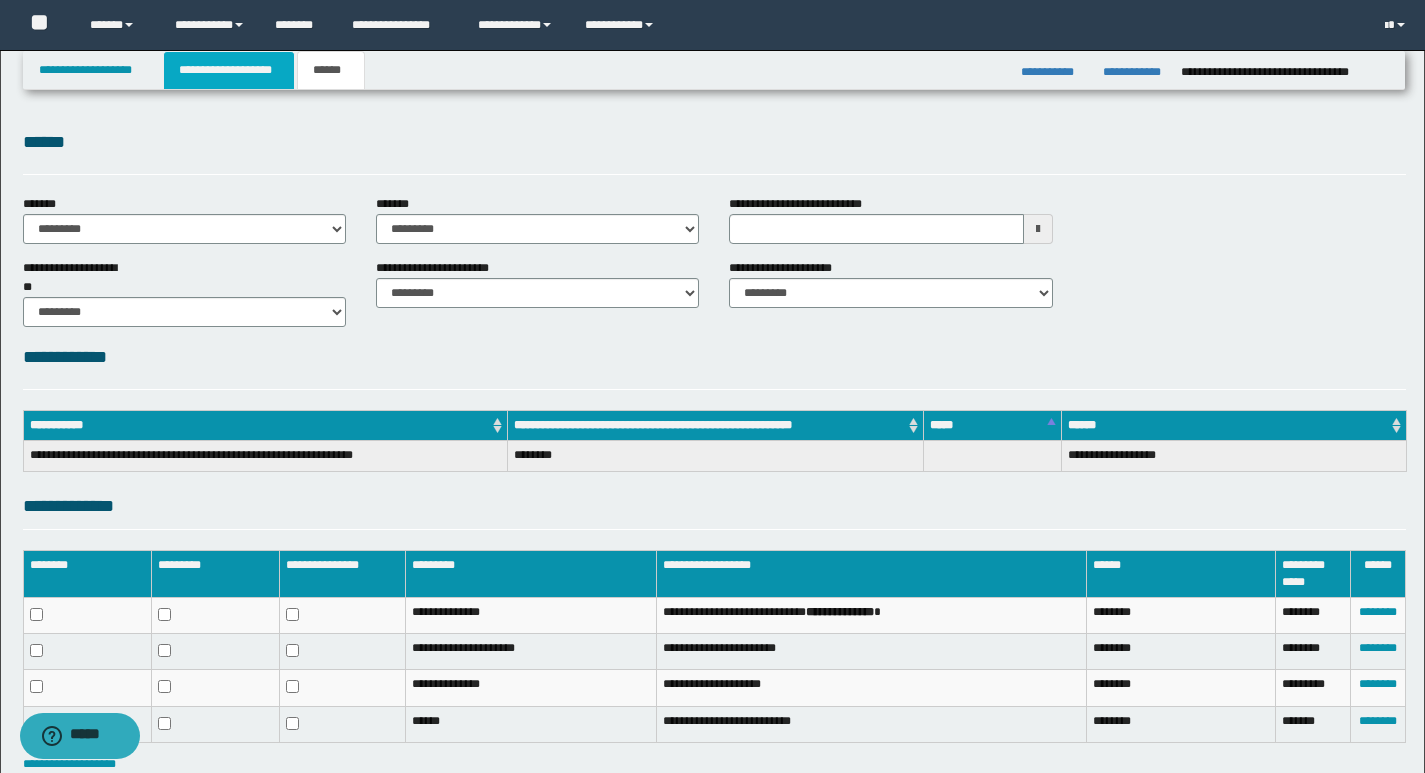 click on "**********" at bounding box center [229, 70] 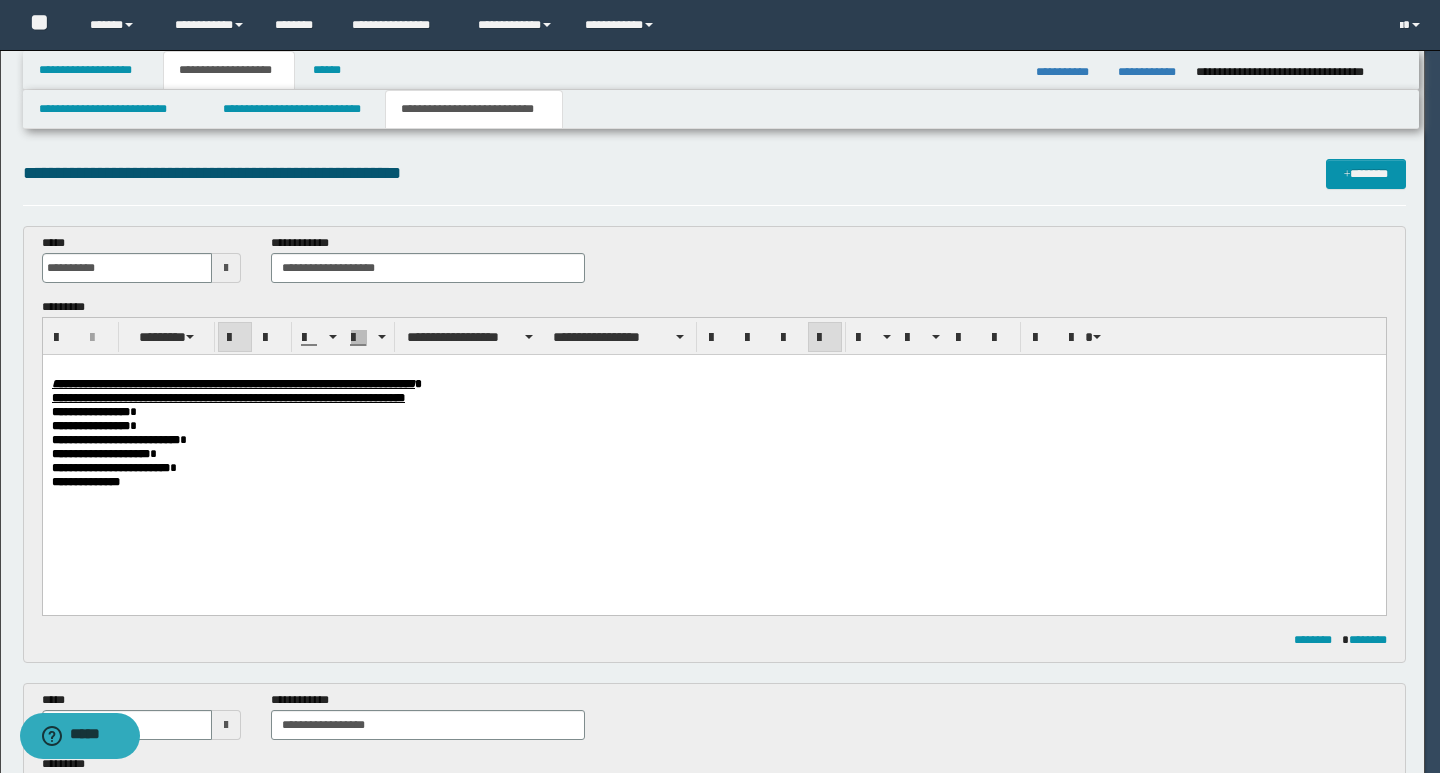 type 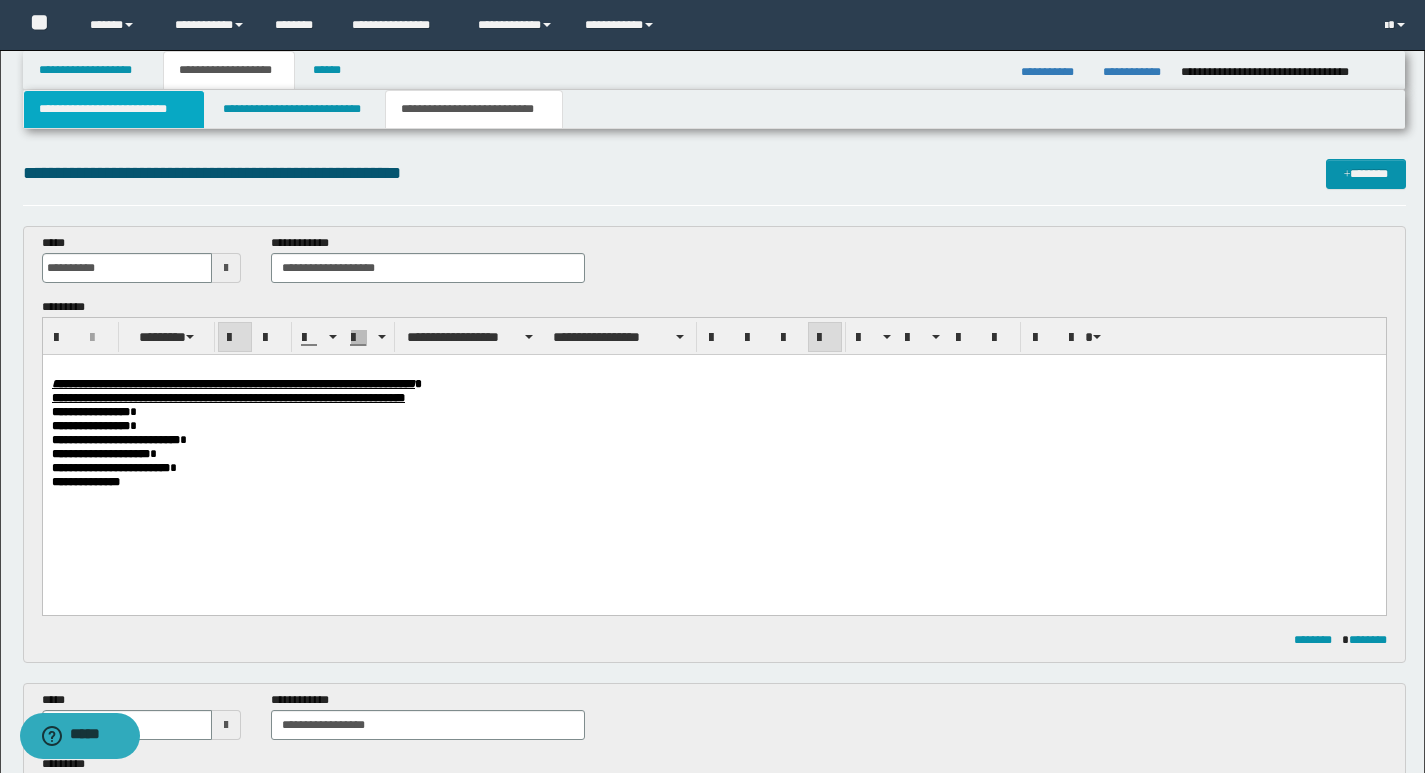 click on "**********" at bounding box center [114, 109] 